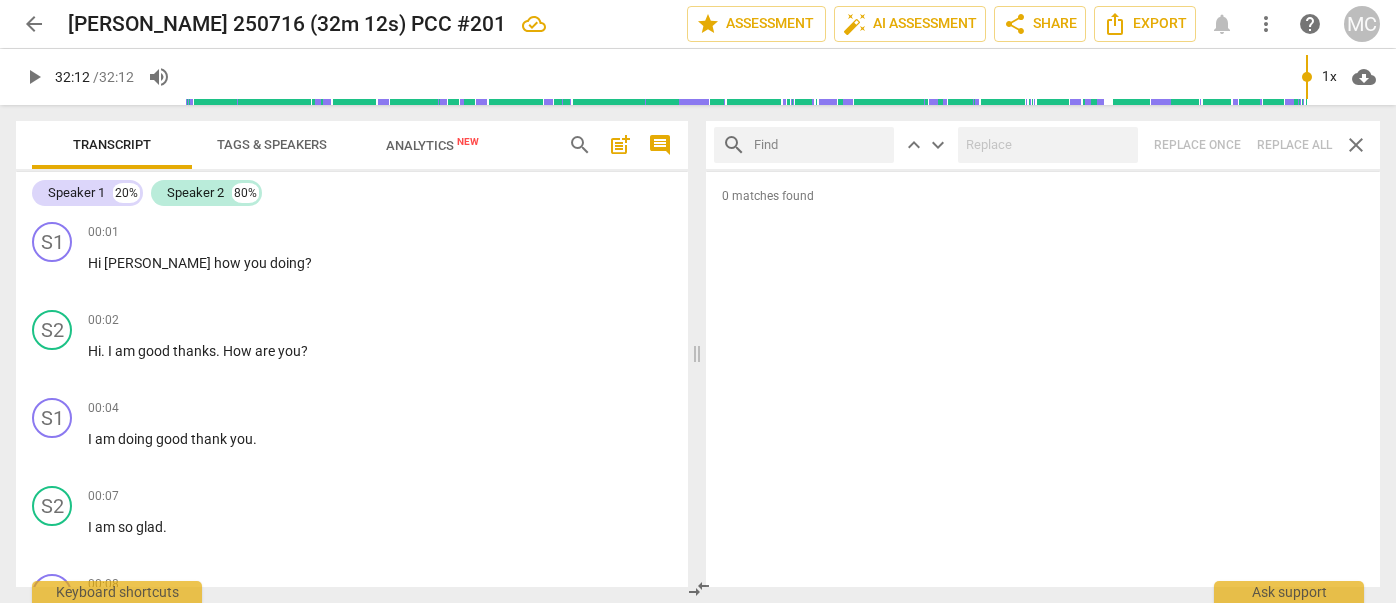 scroll, scrollTop: 0, scrollLeft: 0, axis: both 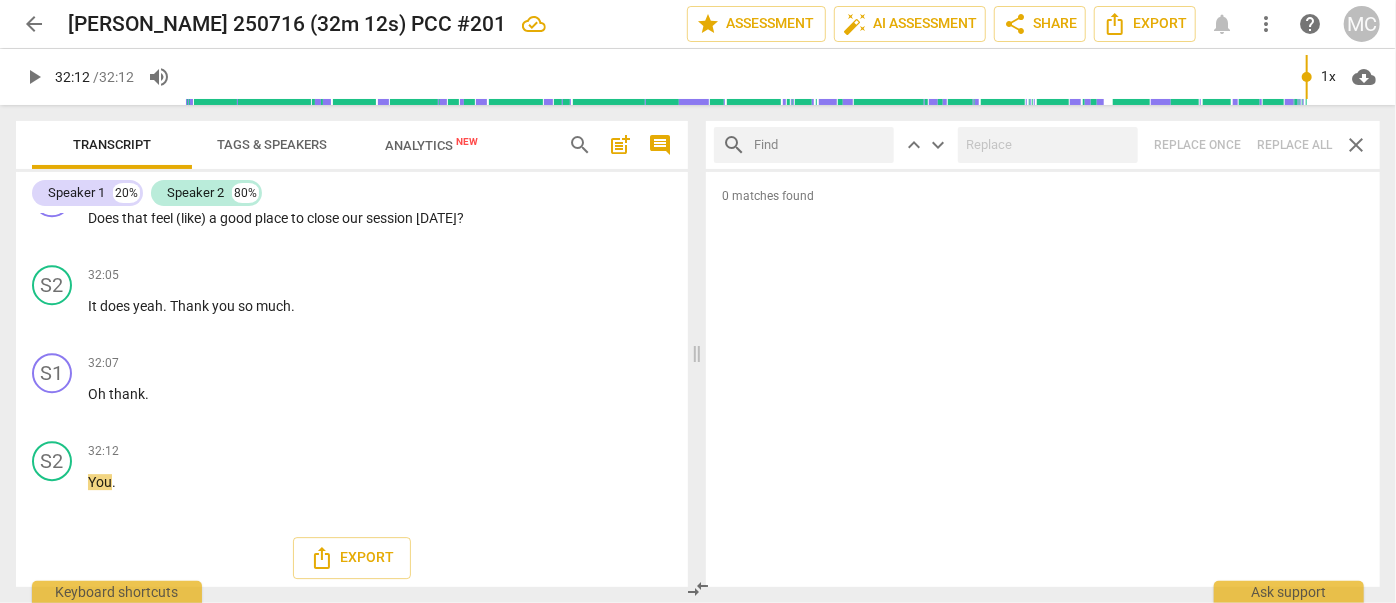click at bounding box center (820, 145) 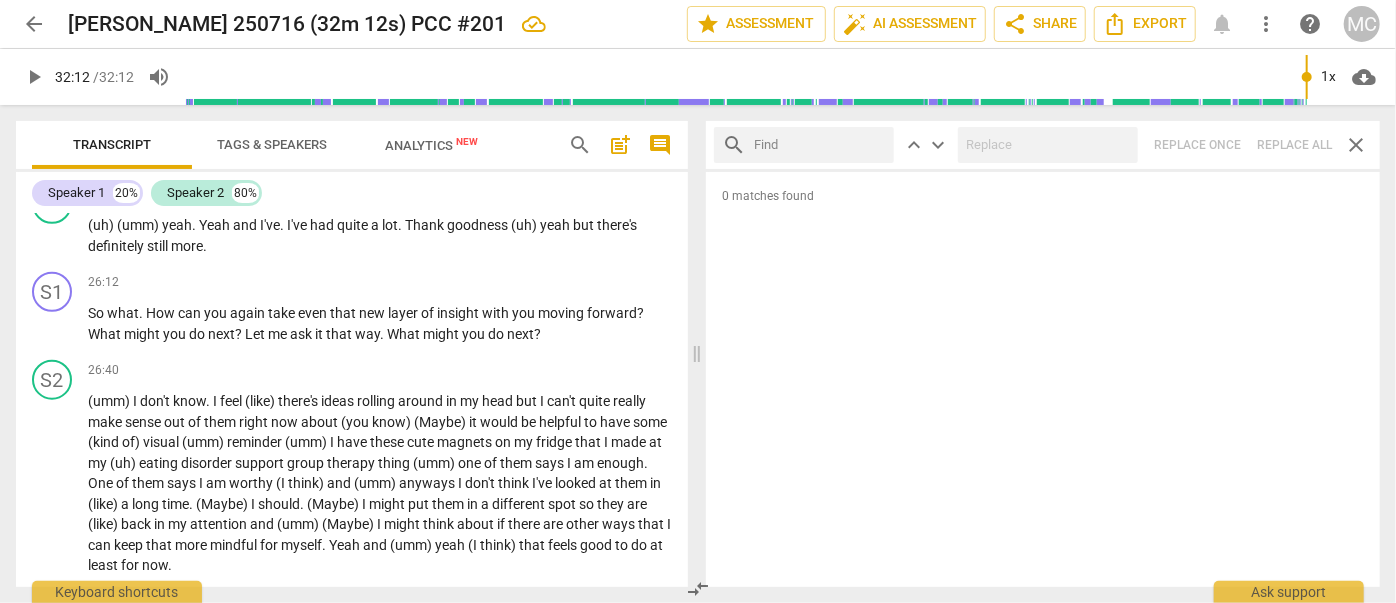 scroll, scrollTop: 8596, scrollLeft: 0, axis: vertical 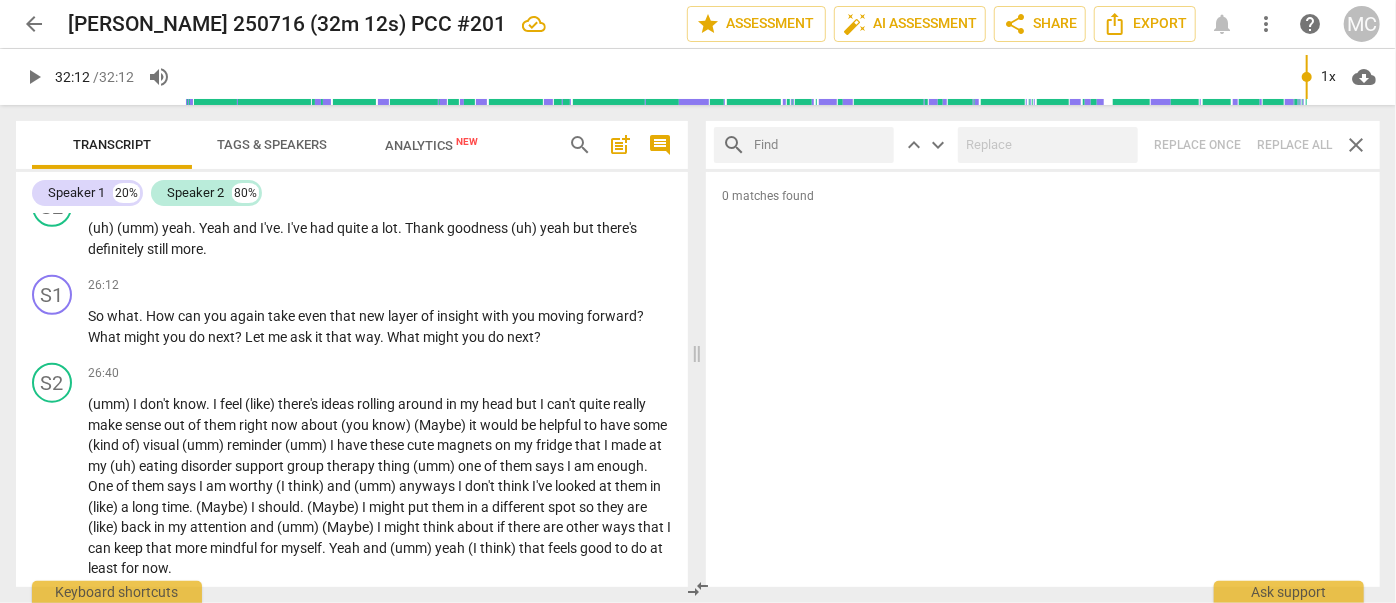 click on "arrow_back" at bounding box center [34, 24] 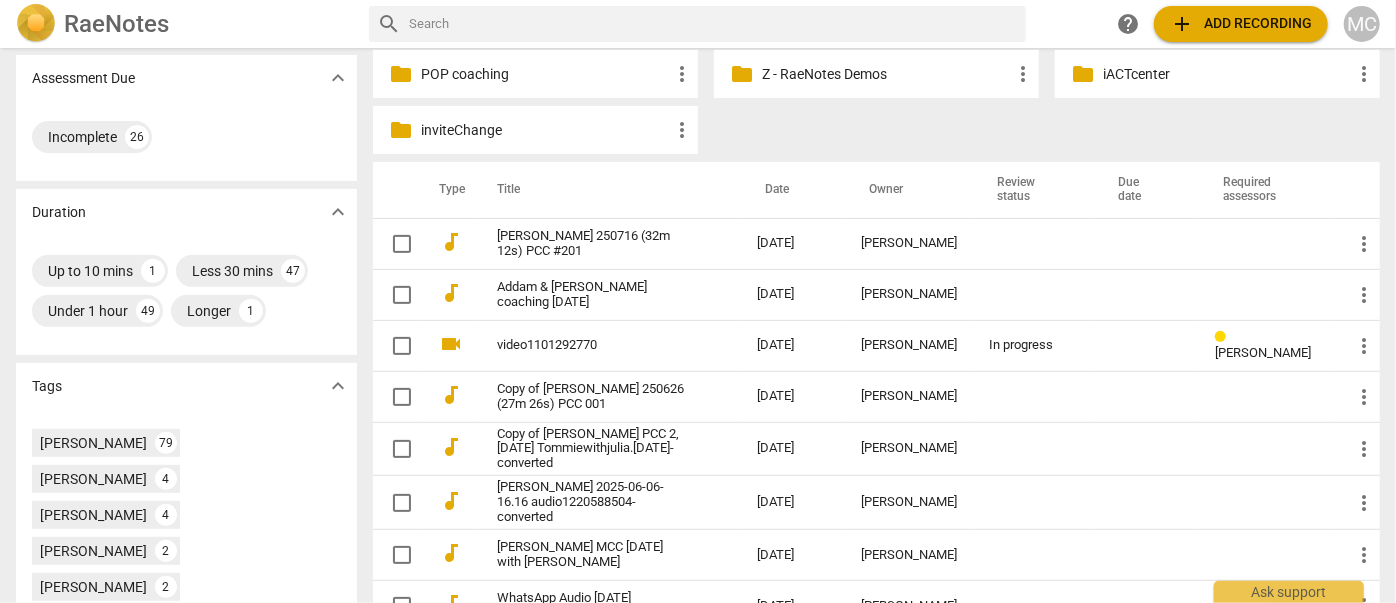 scroll, scrollTop: 313, scrollLeft: 0, axis: vertical 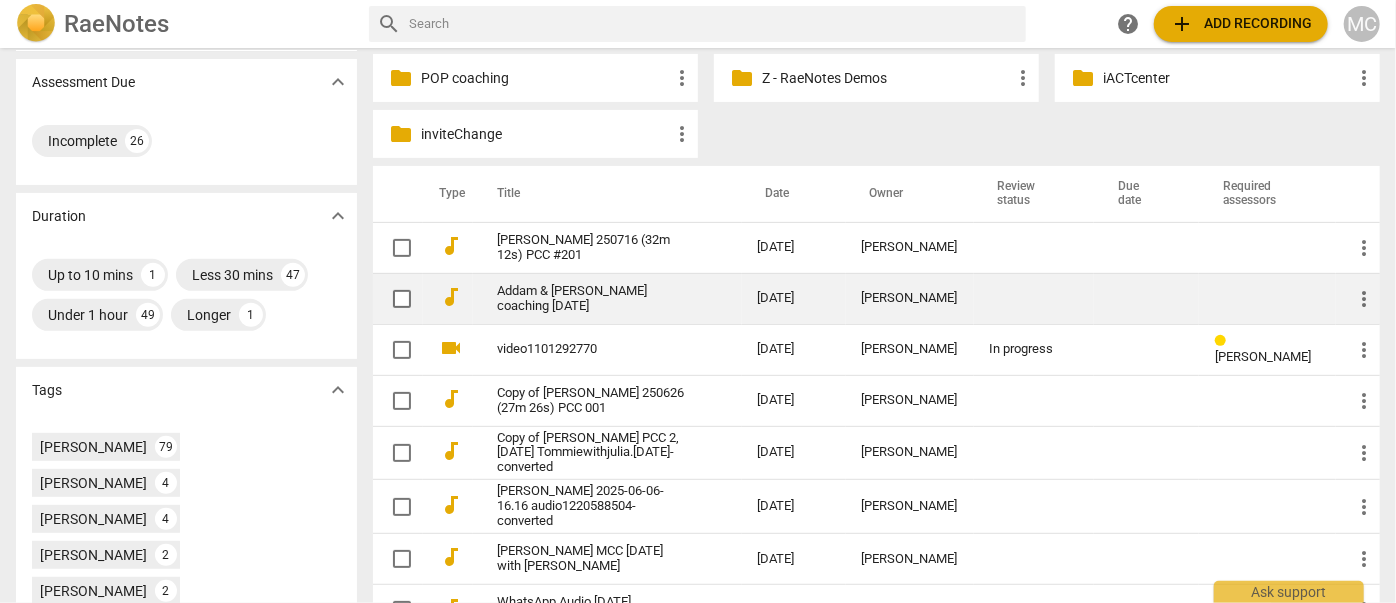 click on "Addam & [PERSON_NAME] coaching [DATE]" at bounding box center [591, 299] 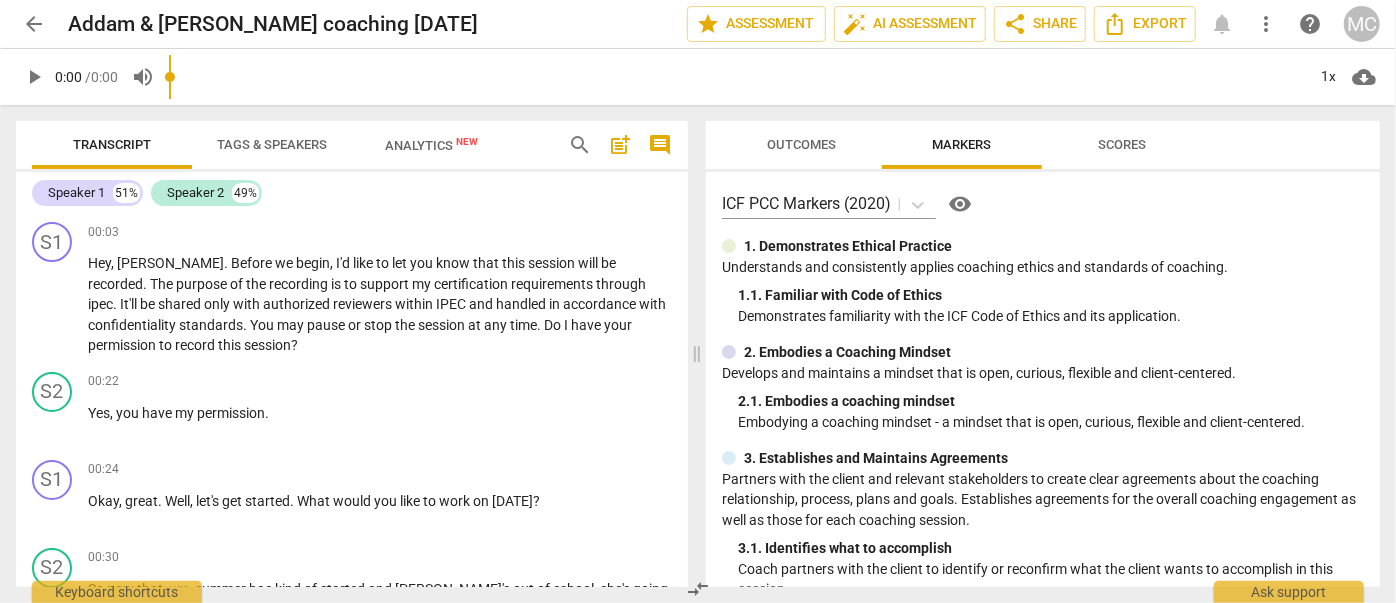 click on "search" at bounding box center [580, 145] 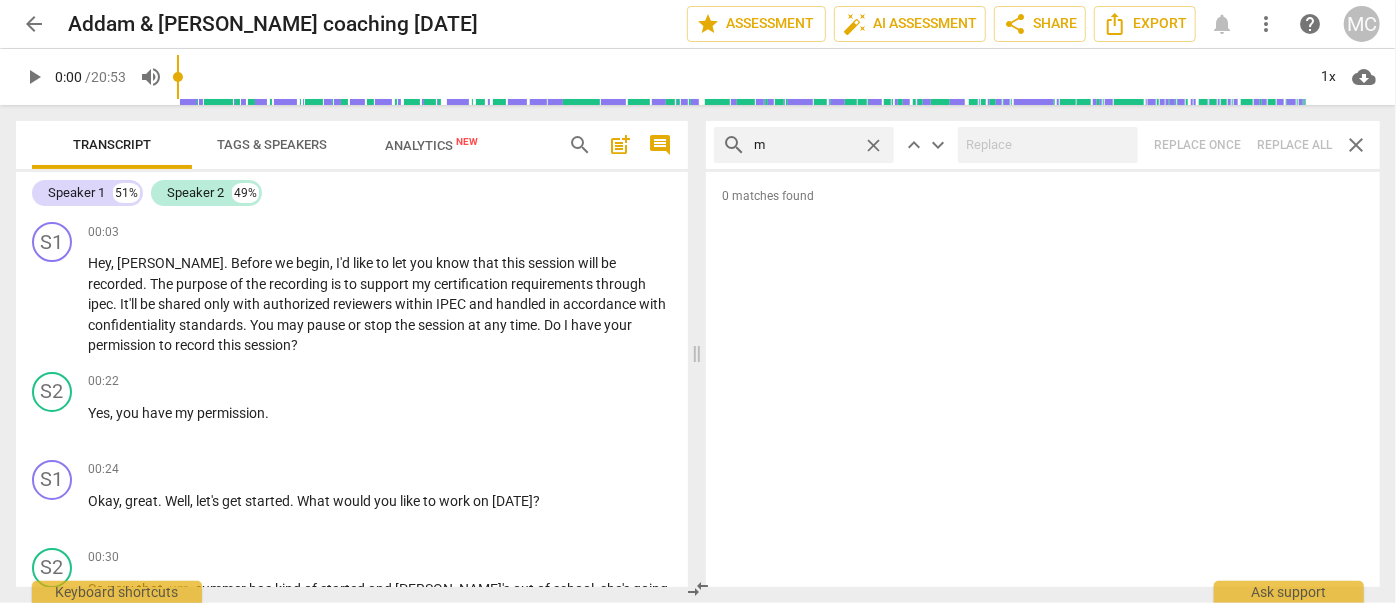 type on "m" 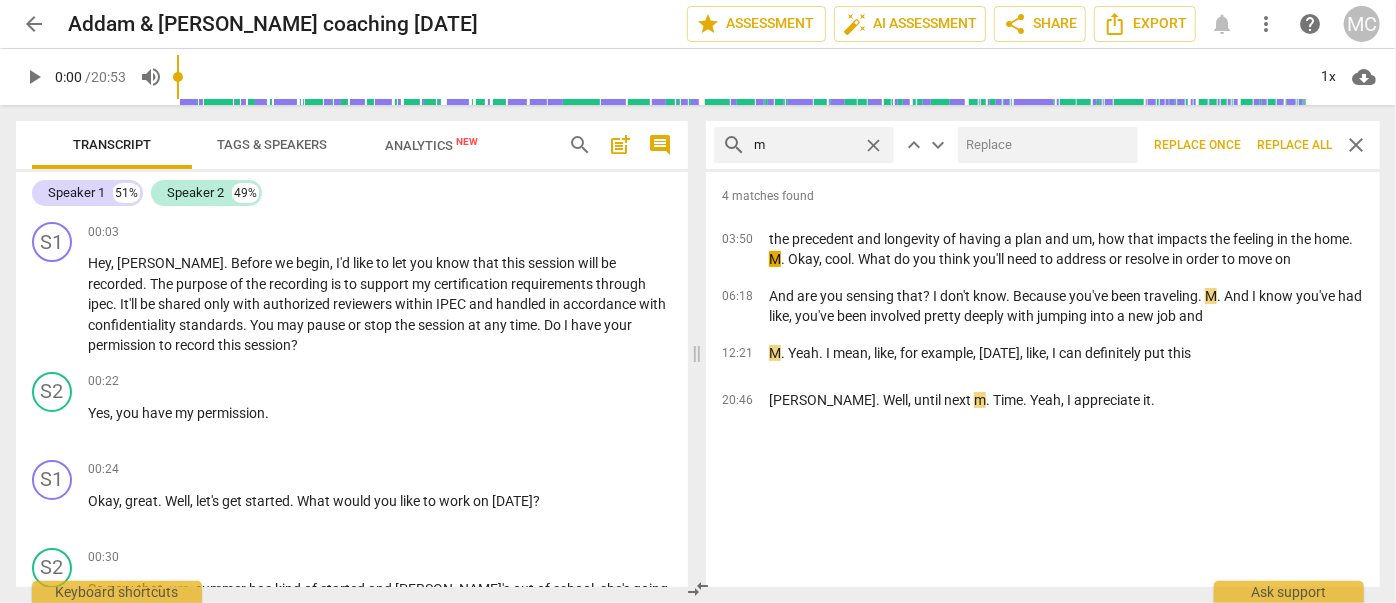 click on "Replace all" at bounding box center [1294, 145] 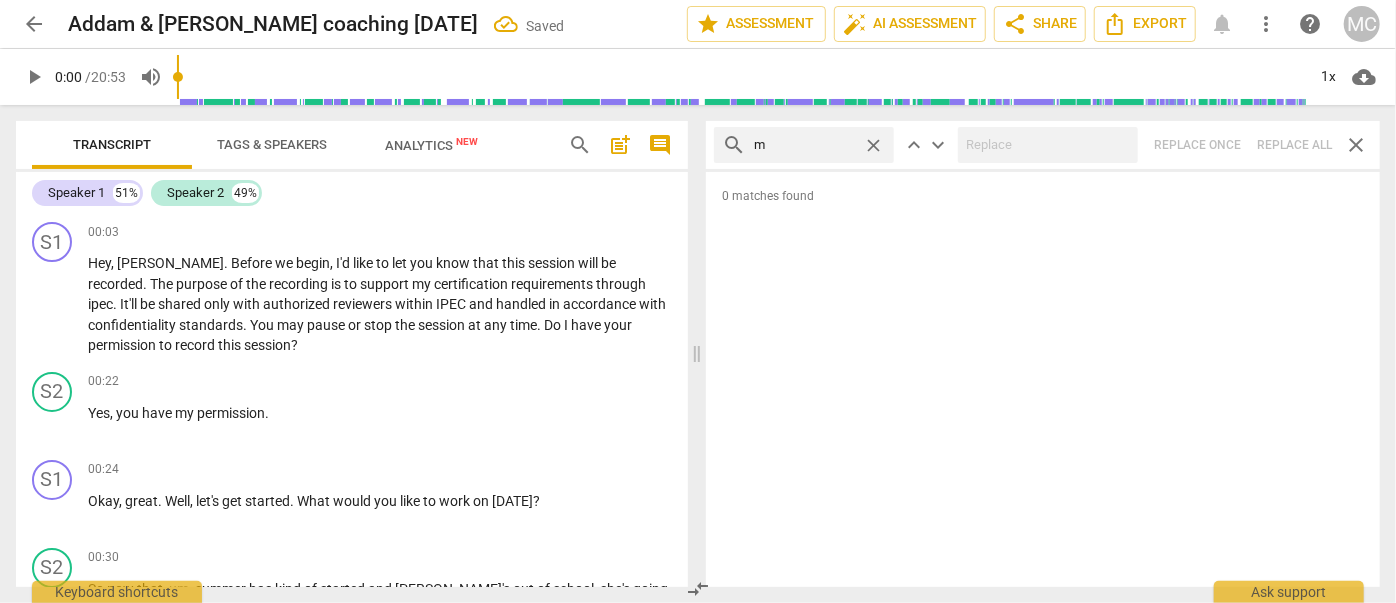 click on "close" at bounding box center (873, 145) 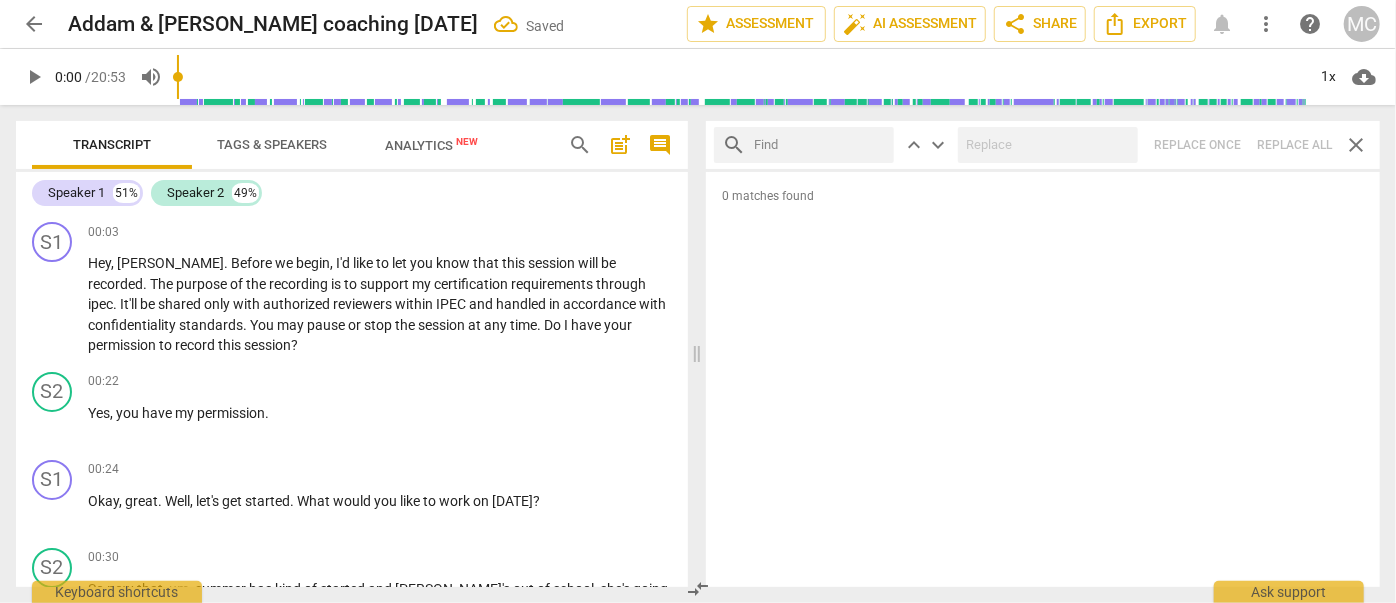 click at bounding box center (820, 145) 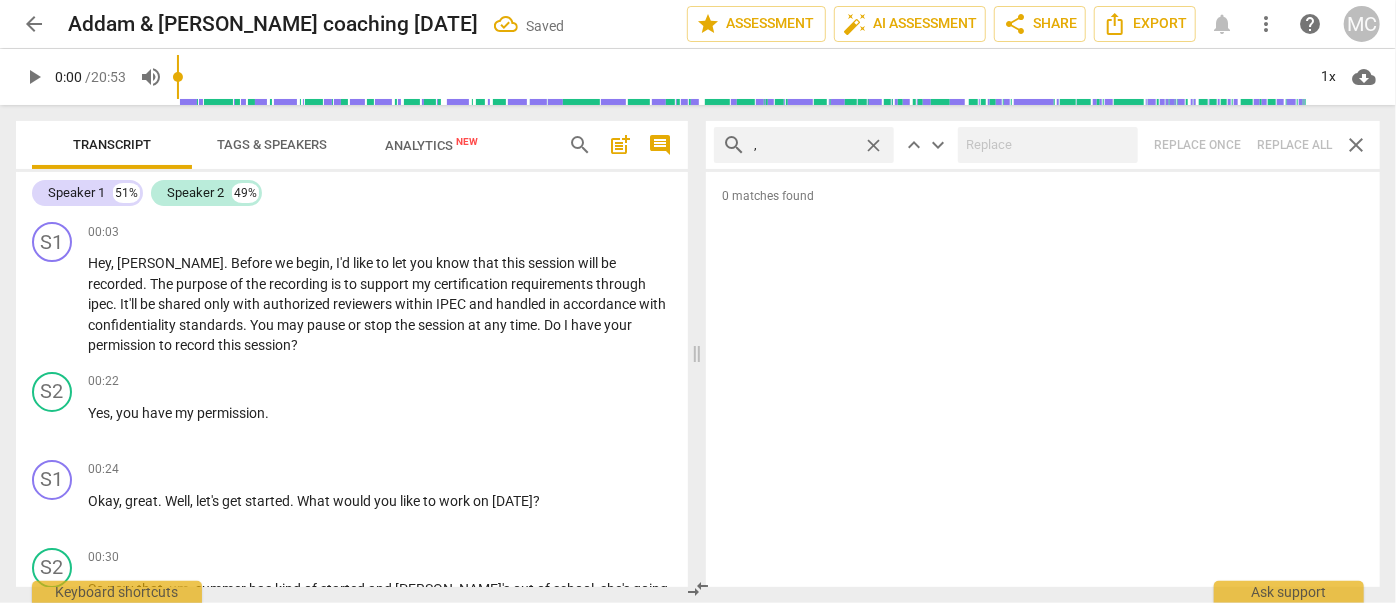 type on "," 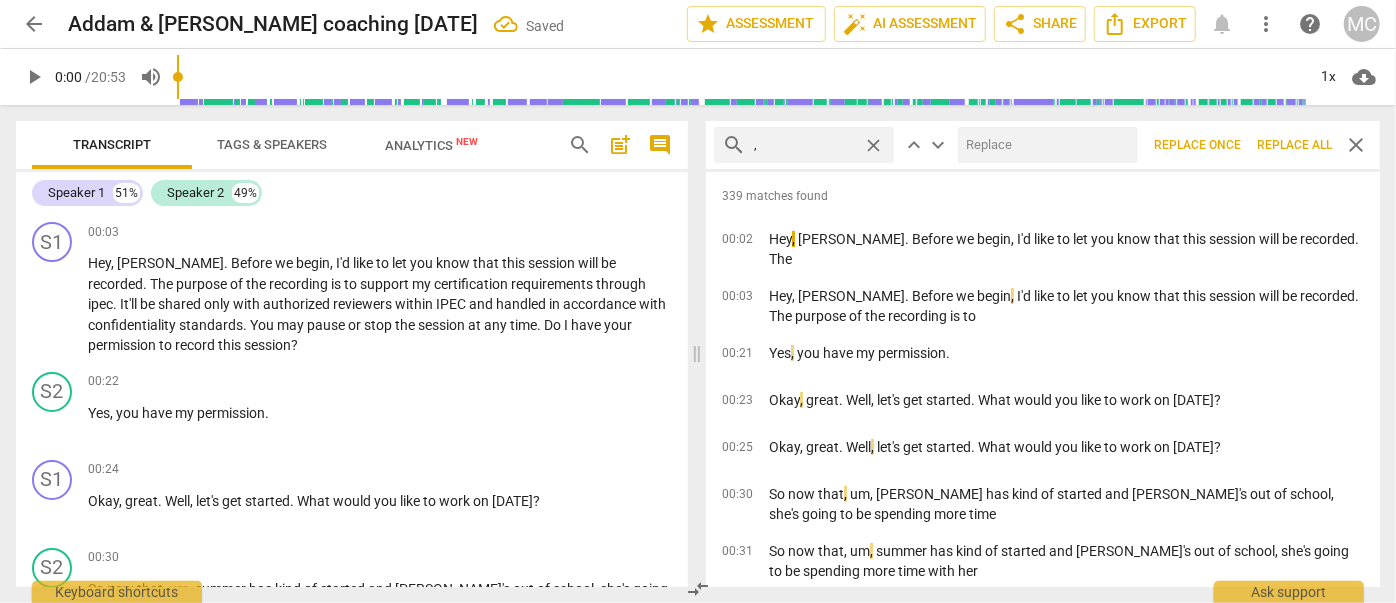 click on "Replace all" at bounding box center (1294, 145) 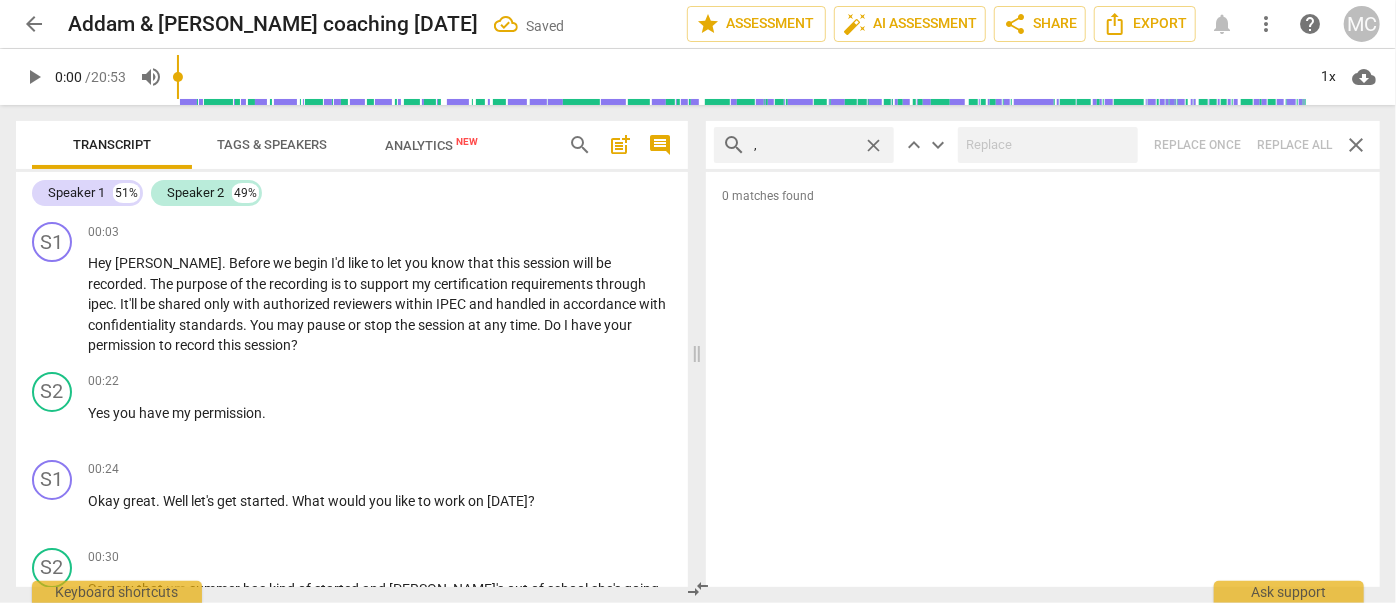 click on "close" at bounding box center (873, 145) 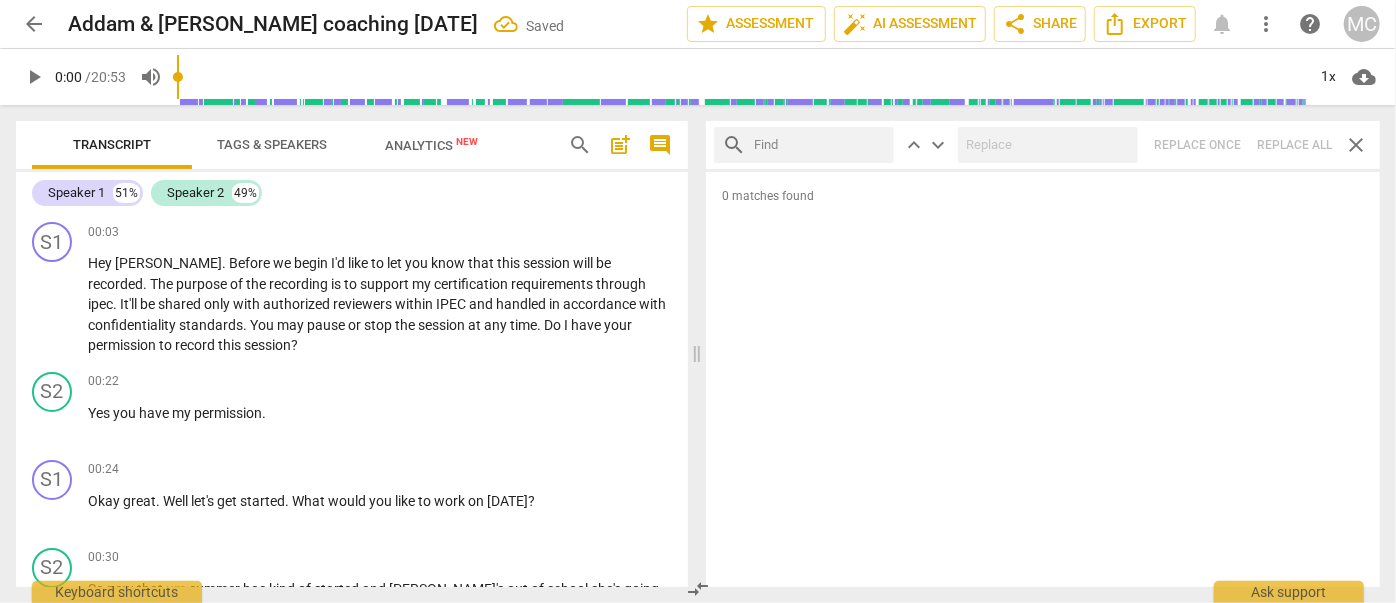 click at bounding box center (820, 145) 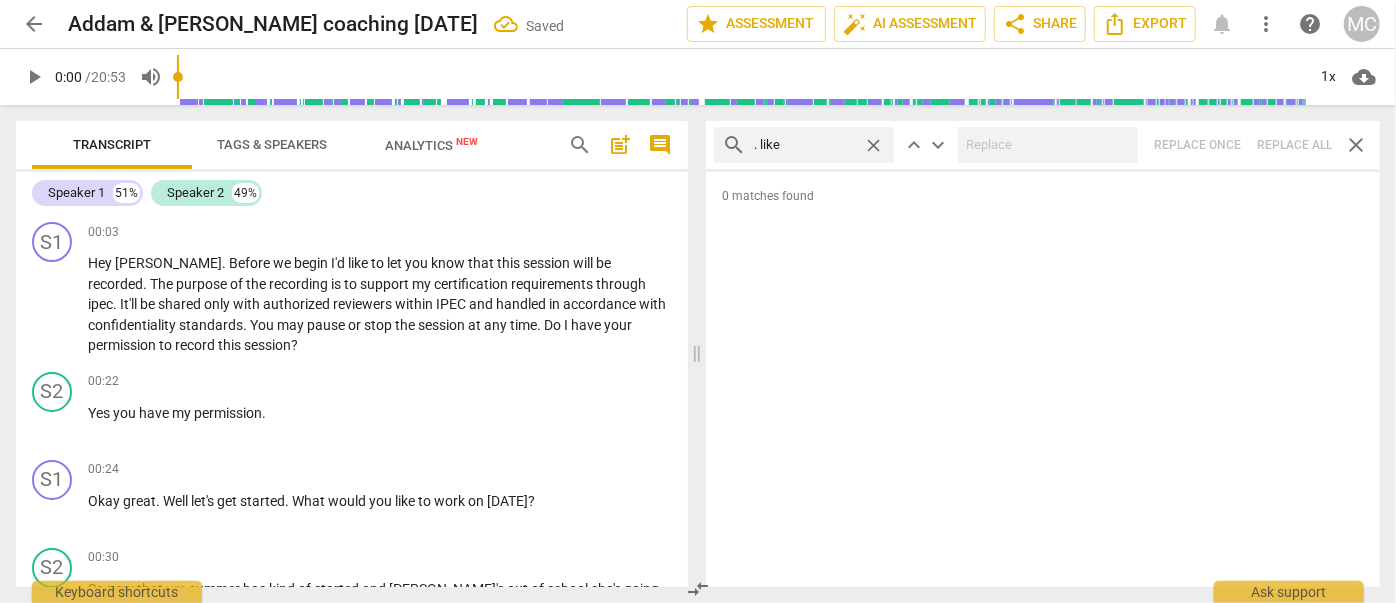 type on ". like" 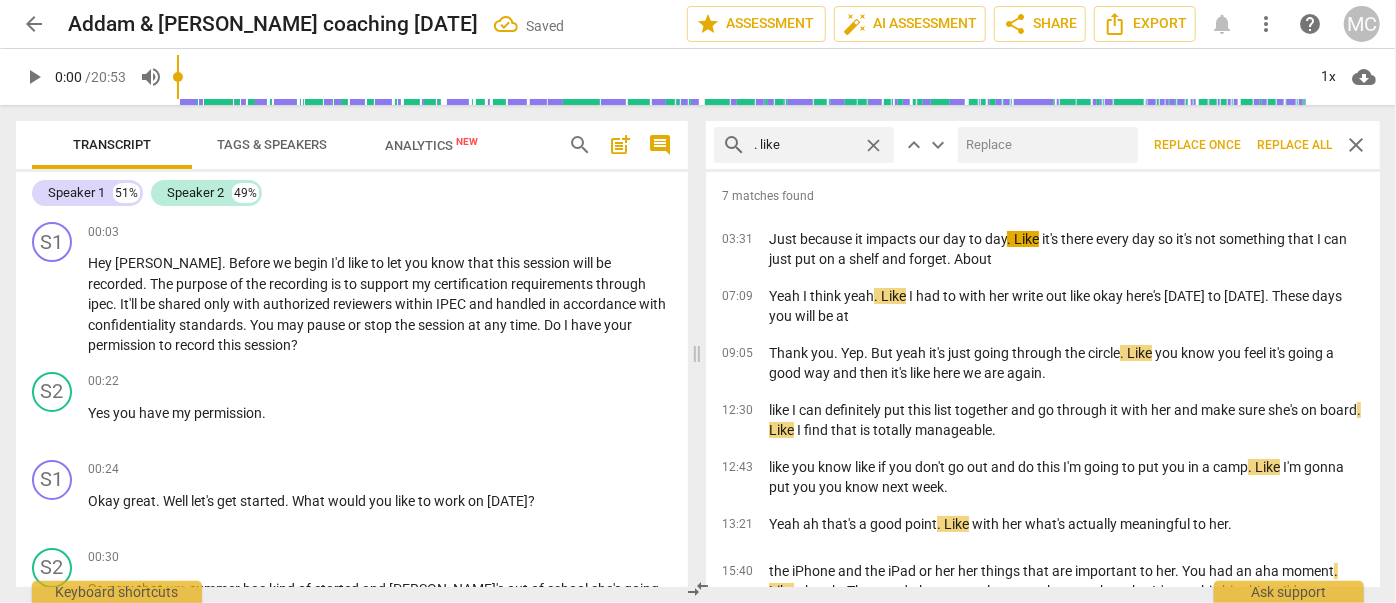 click at bounding box center [1044, 145] 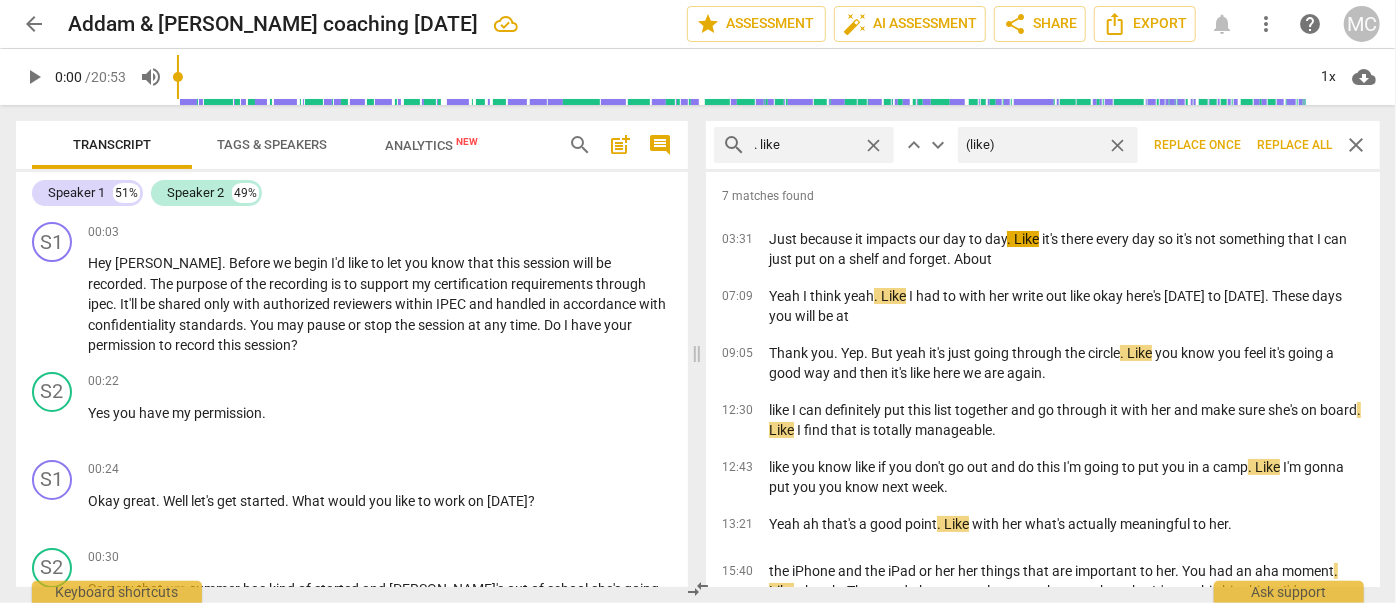 type on "(like)" 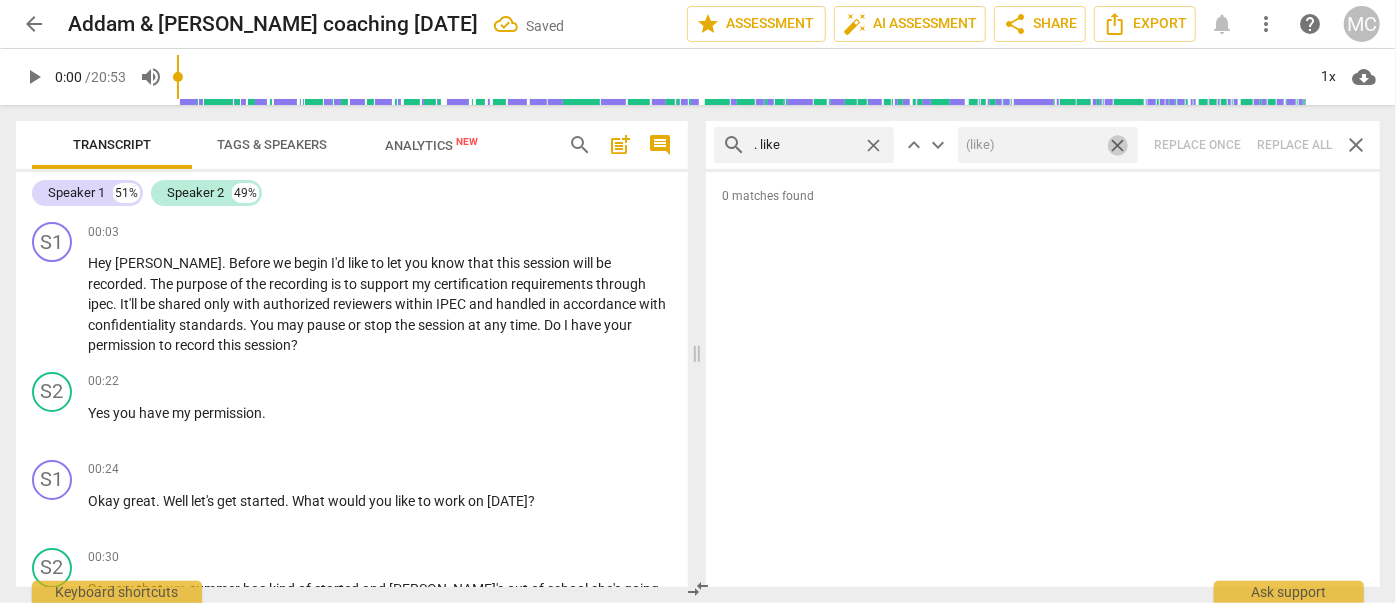 click on "close" at bounding box center (1117, 145) 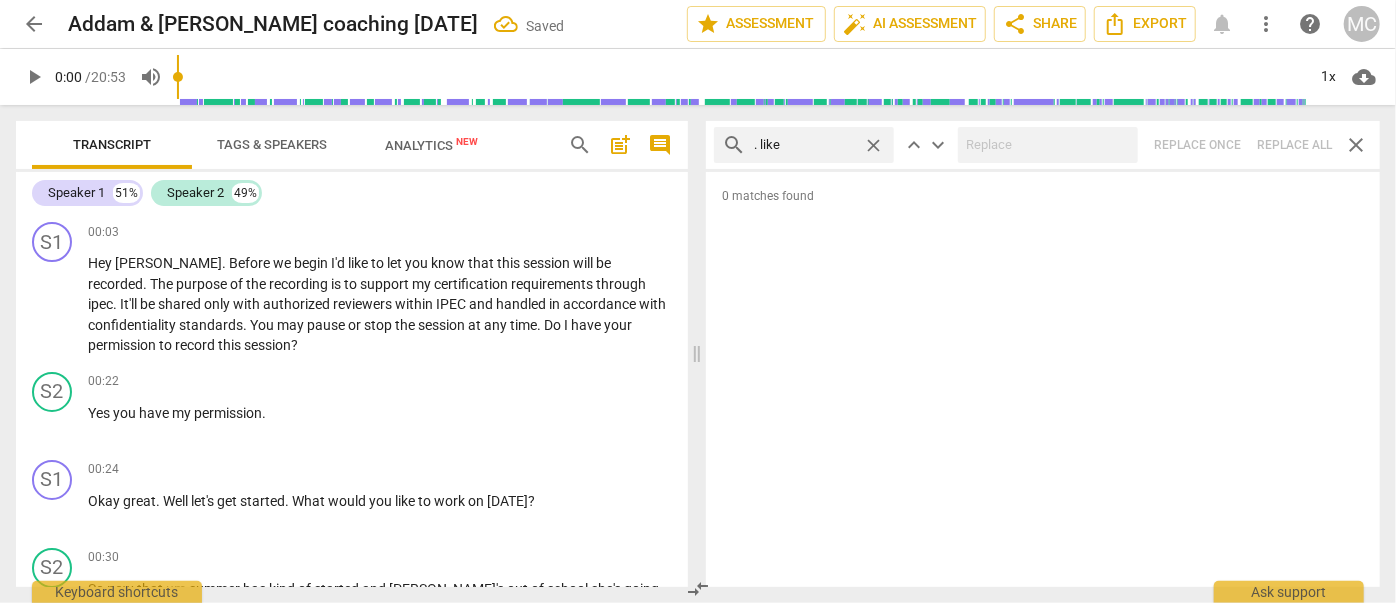 click on "close" at bounding box center (873, 145) 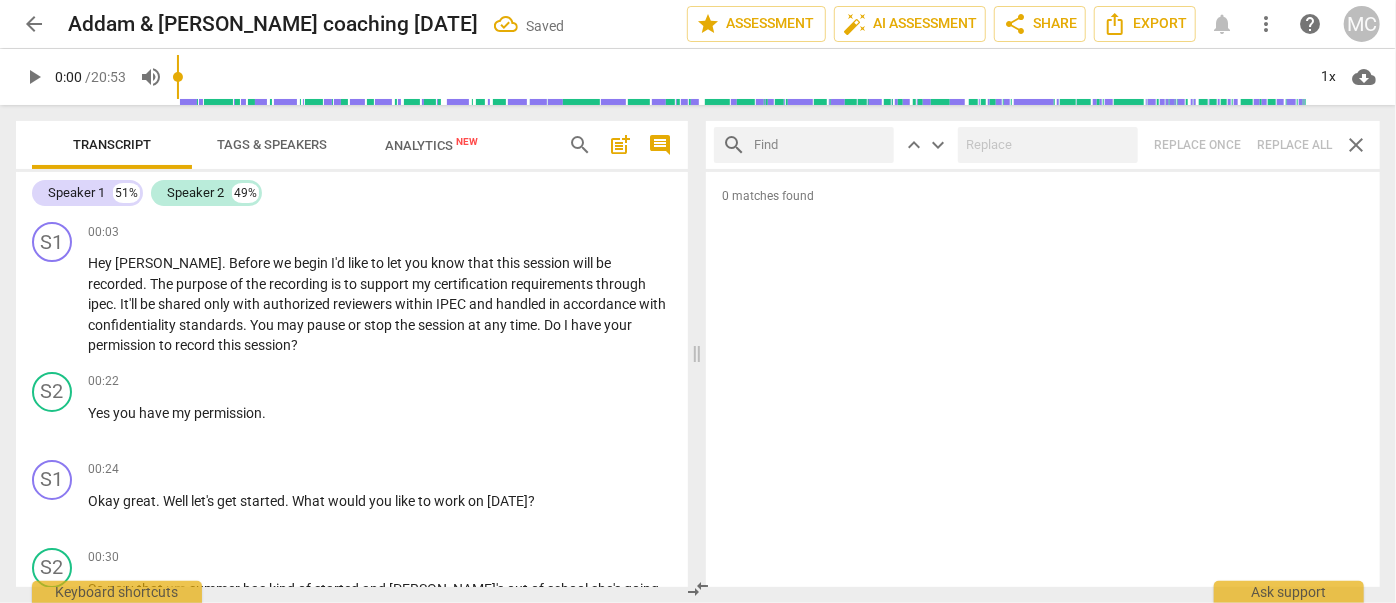 drag, startPoint x: 834, startPoint y: 142, endPoint x: 840, endPoint y: 128, distance: 15.231546 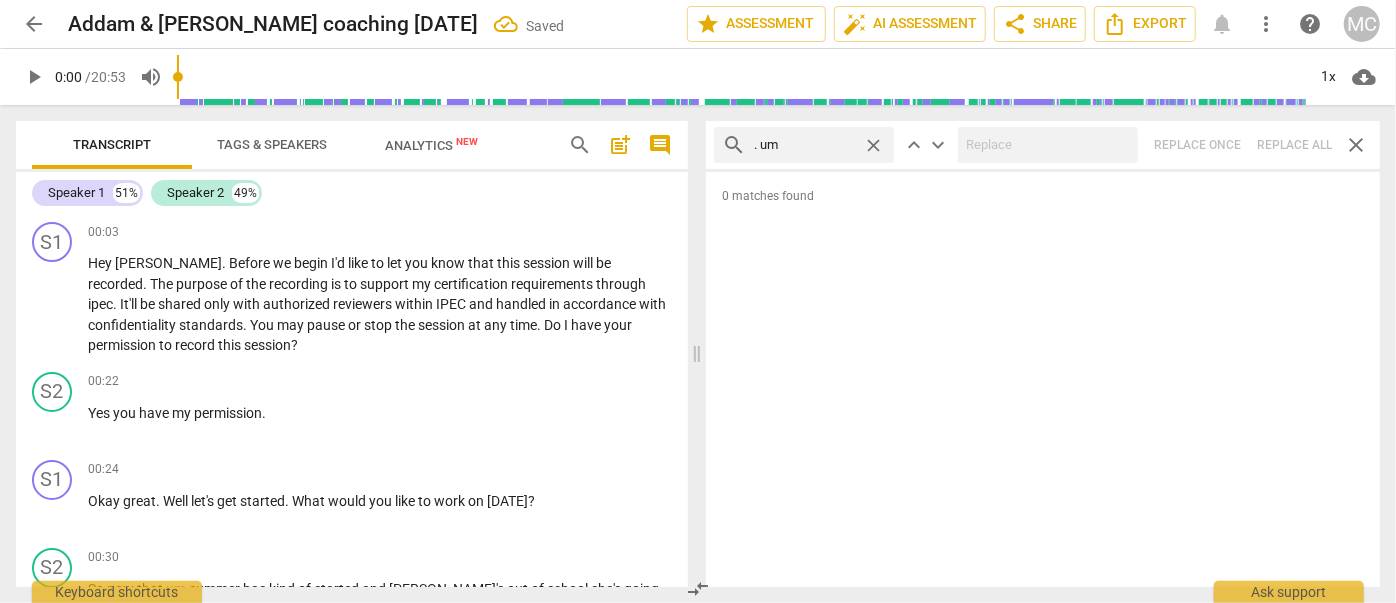 type on ". um" 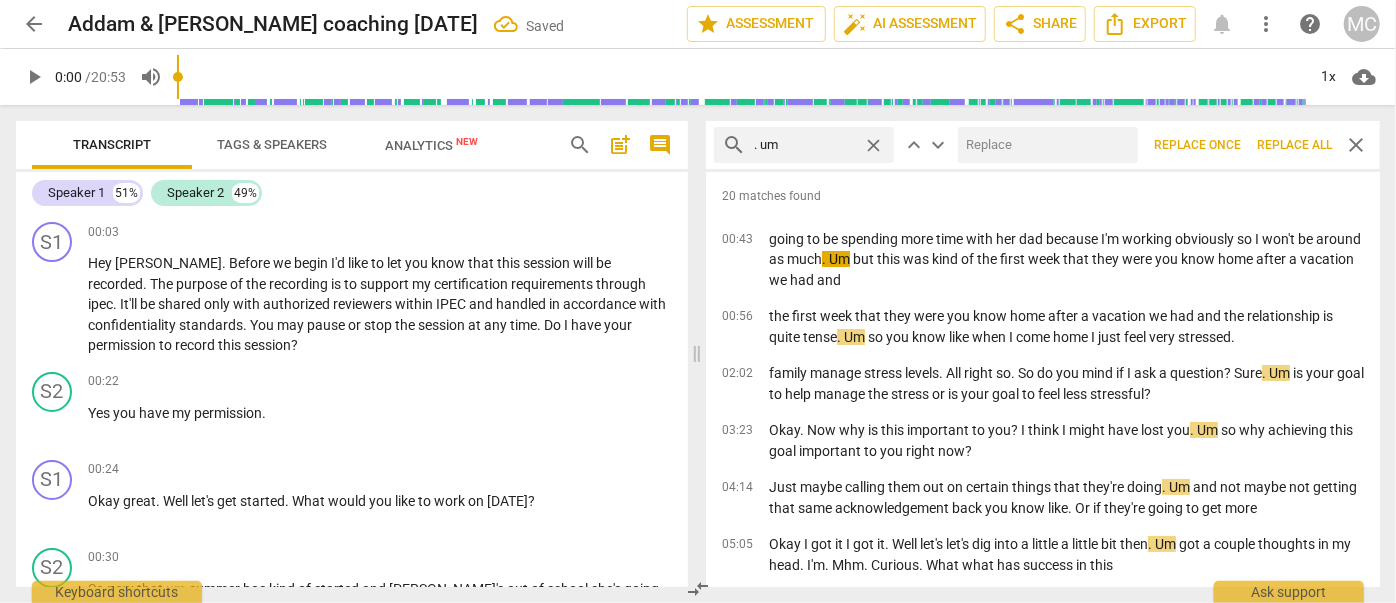 click at bounding box center (1044, 145) 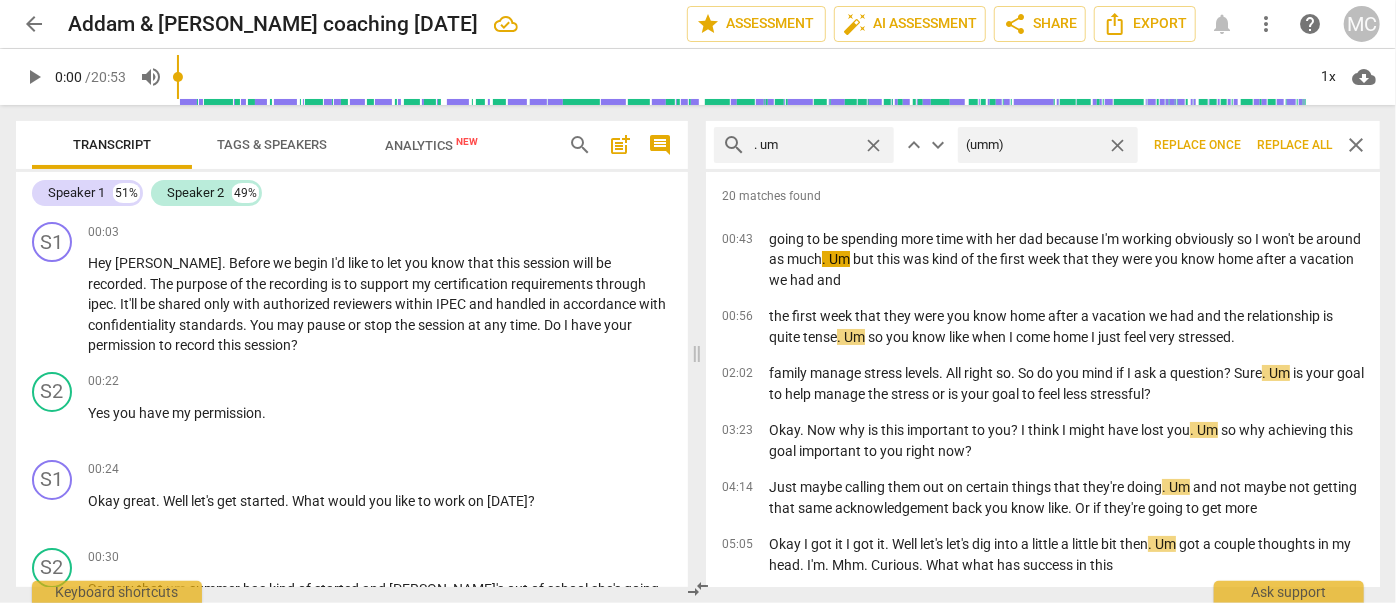 type on "(umm)" 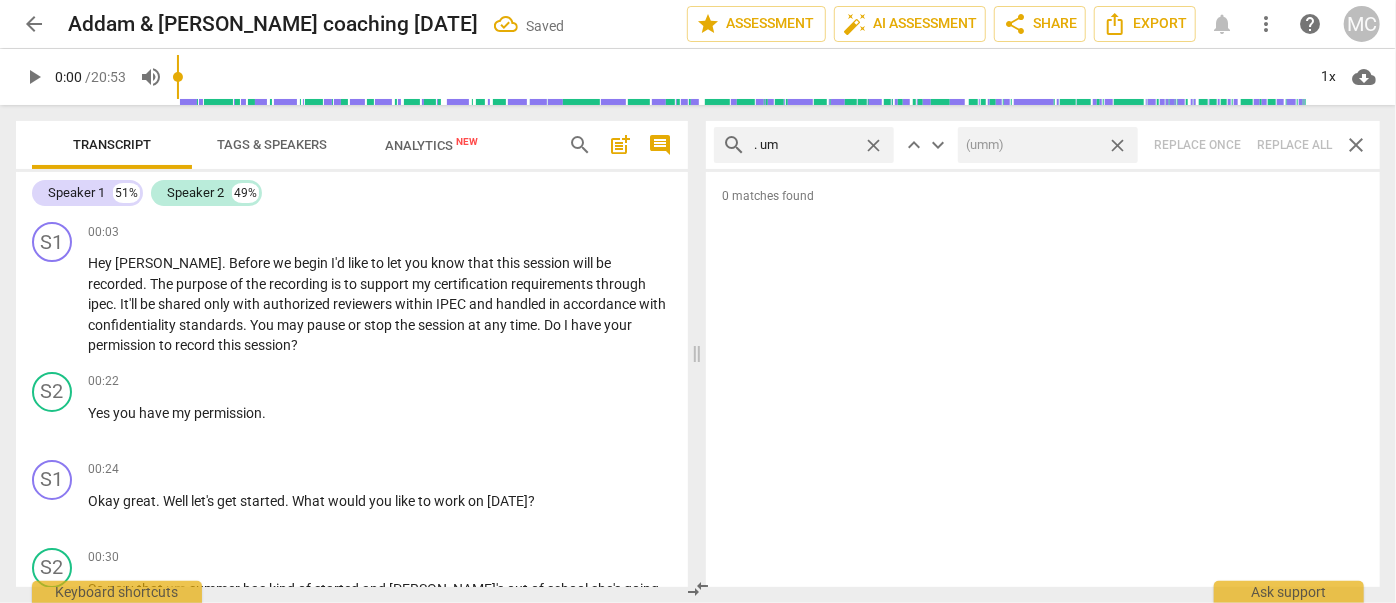 click on "close" at bounding box center [1117, 145] 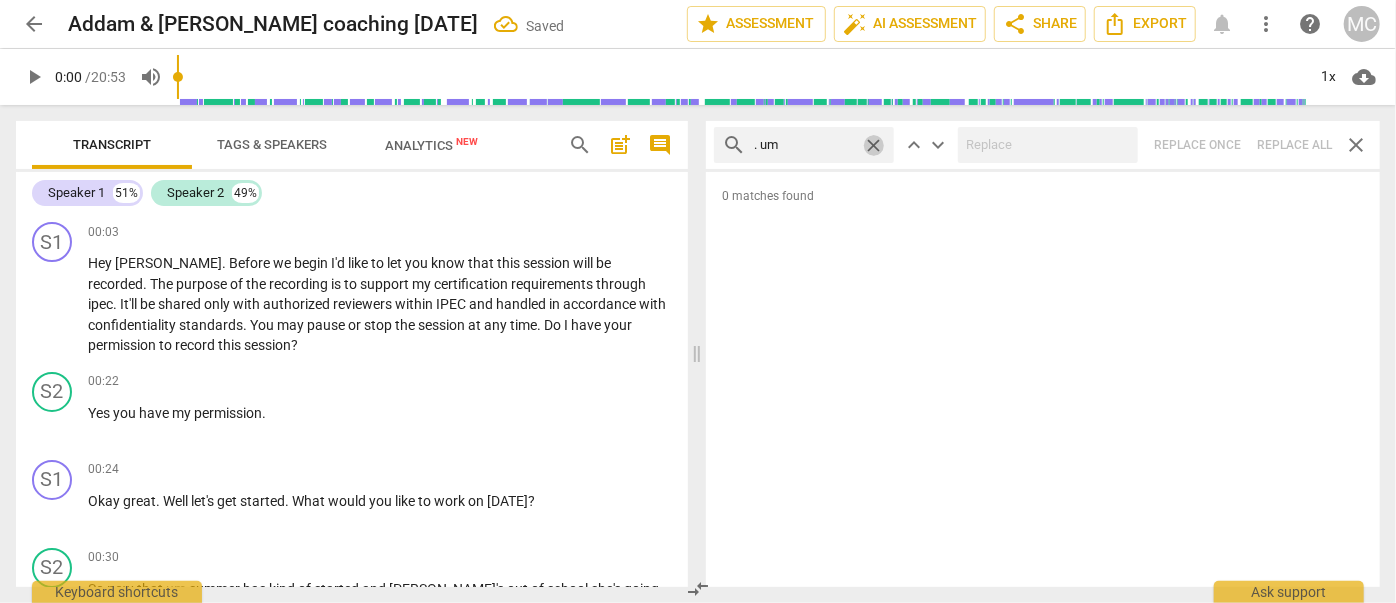 click on "close" at bounding box center (873, 145) 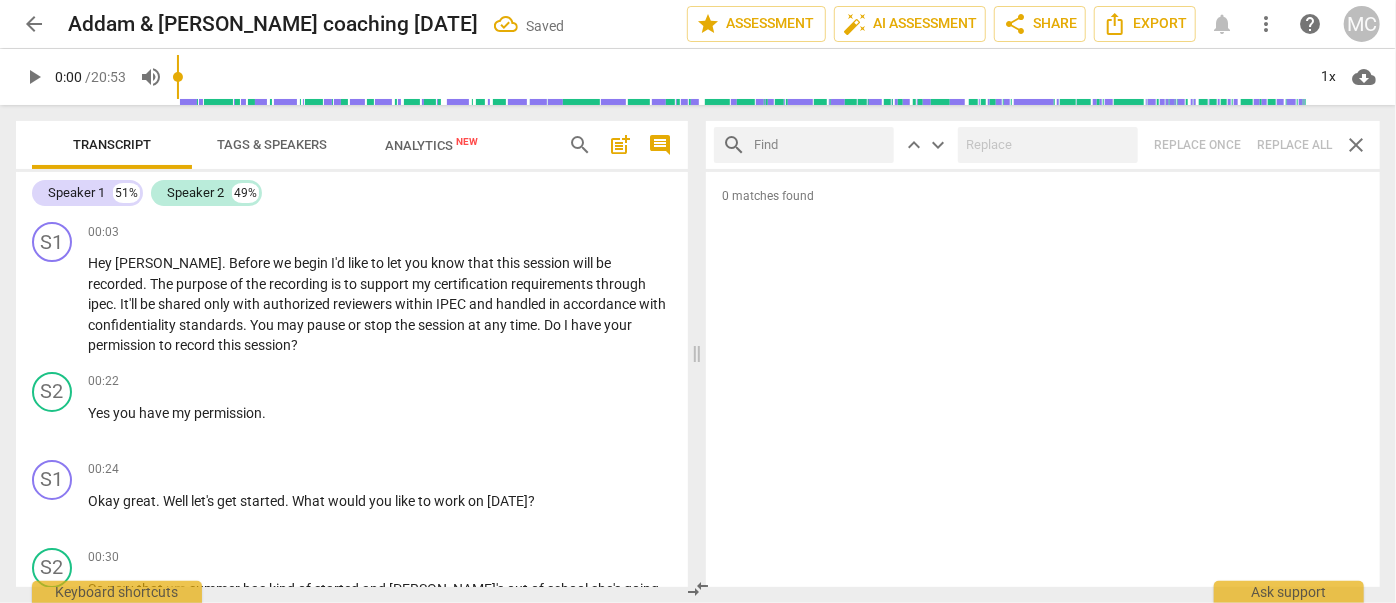 click at bounding box center [820, 145] 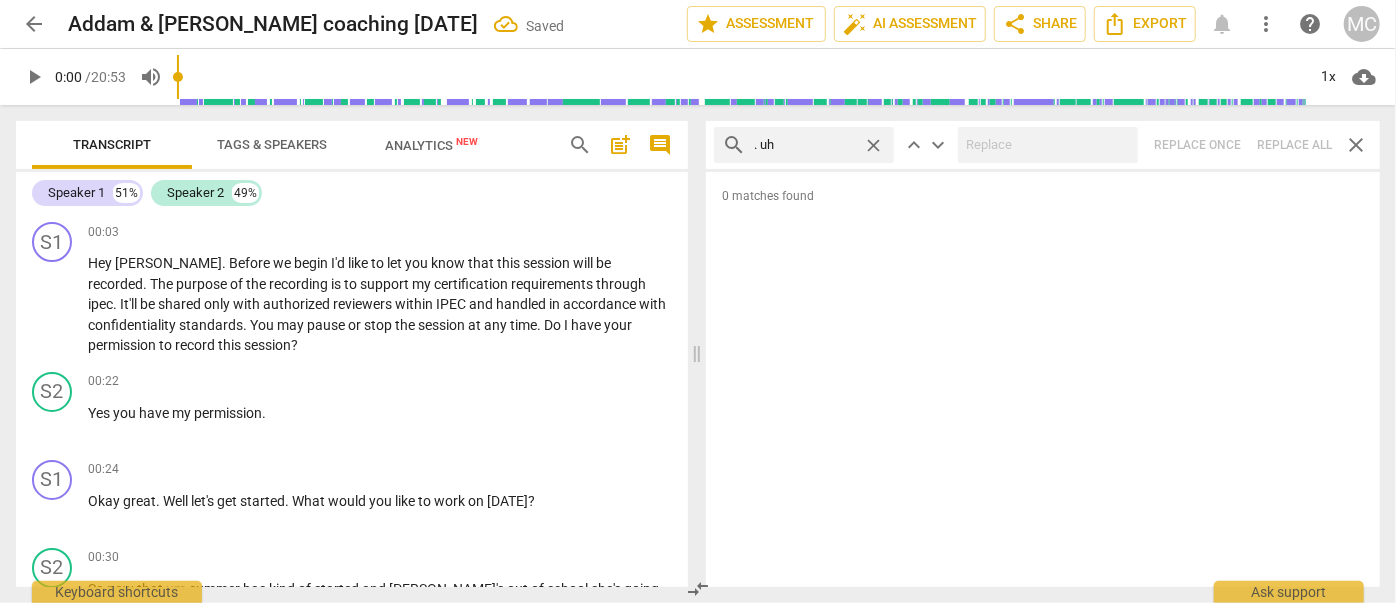 type on ". uh" 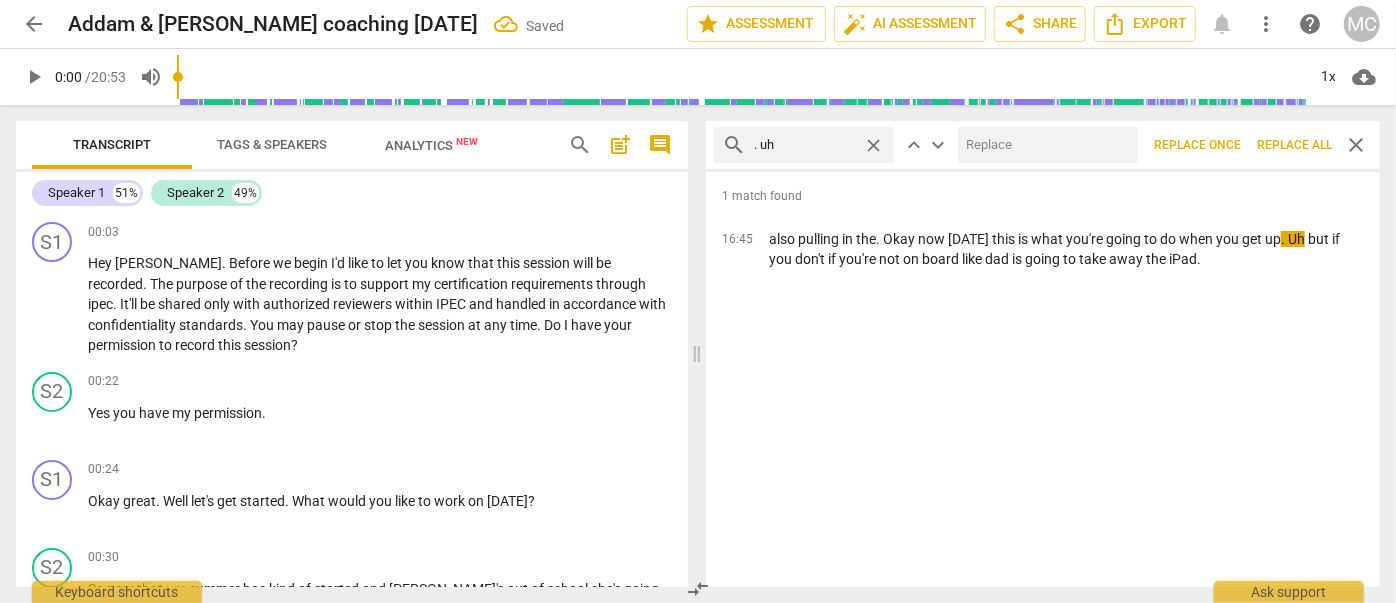 click at bounding box center [1044, 145] 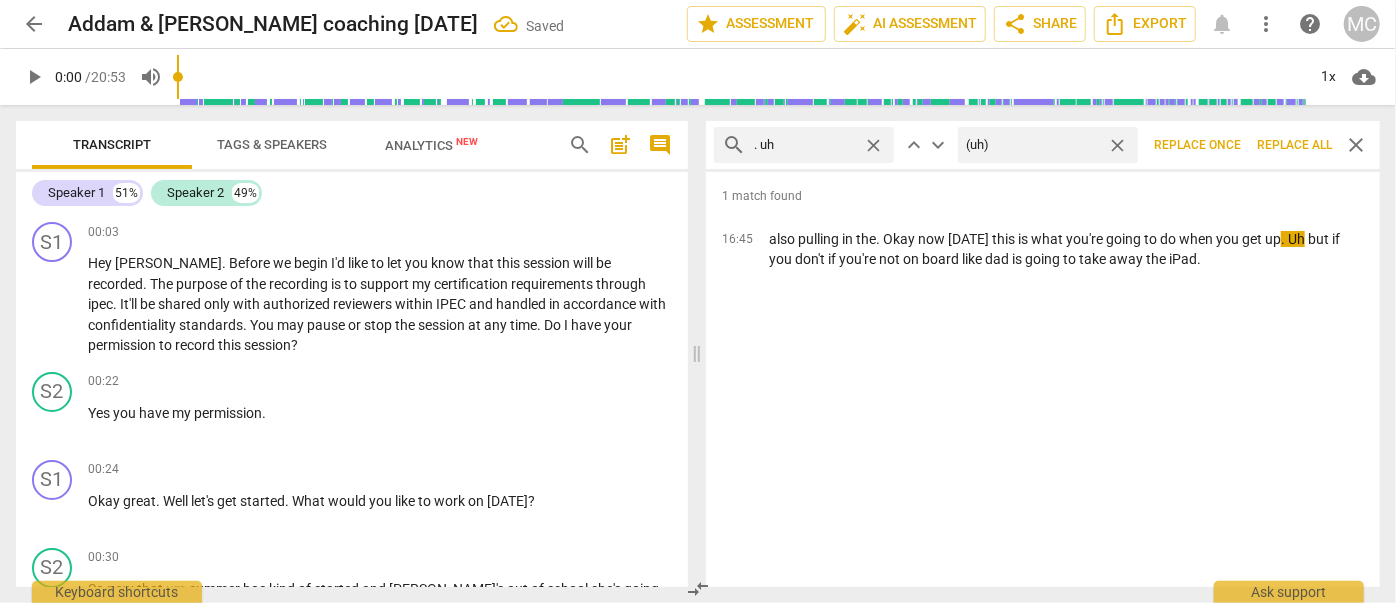 type on "(uh)" 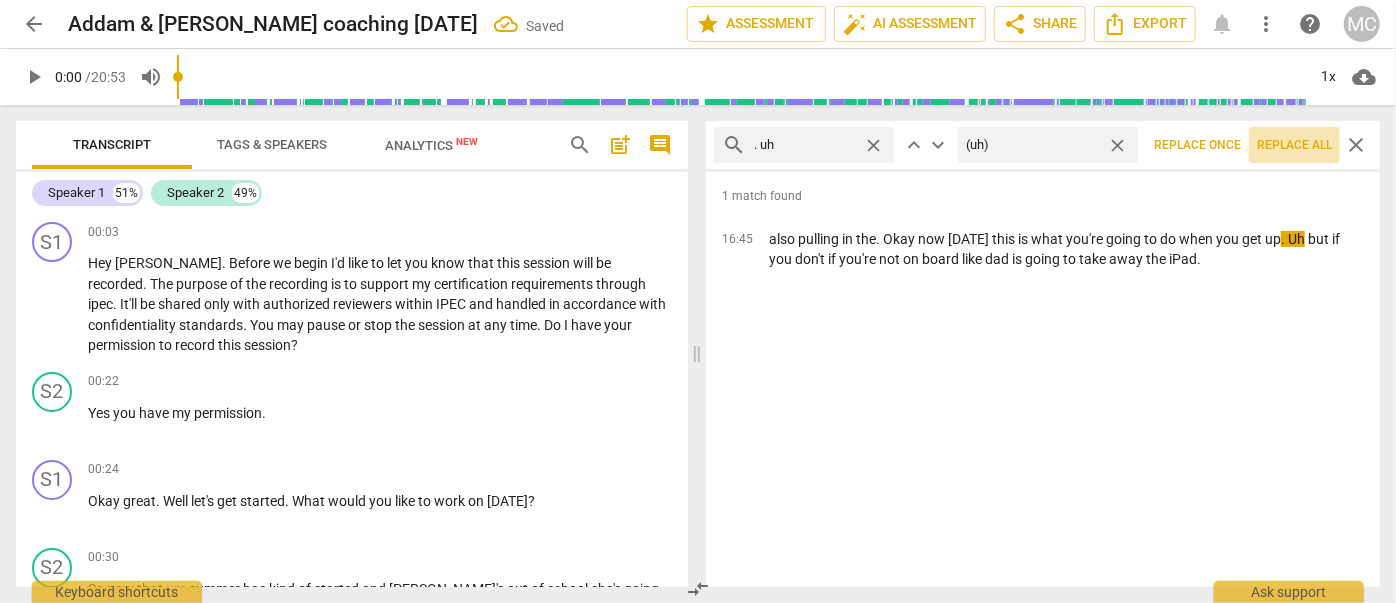 click on "Replace all" at bounding box center [1294, 145] 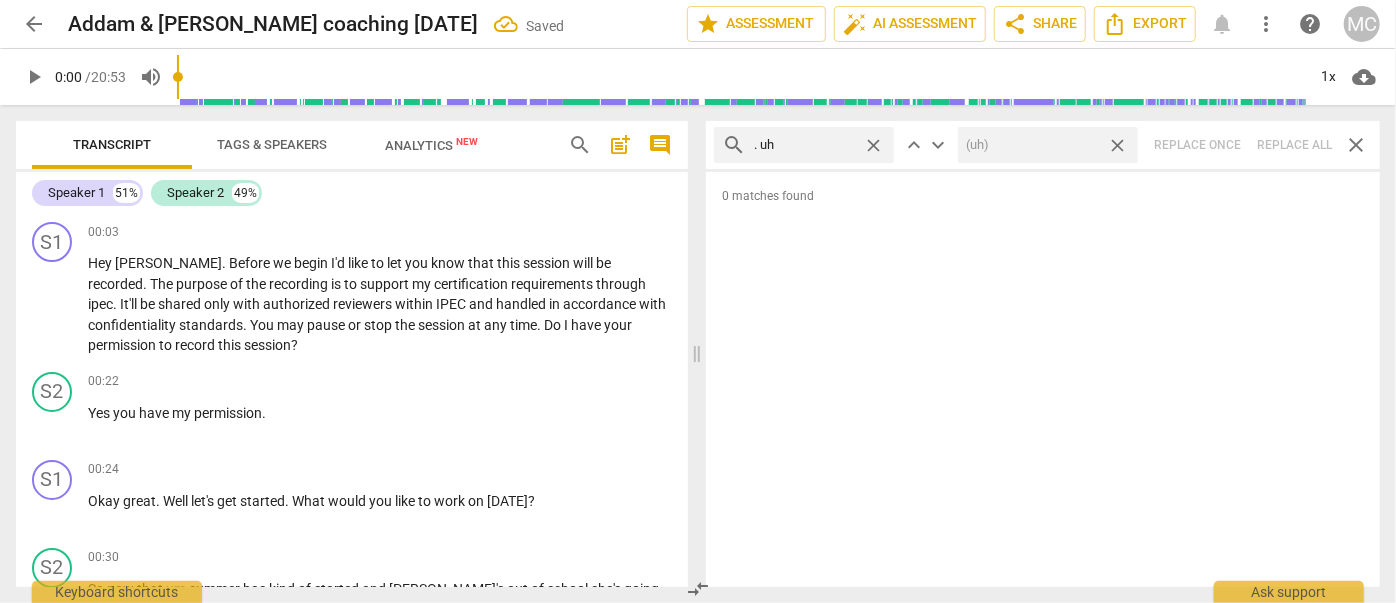 click on "close" at bounding box center (1117, 145) 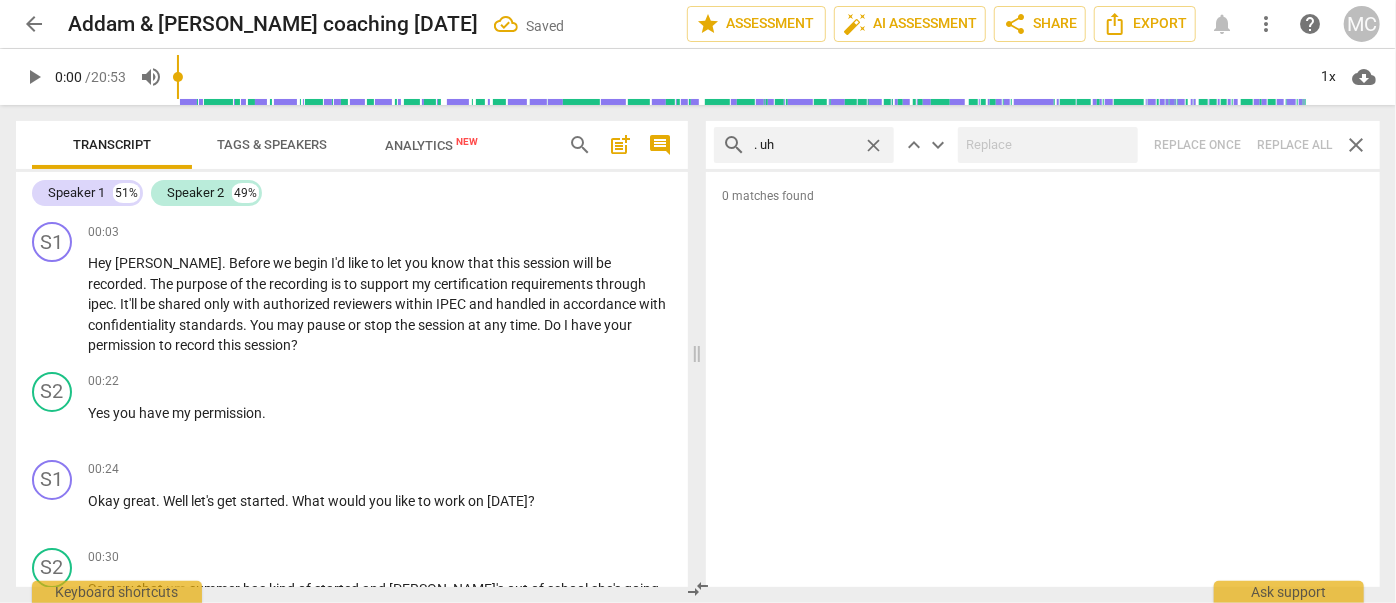 click on "close" at bounding box center (873, 145) 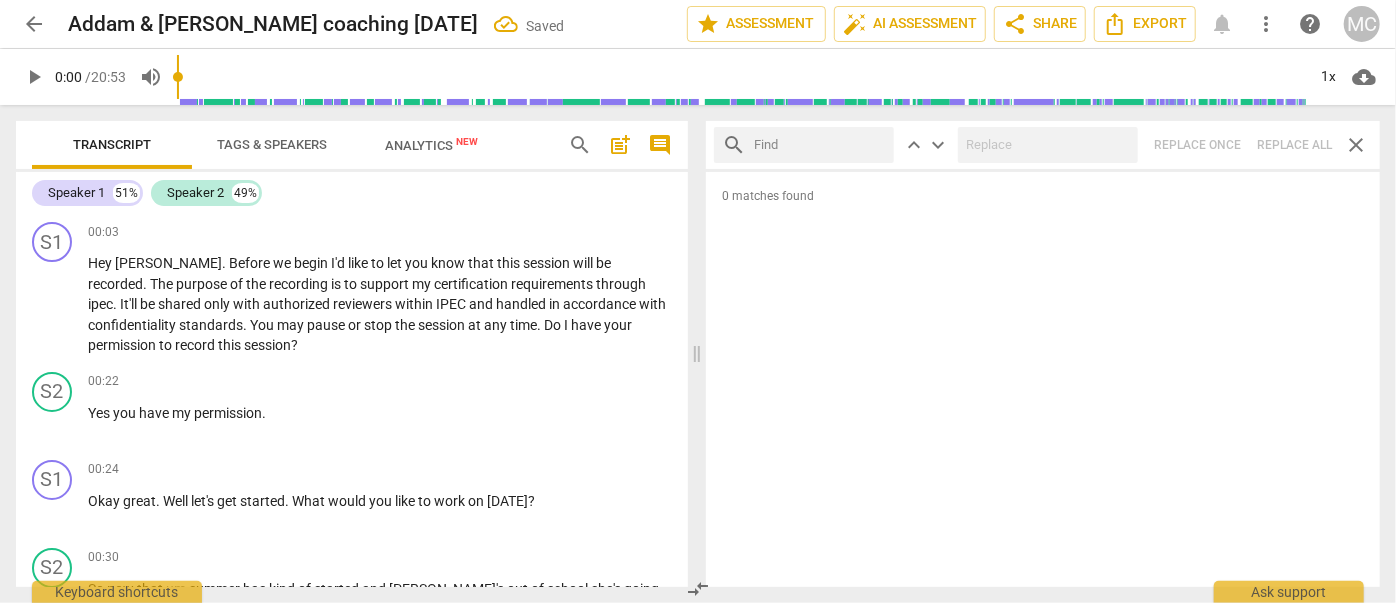 click at bounding box center [820, 145] 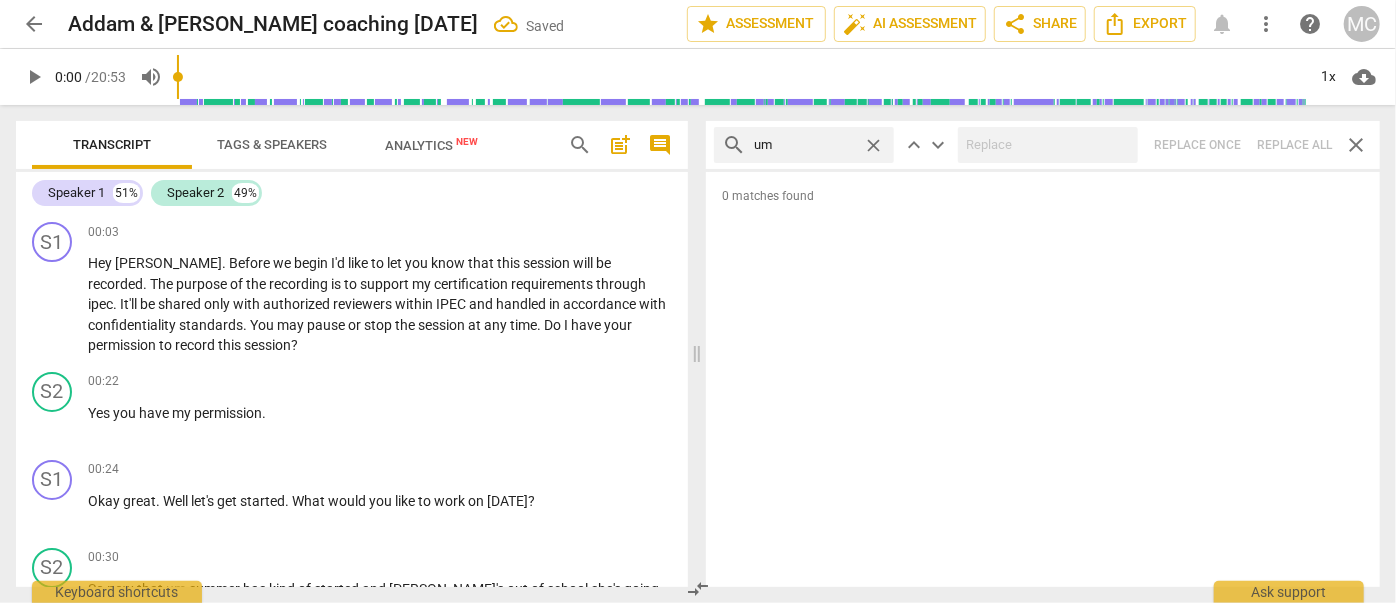 type on "um" 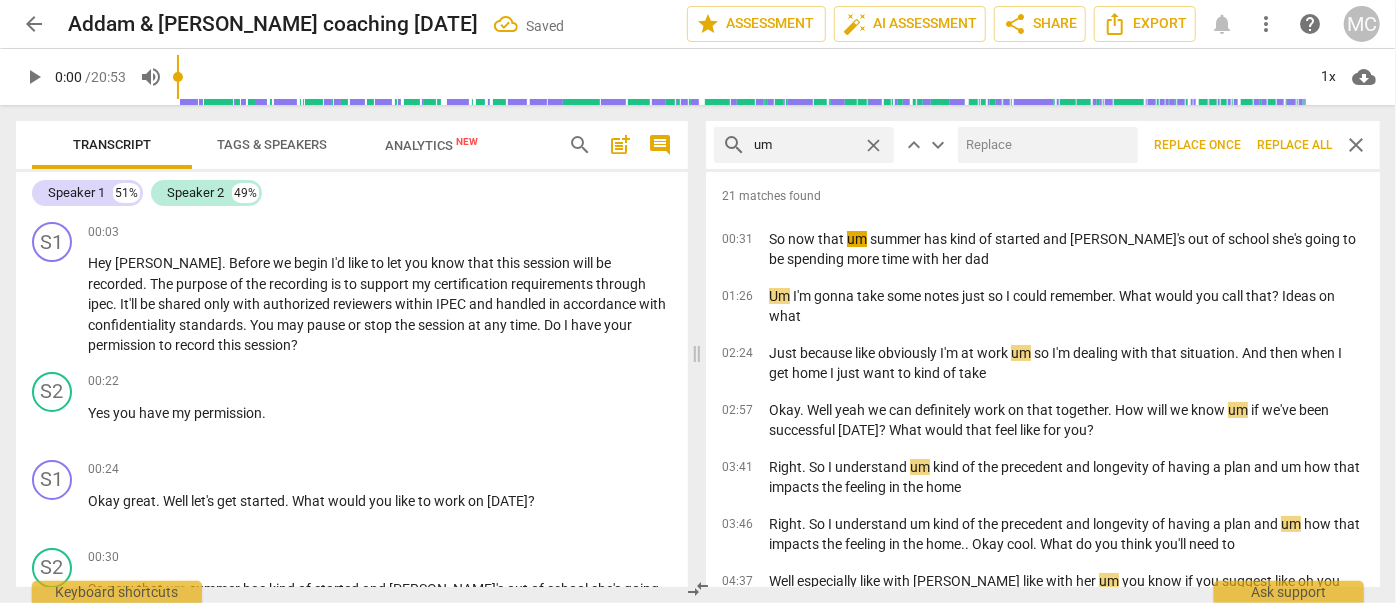 click at bounding box center [1044, 145] 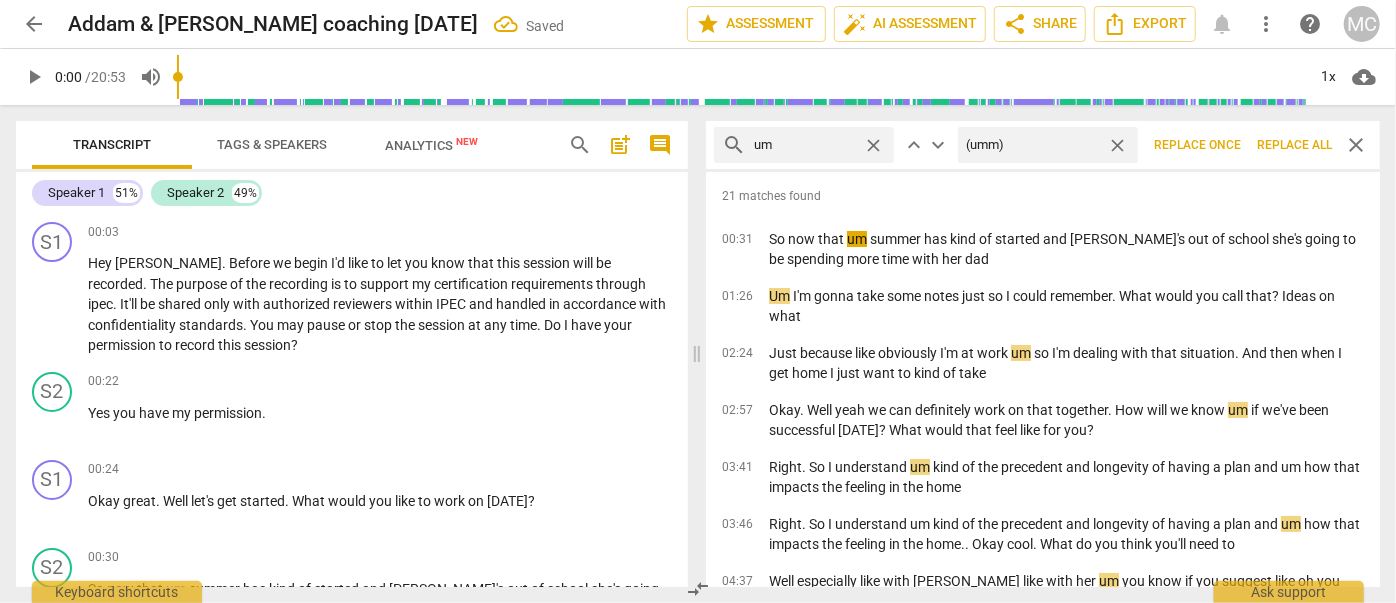 type on "(umm)" 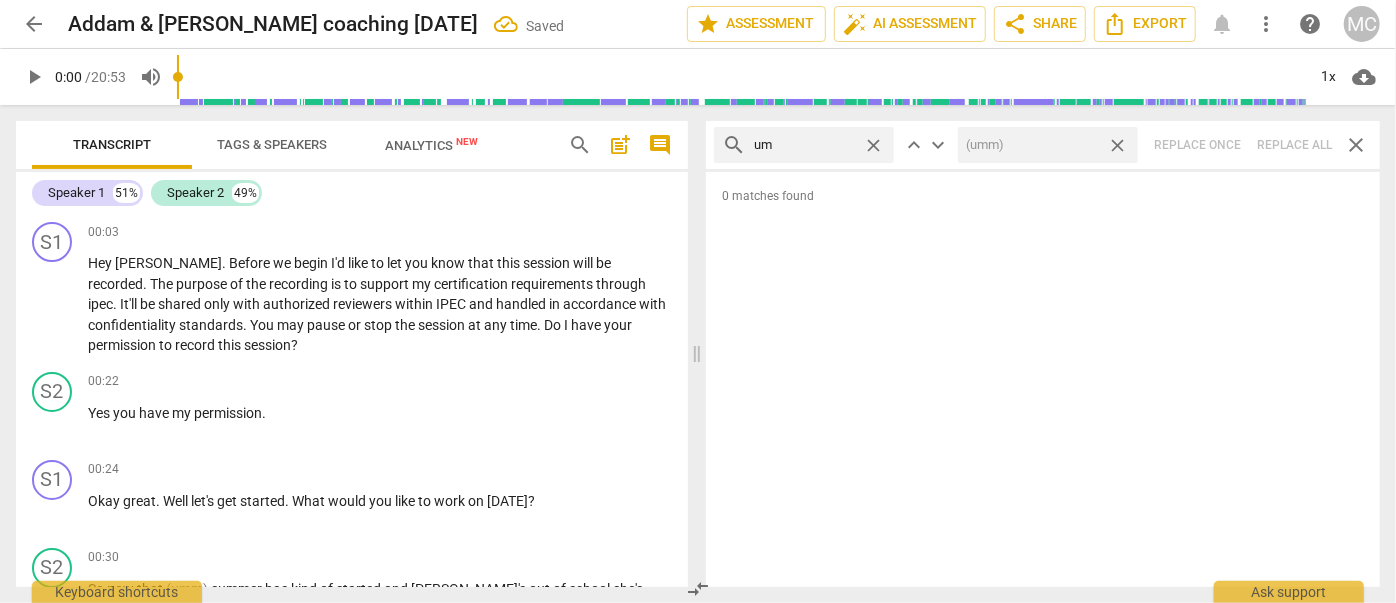 click on "close" at bounding box center (1117, 145) 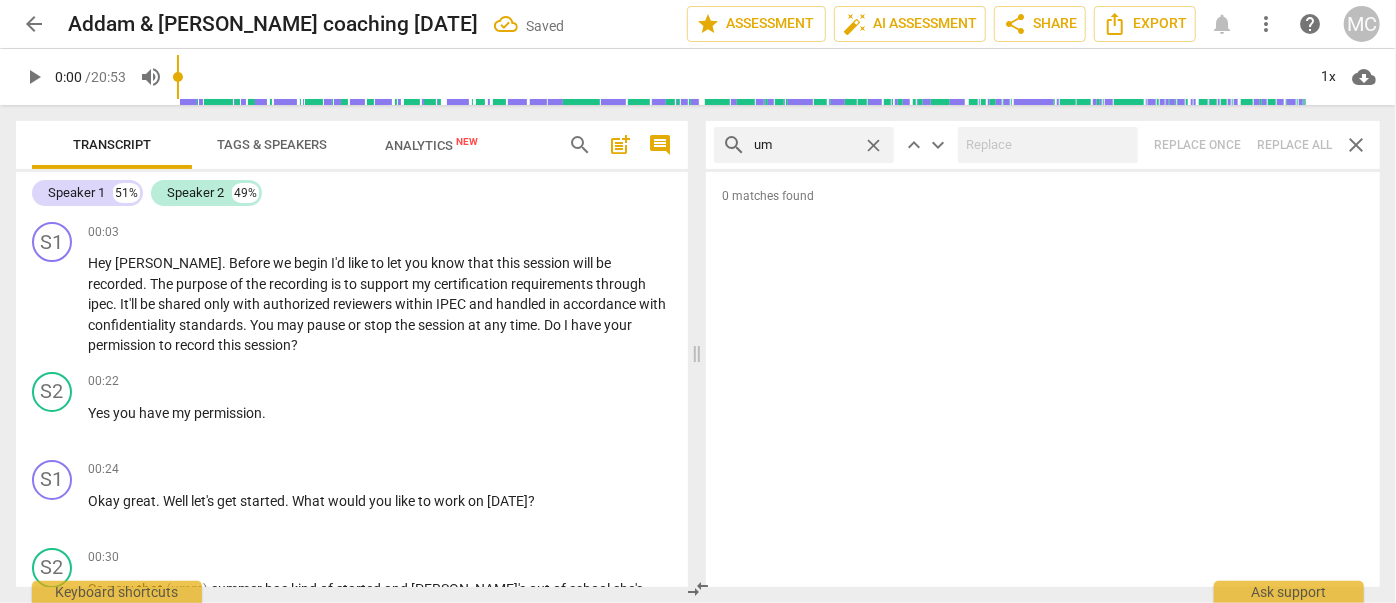 click on "close" at bounding box center [873, 145] 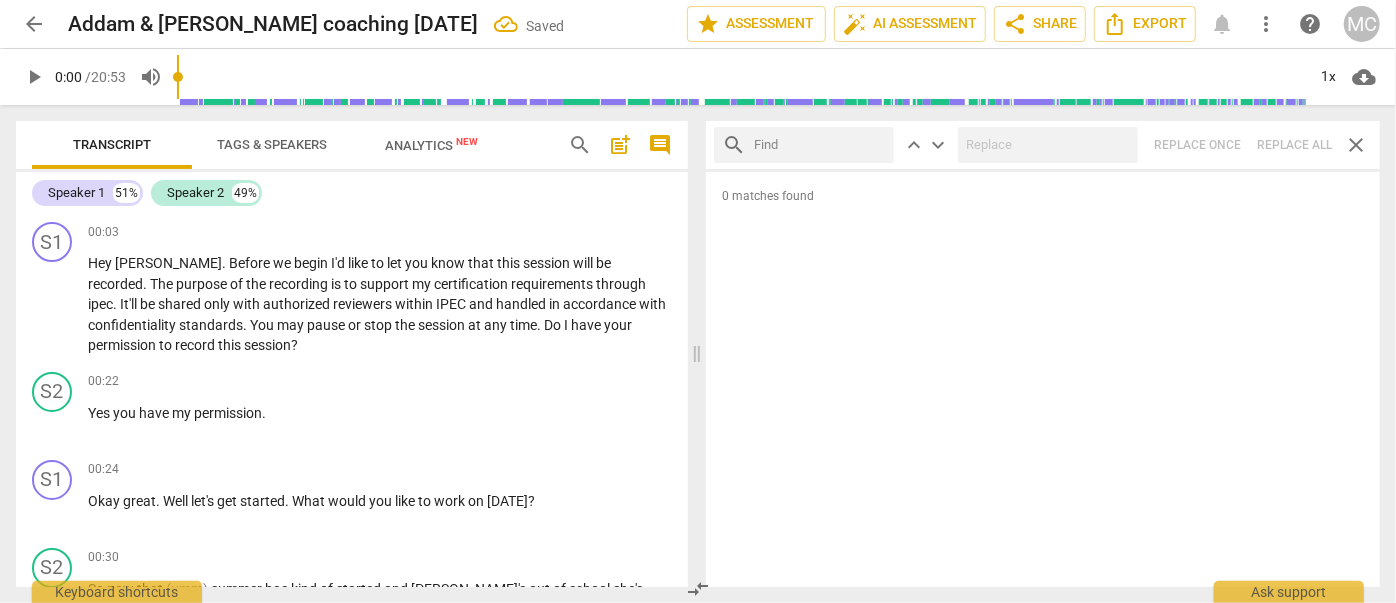 click at bounding box center [820, 145] 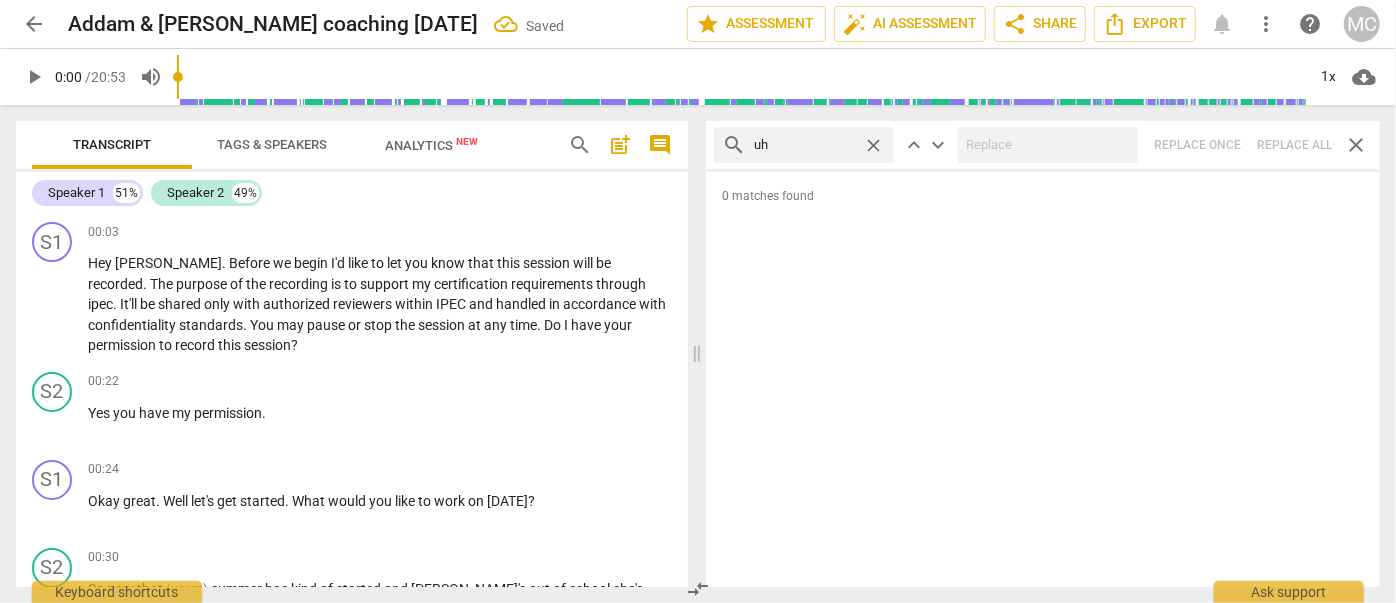type on "uh" 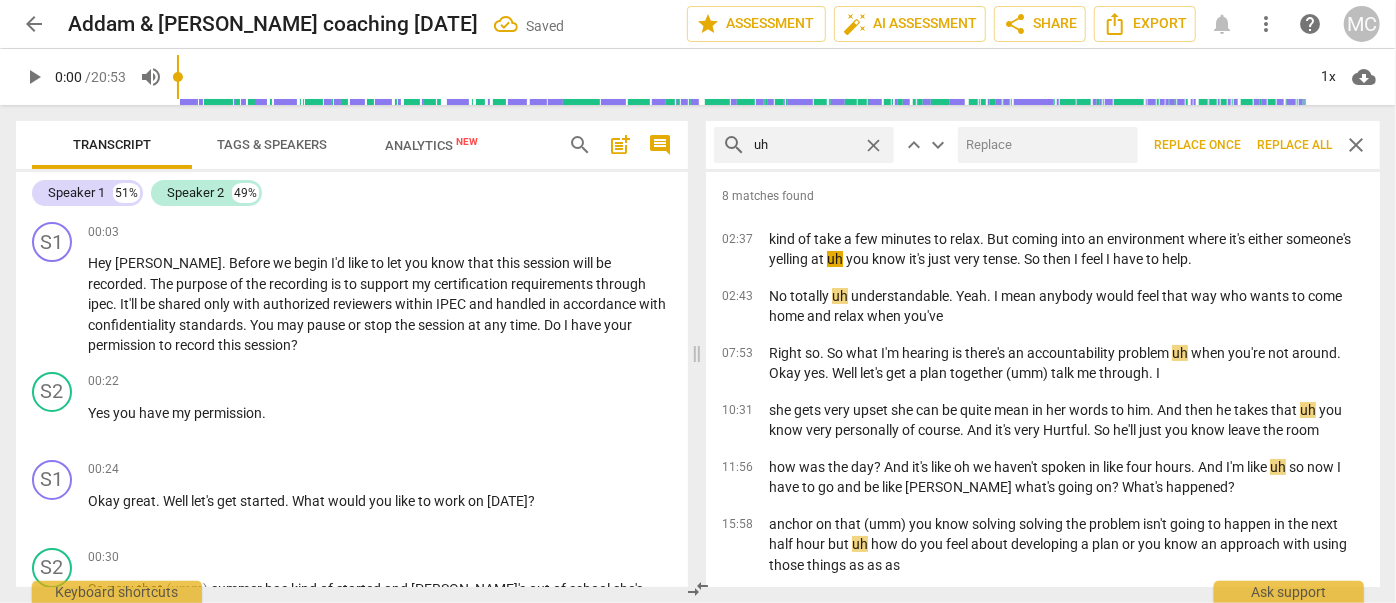 click at bounding box center (1044, 145) 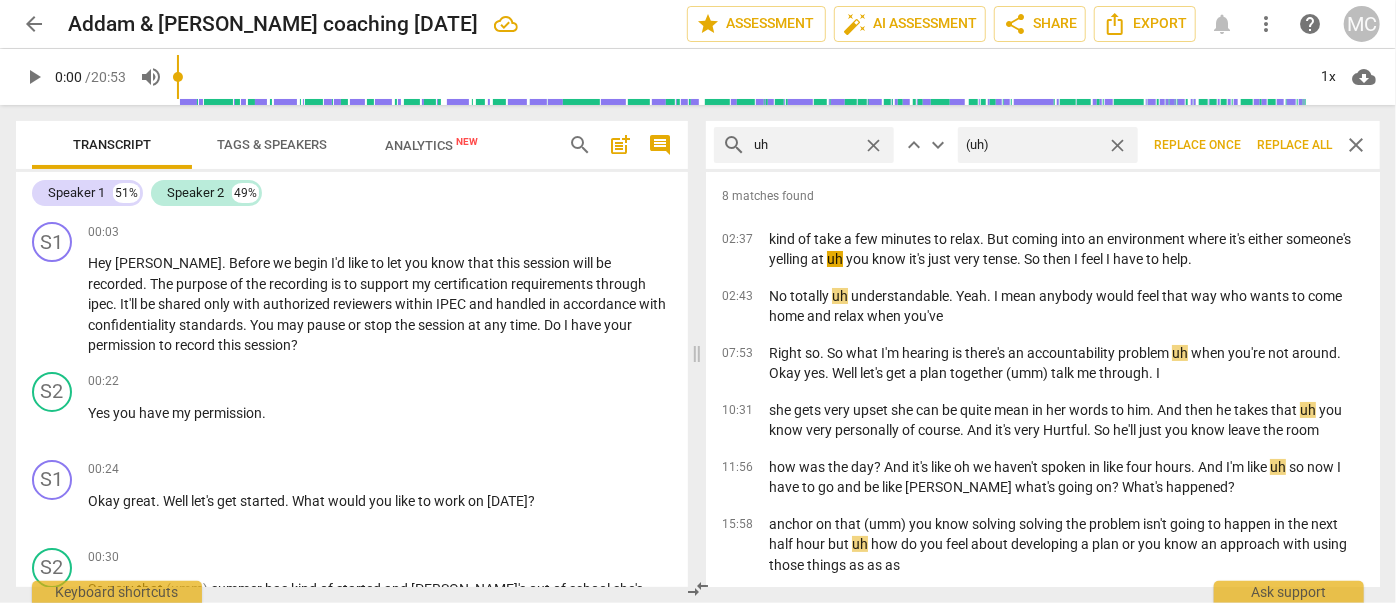 type on "(uh)" 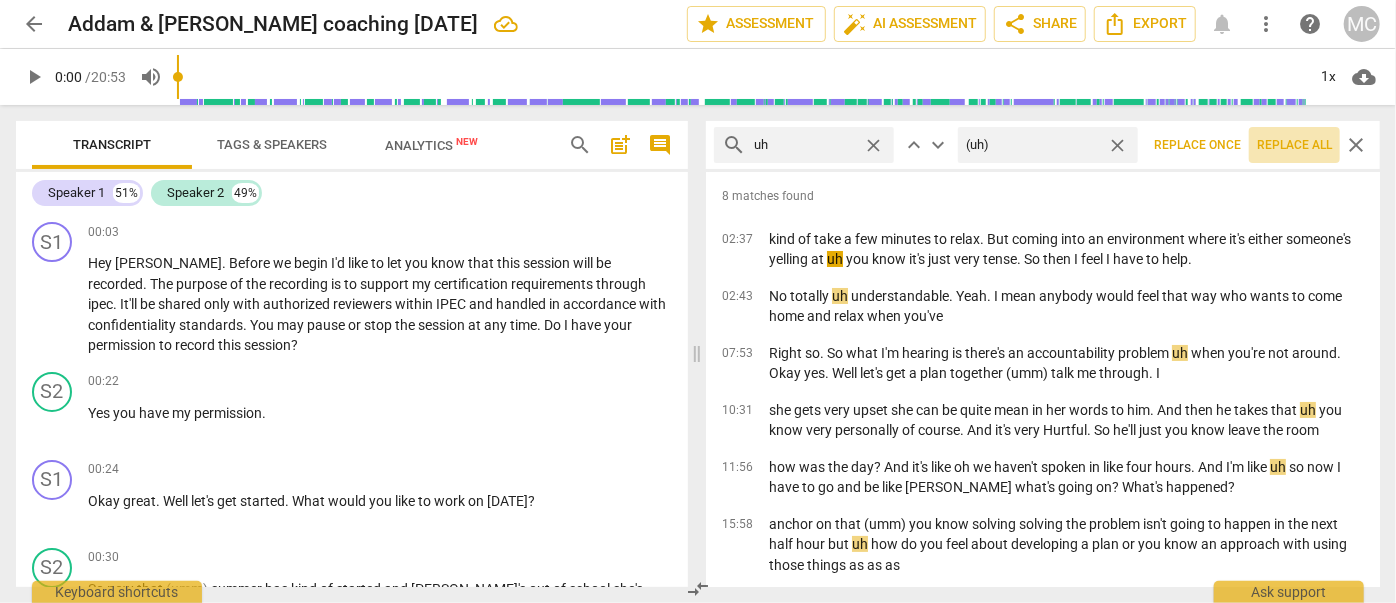 click on "Replace all" at bounding box center (1294, 145) 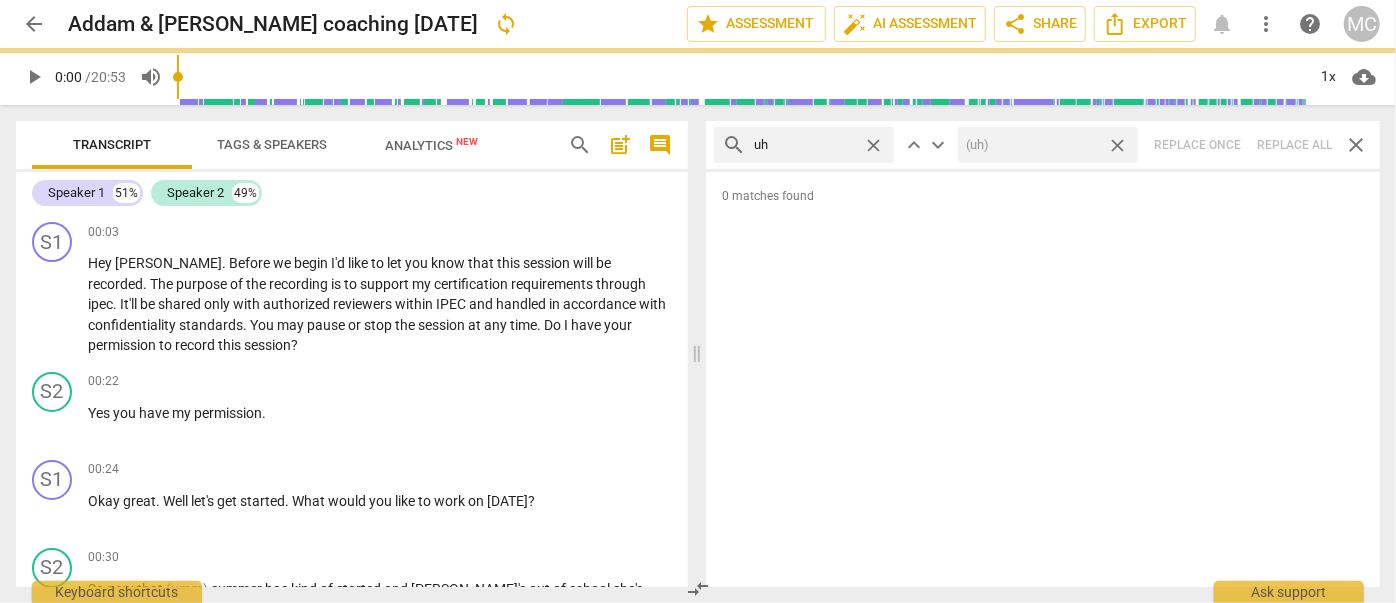 click on "close" at bounding box center (1117, 145) 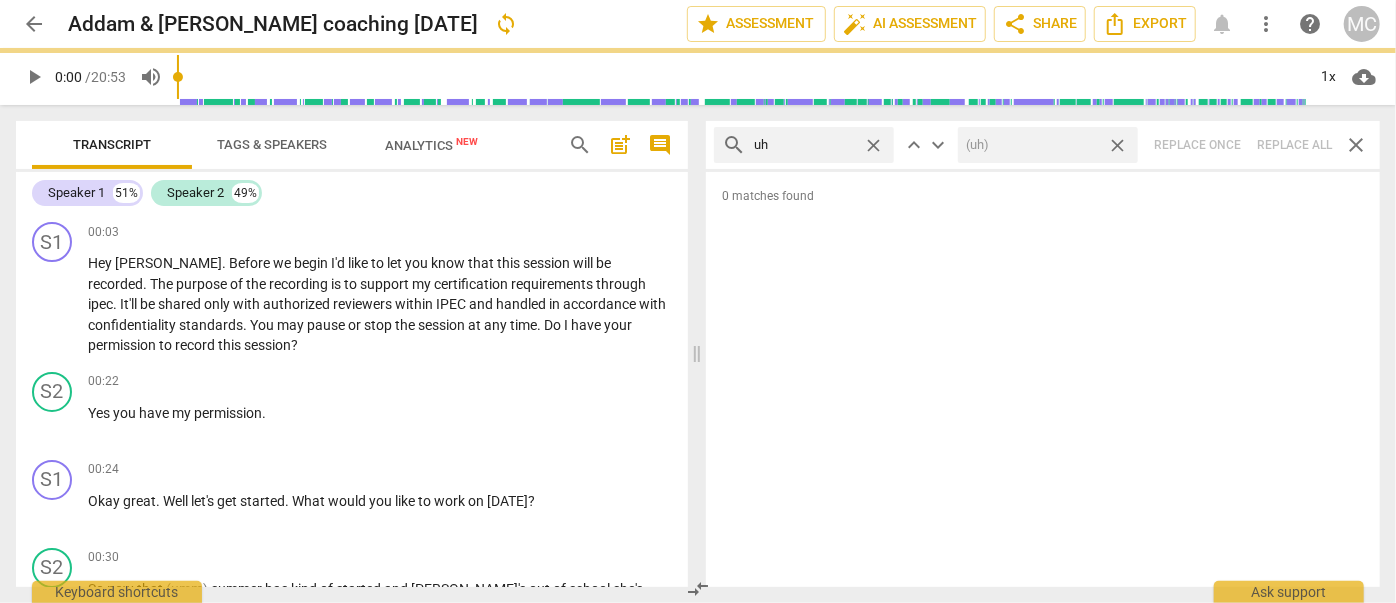 type 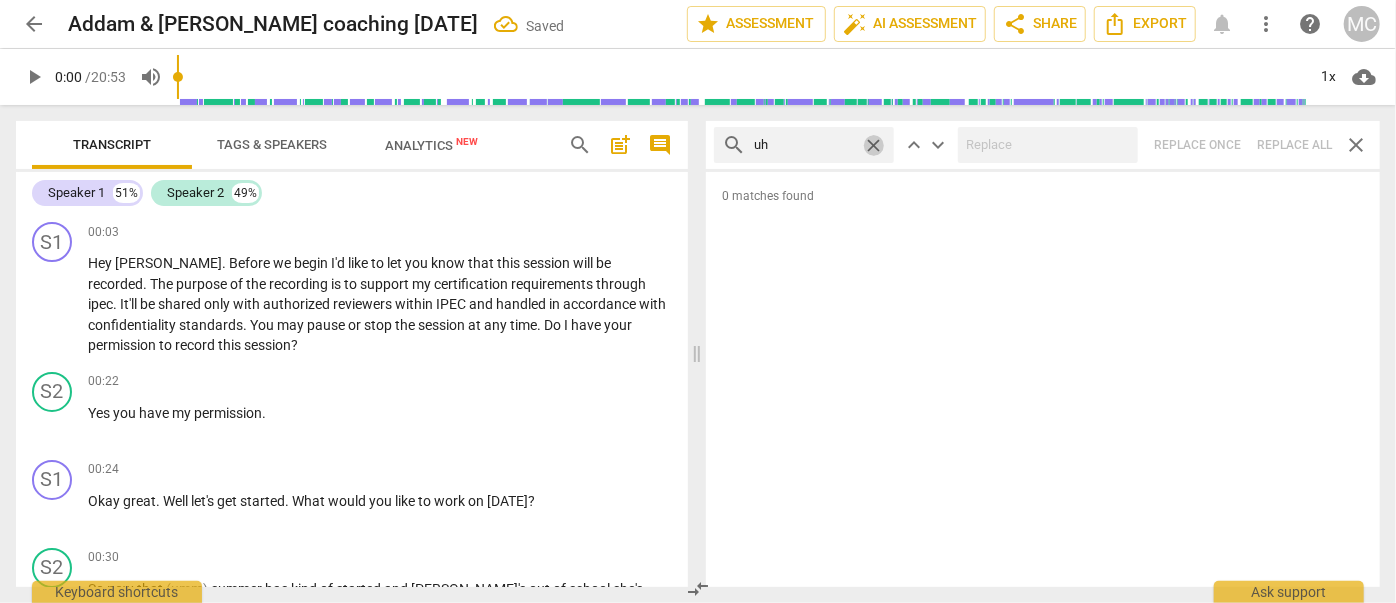 click on "close" at bounding box center [873, 145] 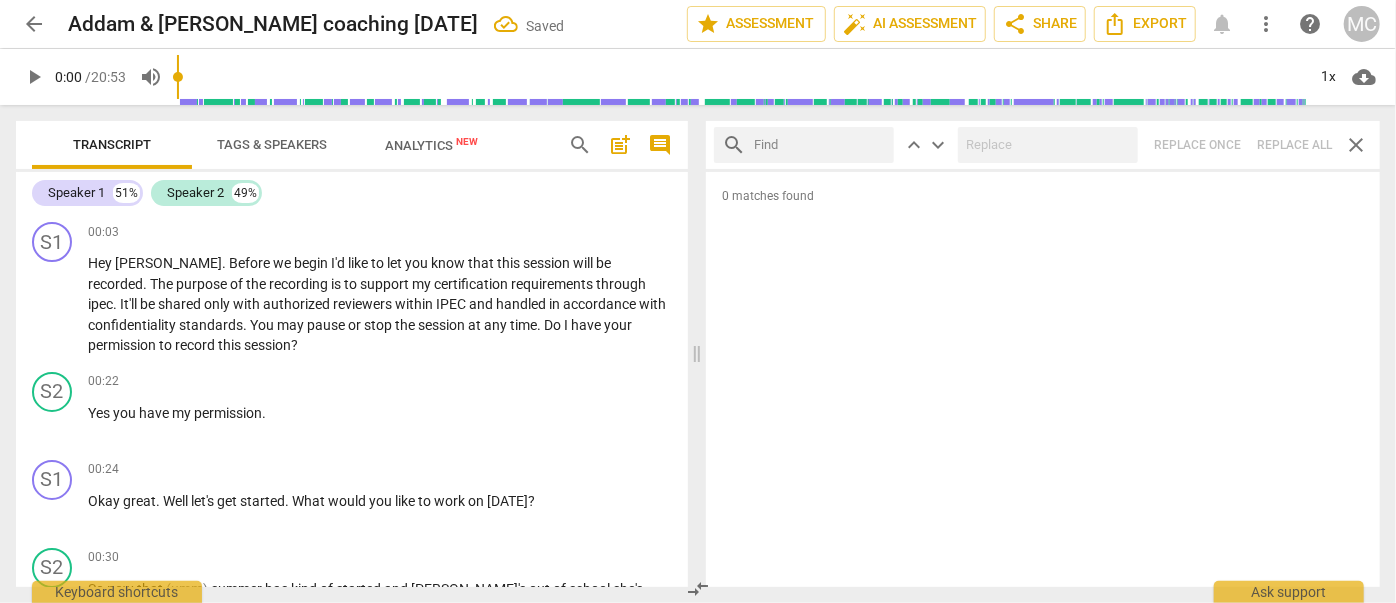 click at bounding box center [820, 145] 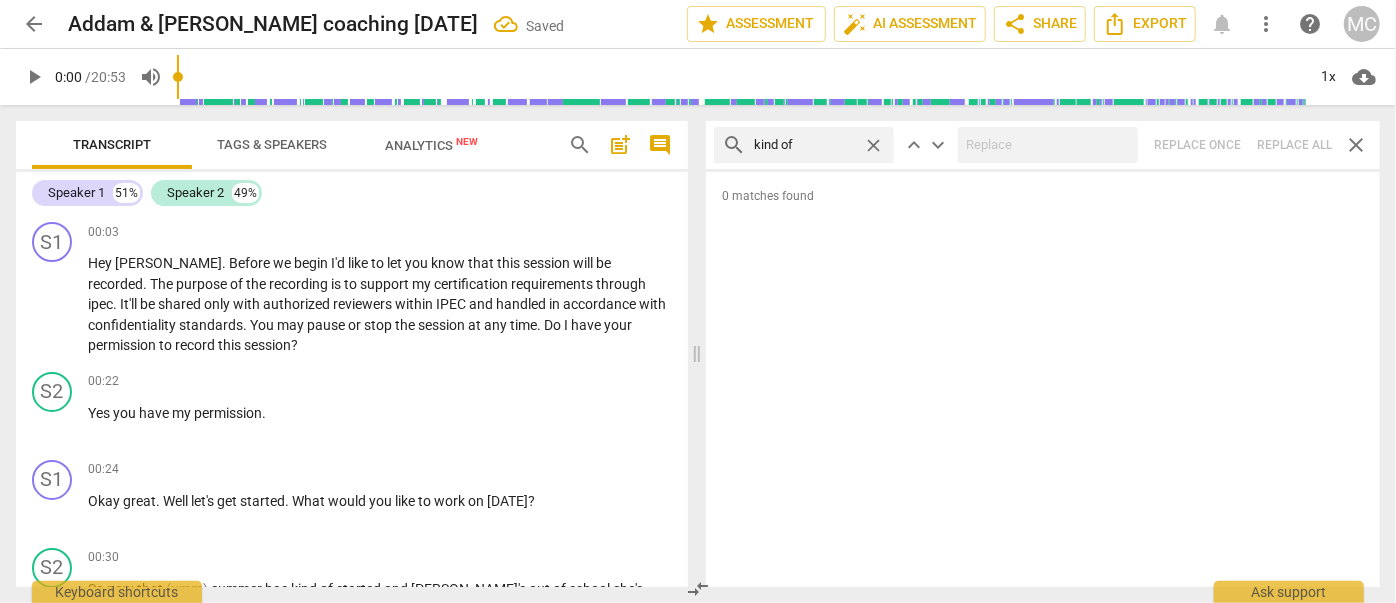 type on "kind of" 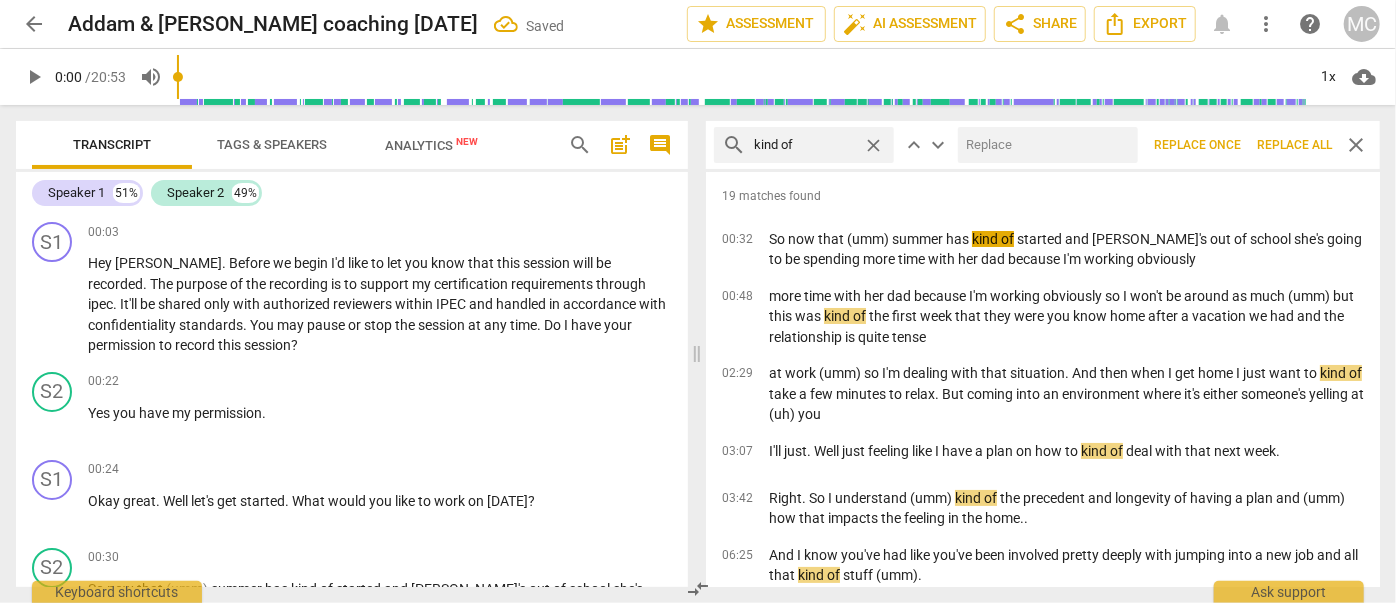 click at bounding box center (1044, 145) 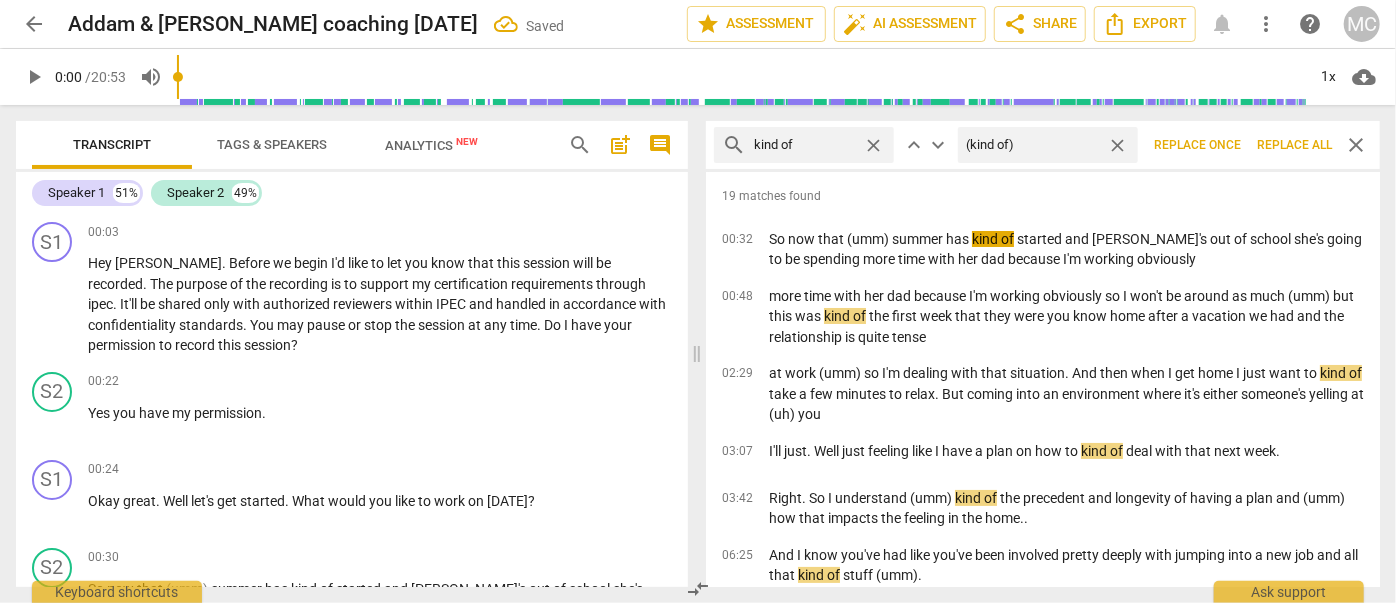 type on "(kind of)" 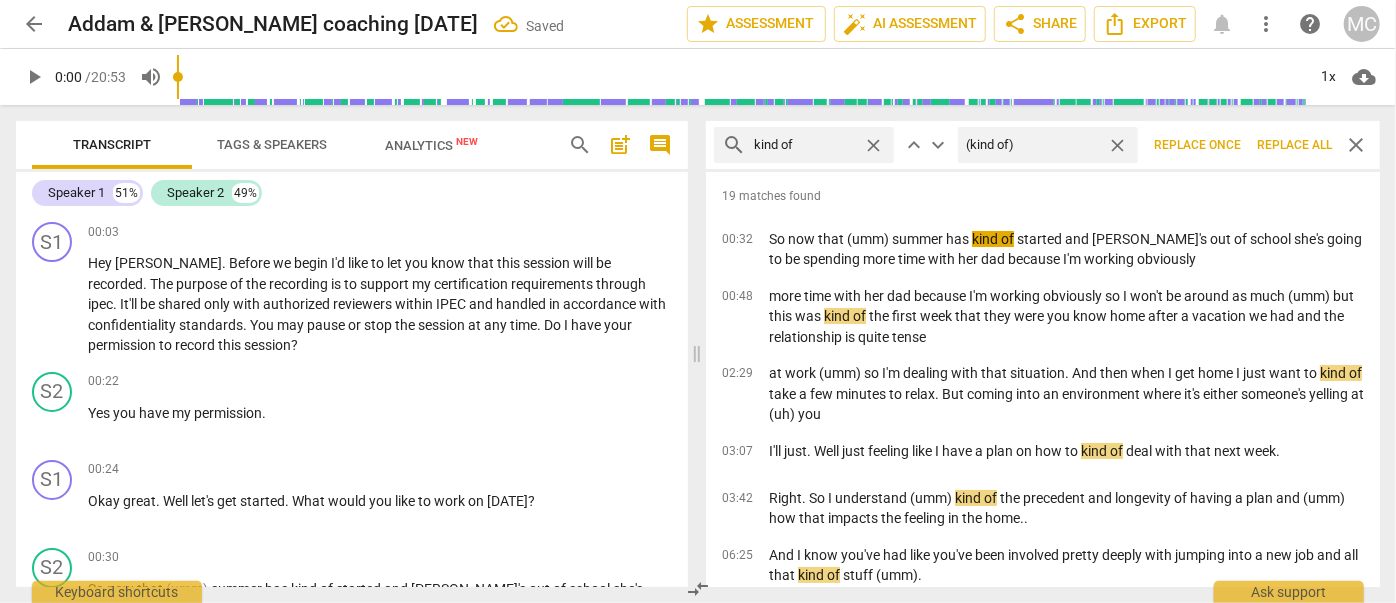 click on "Replace all" at bounding box center [1294, 145] 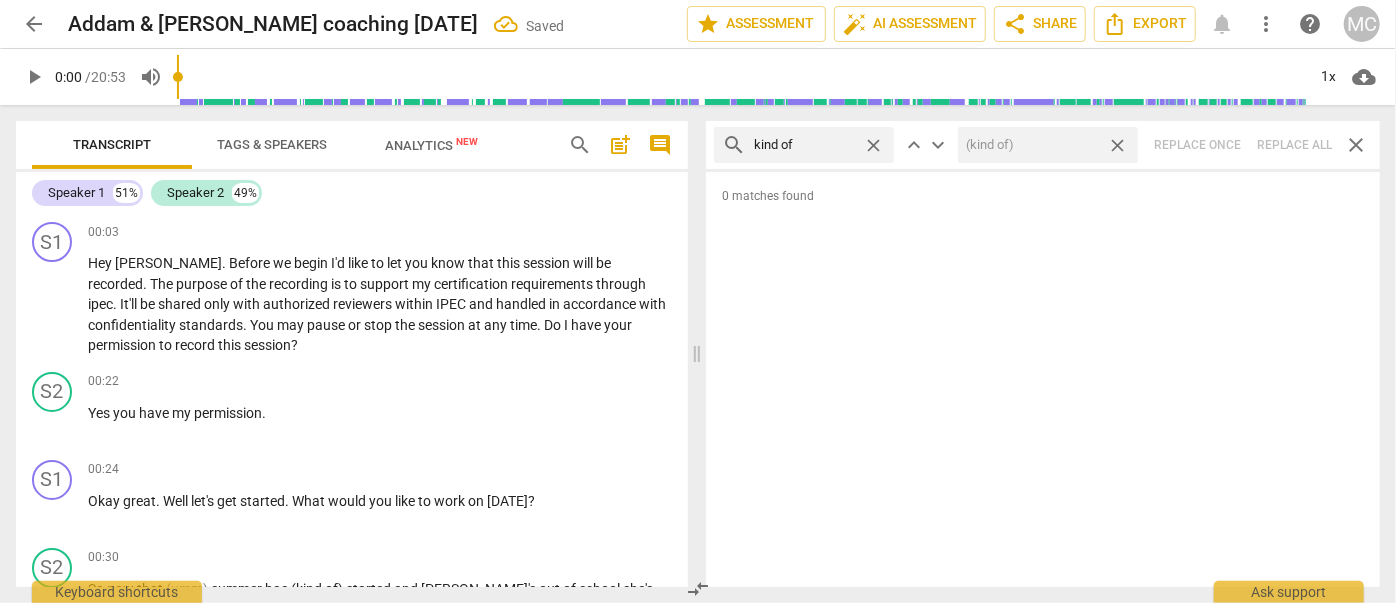 click on "close" at bounding box center [1117, 145] 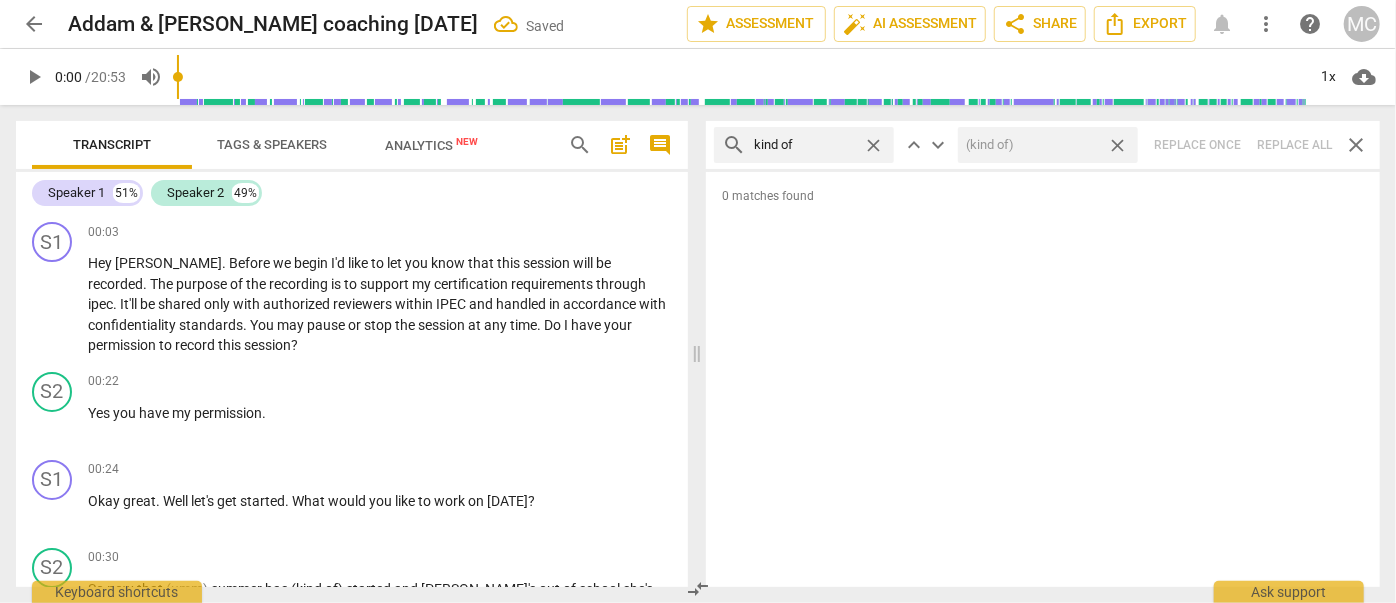 type 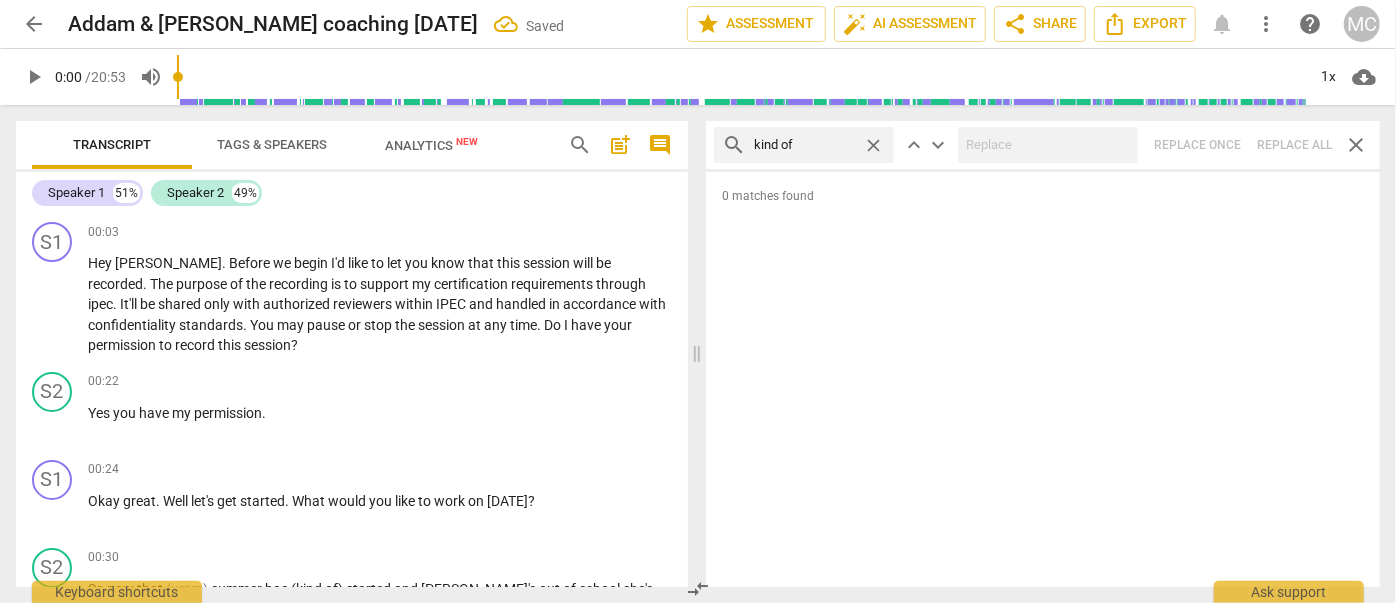 drag, startPoint x: 872, startPoint y: 143, endPoint x: 826, endPoint y: 143, distance: 46 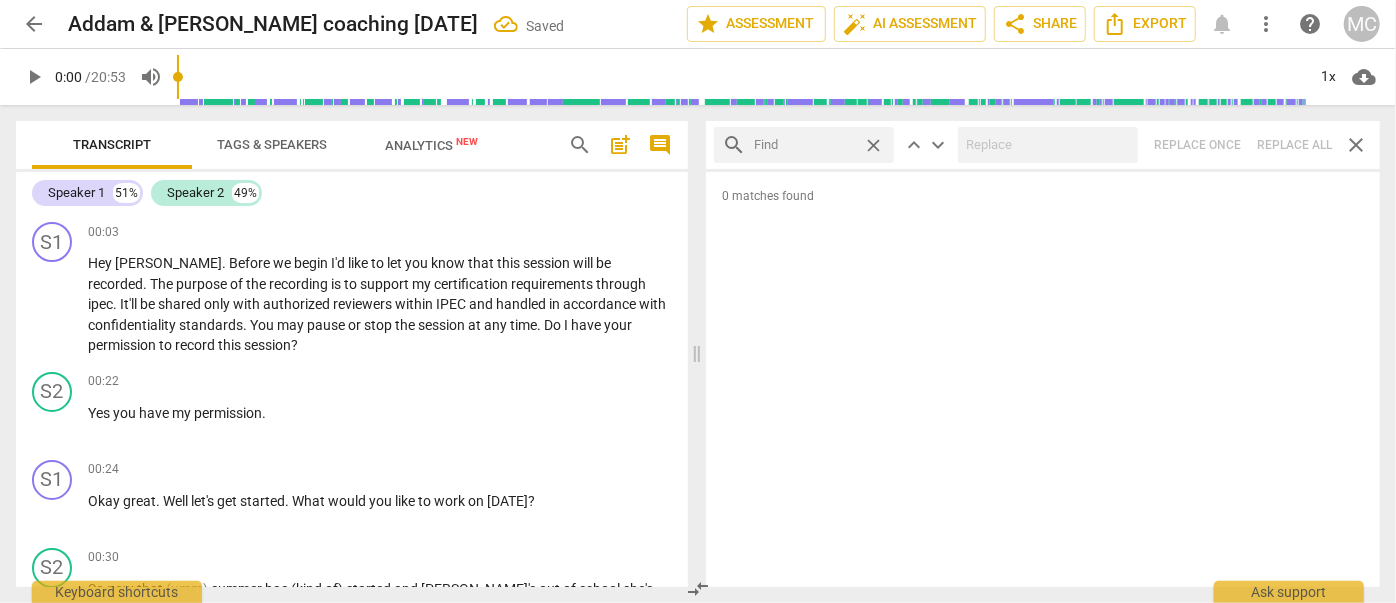 click at bounding box center [804, 145] 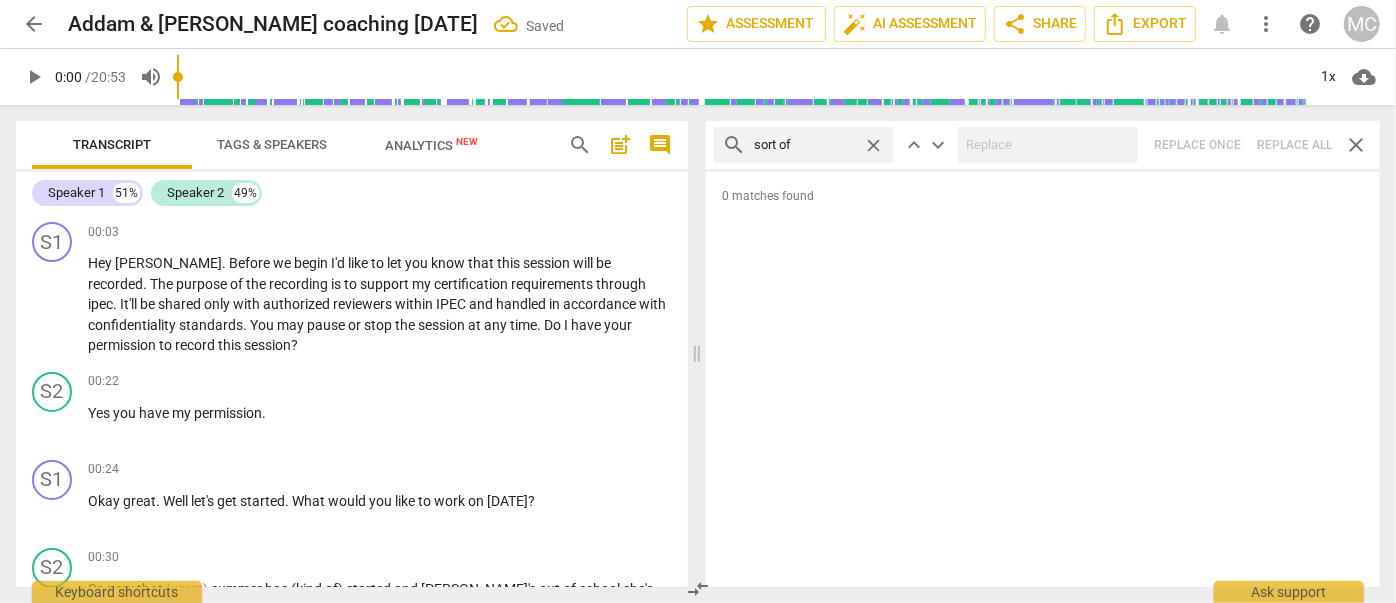 type on "sort of" 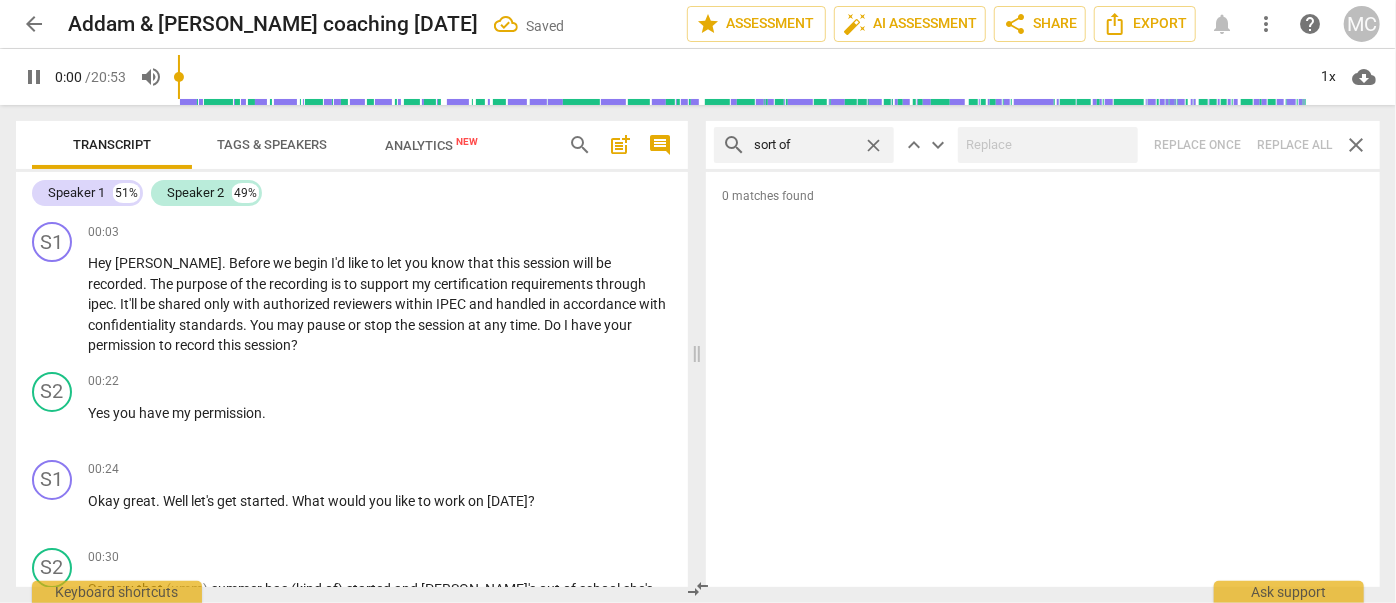click on "search sort of close keyboard_arrow_up keyboard_arrow_down Replace once Replace all close" at bounding box center (1043, 145) 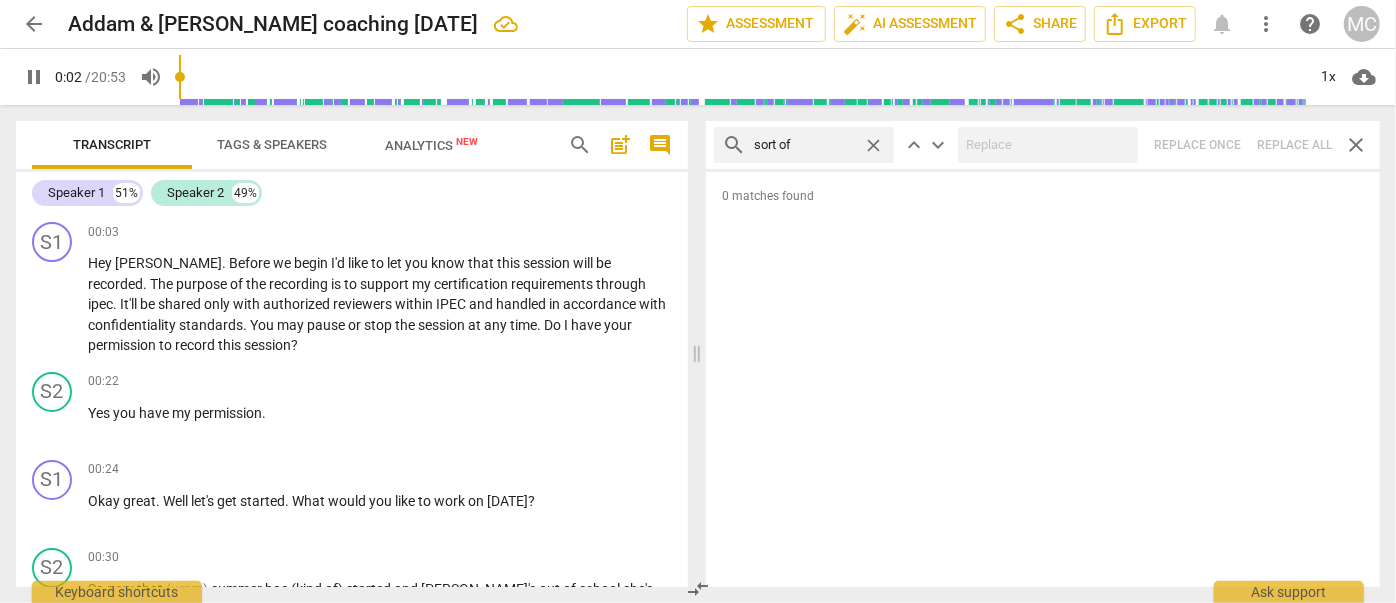 type on "2" 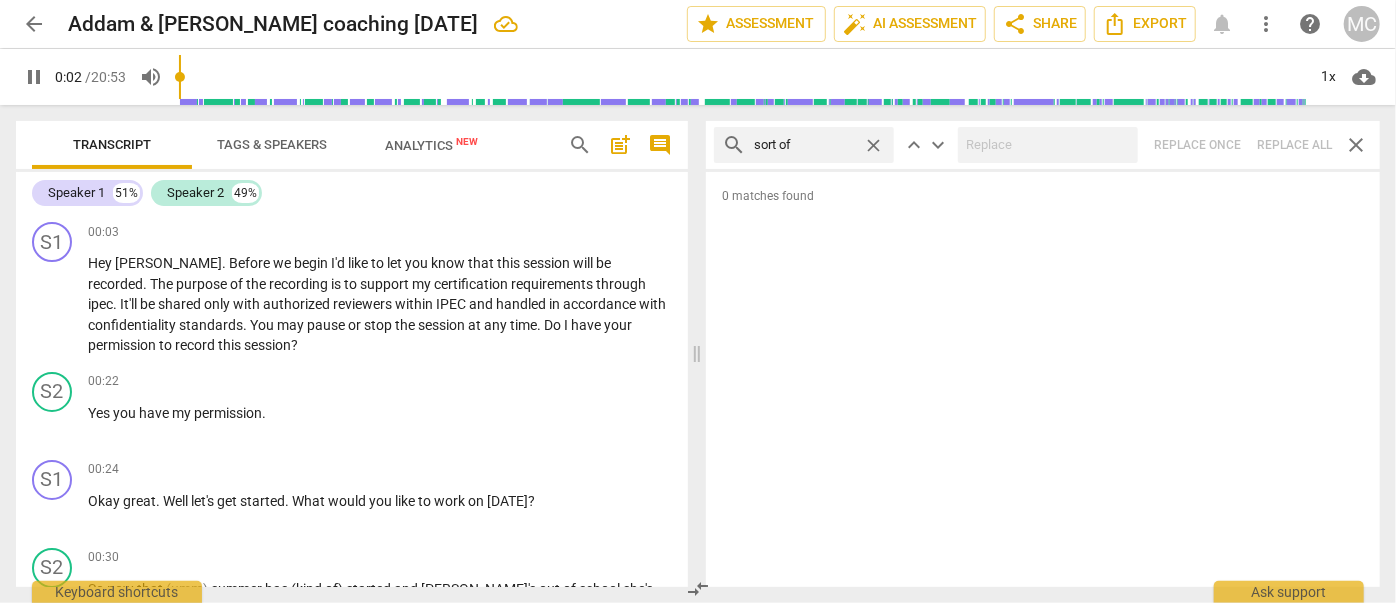 click on "close" at bounding box center (873, 145) 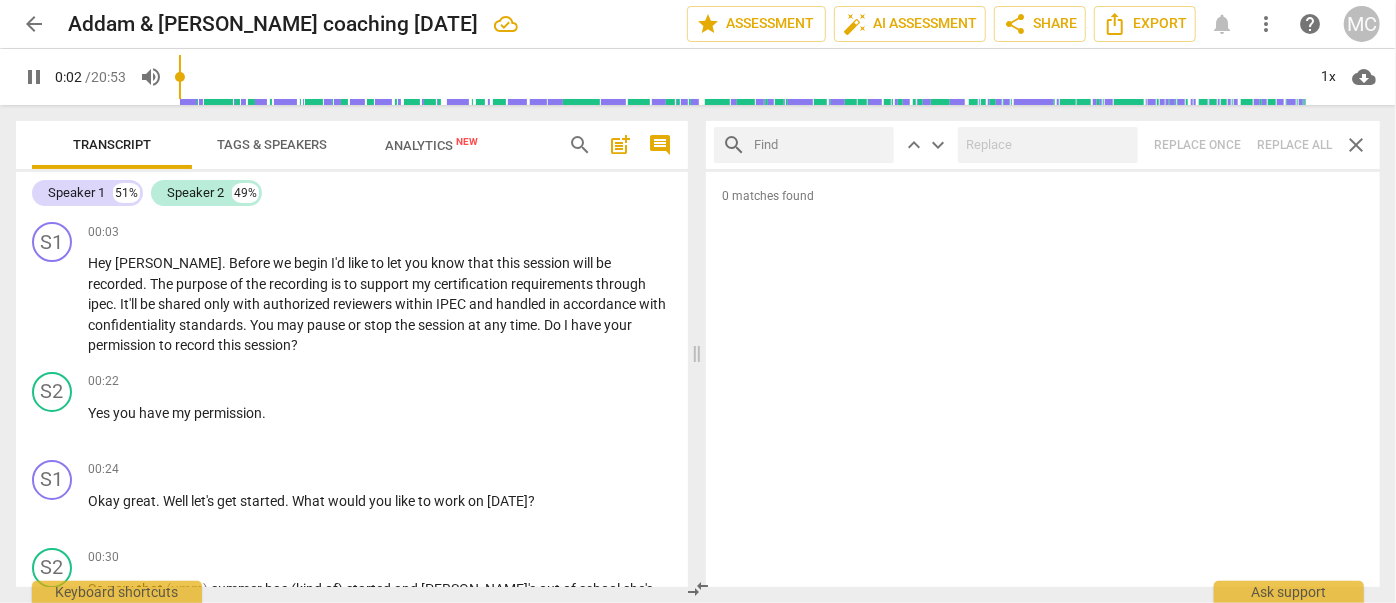 click at bounding box center [820, 145] 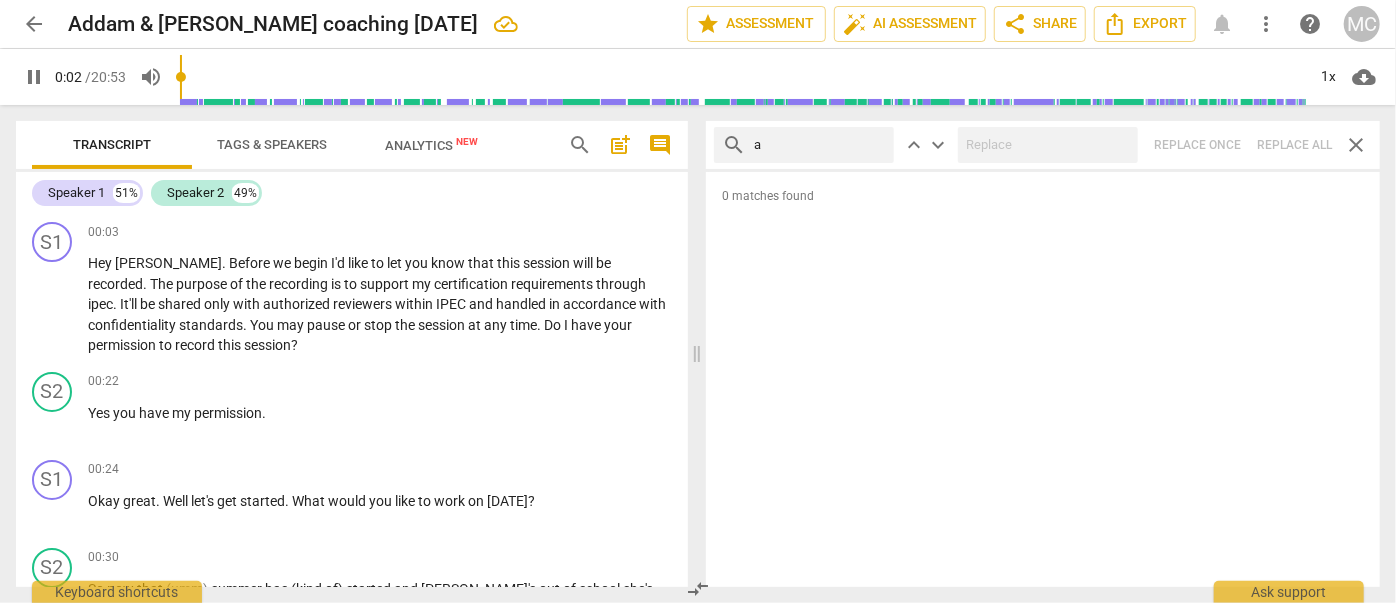 type on "an" 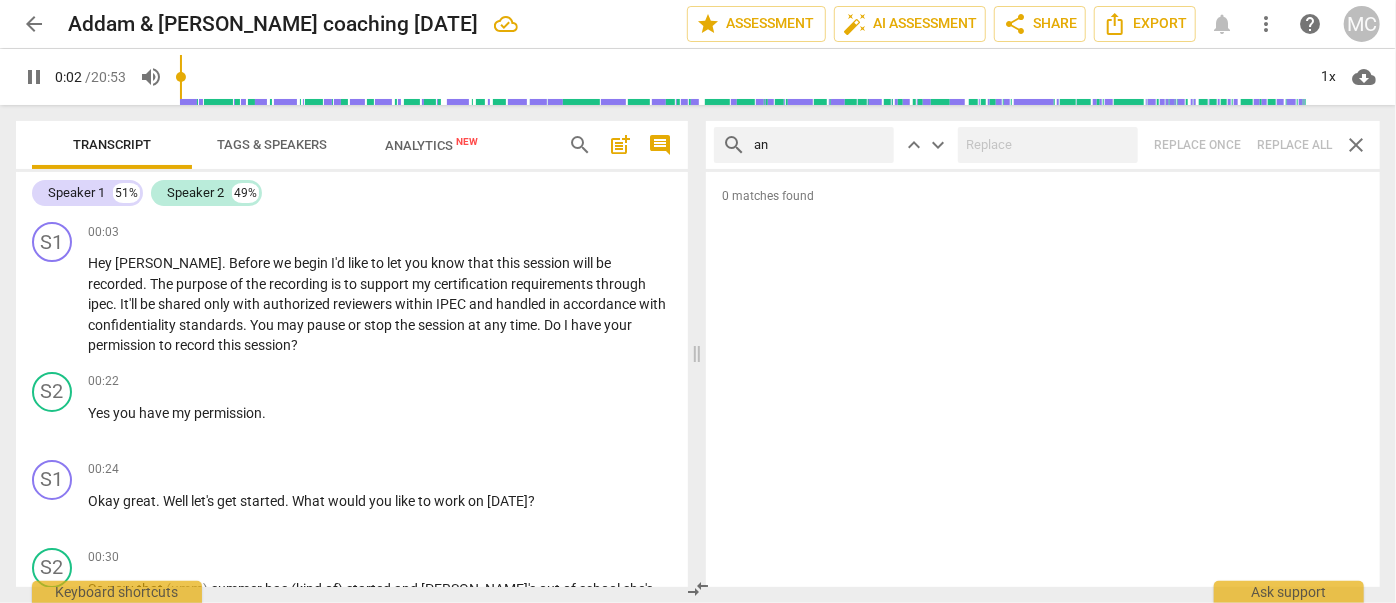 type on "3" 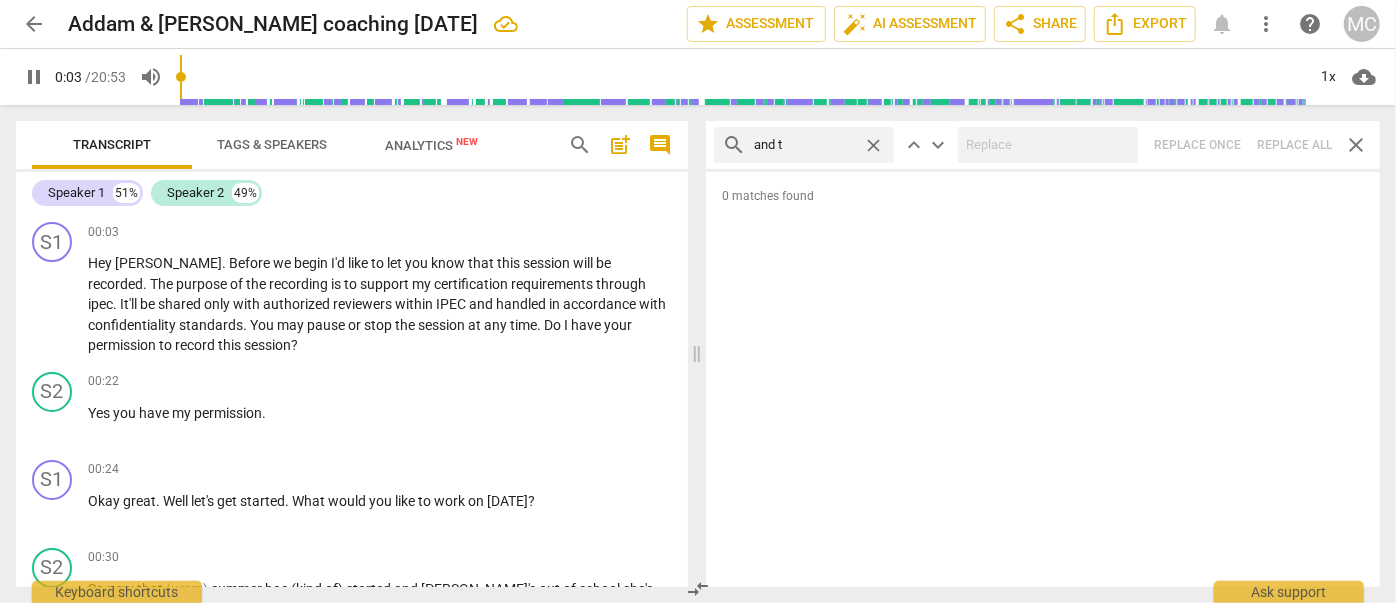 type on "and th" 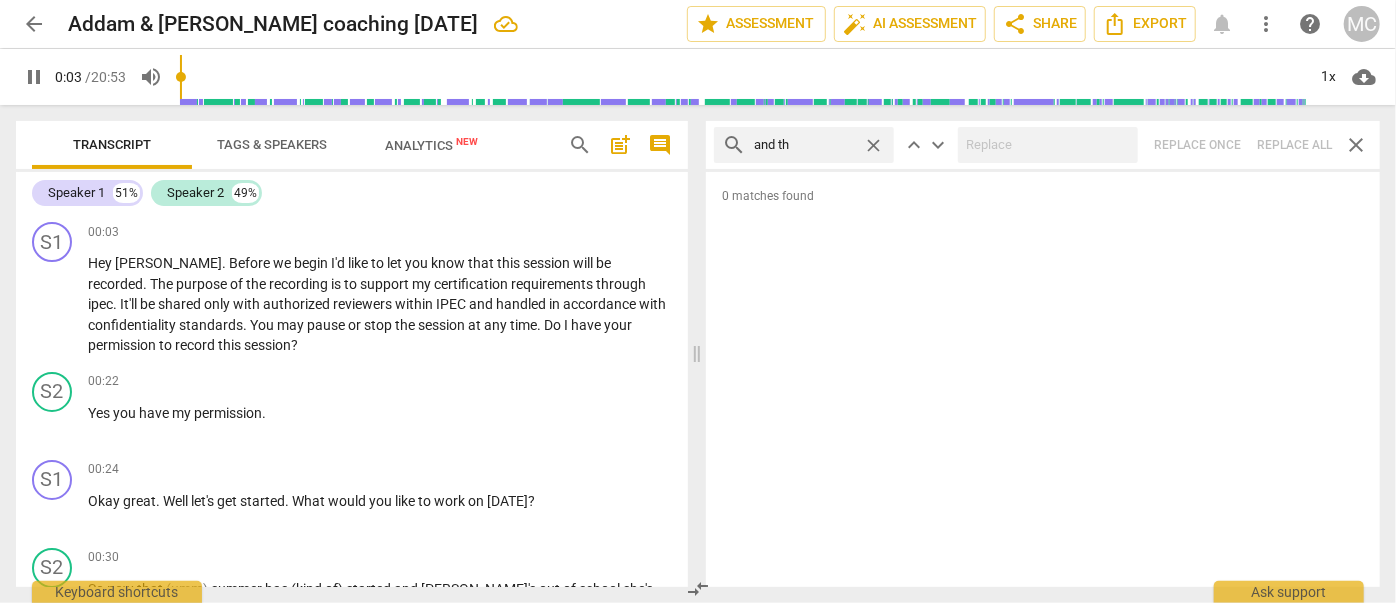 type on "3" 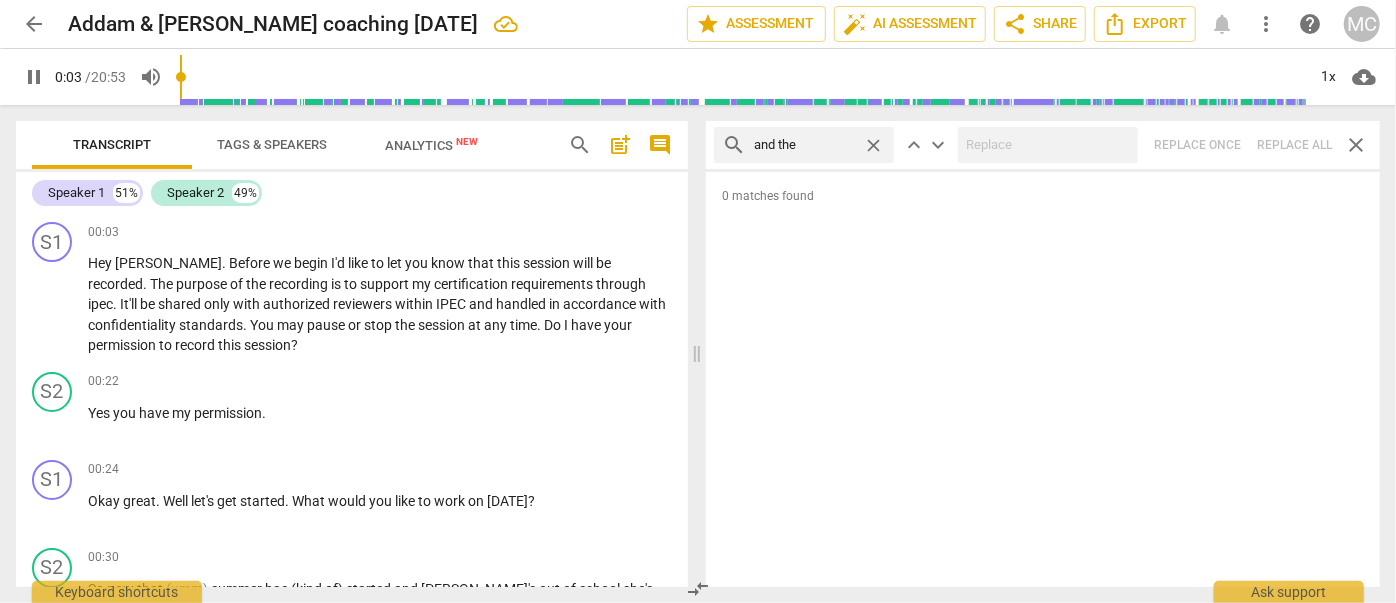 type on "and then" 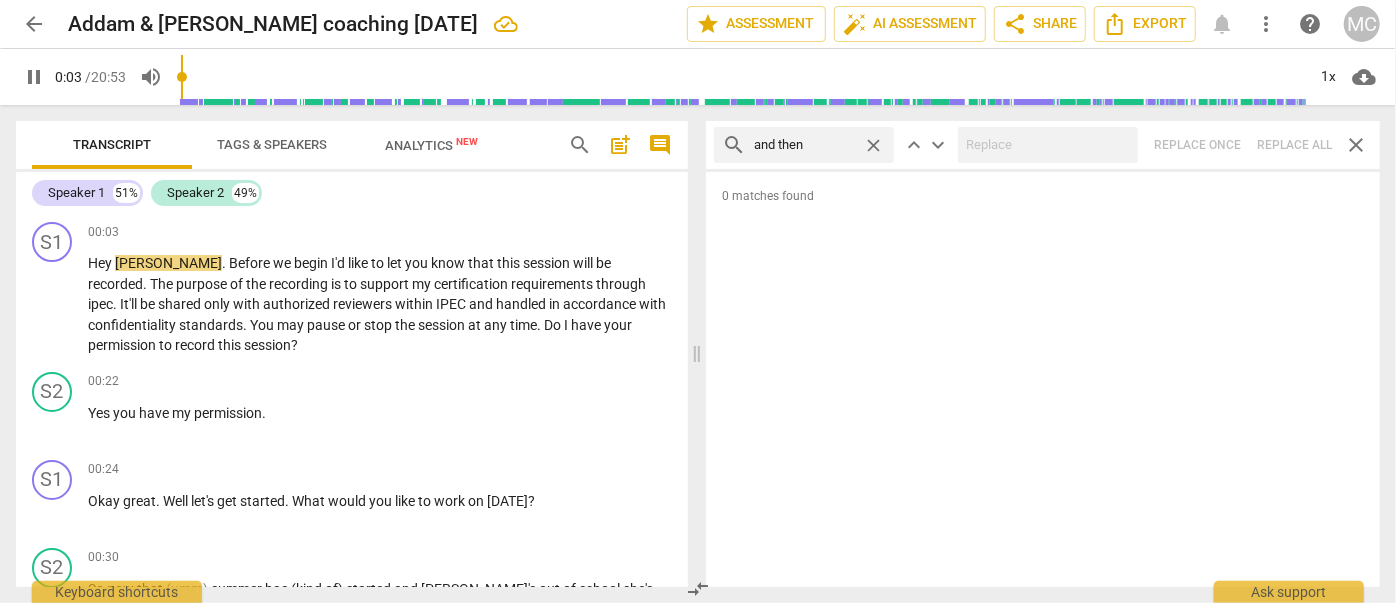 type on "4" 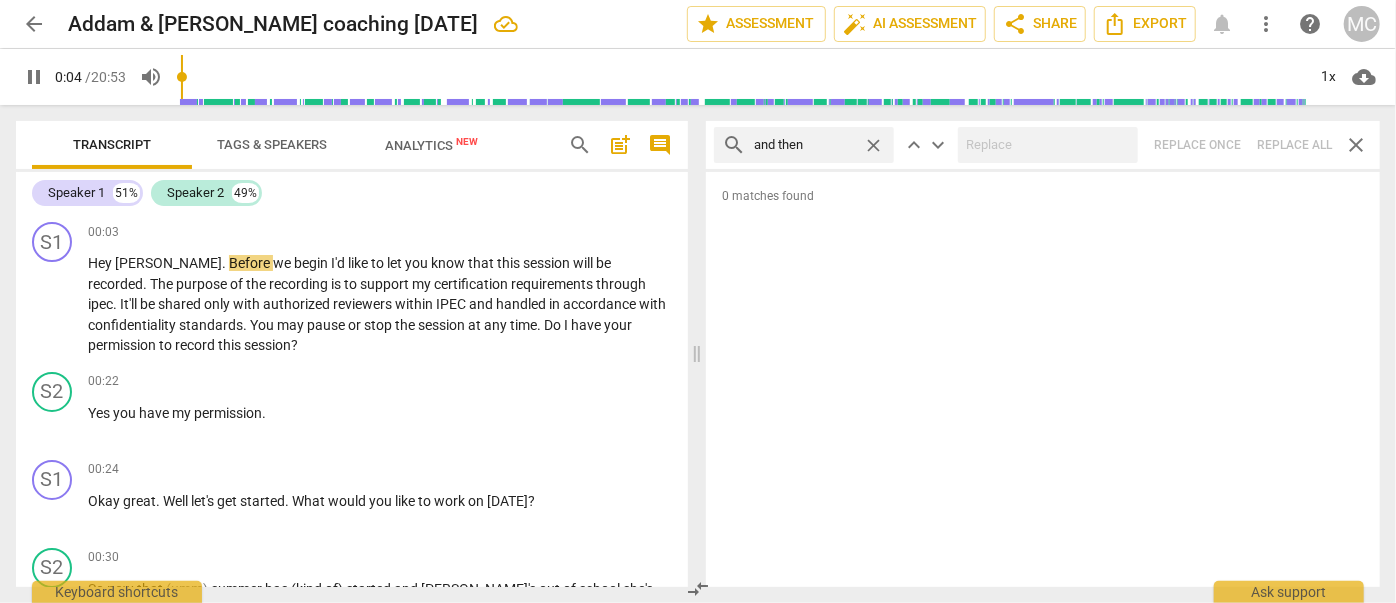 type on "and then" 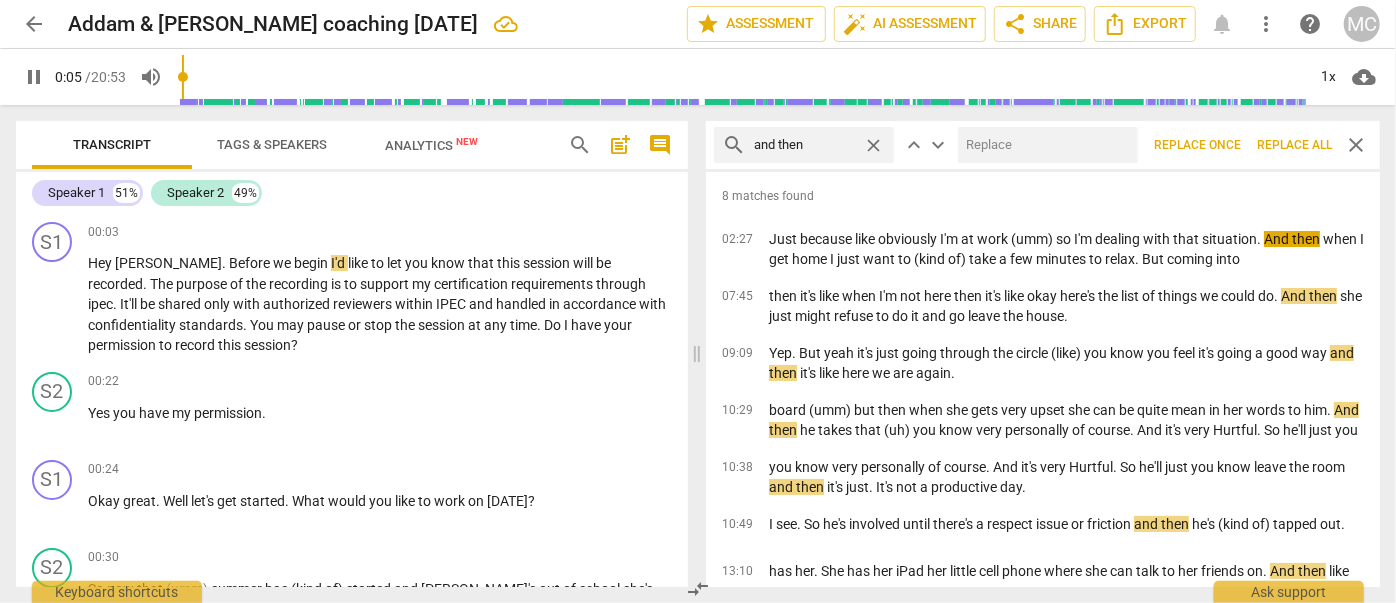 click at bounding box center [1044, 145] 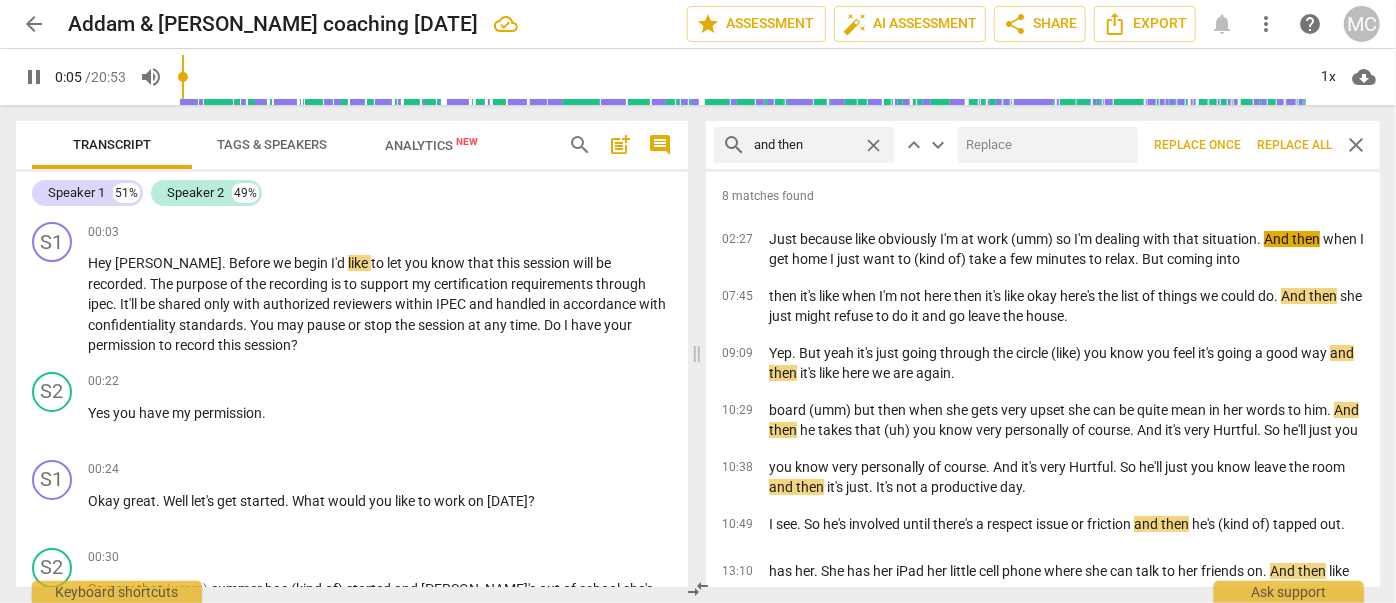 type on "6" 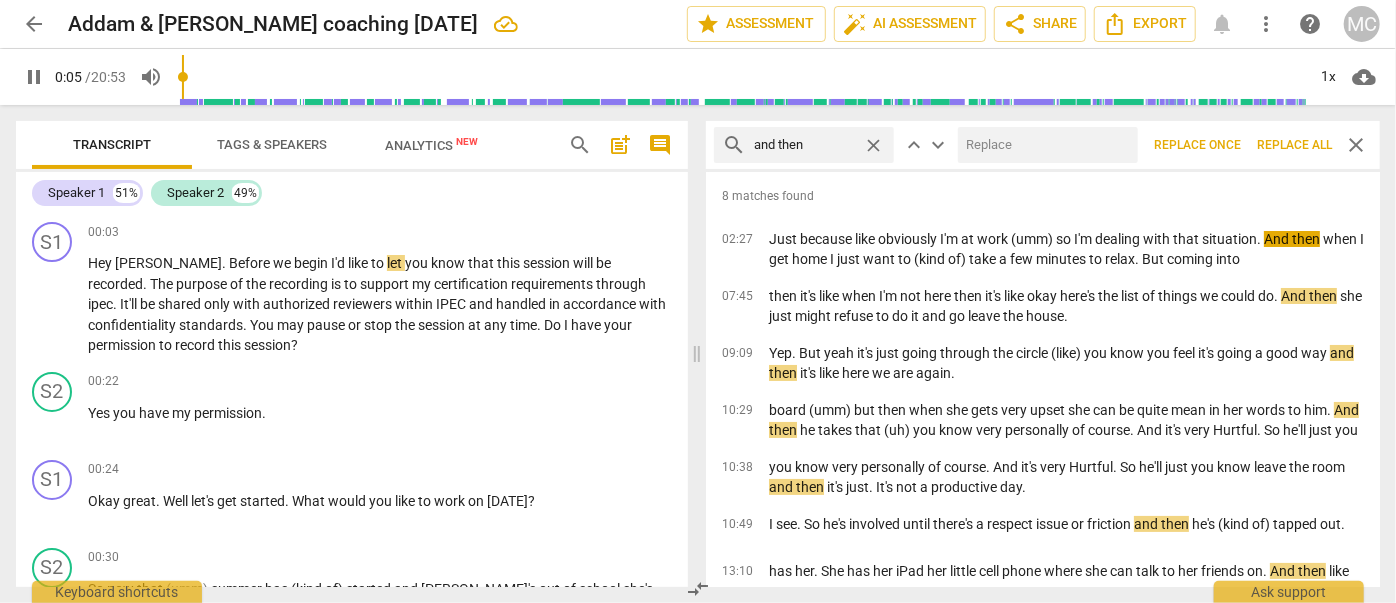 type on "(" 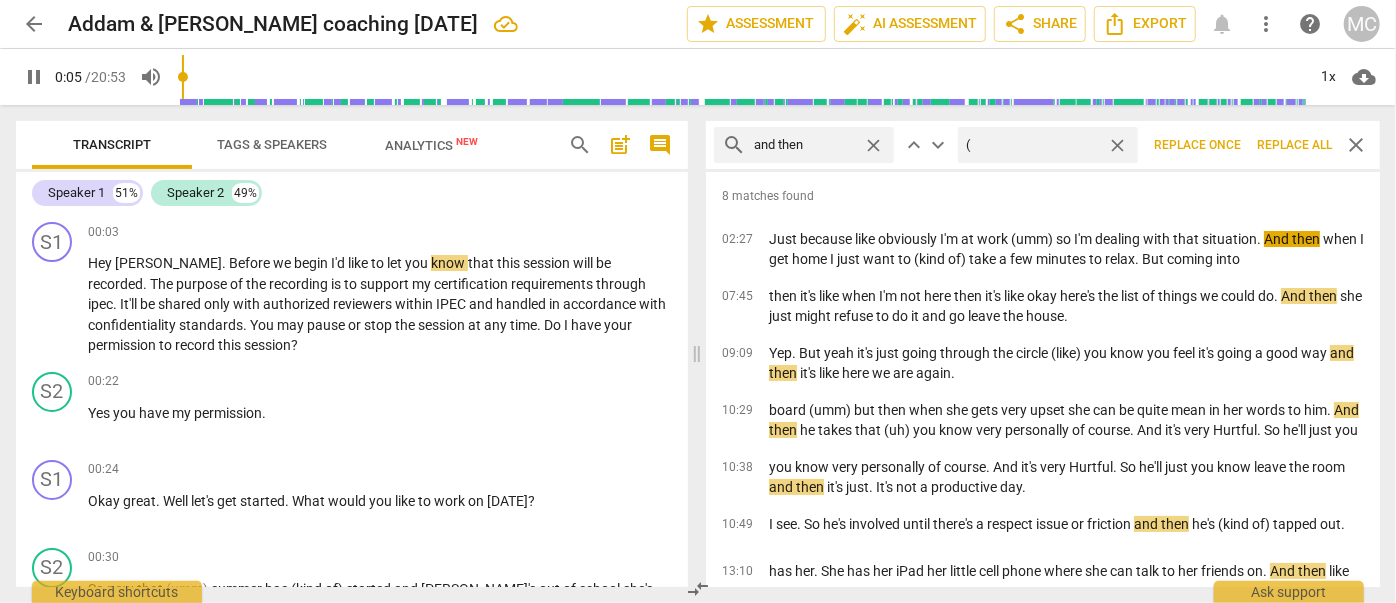 type on "6" 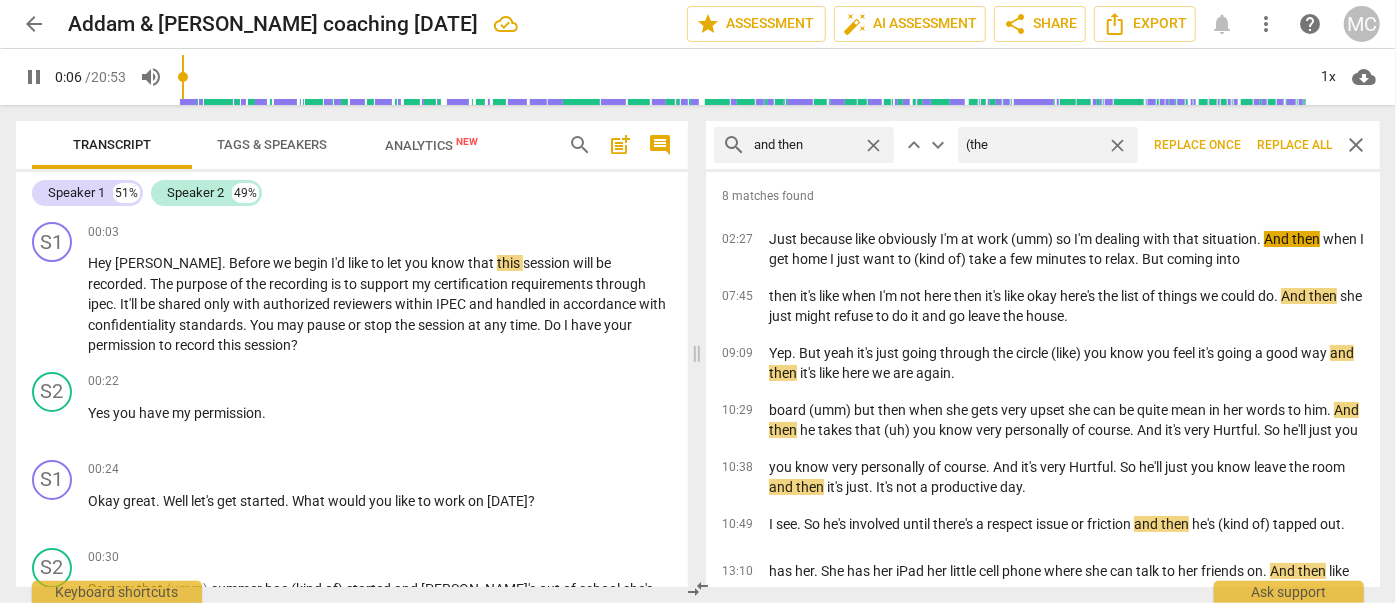 type on "(then" 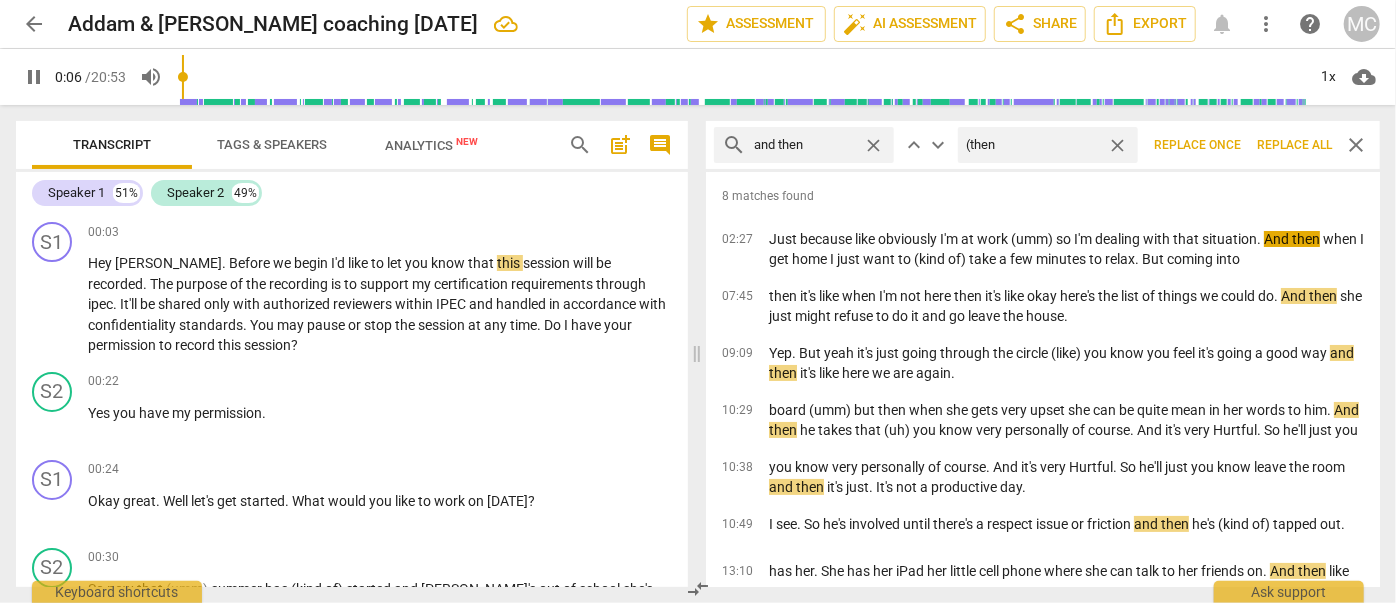 type on "6" 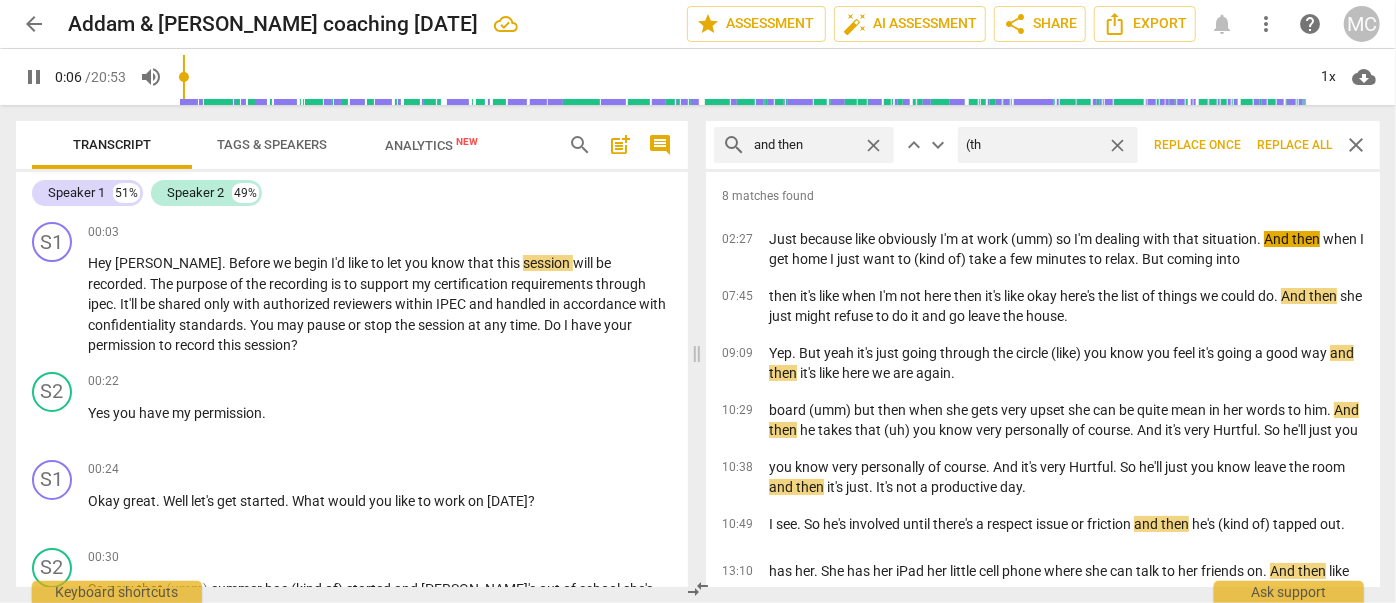 type on "(t" 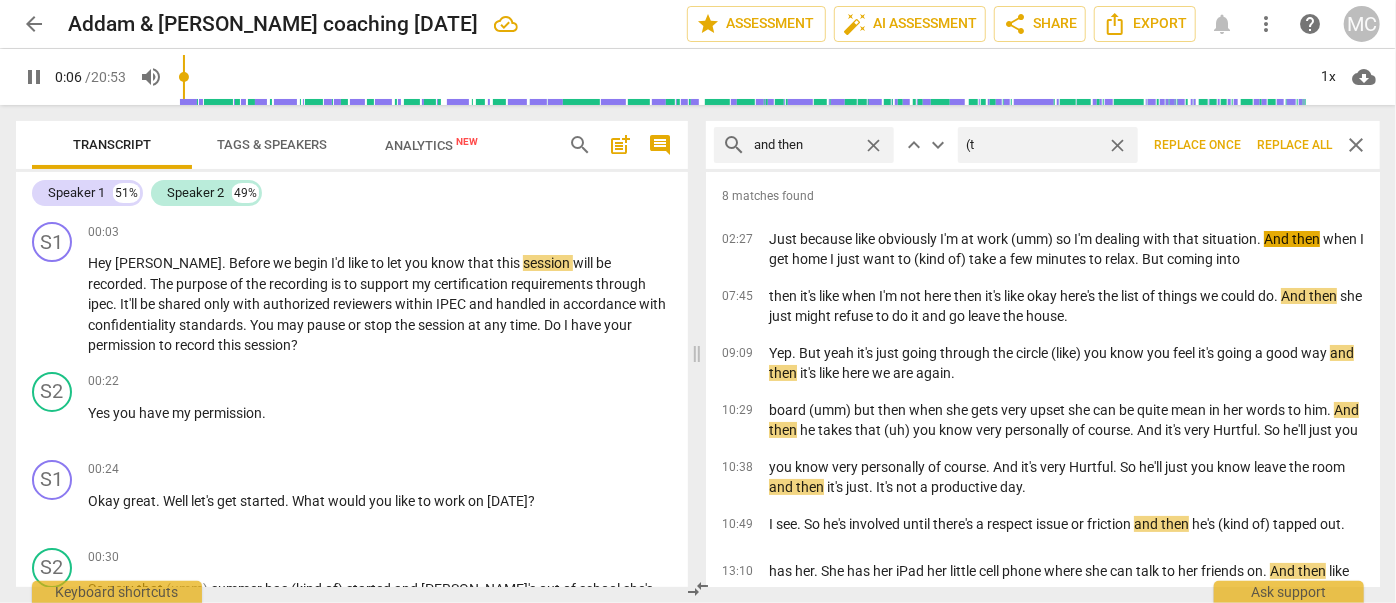 type on "7" 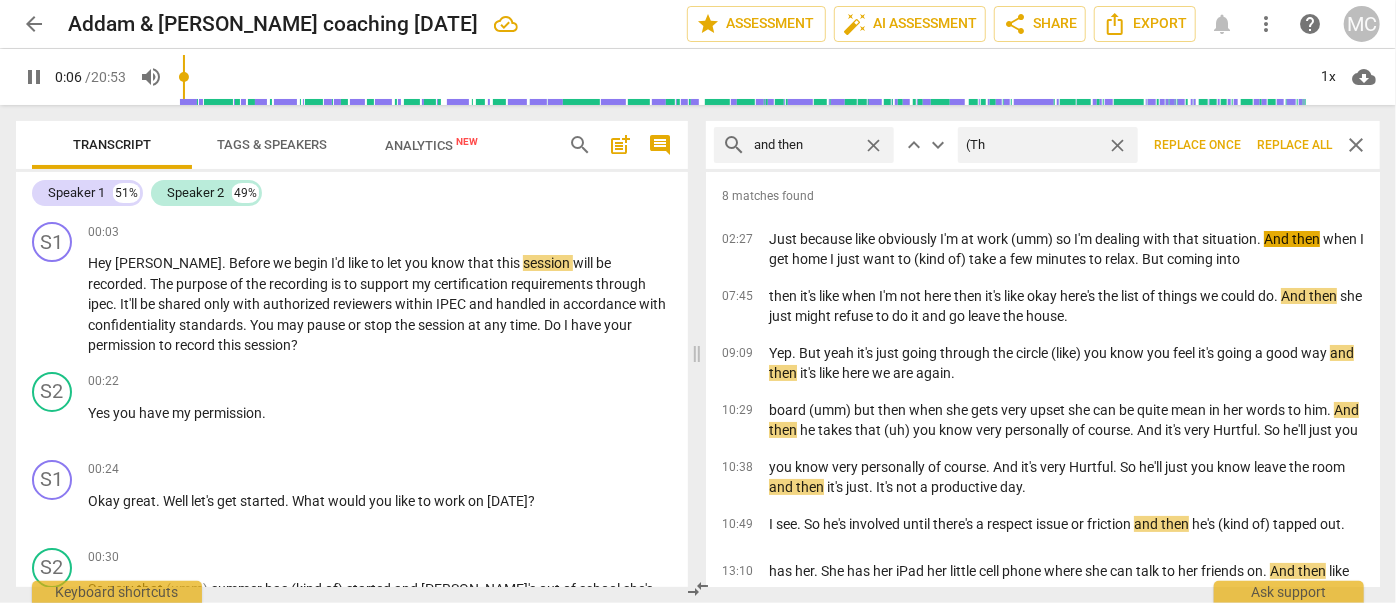 type on "(The" 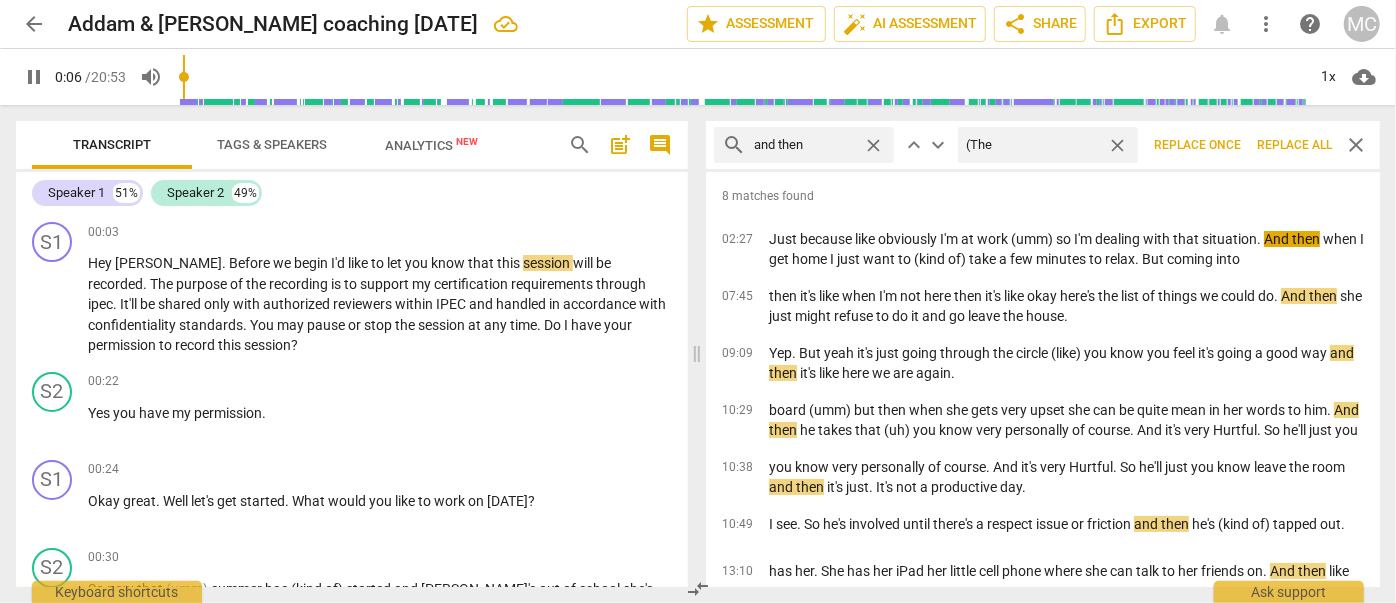 type on "7" 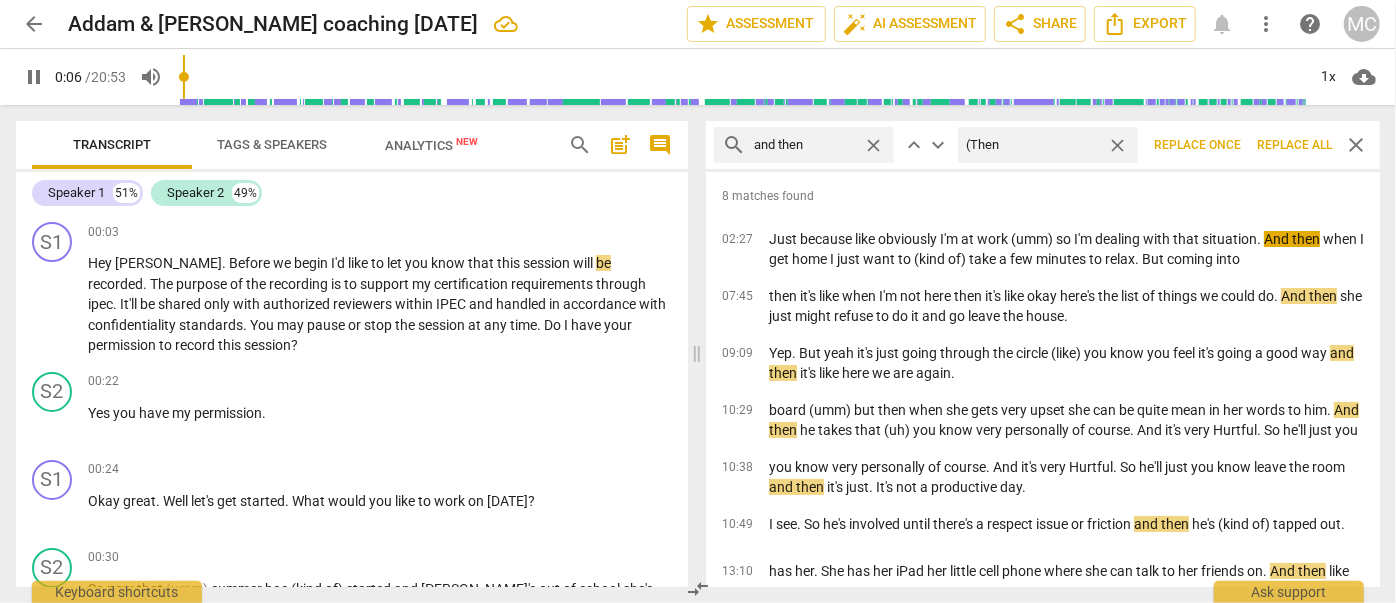 type on "(Then)" 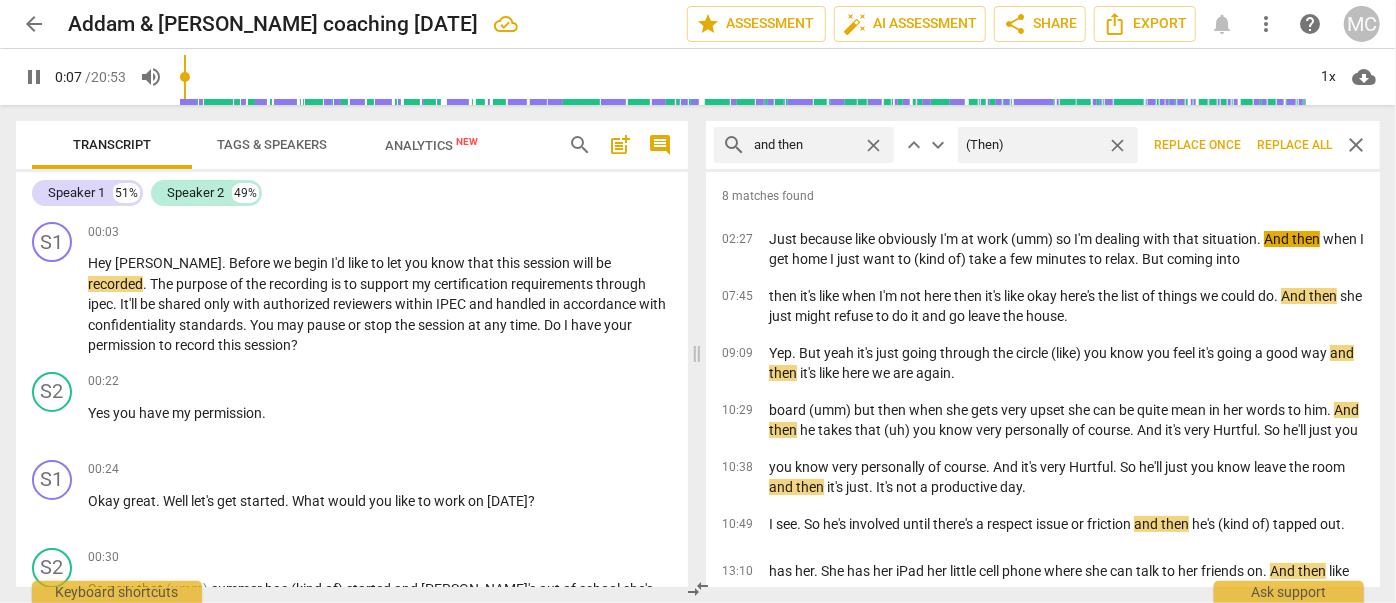 type on "8" 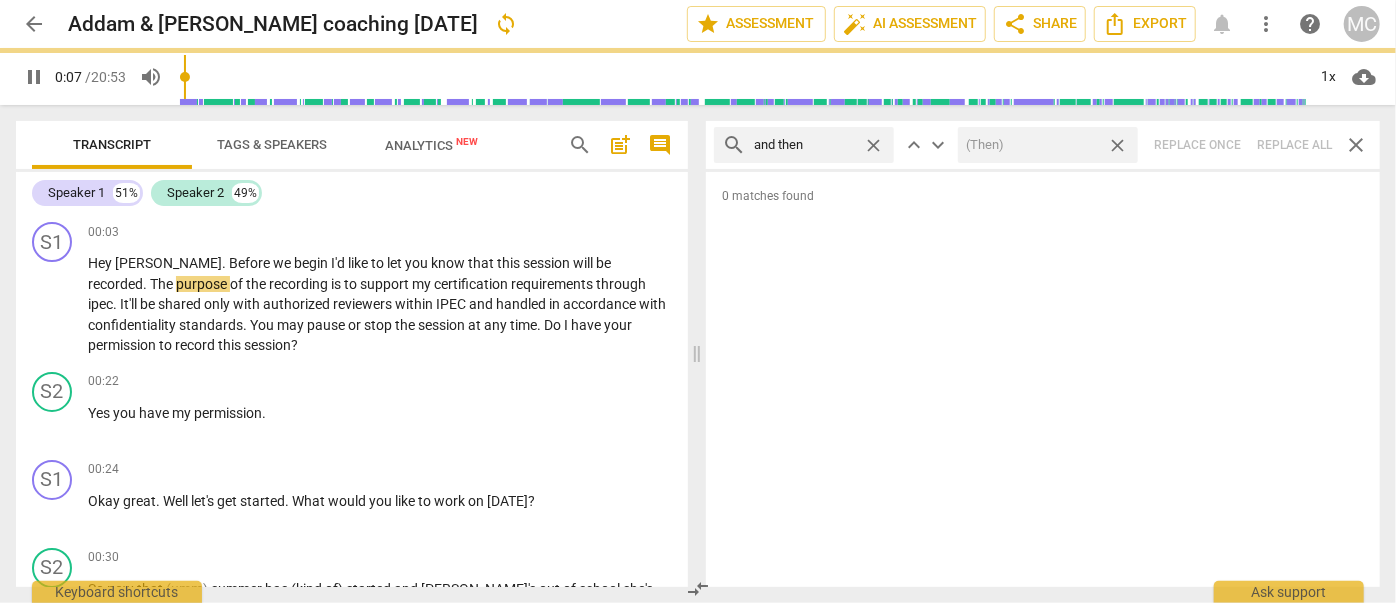 type on "8" 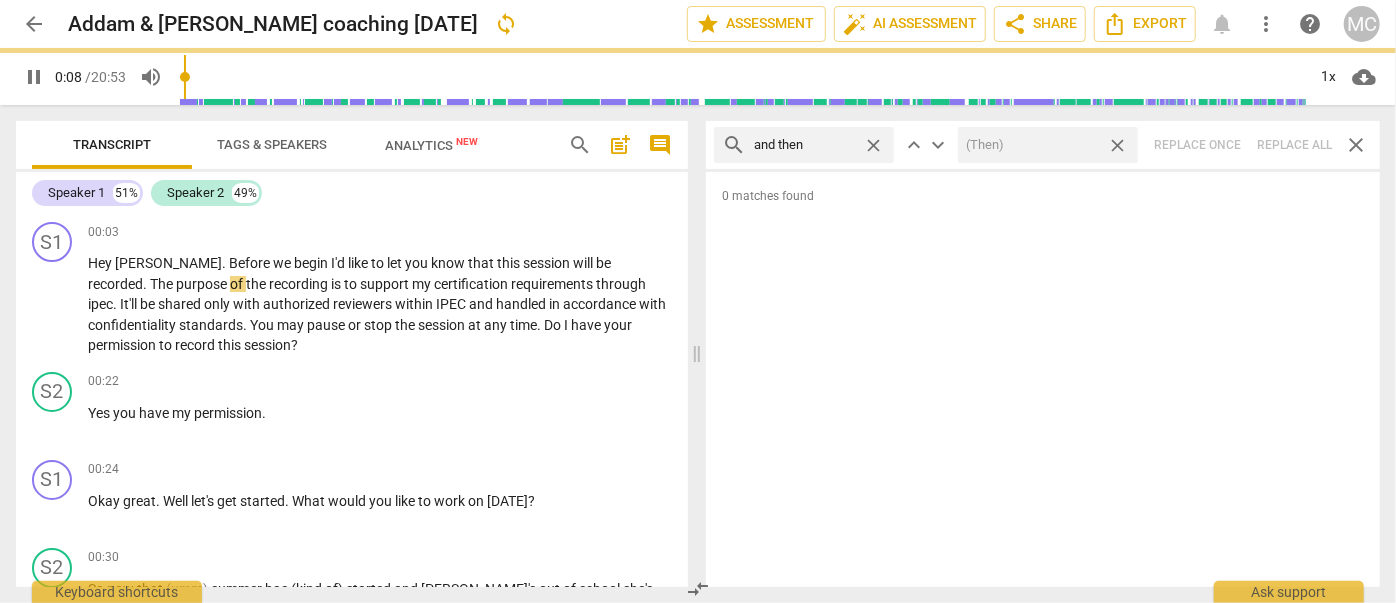 drag, startPoint x: 1117, startPoint y: 144, endPoint x: 1017, endPoint y: 134, distance: 100.49876 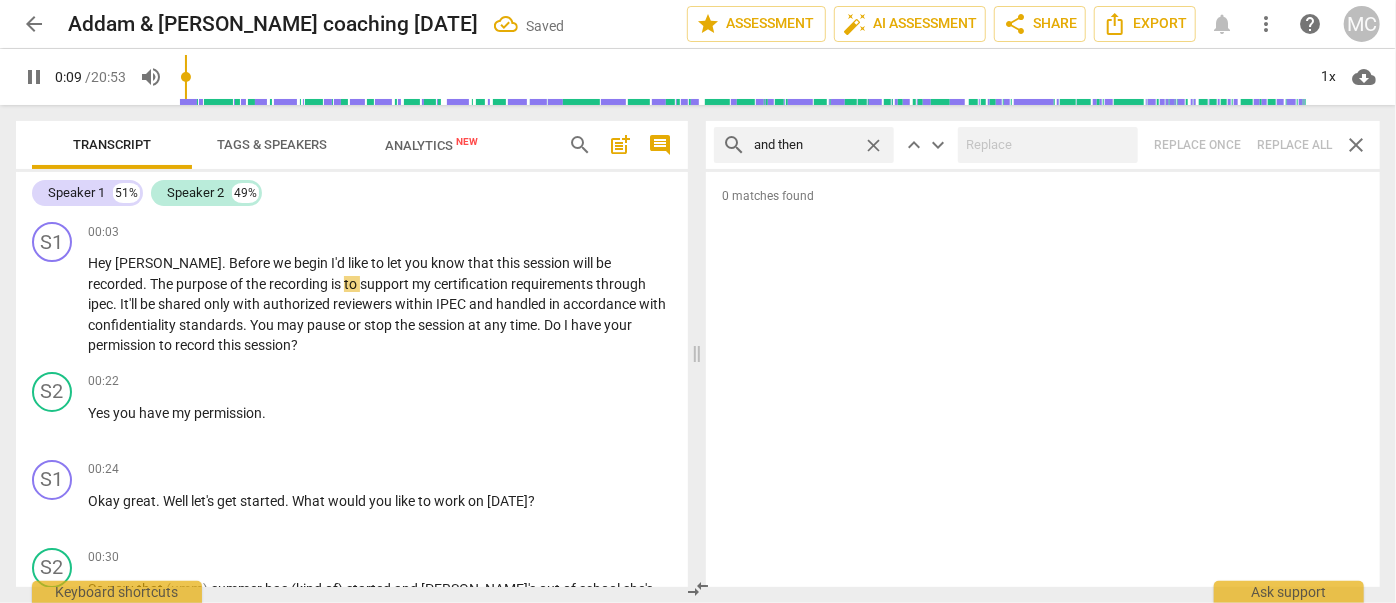 click on "close" at bounding box center [873, 145] 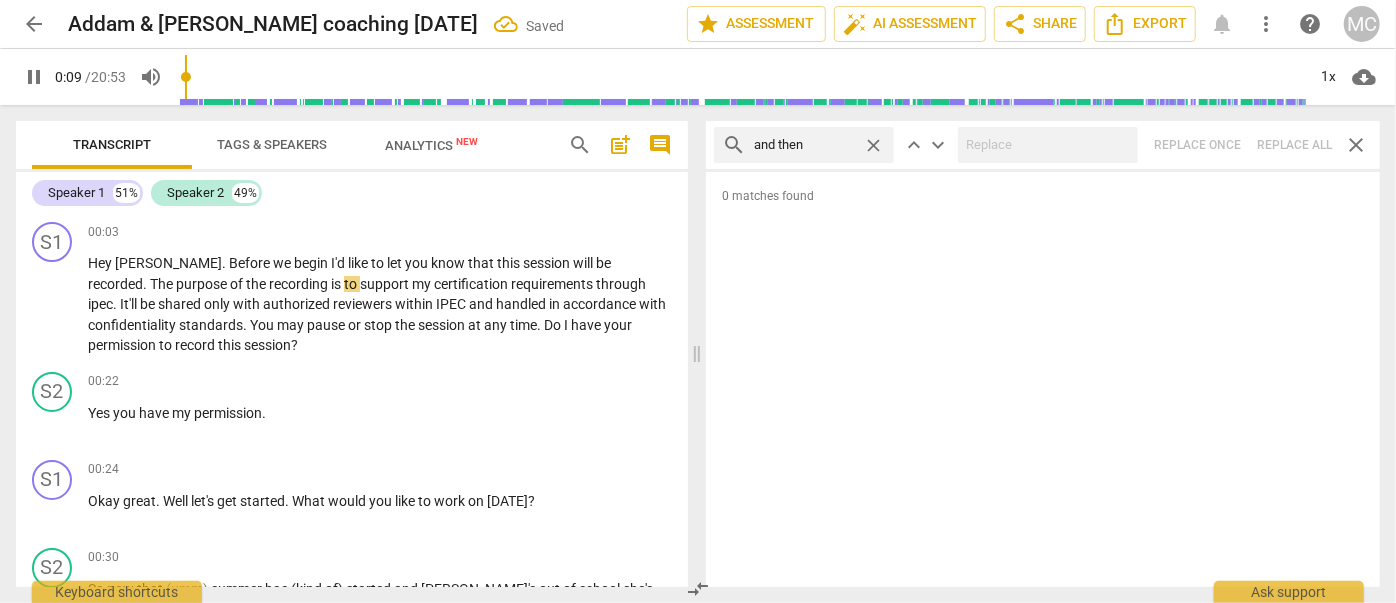 type on "9" 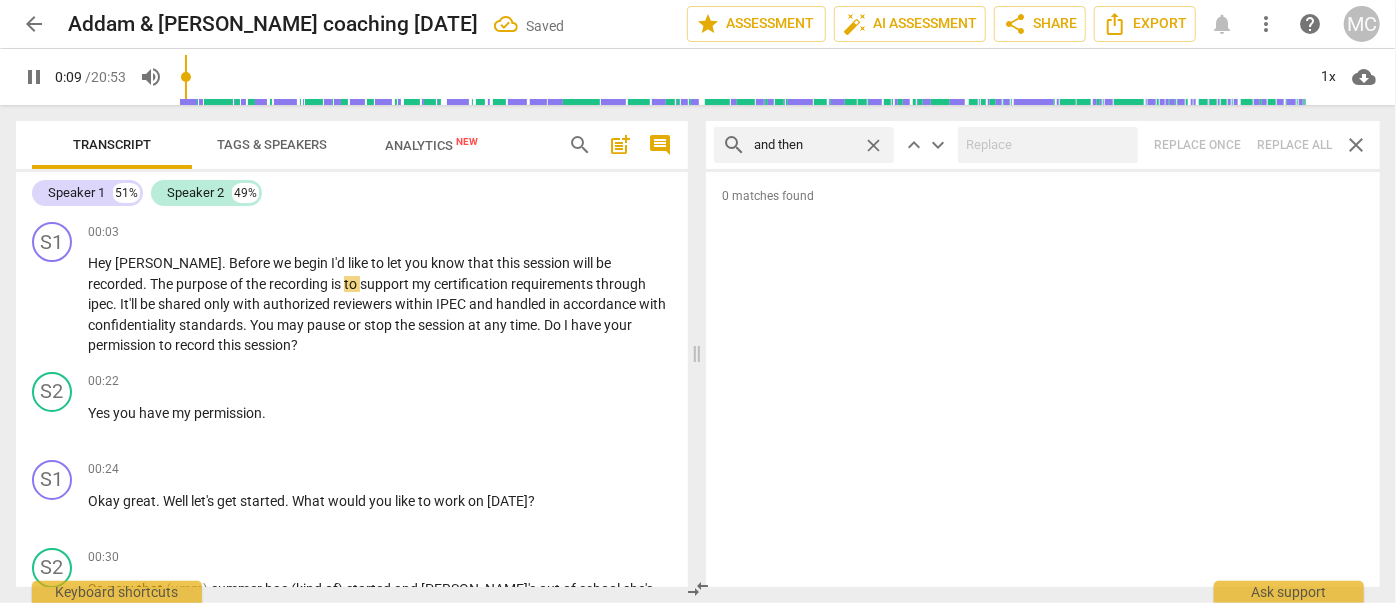 type 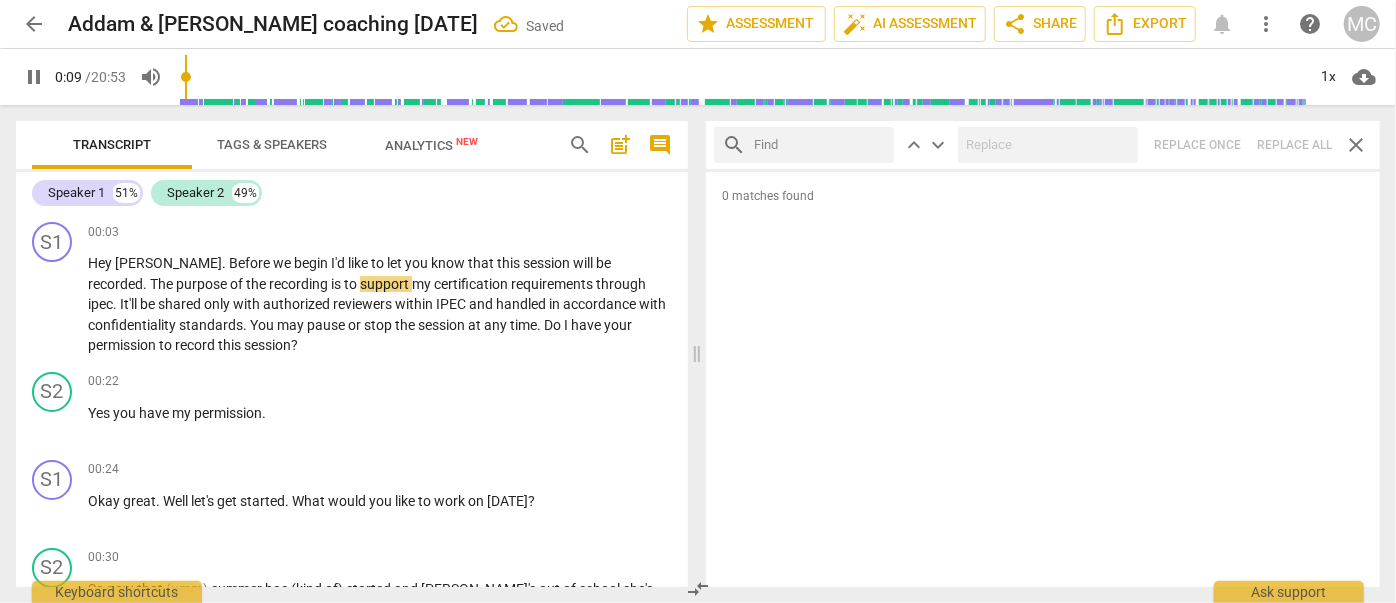 click at bounding box center (820, 145) 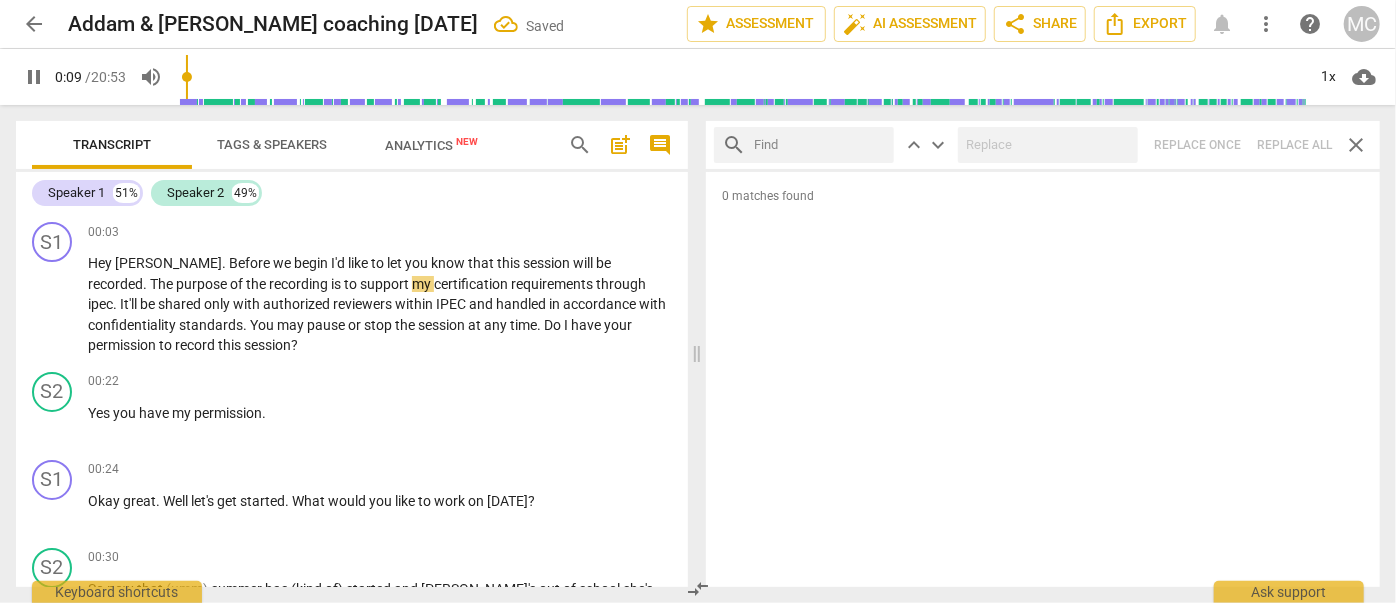 type on "l" 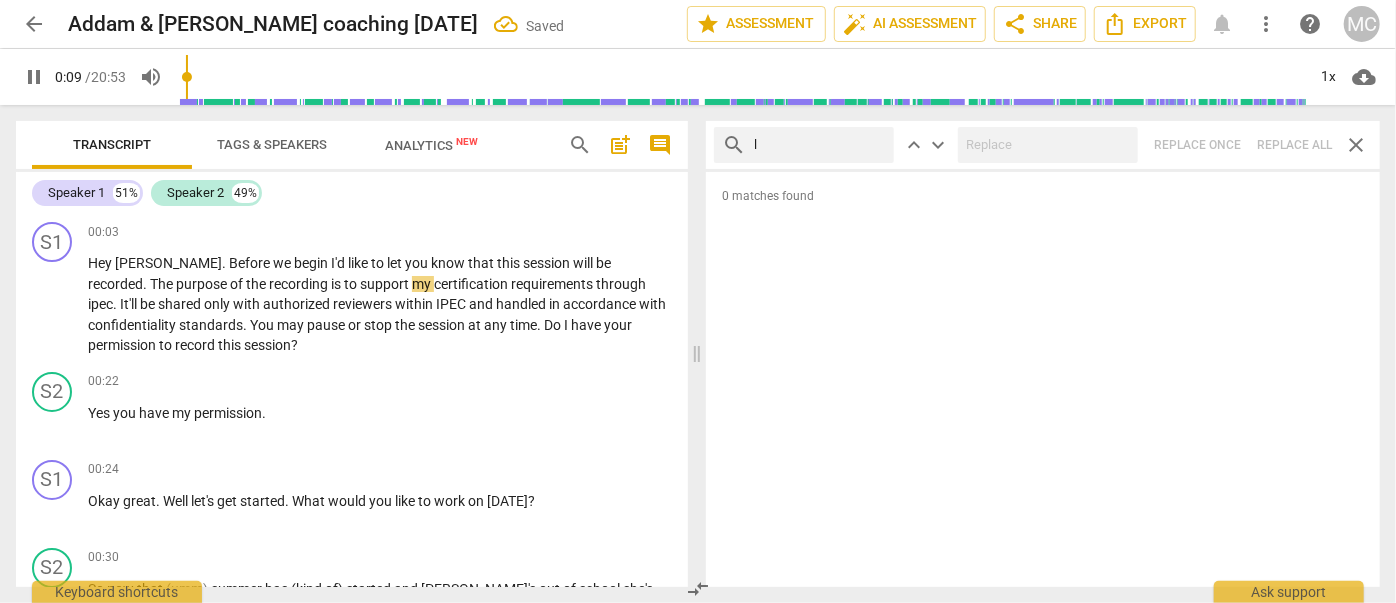 type on "10" 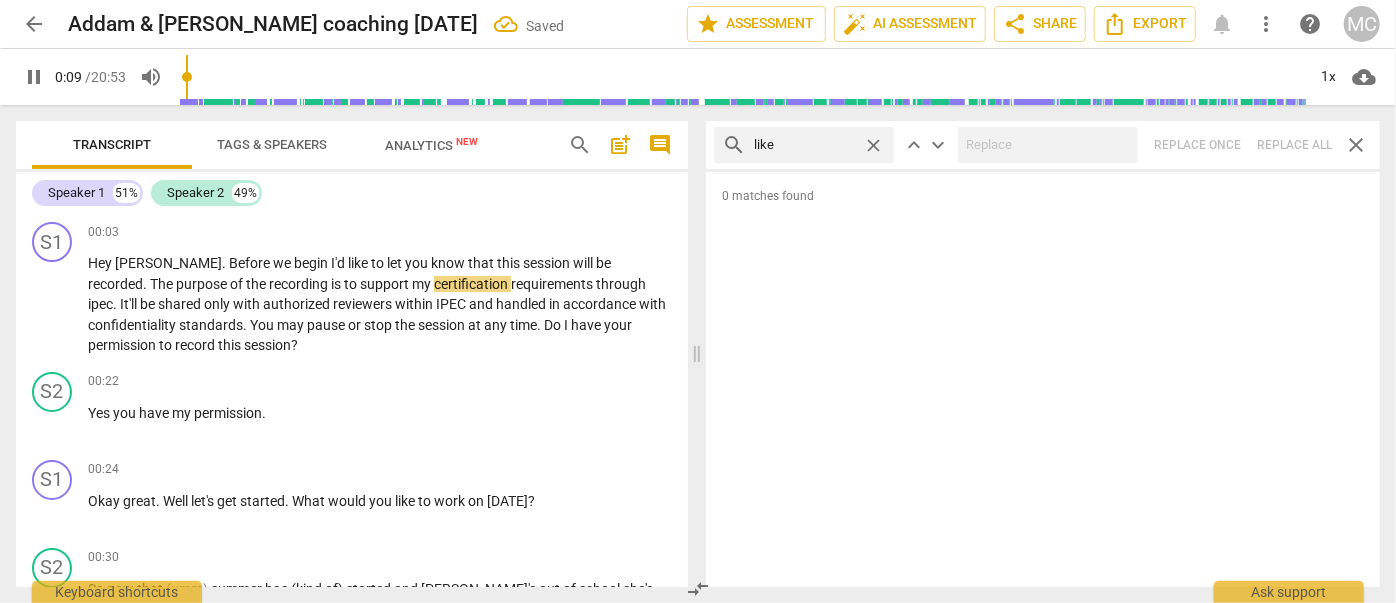 type on "like" 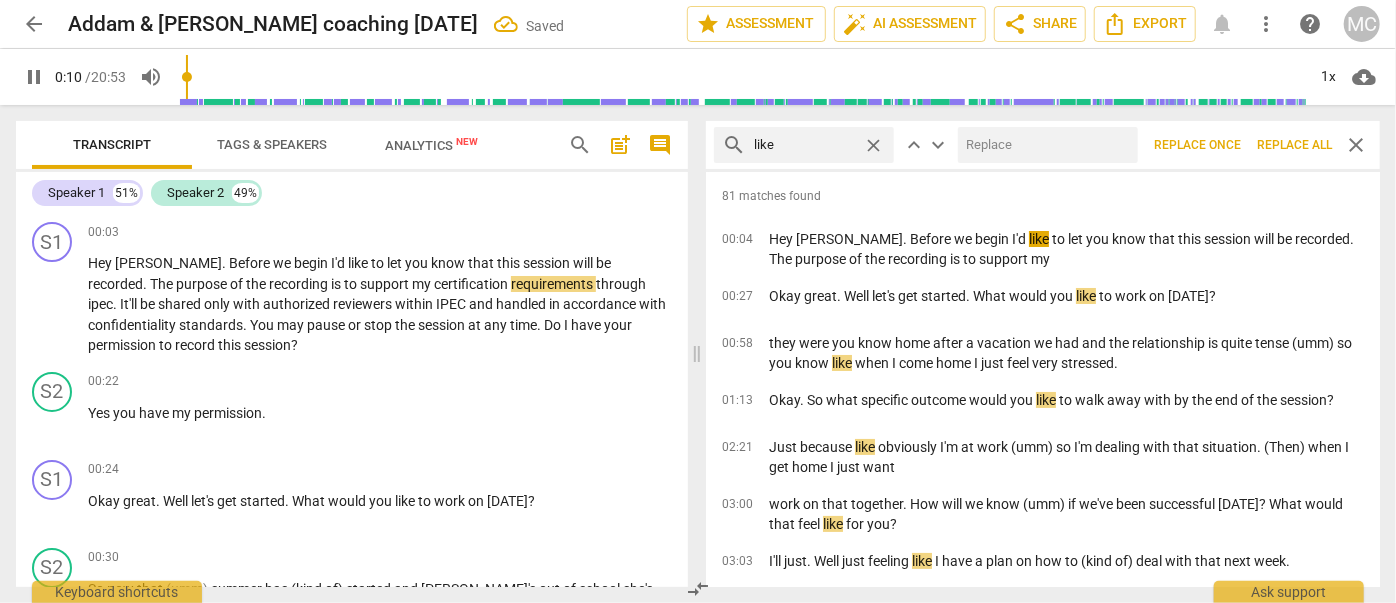click at bounding box center (1044, 145) 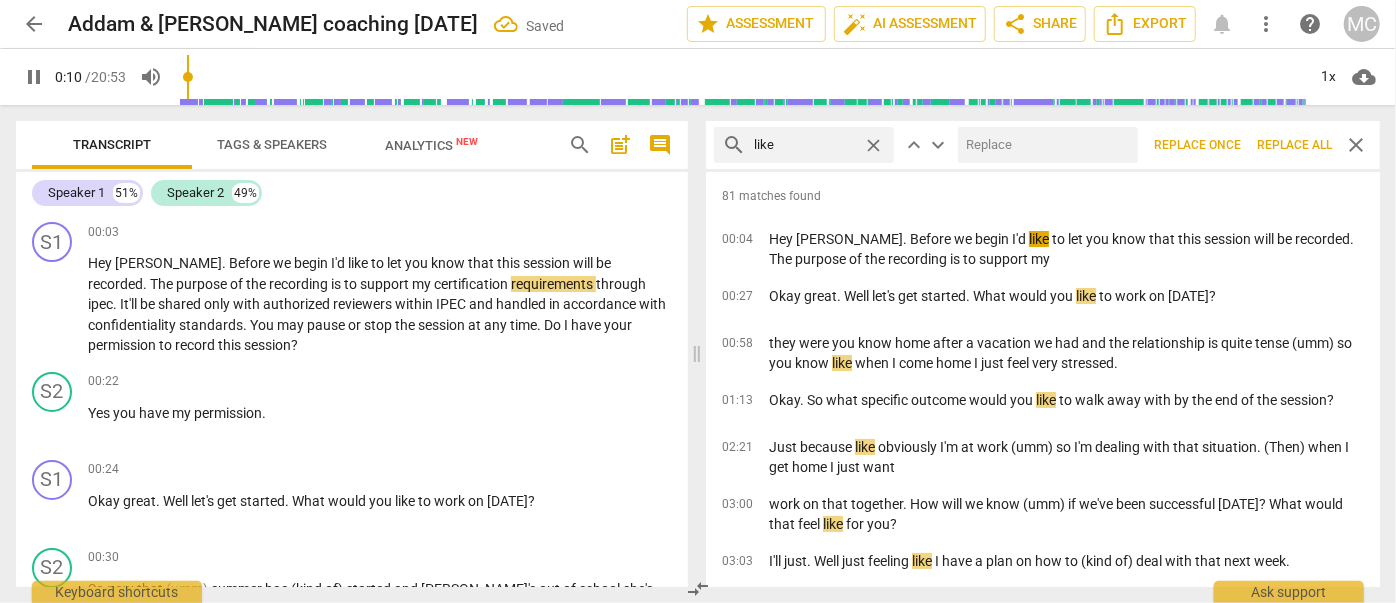 type on "11" 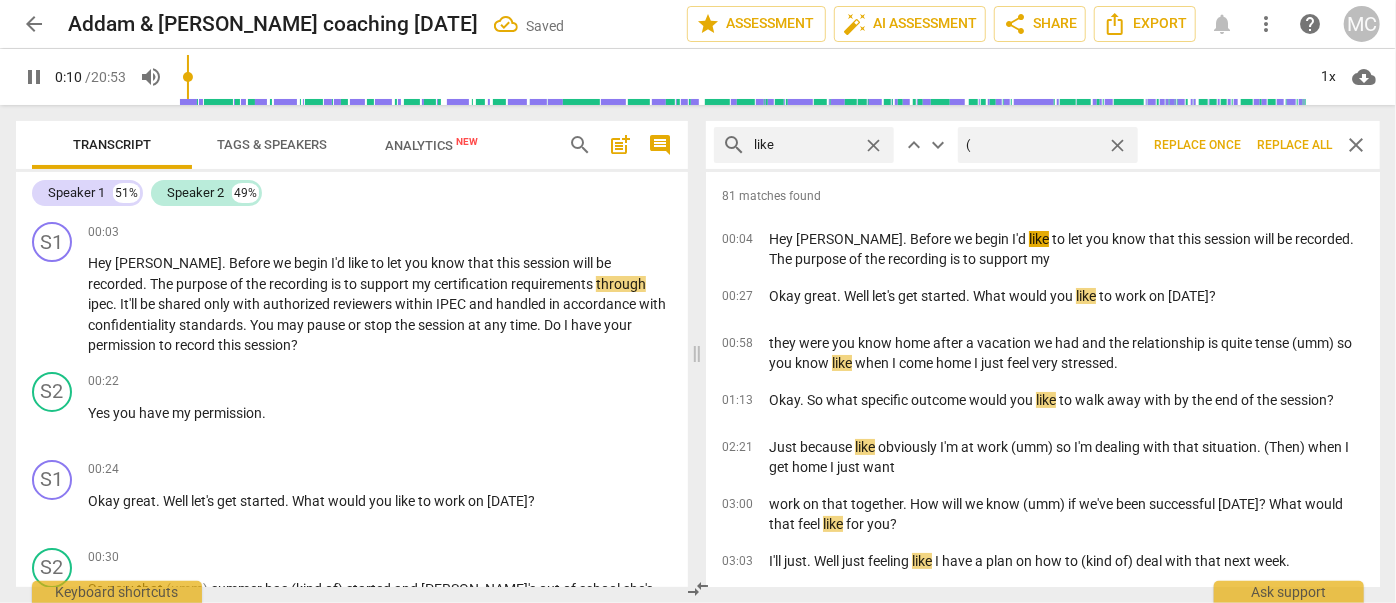 type on "(l" 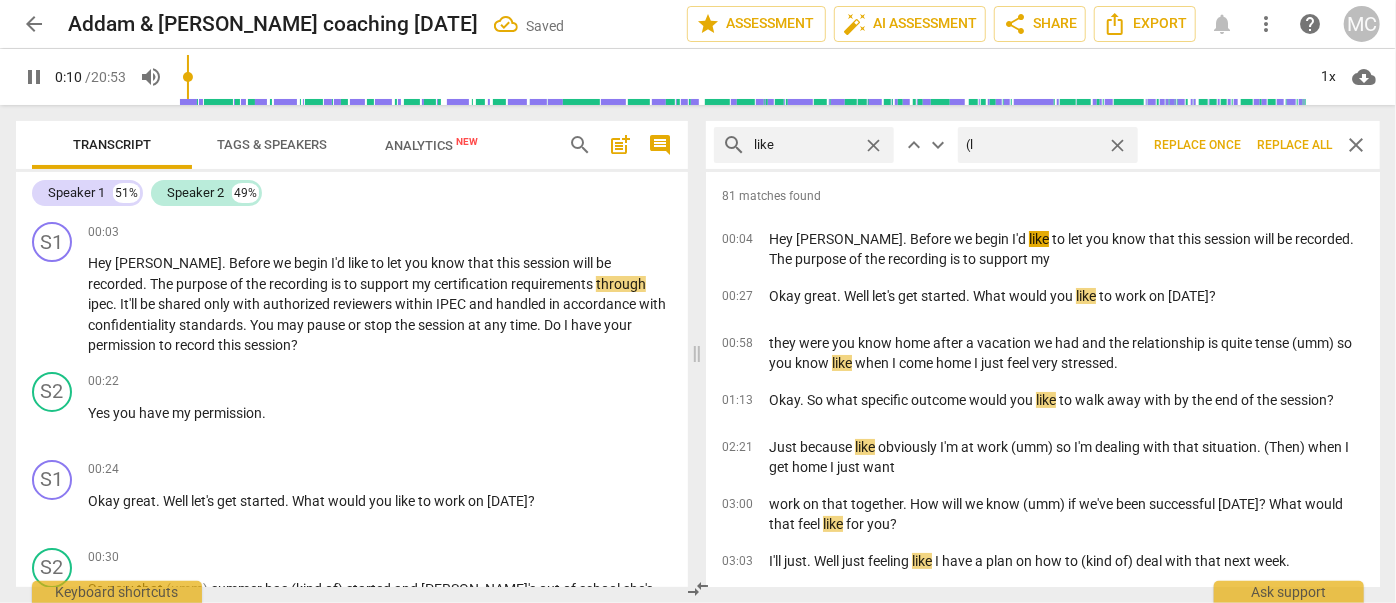 type on "11" 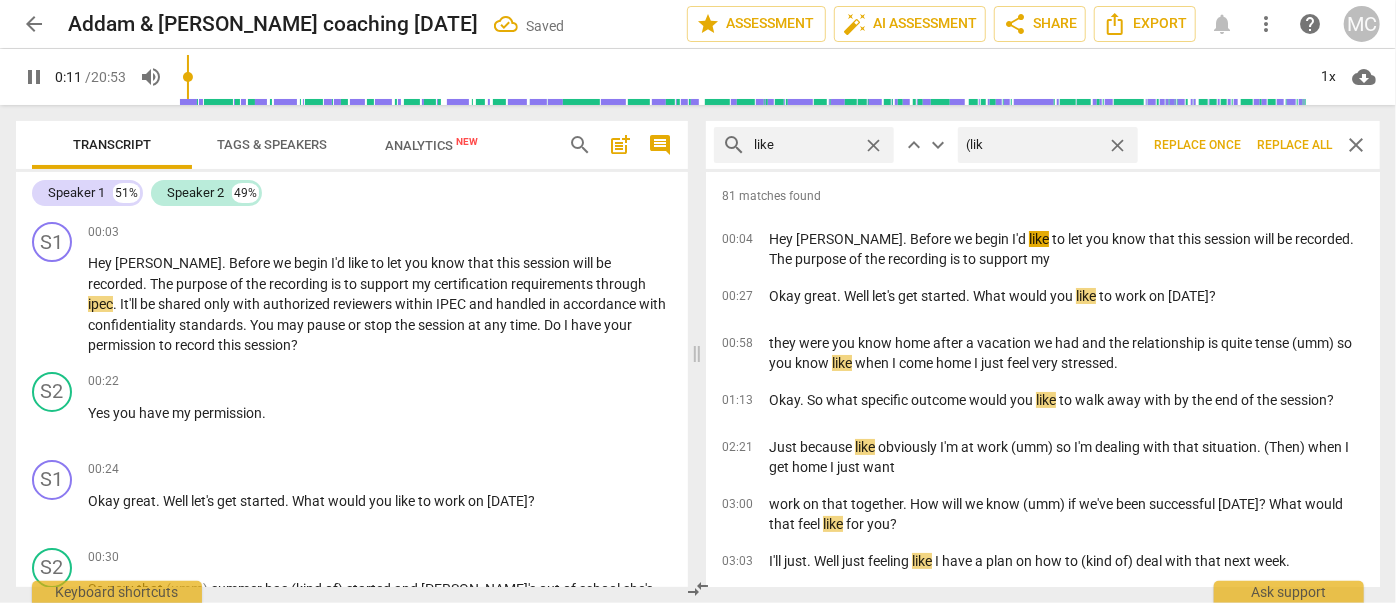 type on "(like" 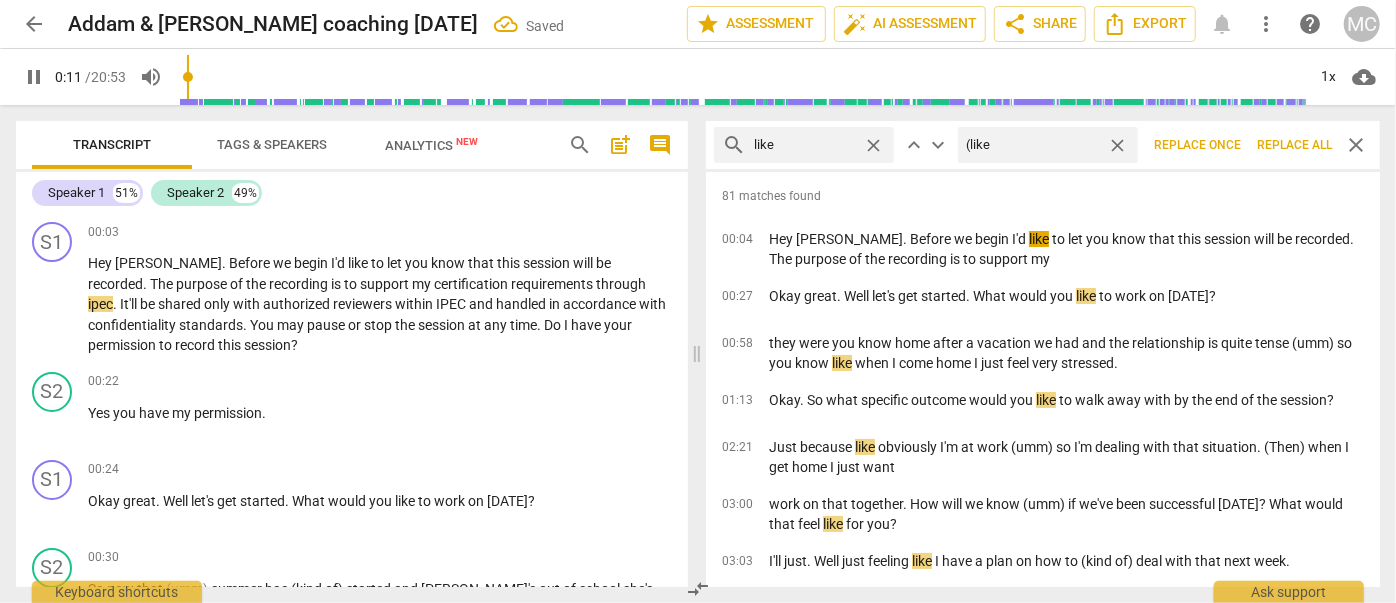 type on "12" 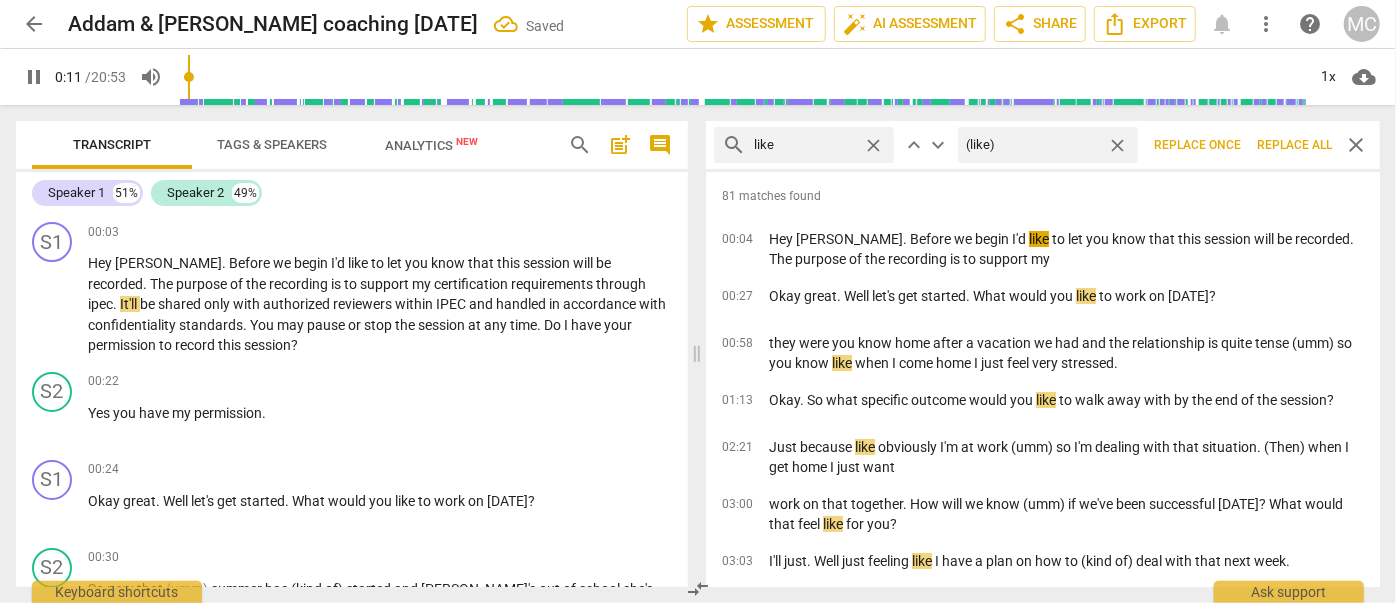 type on "12" 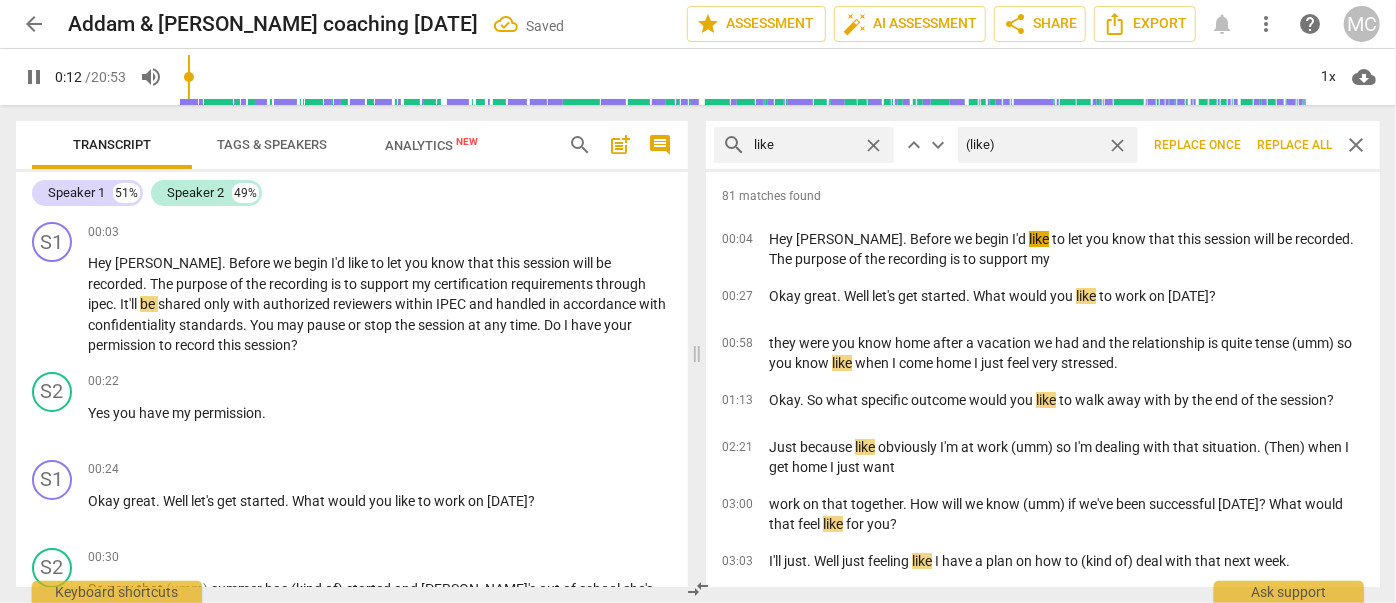 type on "(like)" 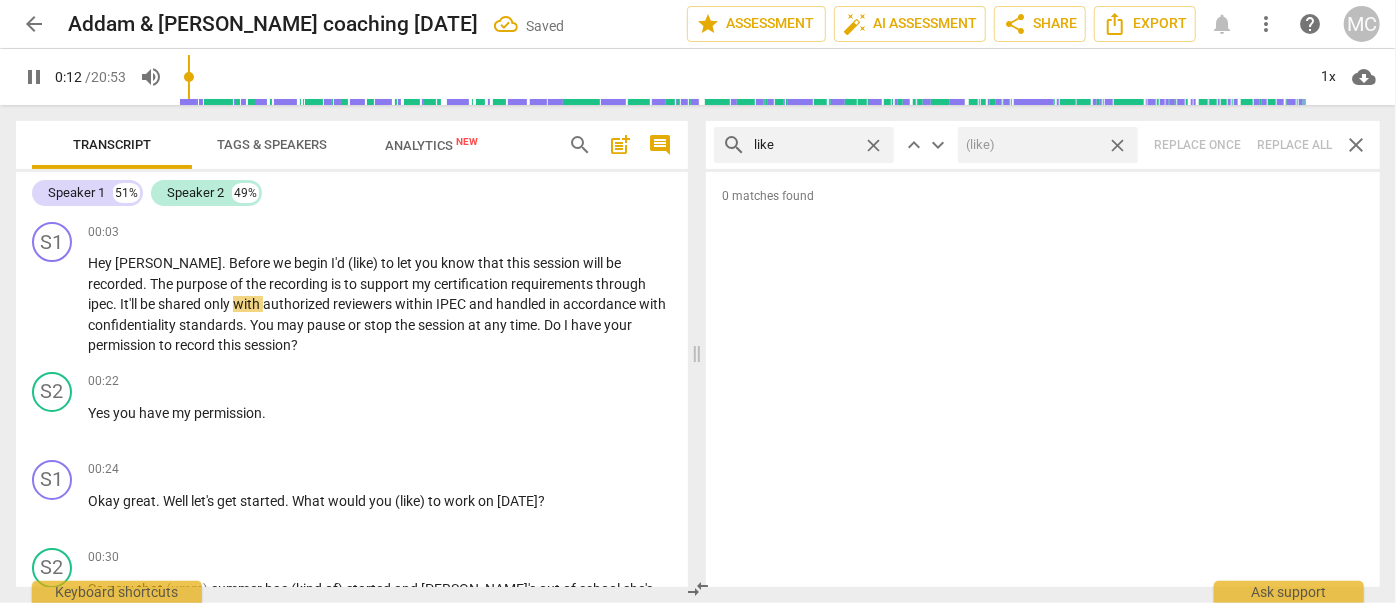 type on "13" 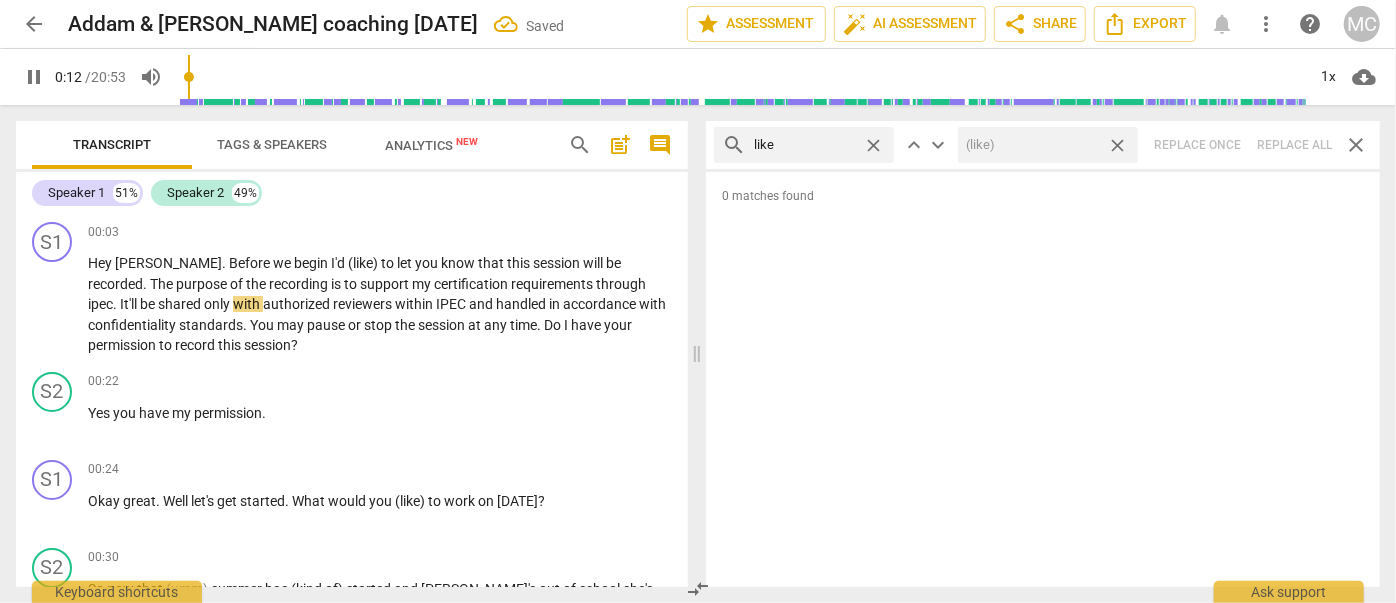 click on "close" at bounding box center (1117, 145) 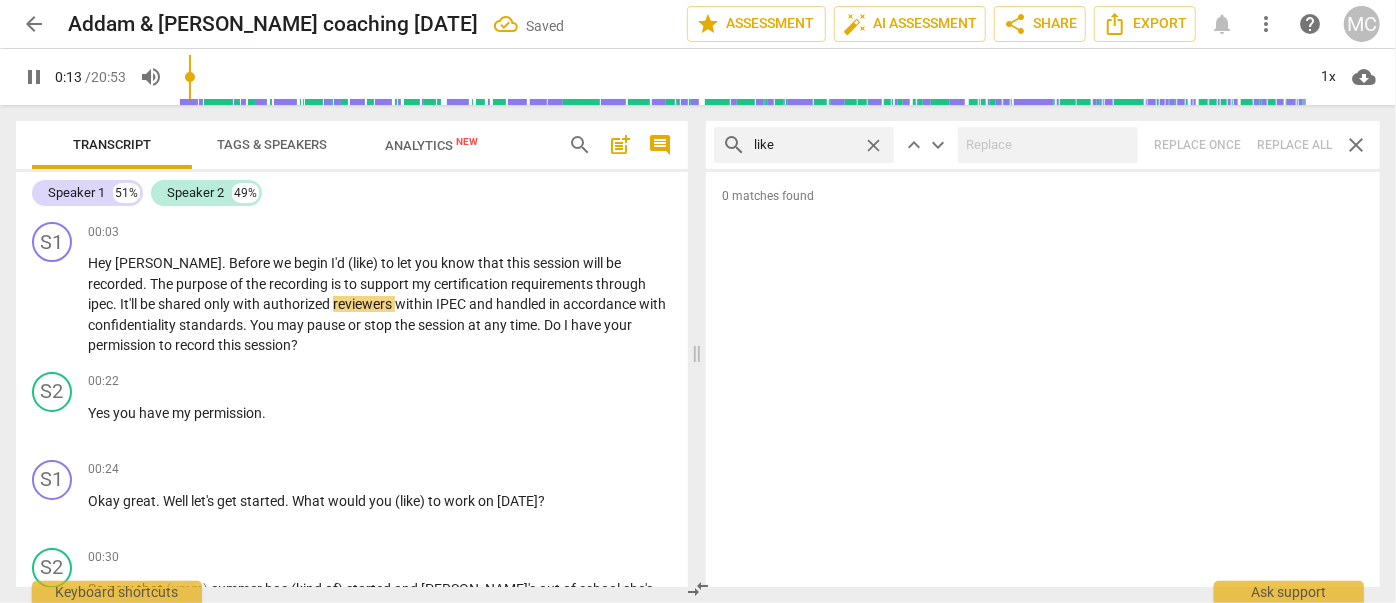 type on "14" 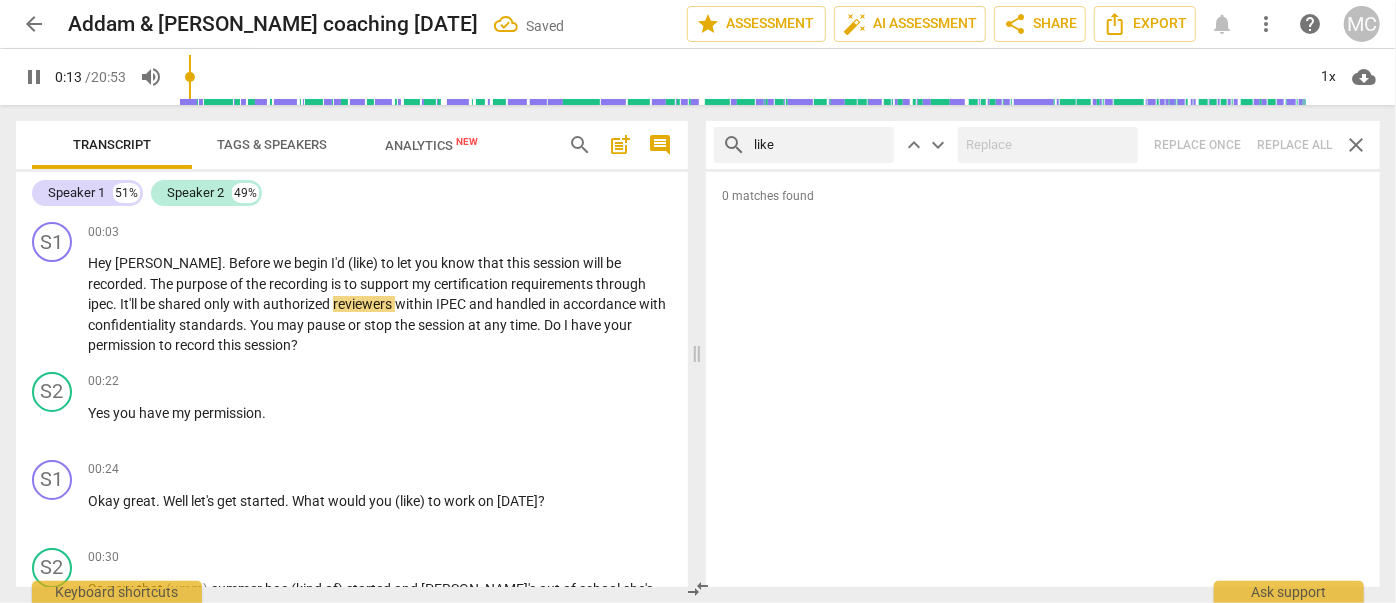 type 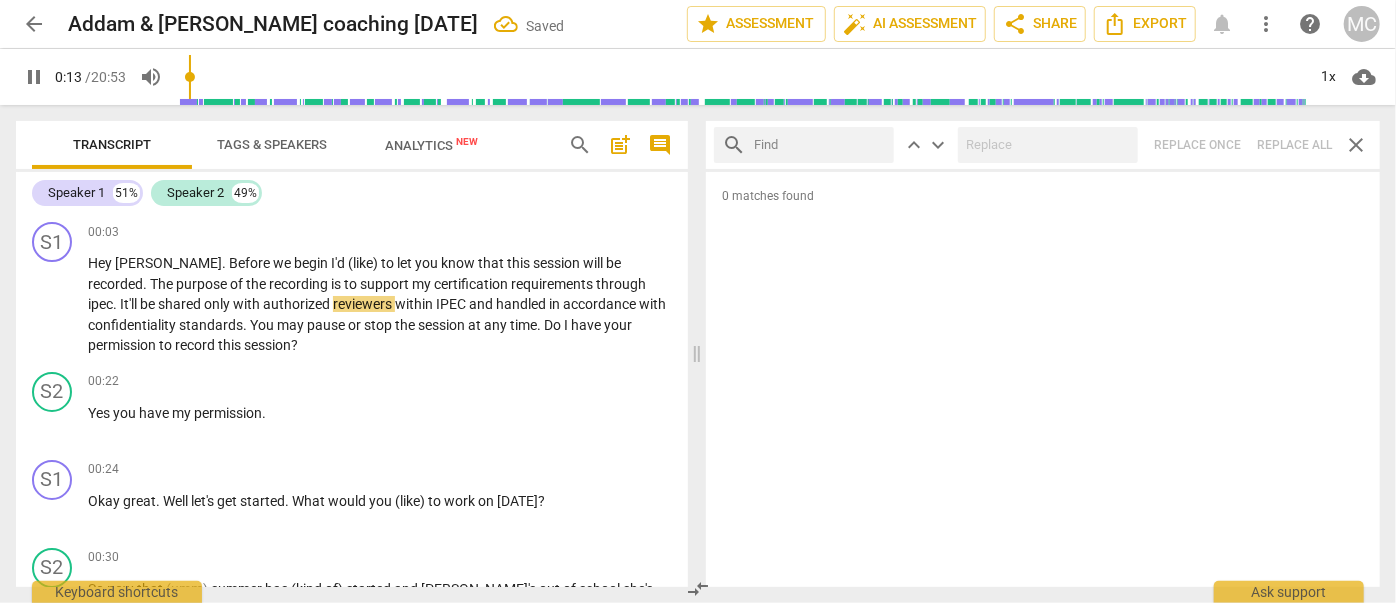 click at bounding box center (820, 145) 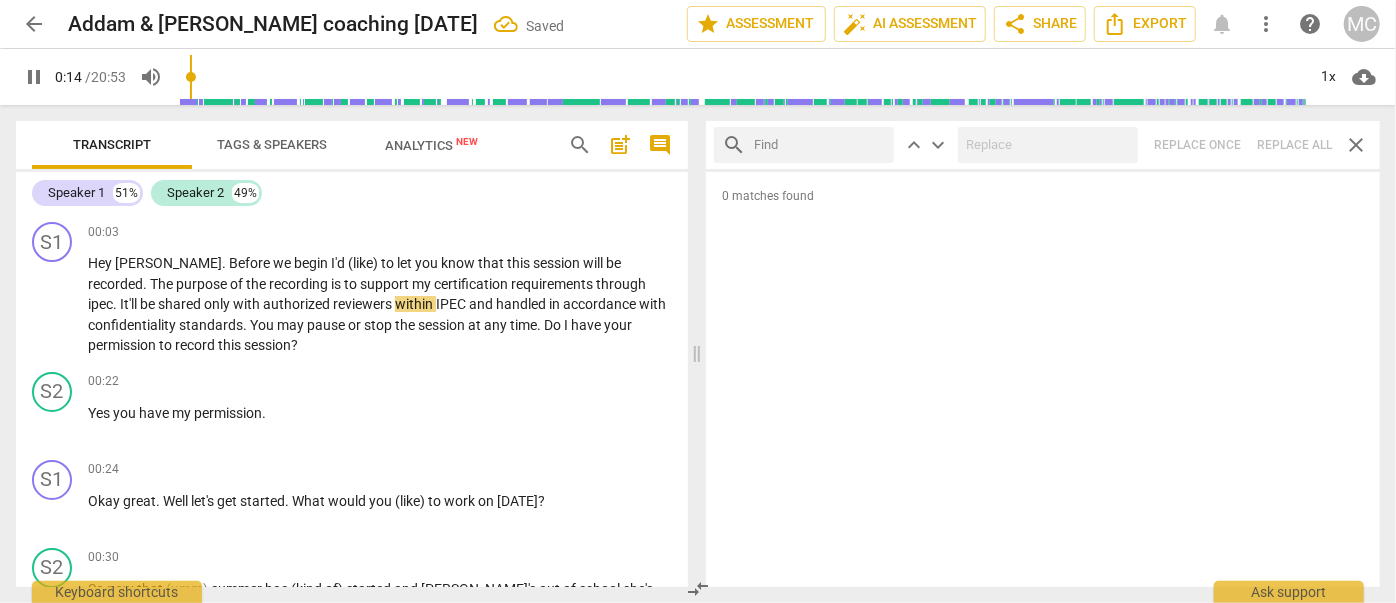 type on "14" 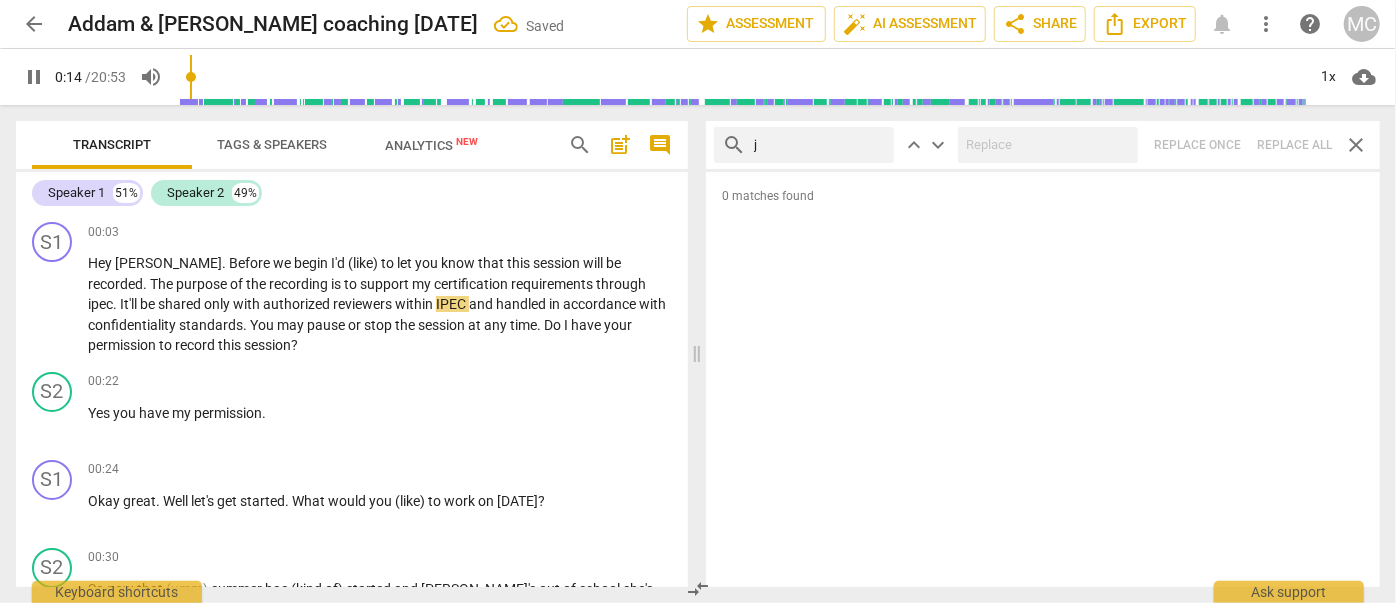 type on "ju" 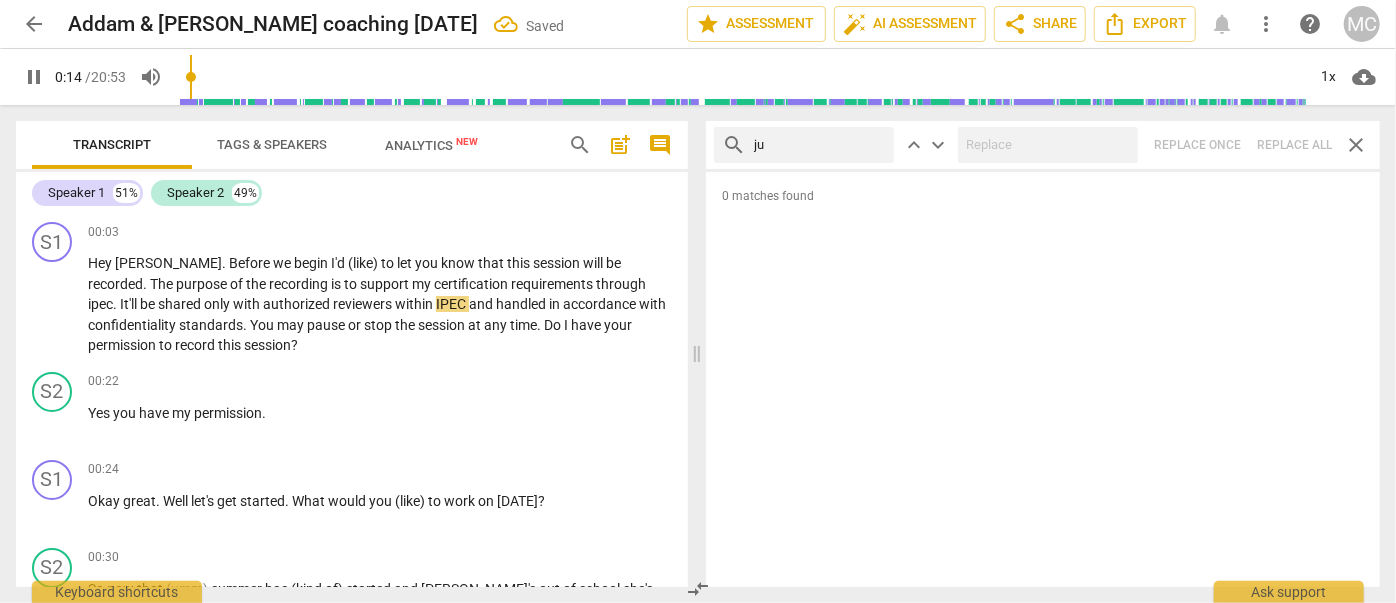 type on "15" 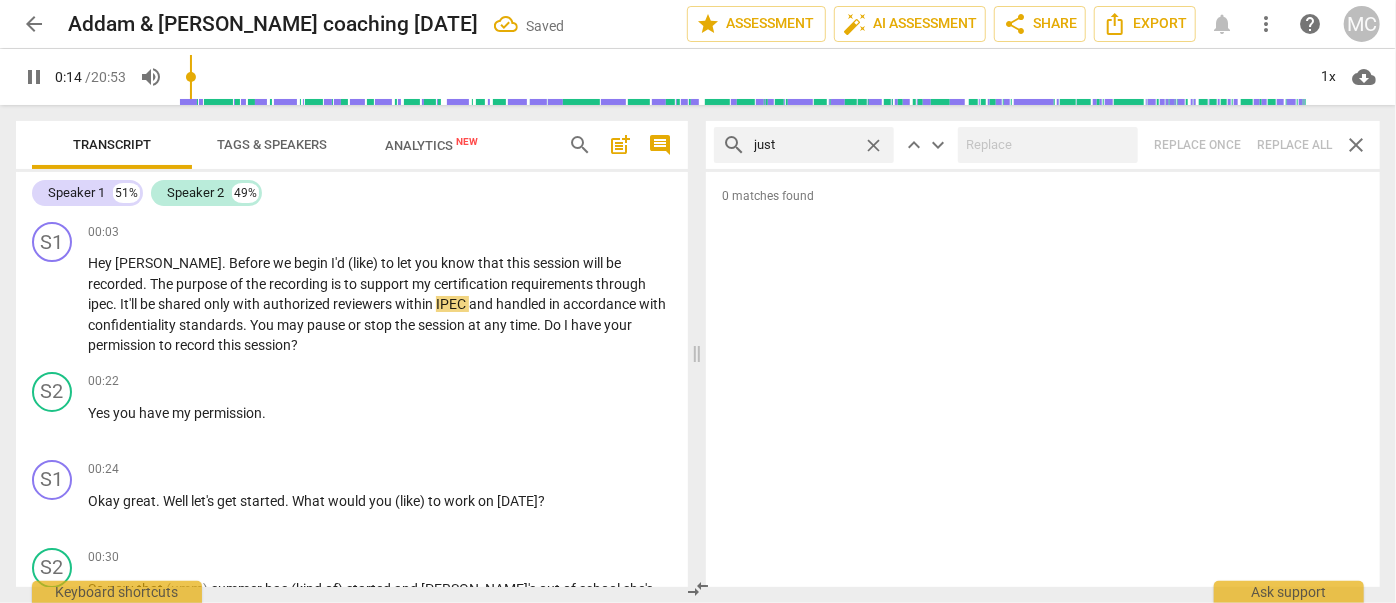 type on "just" 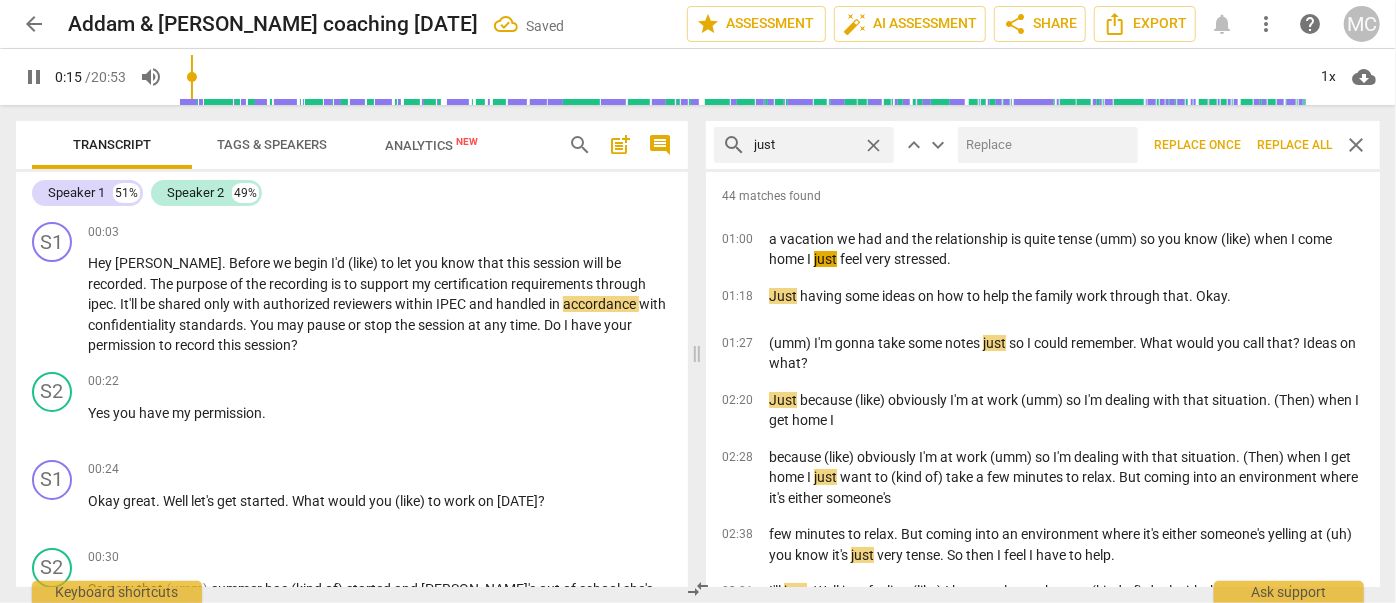 click at bounding box center (1044, 145) 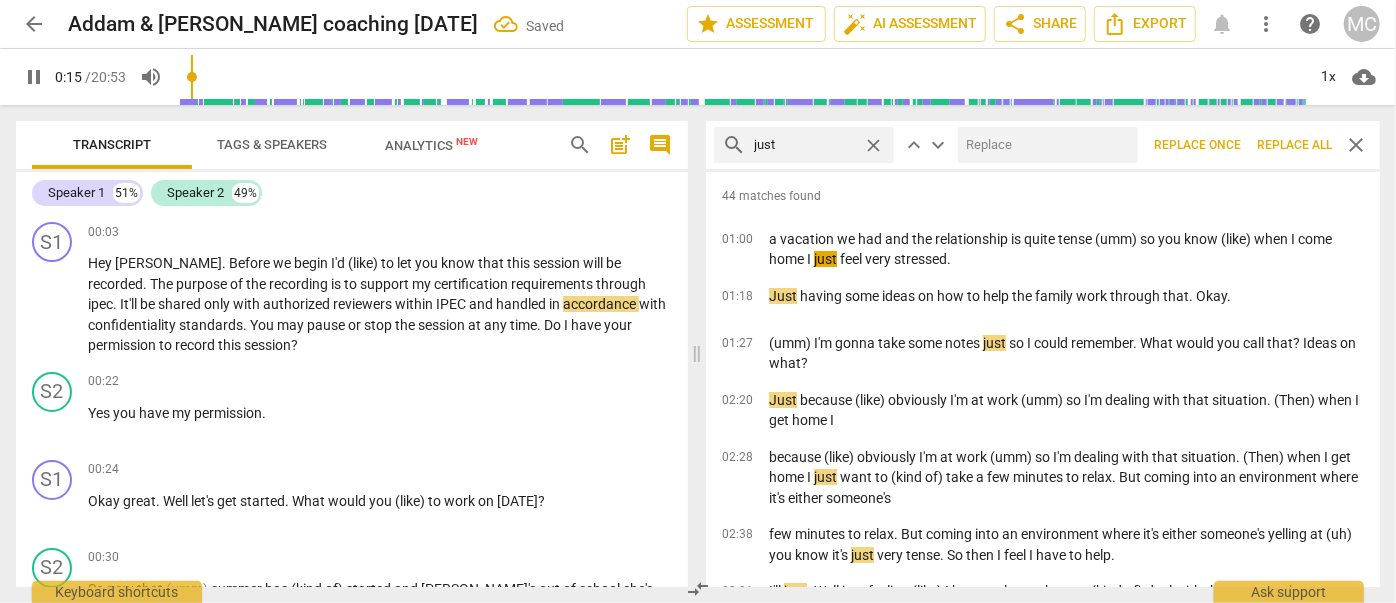 type on "16" 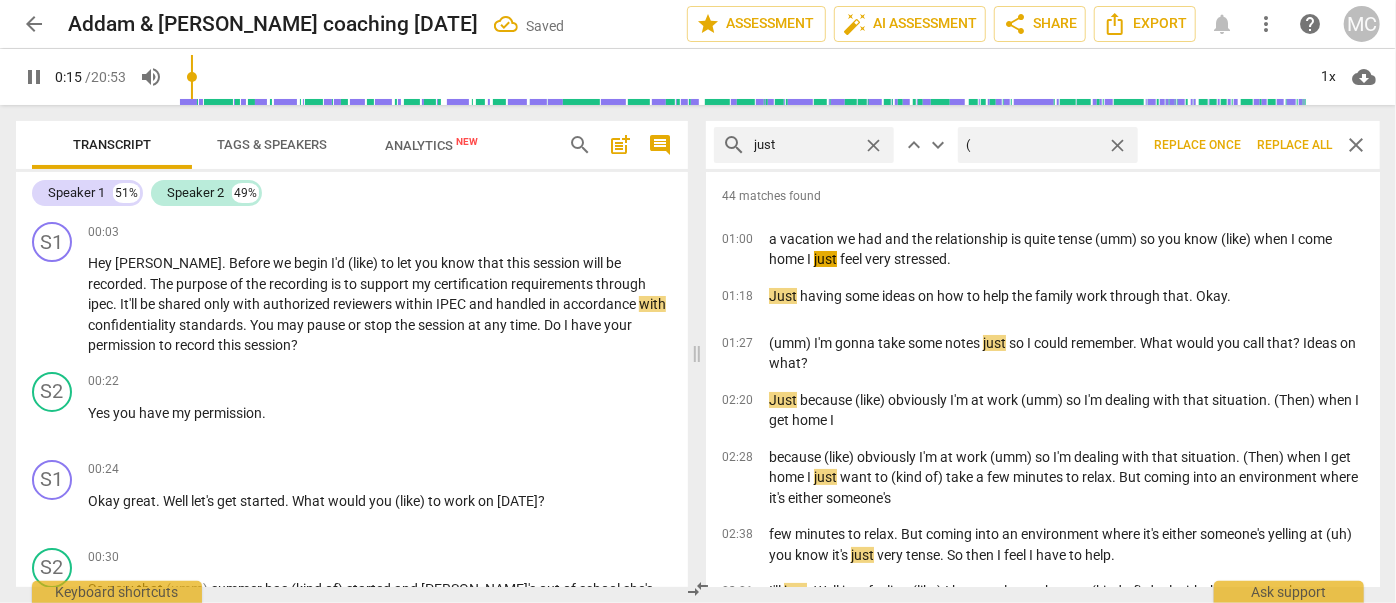 type on "(j" 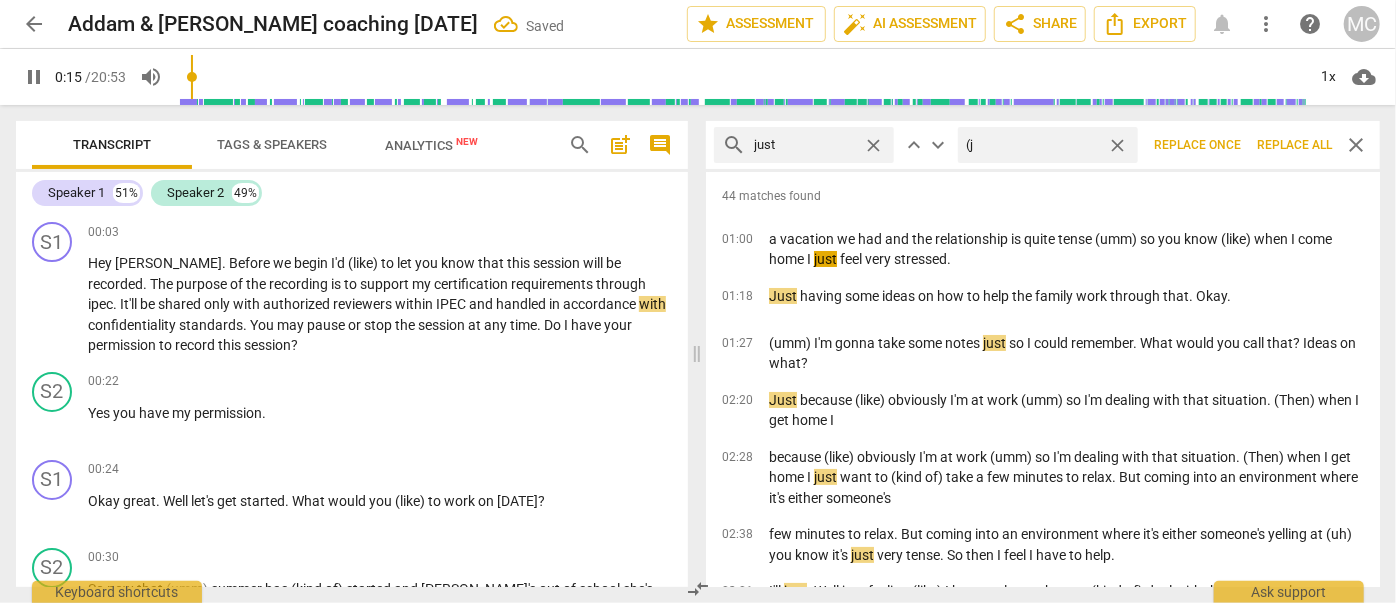 type on "16" 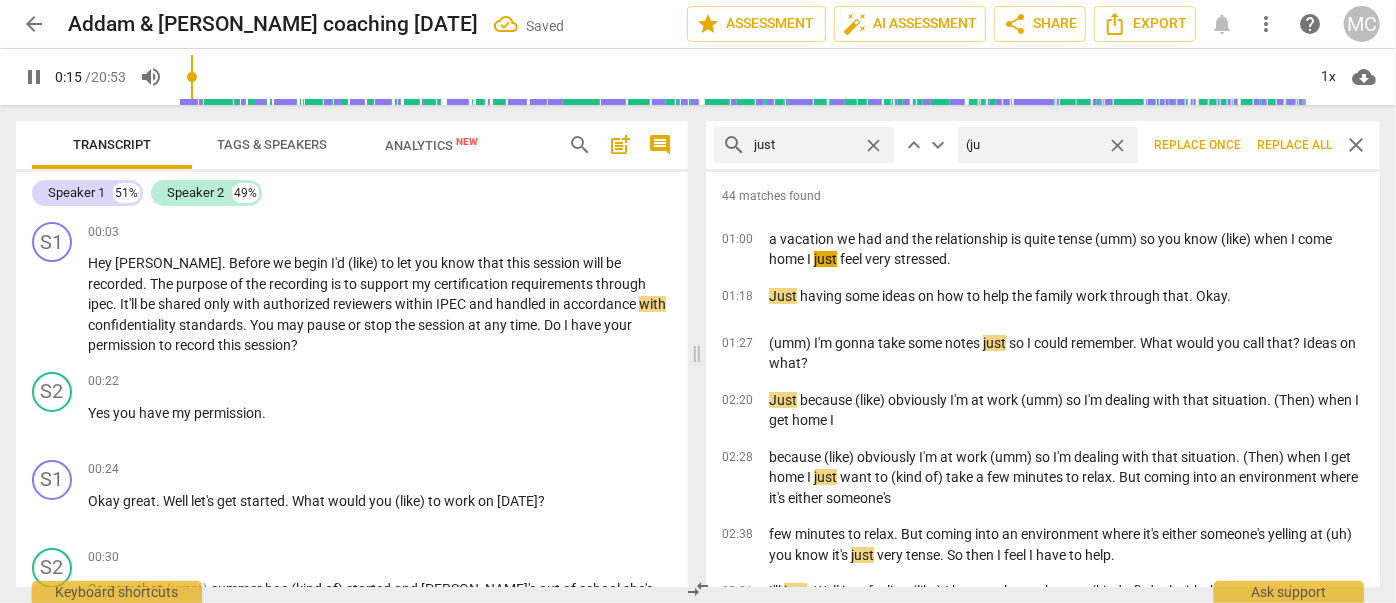 type on "(jus" 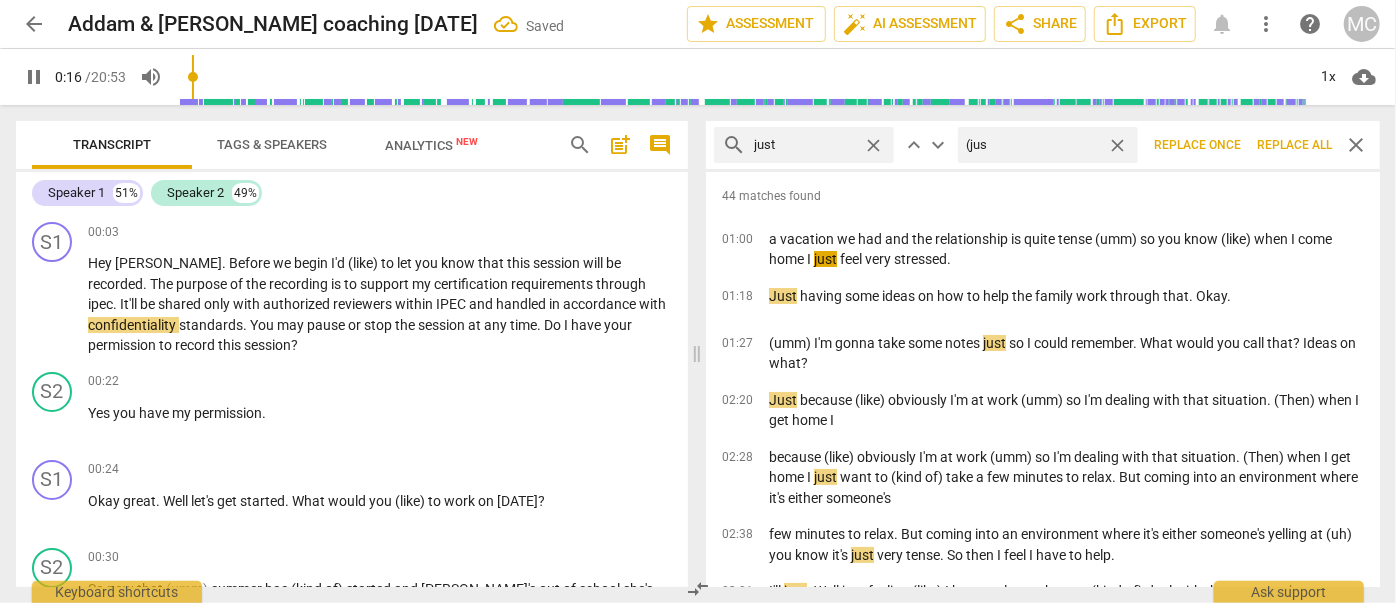 type on "16" 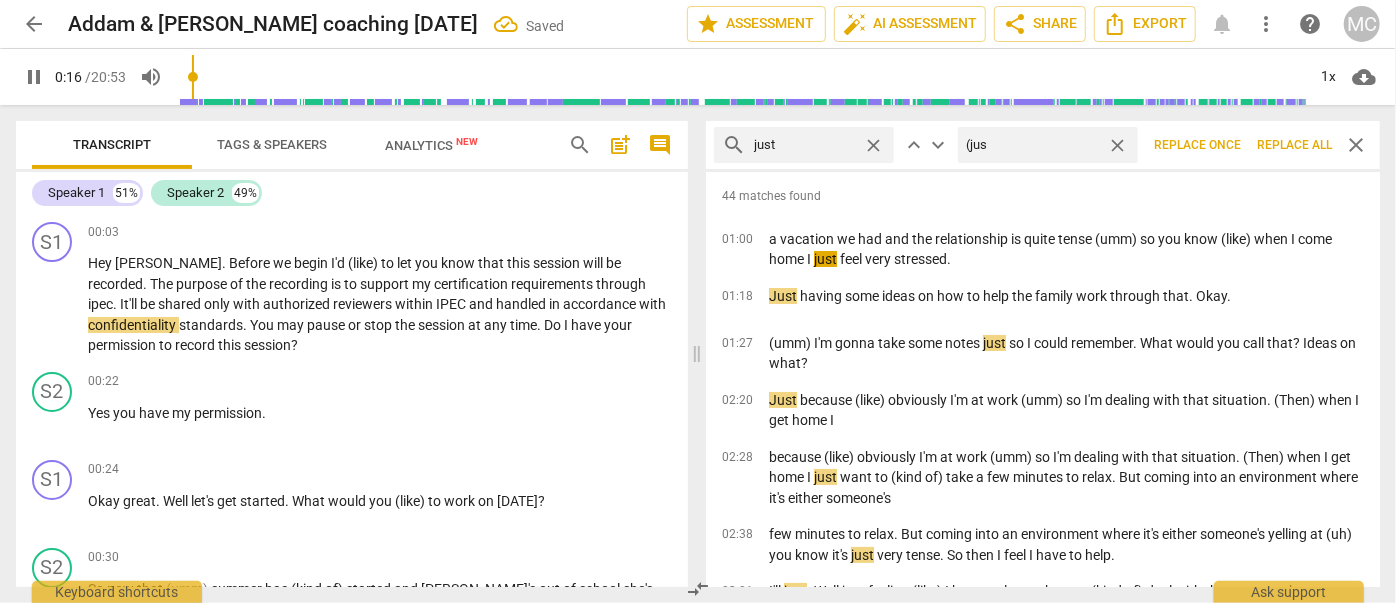 type on "(just" 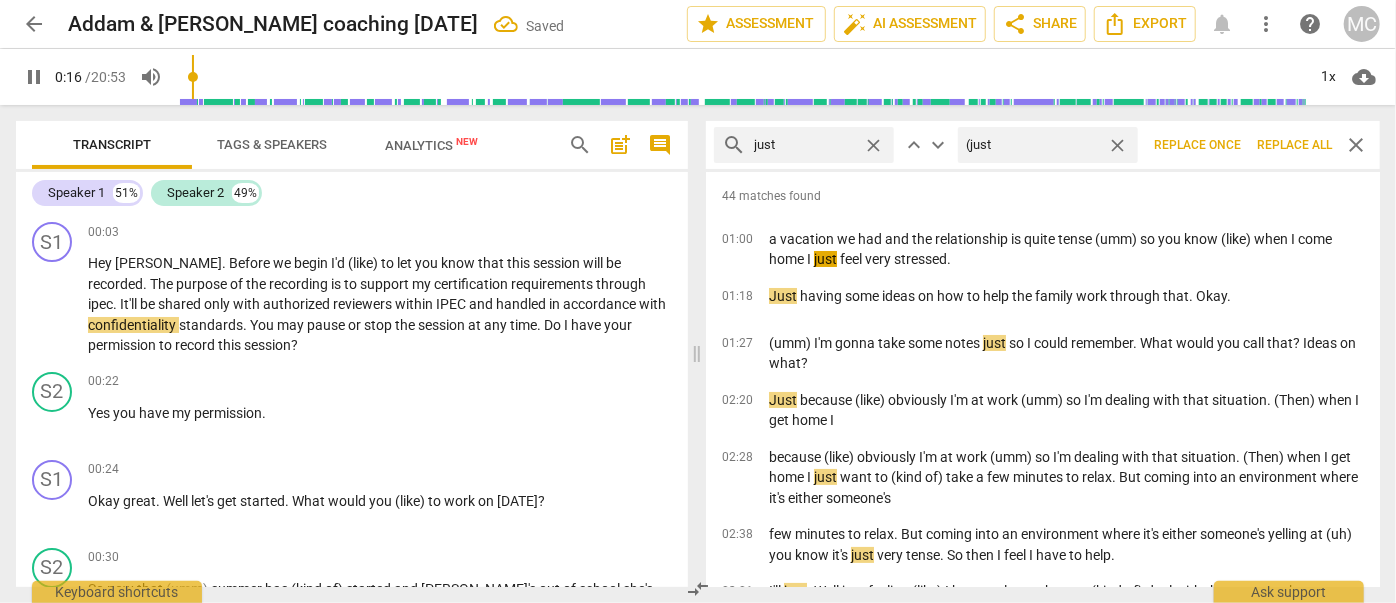 type on "17" 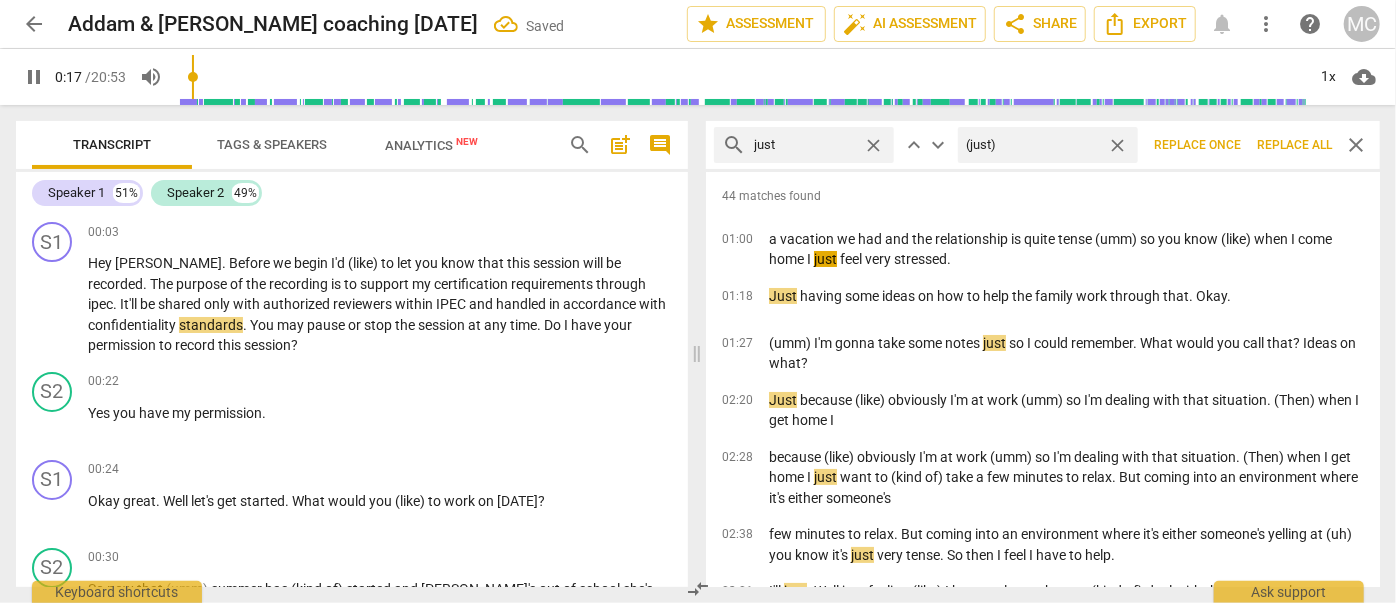 type on "17" 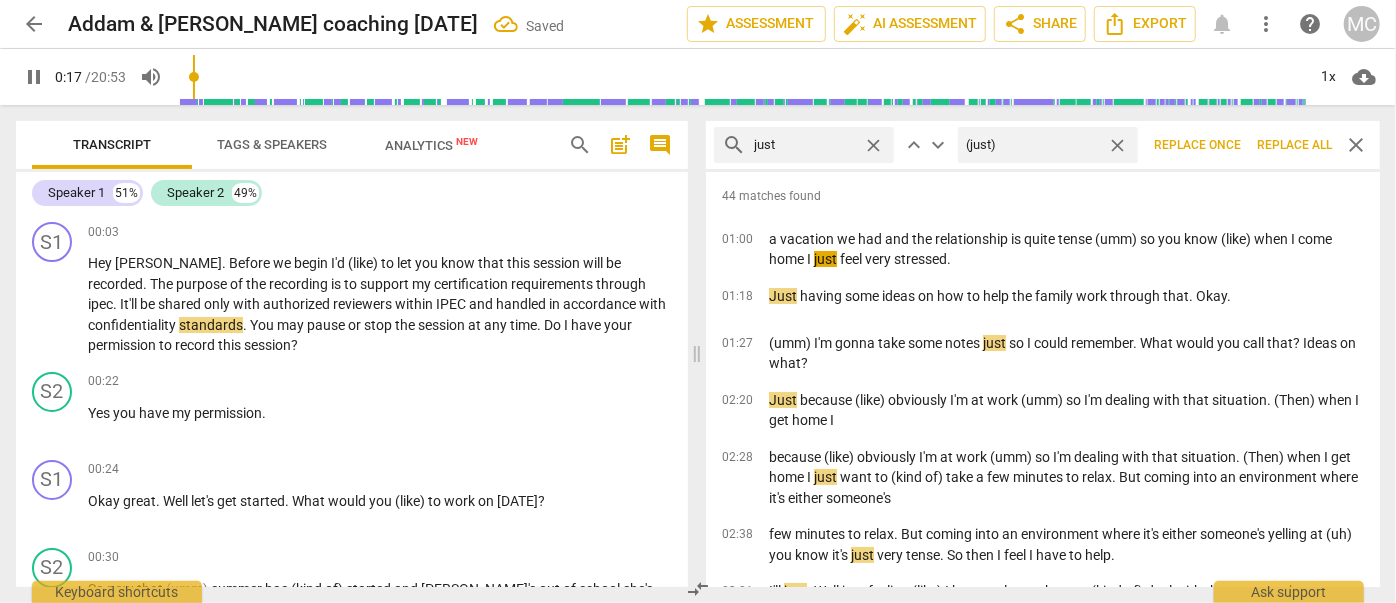 type on "(just)" 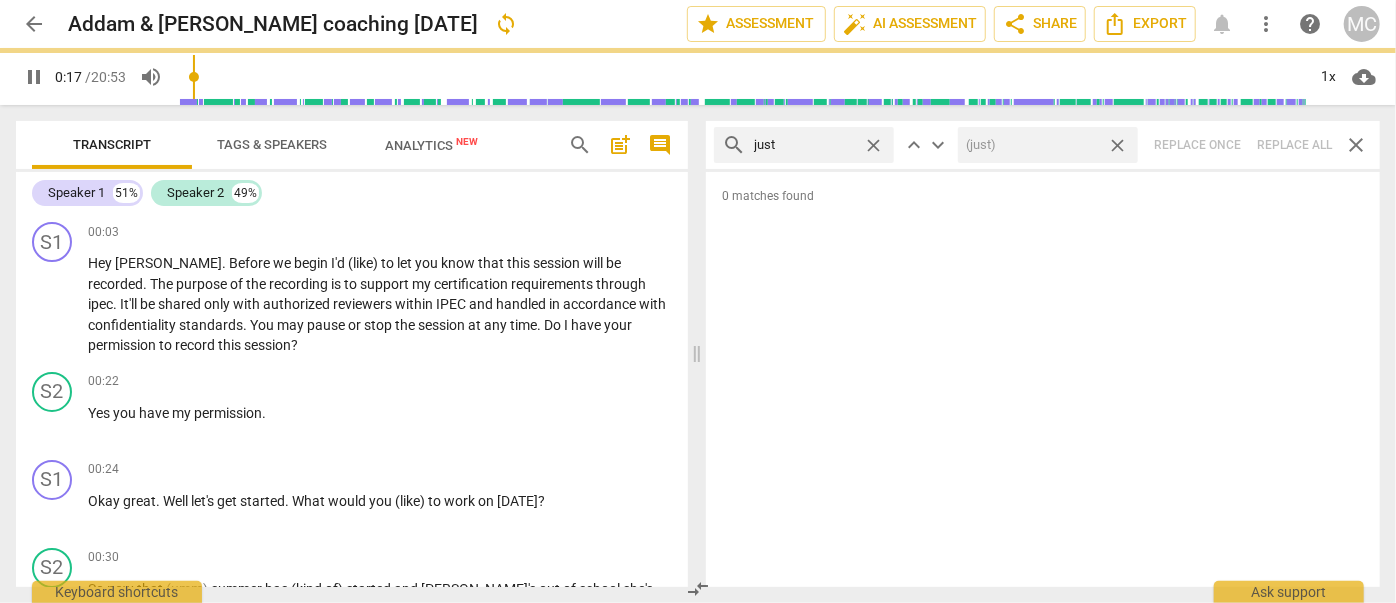 type on "18" 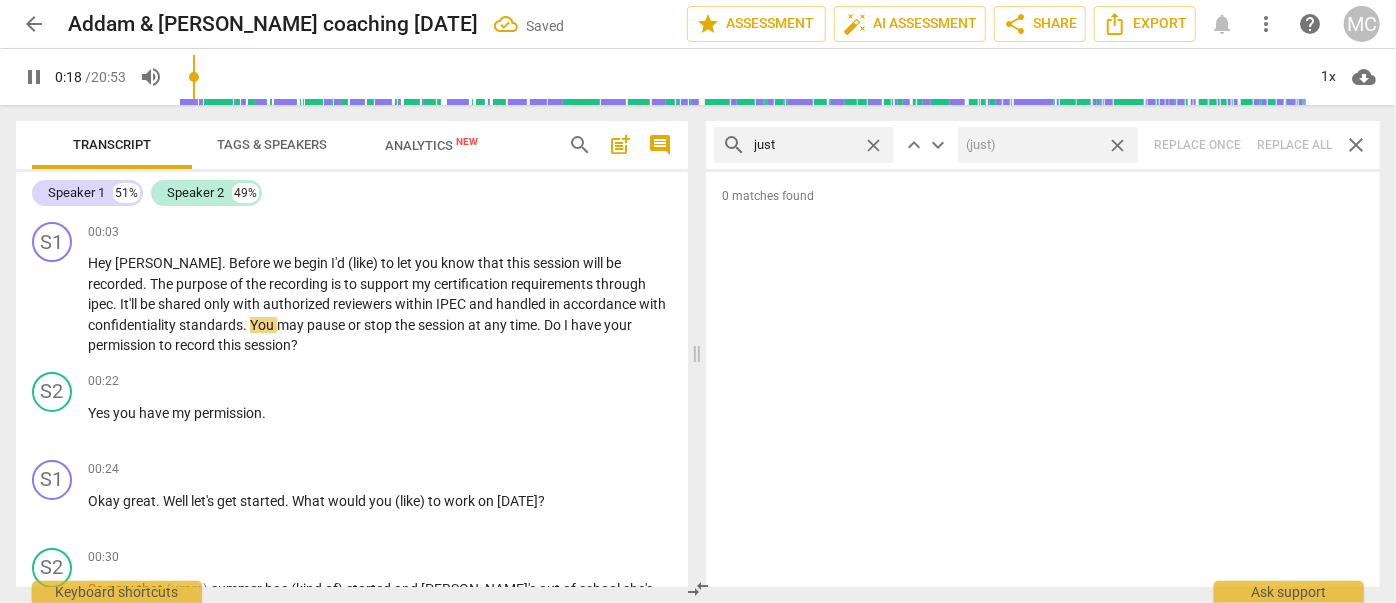 drag, startPoint x: 1120, startPoint y: 143, endPoint x: 1108, endPoint y: 143, distance: 12 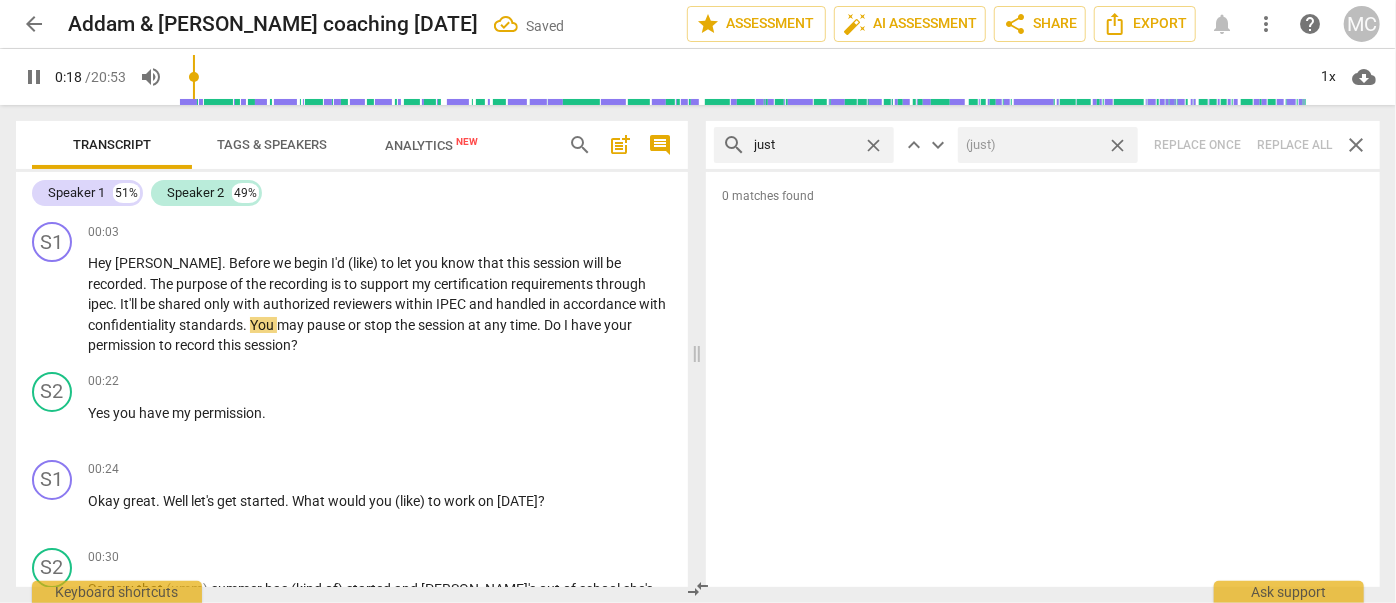 click on "close" at bounding box center [1117, 145] 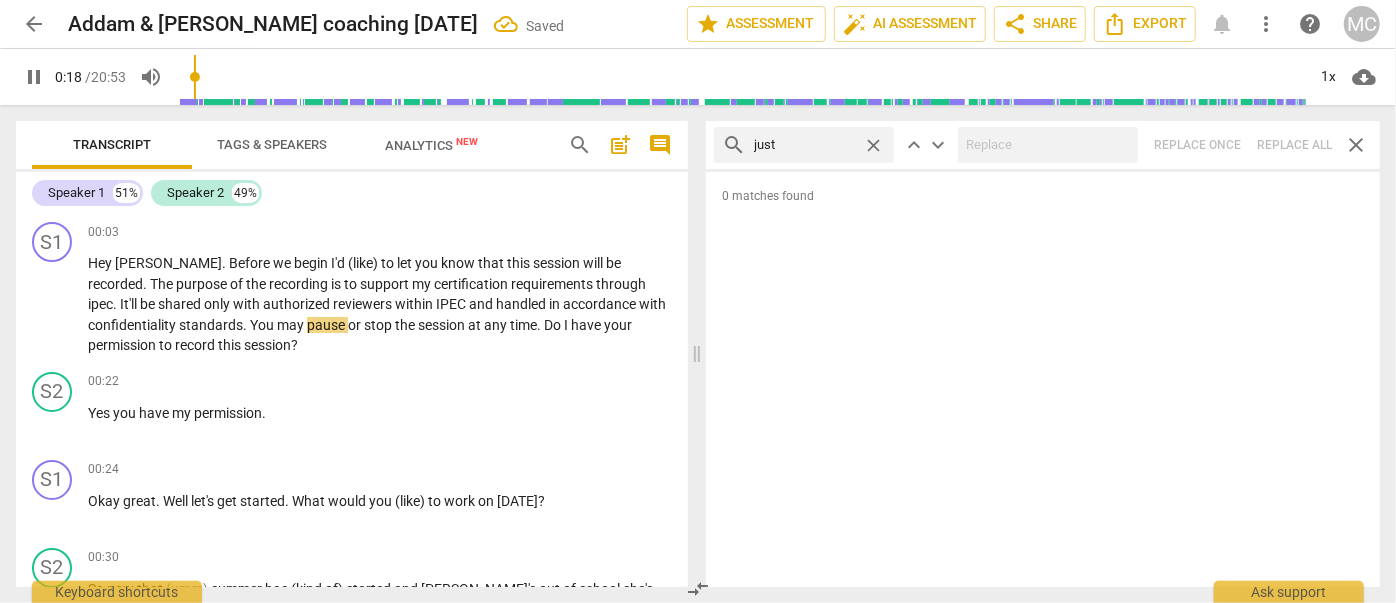 type on "19" 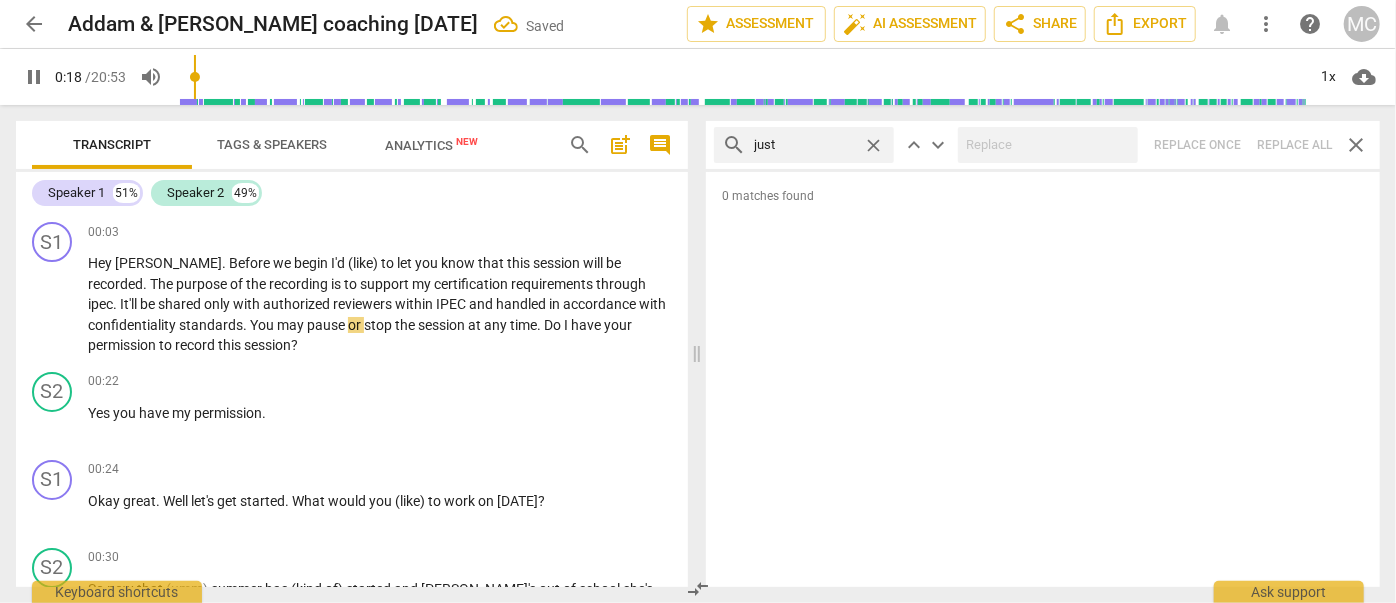 click on "close" at bounding box center (873, 145) 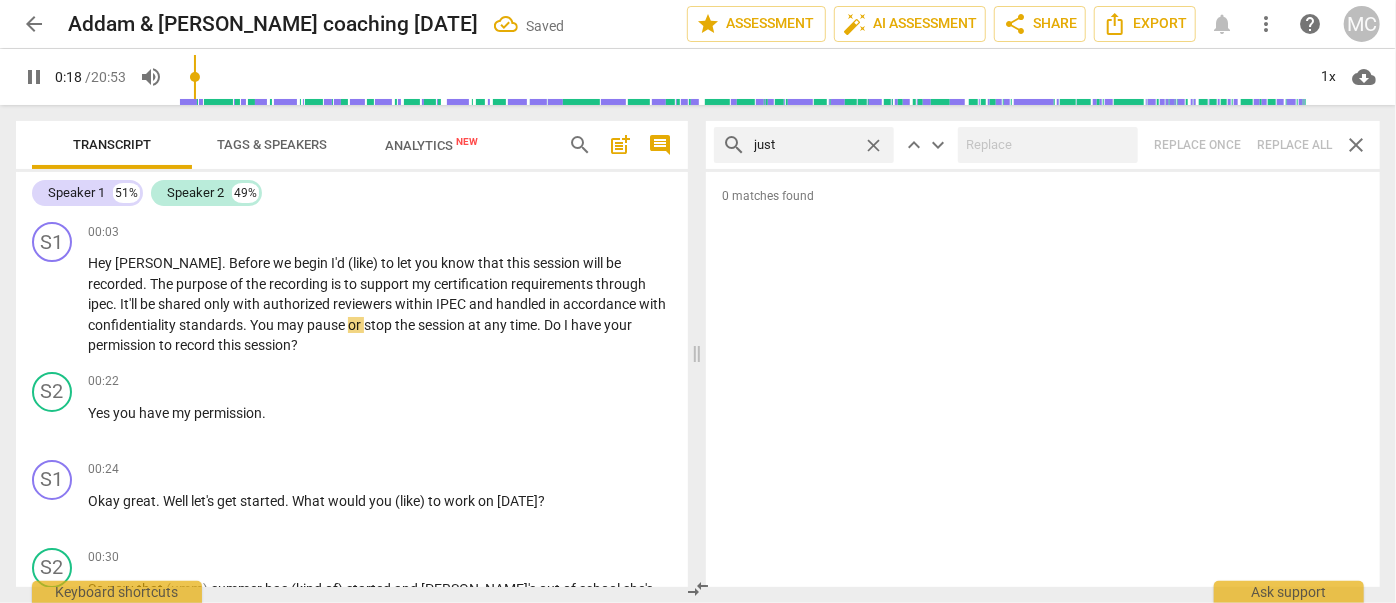 type 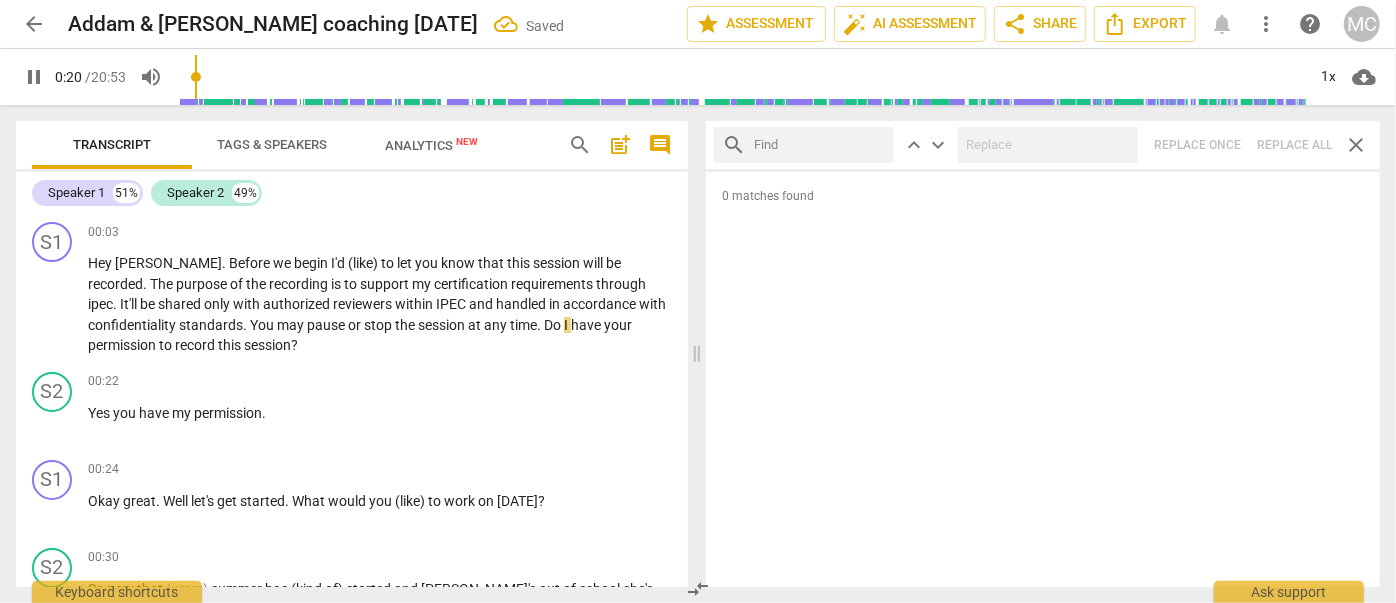 click at bounding box center (820, 145) 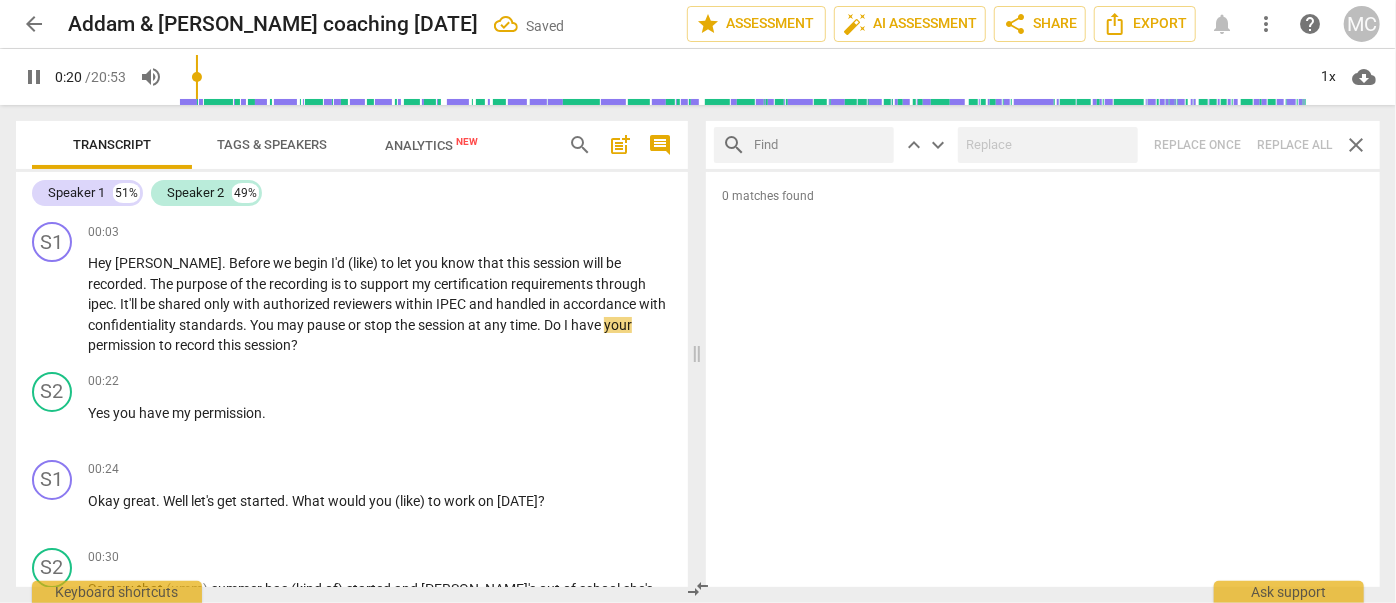 type on "21" 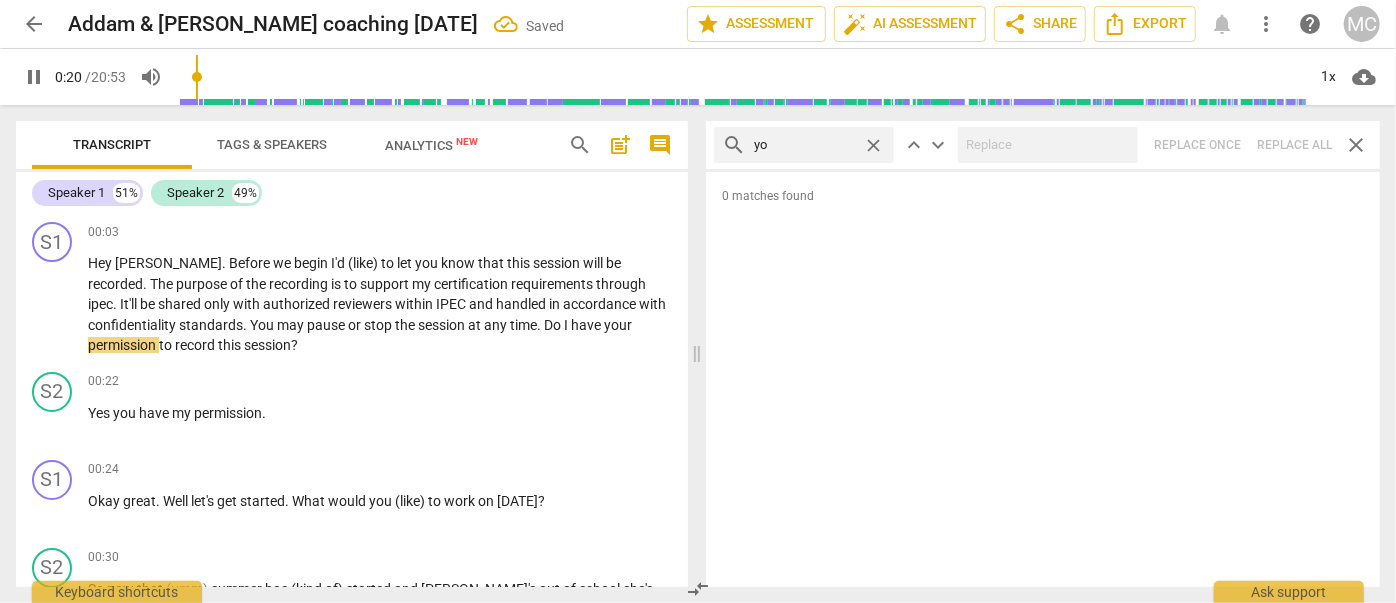type on "you" 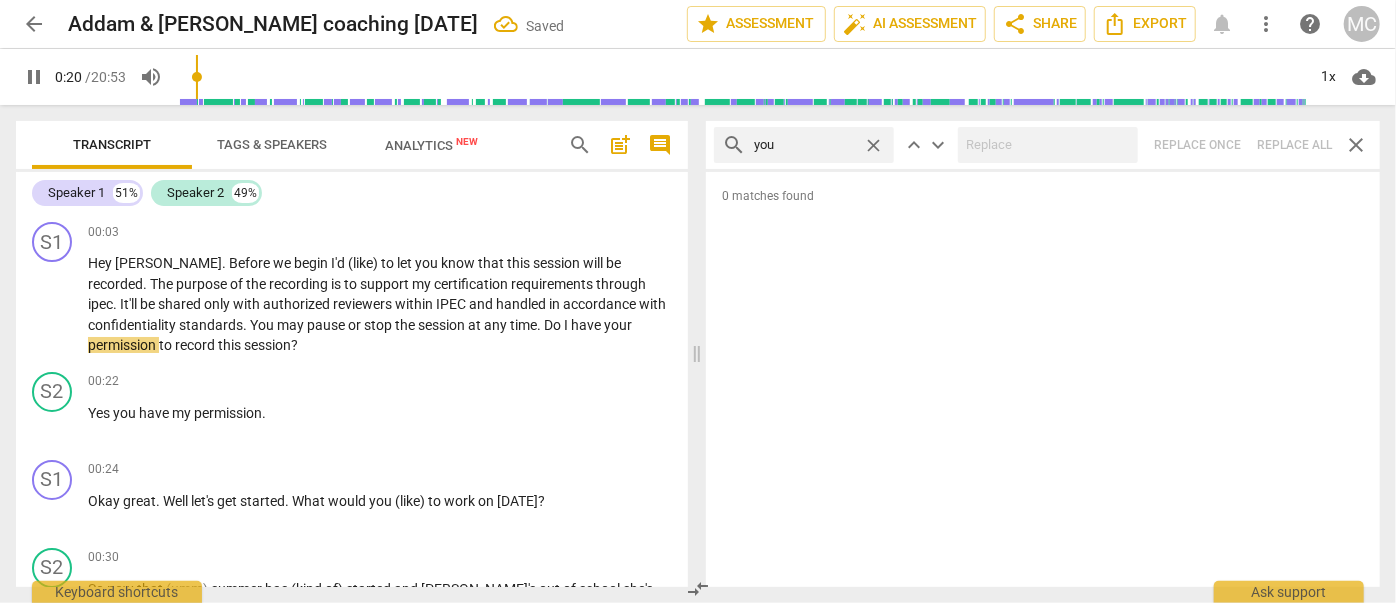 type on "21" 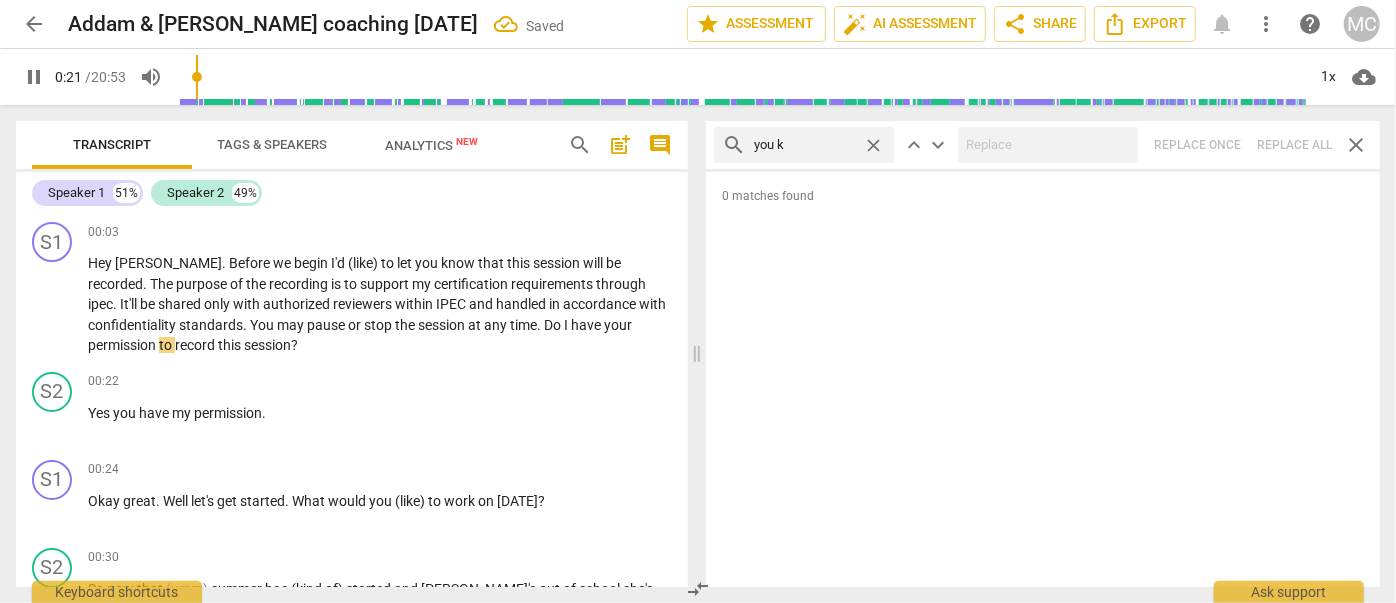 type on "you kn" 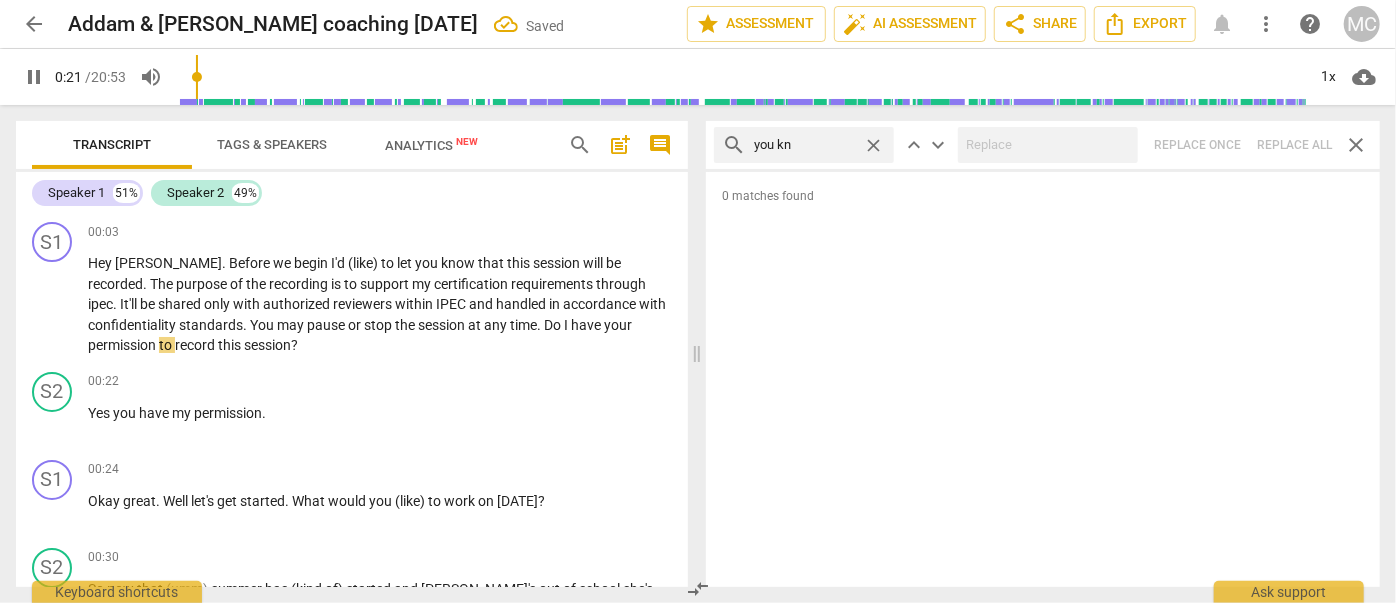 type on "21" 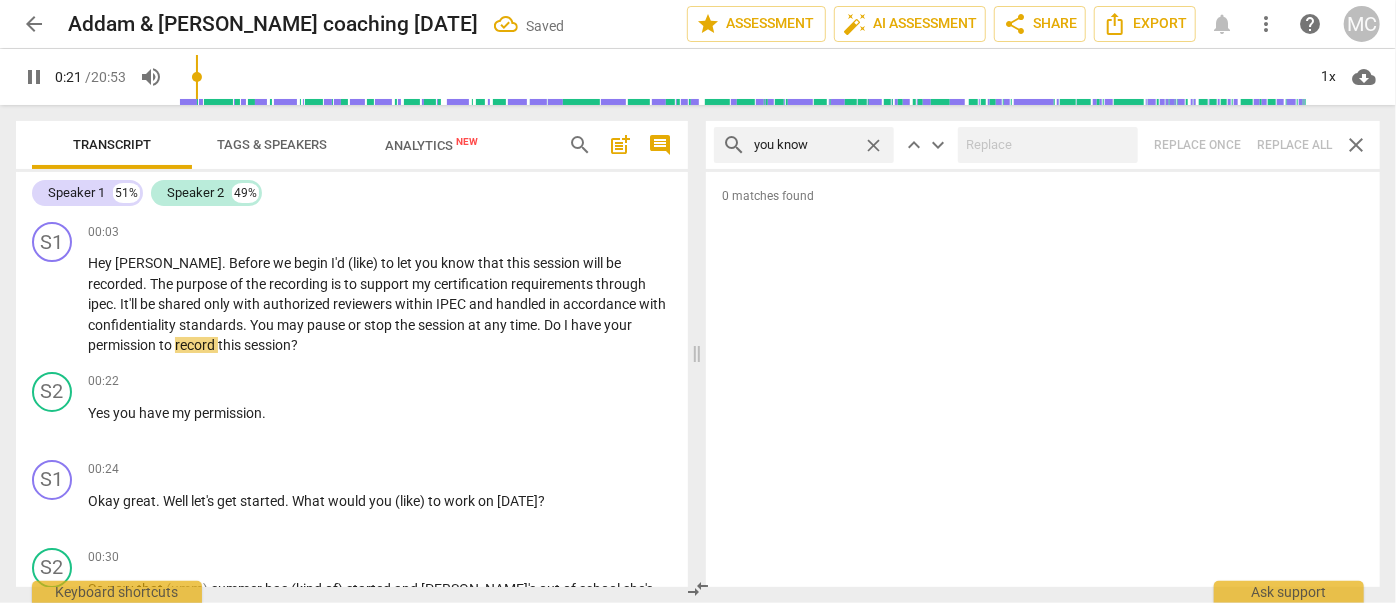 type on "you know" 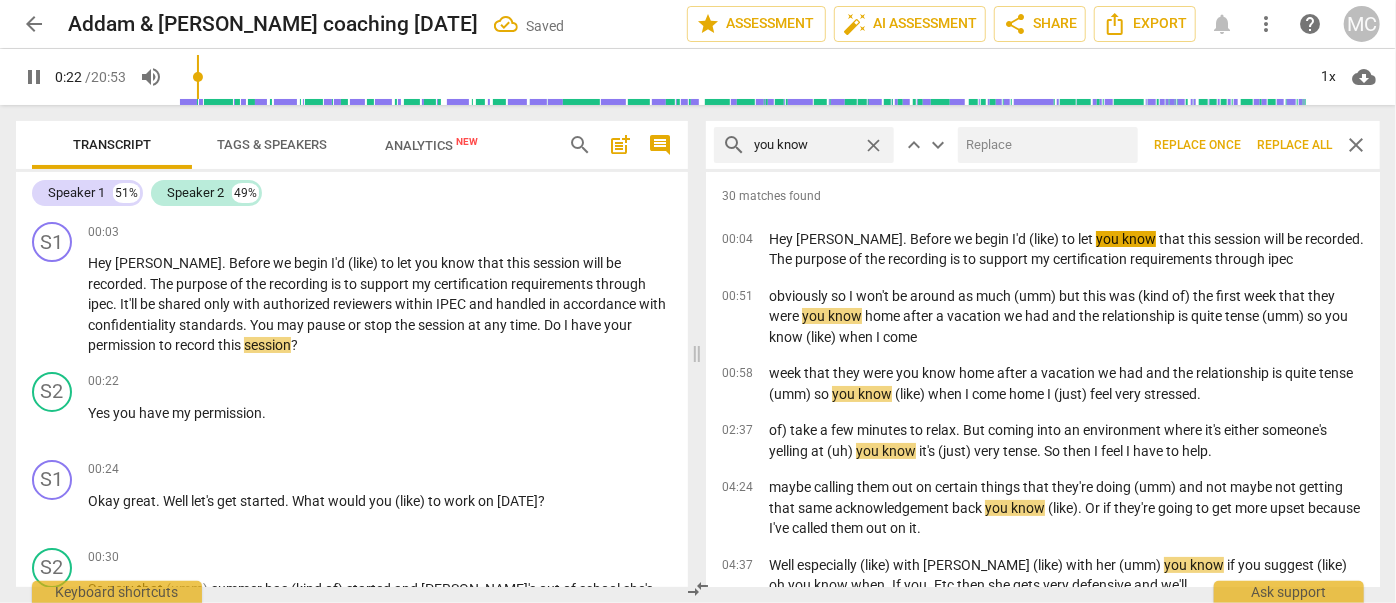 click at bounding box center [1044, 145] 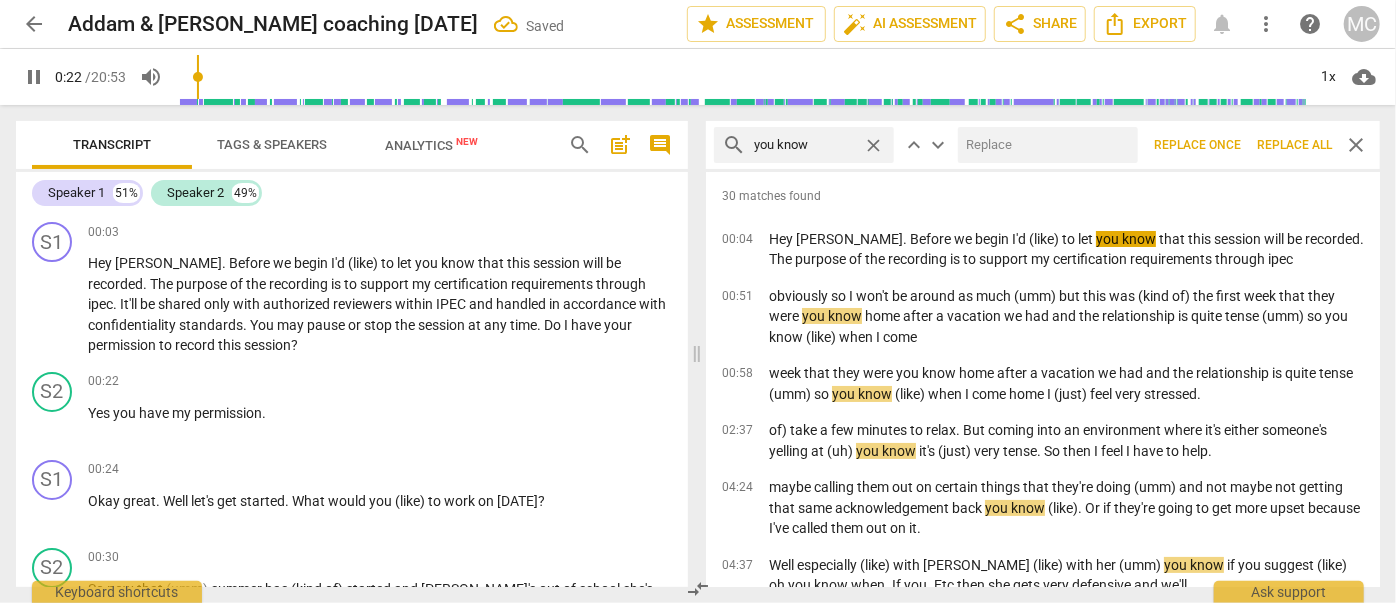 type on "23" 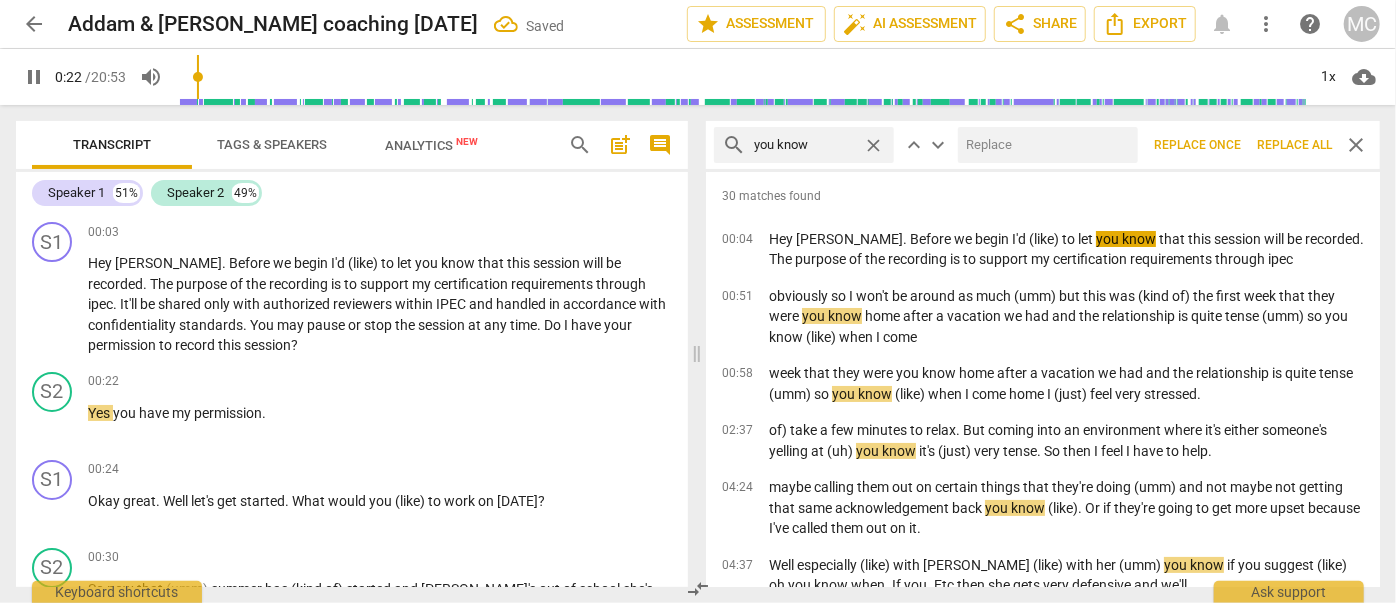 type on "(" 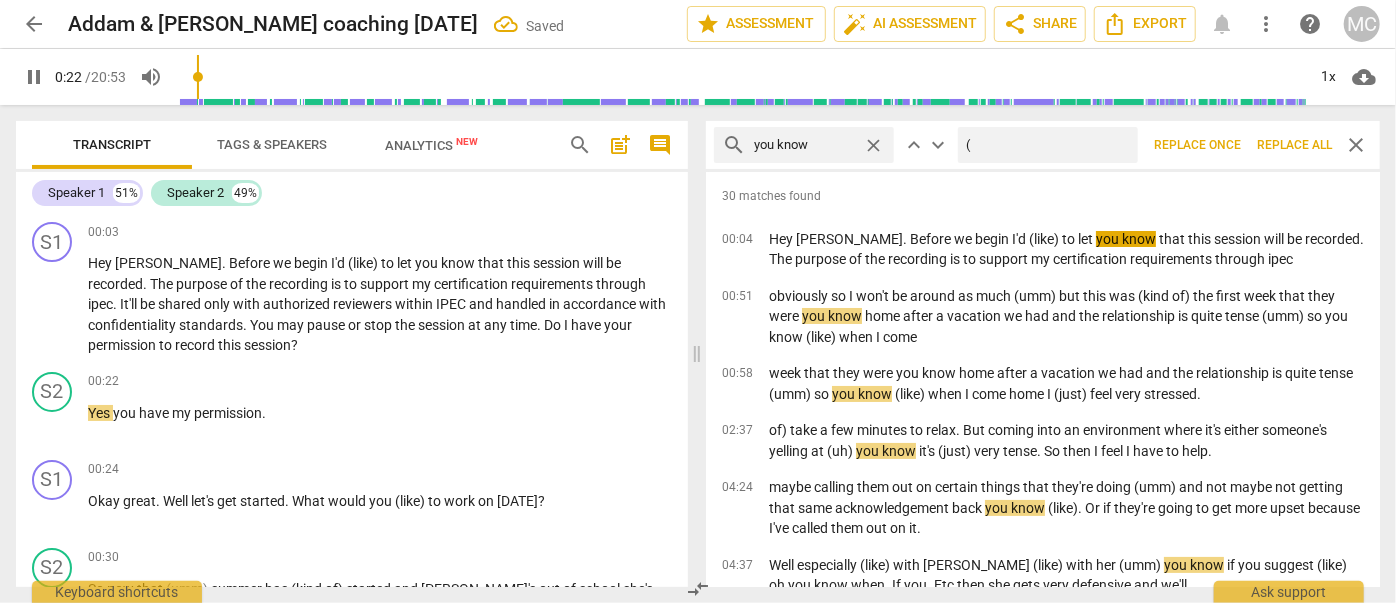 type on "23" 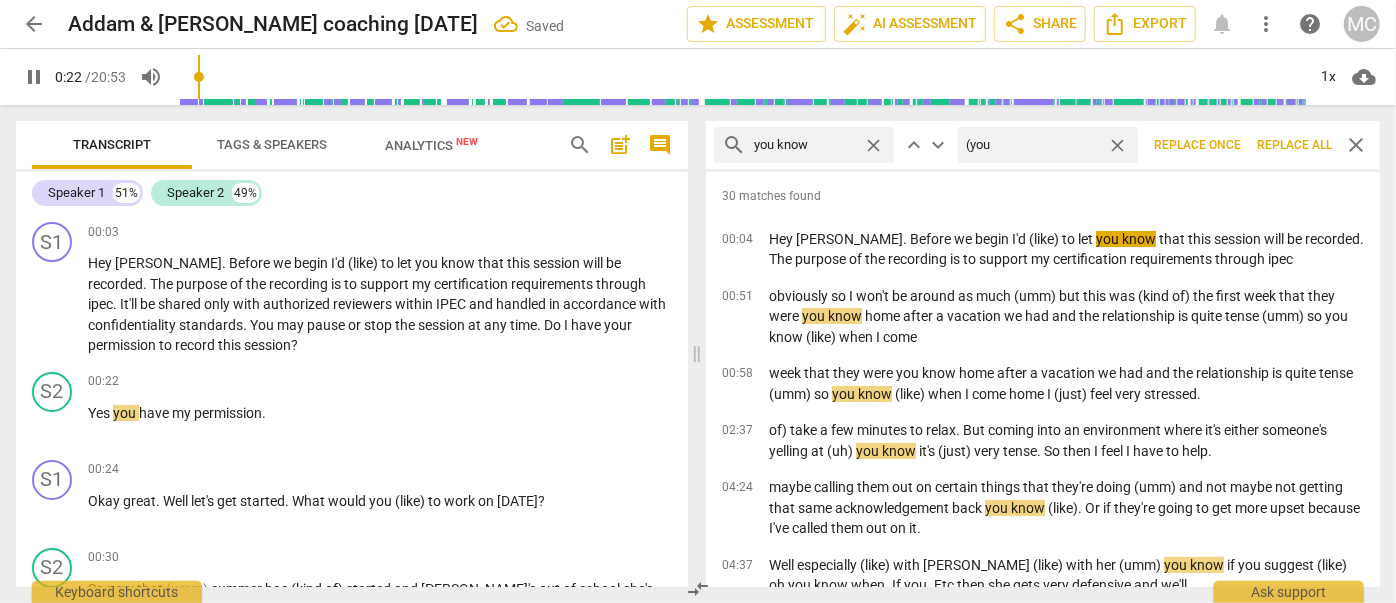 type on "(you" 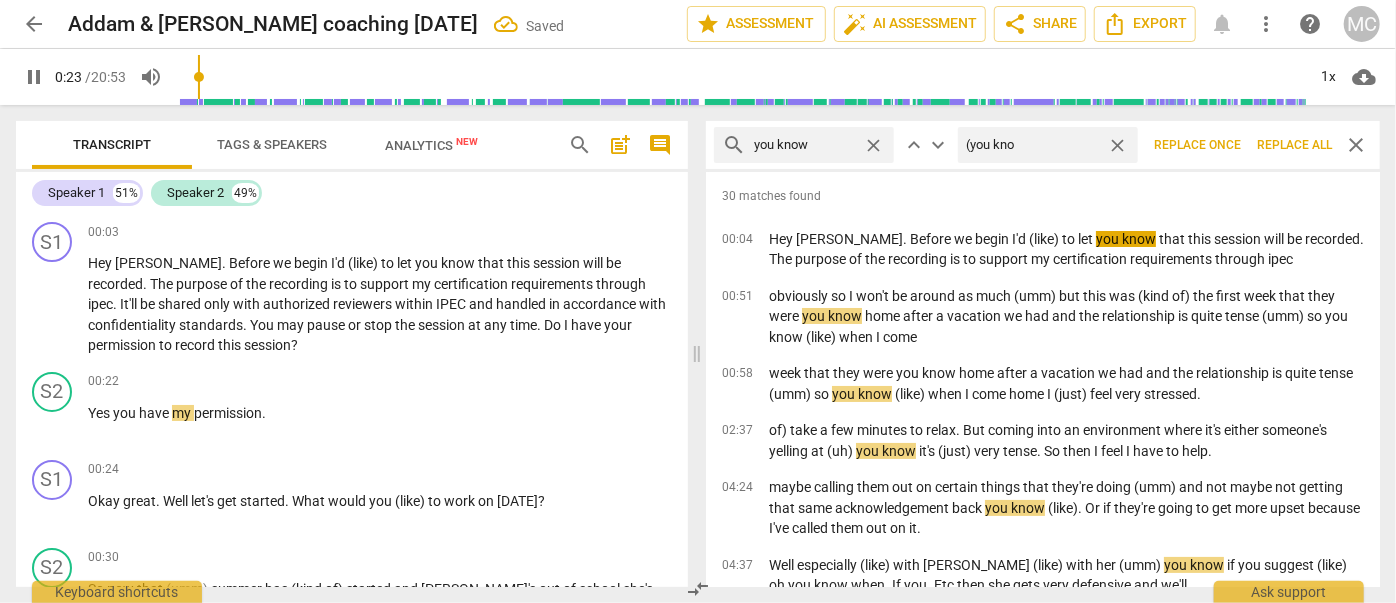 type on "(you know" 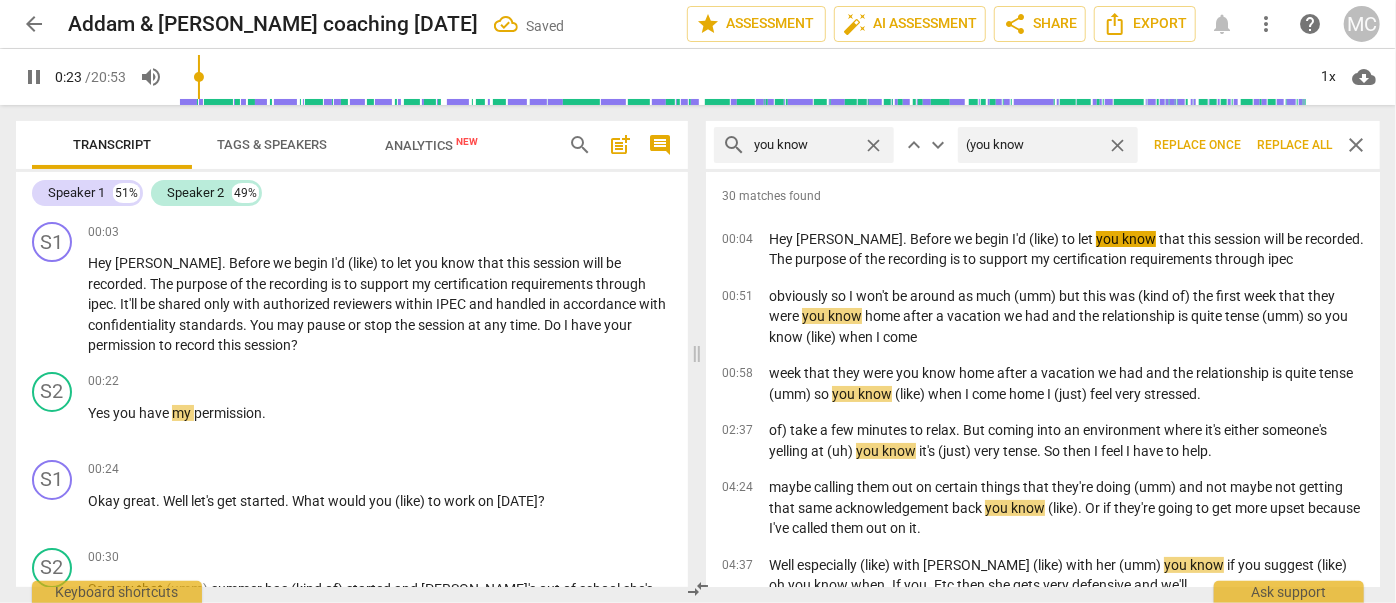 type on "23" 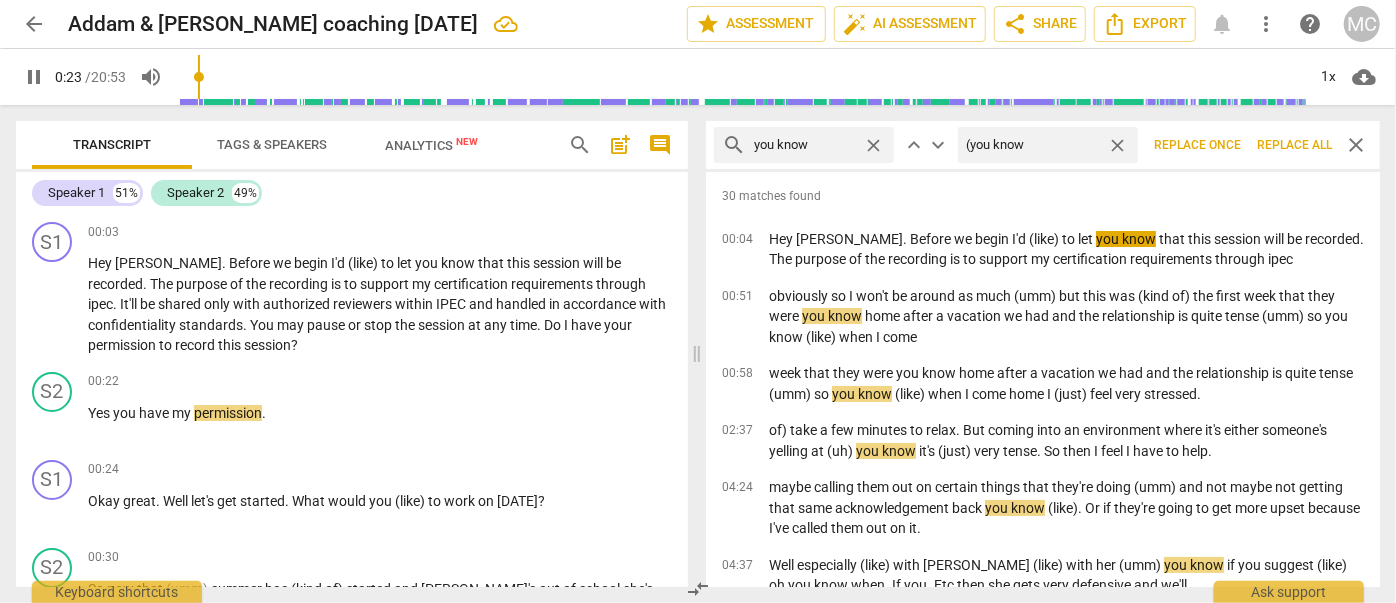 type on "(you know)" 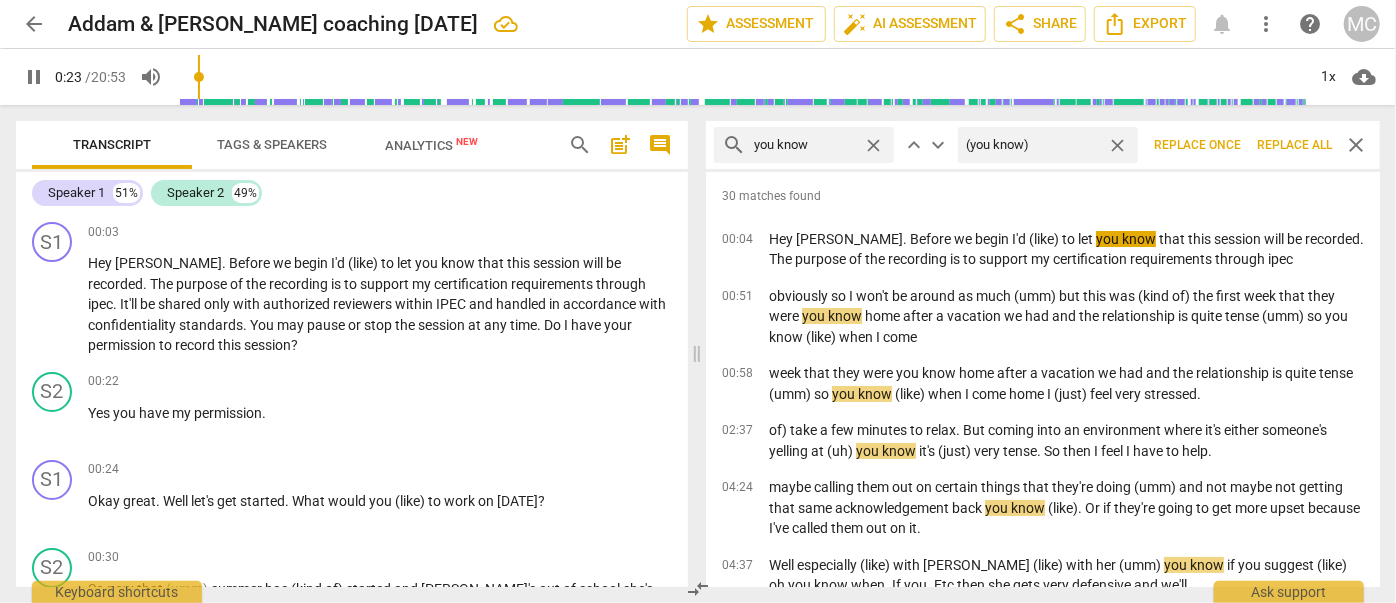 type on "24" 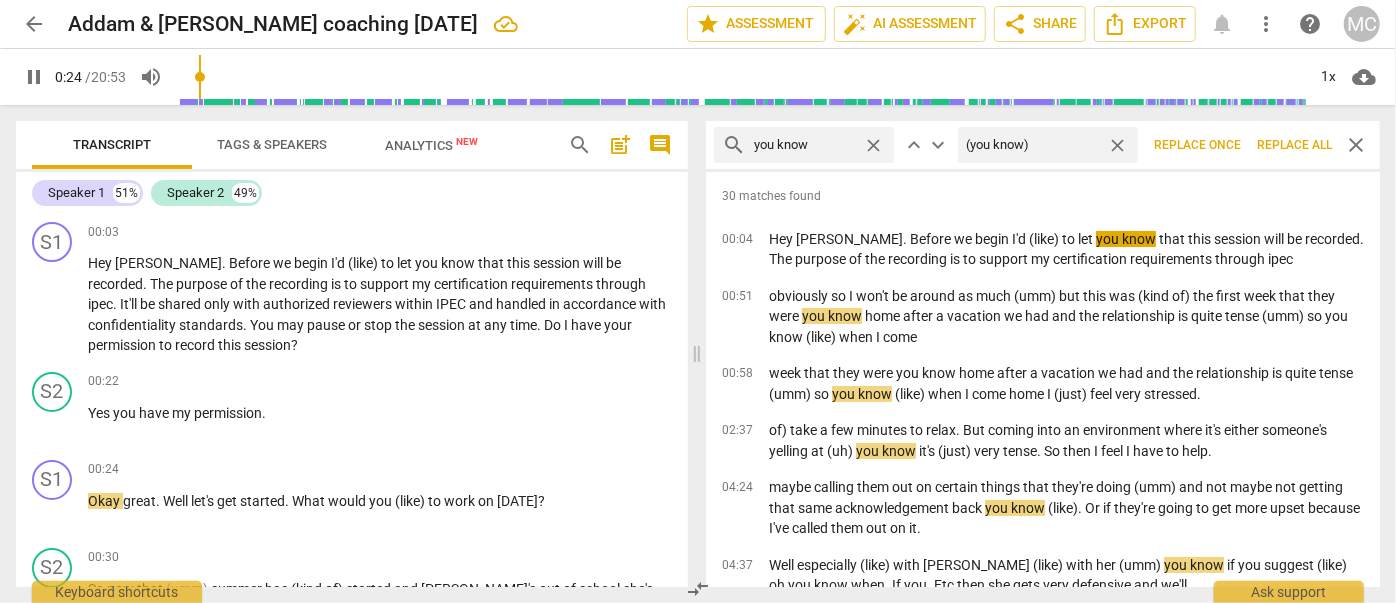 type on "(you know)" 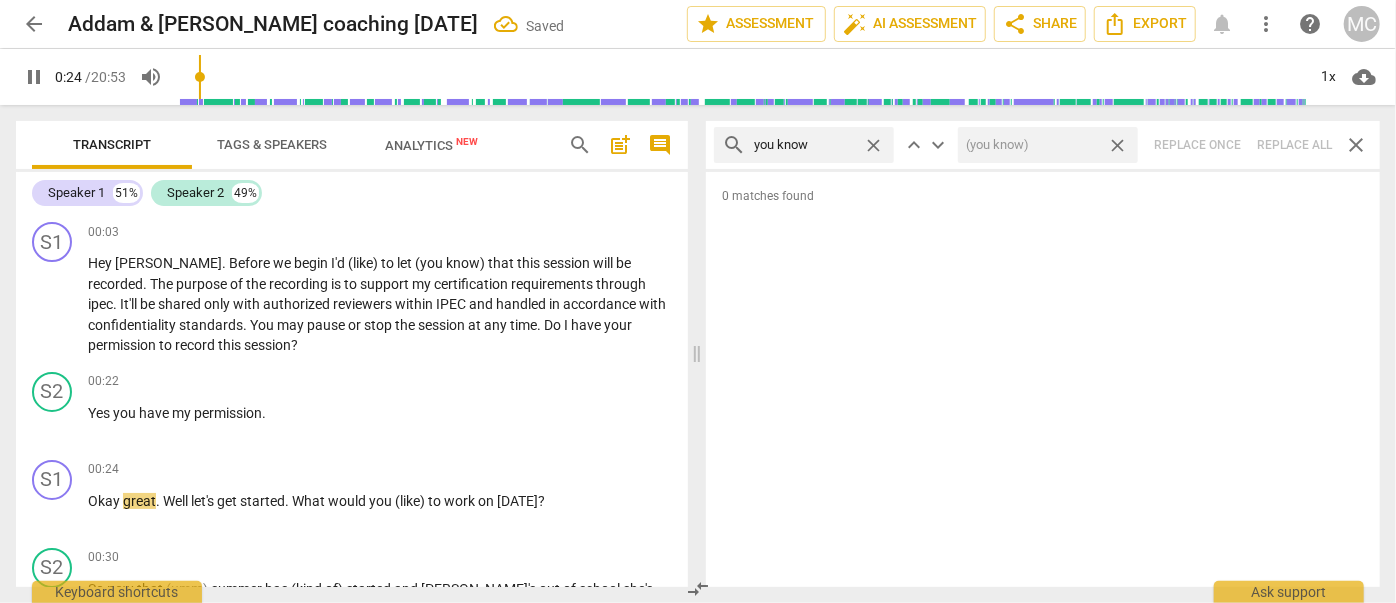 type on "25" 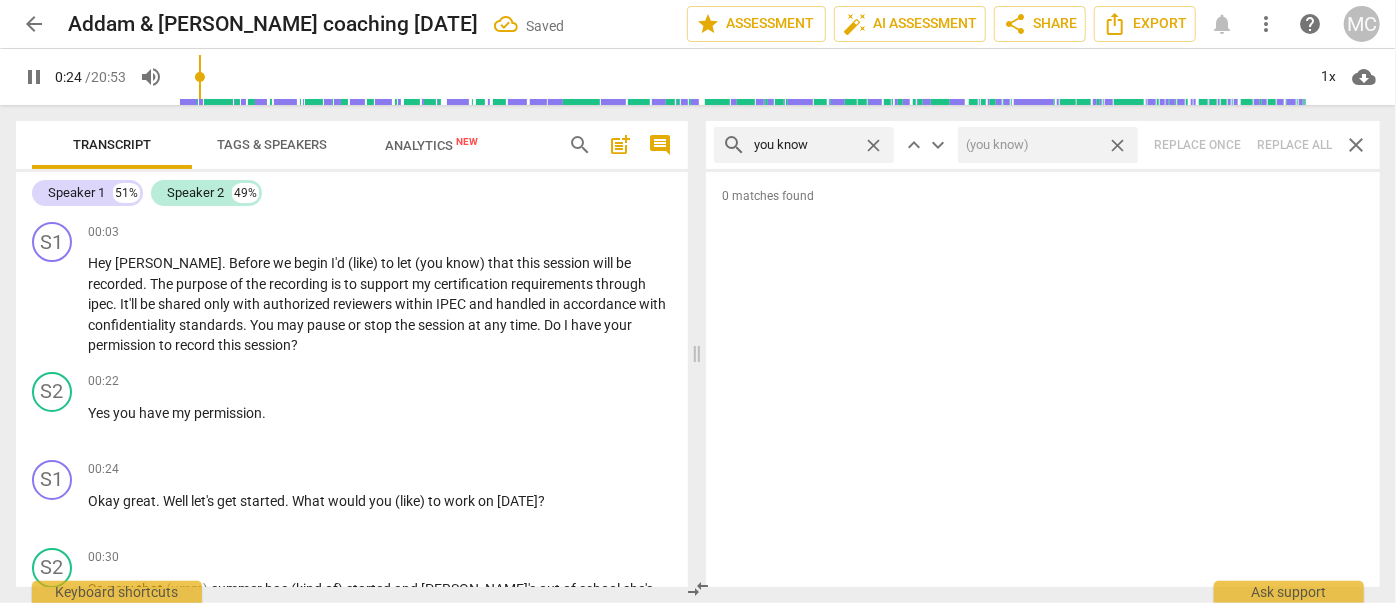 click on "close" at bounding box center (1117, 145) 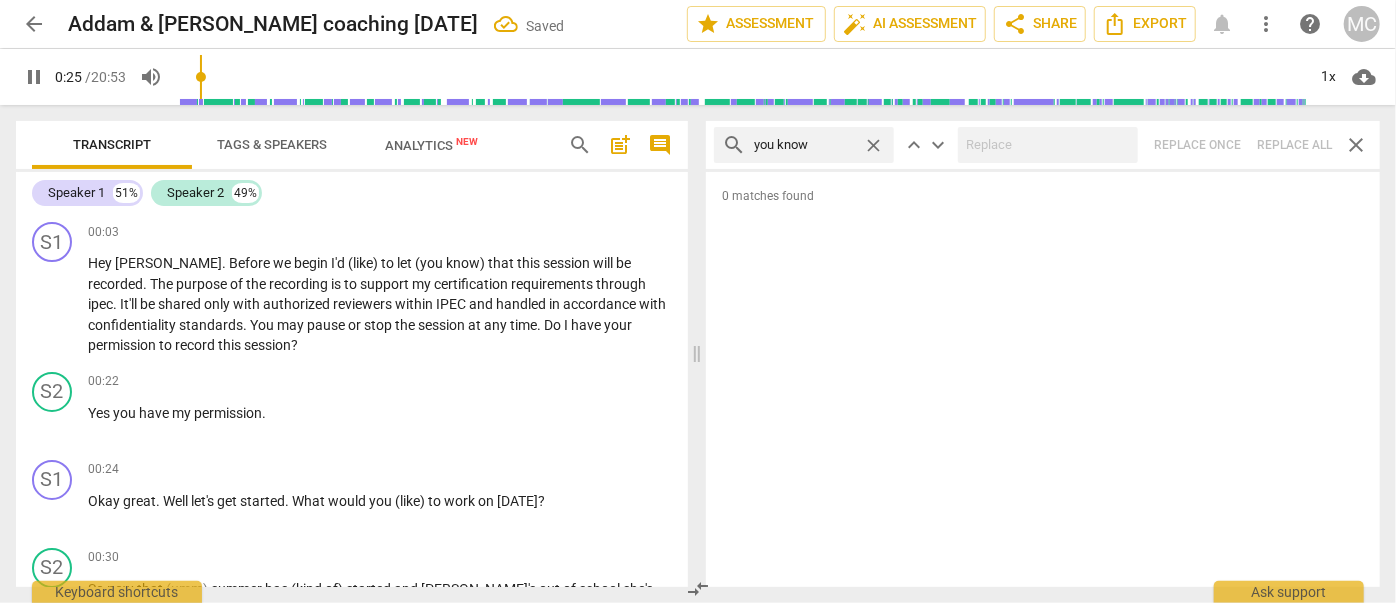 type on "26" 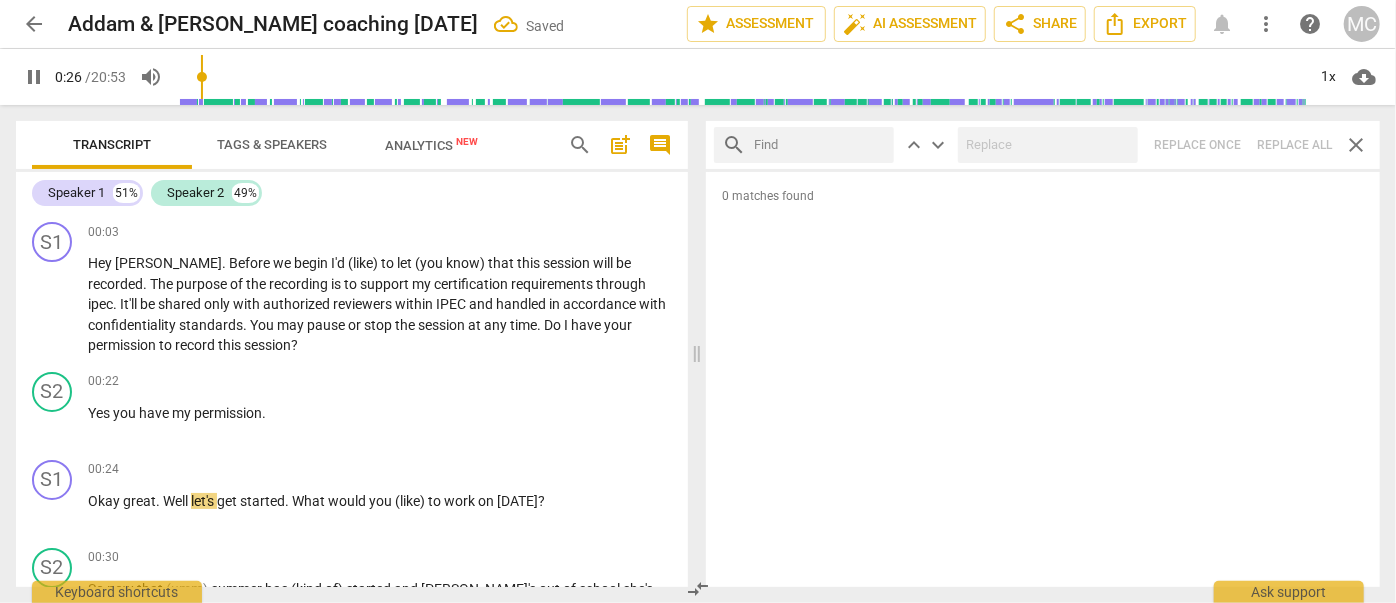 drag, startPoint x: 808, startPoint y: 143, endPoint x: 822, endPoint y: 121, distance: 26.076809 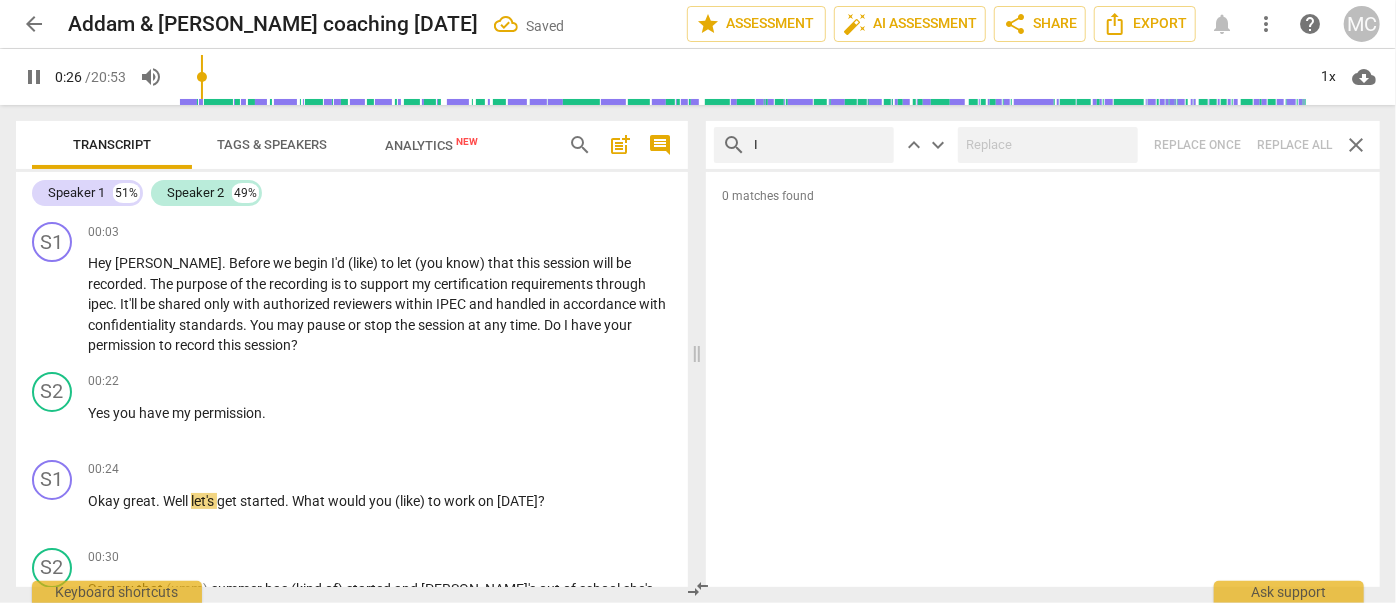 type on "27" 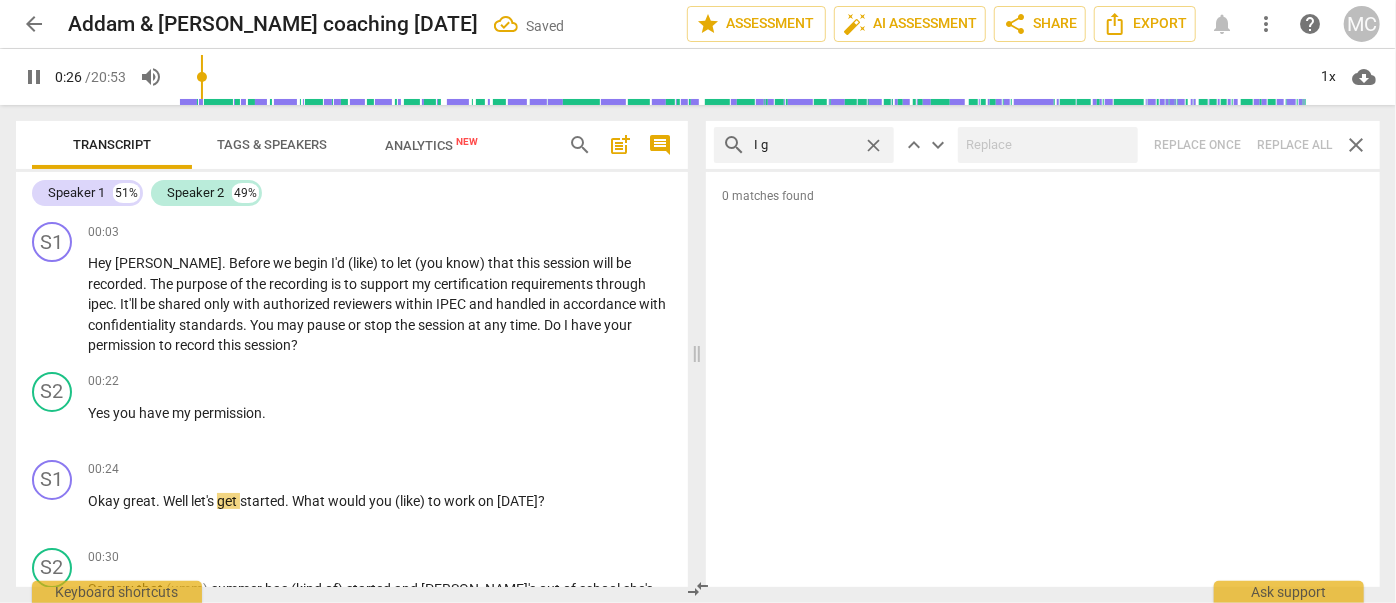 type on "I gu" 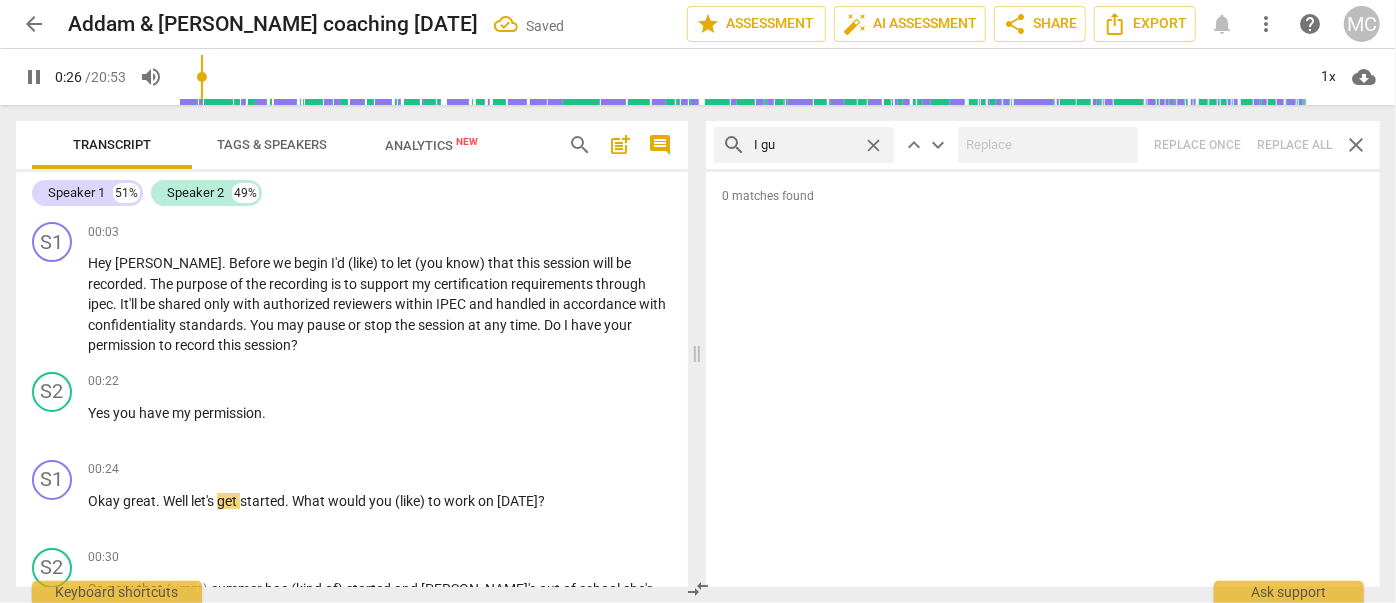 type on "27" 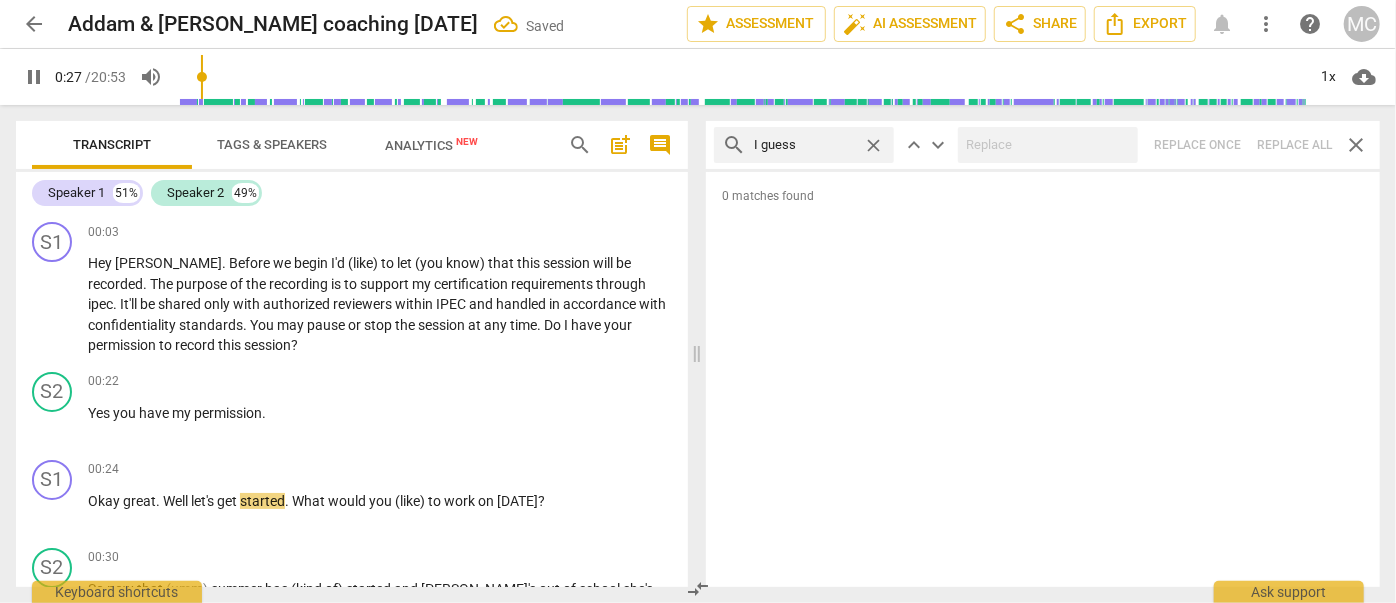 type on "I guess" 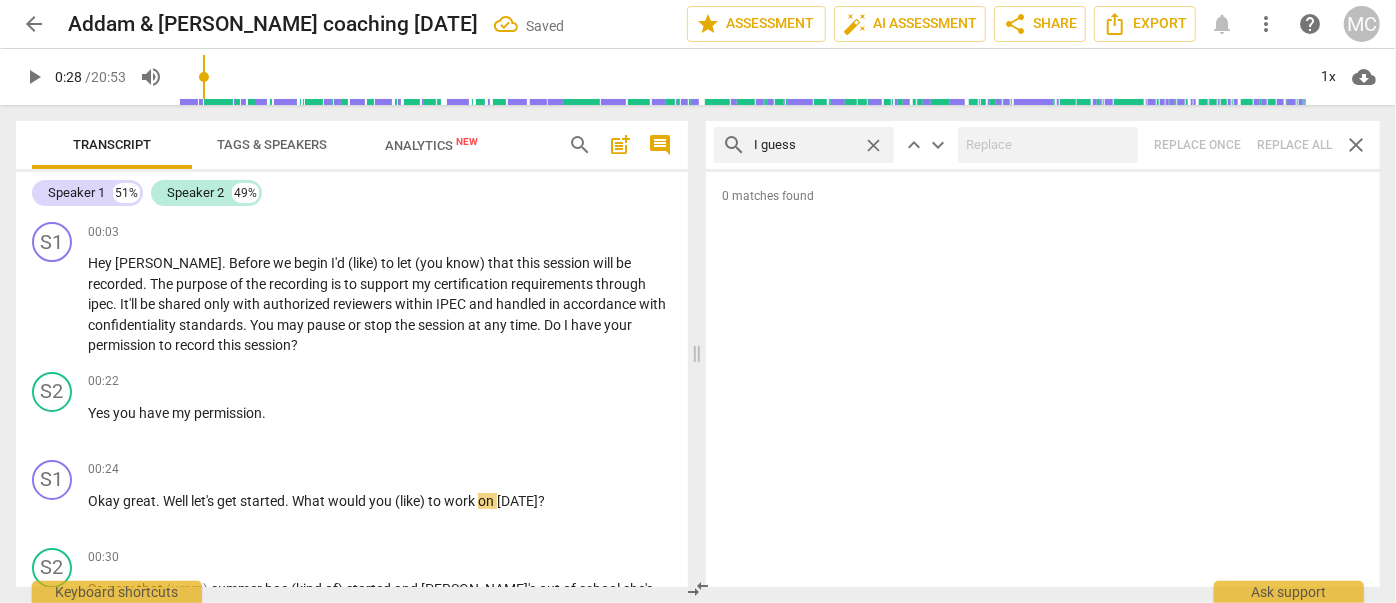 type on "29" 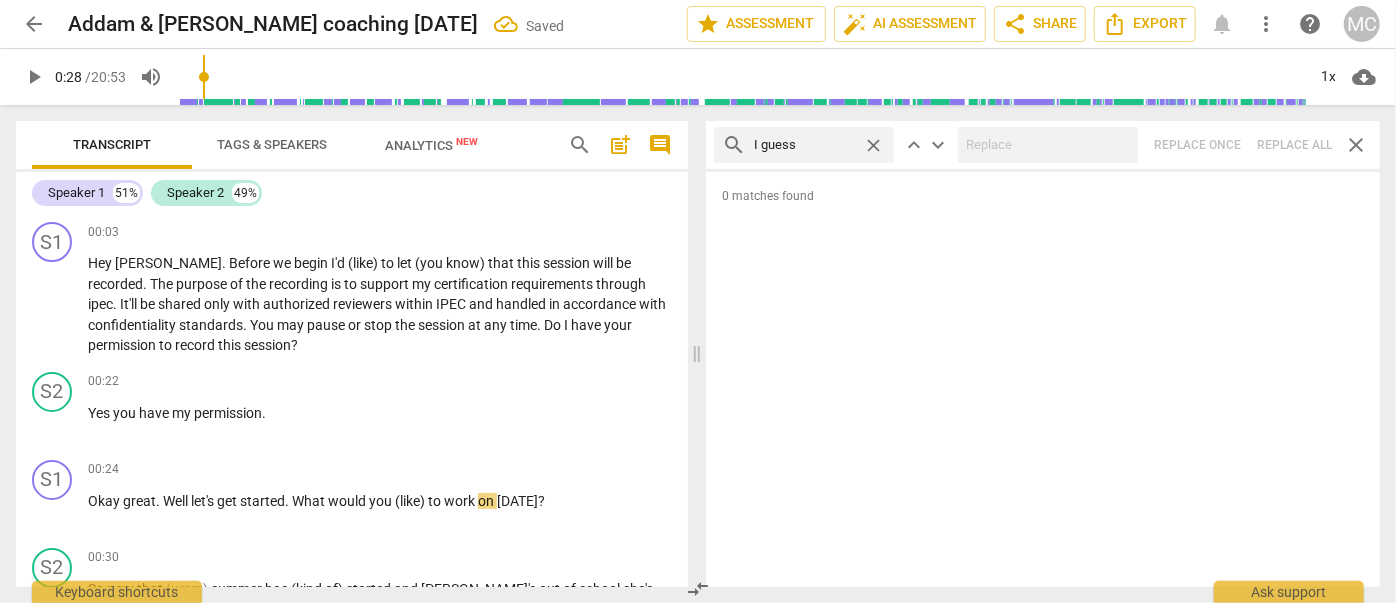 click on "search I guess close keyboard_arrow_up keyboard_arrow_down Replace once Replace all close" at bounding box center (1043, 145) 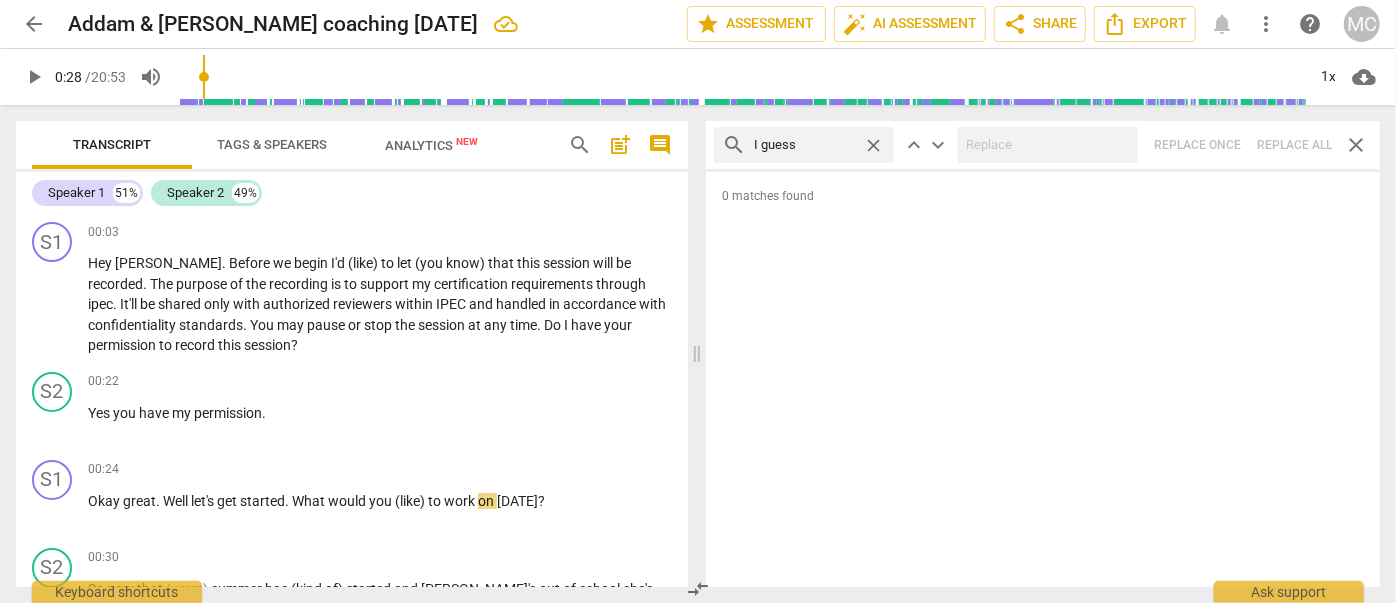 click on "close" at bounding box center (873, 145) 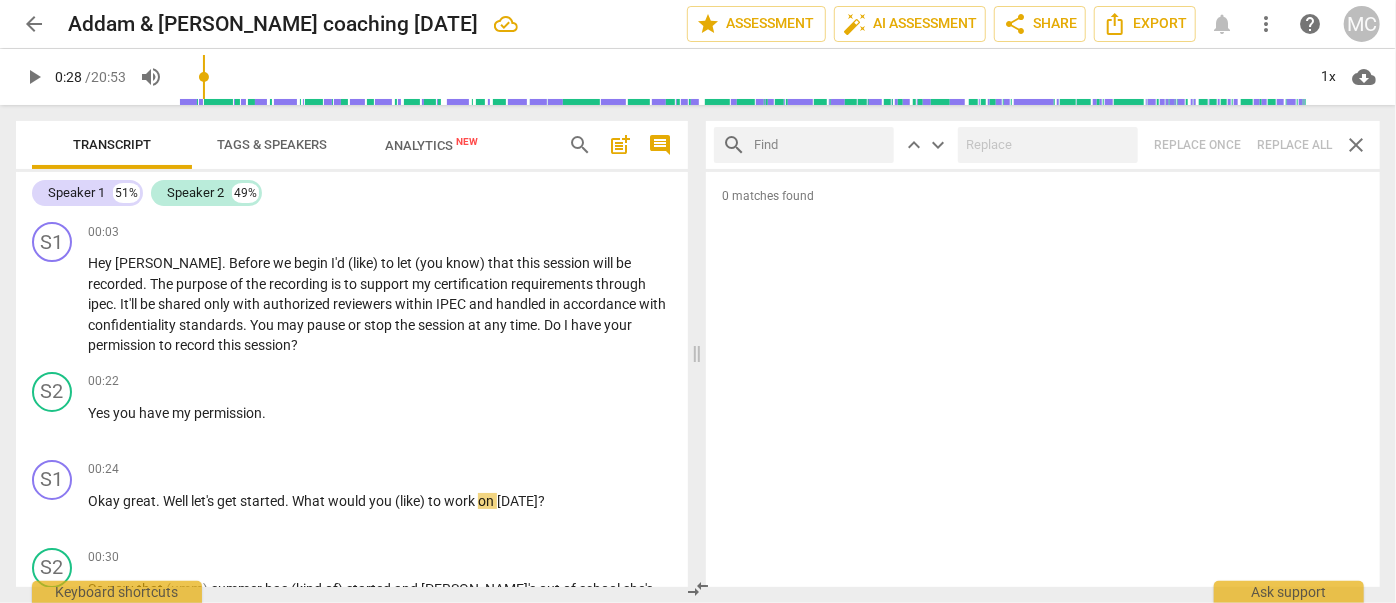 click at bounding box center (820, 145) 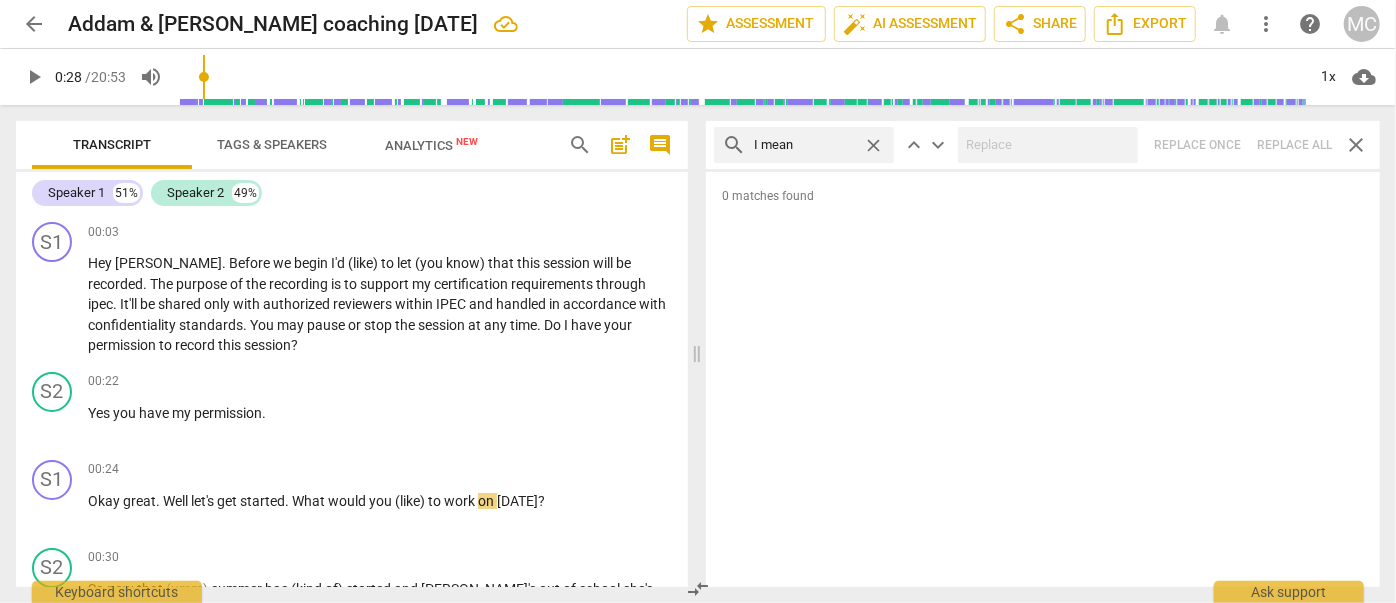 type on "I mean" 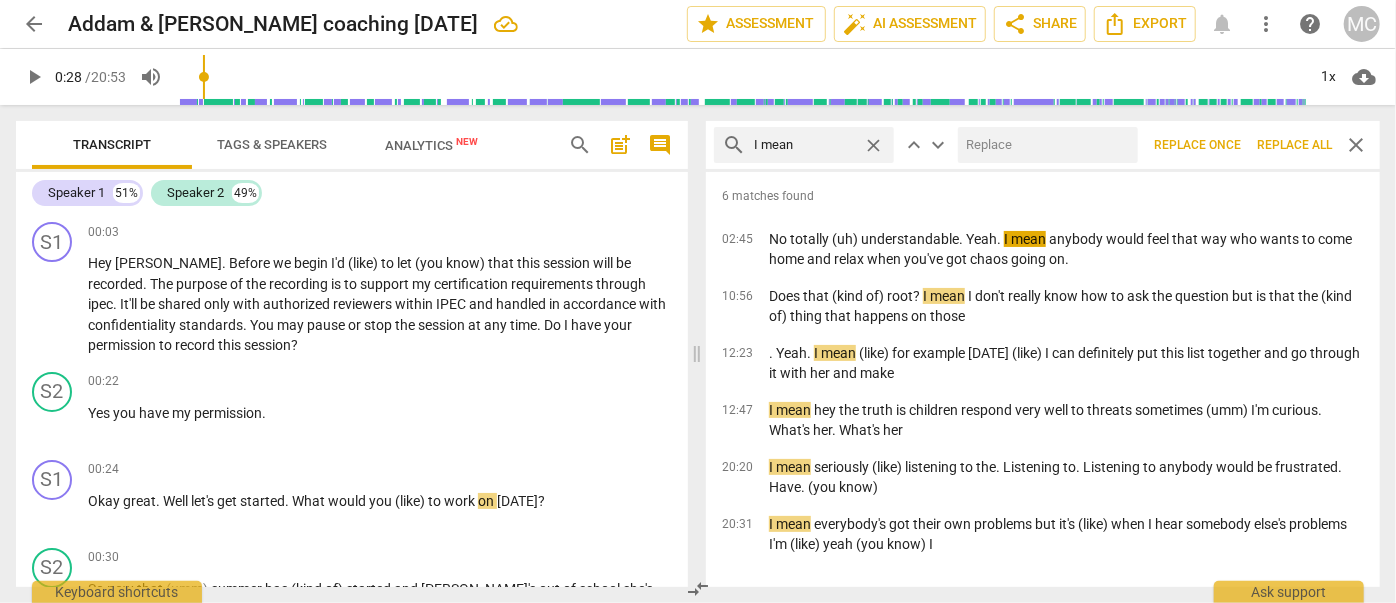 click at bounding box center (1044, 145) 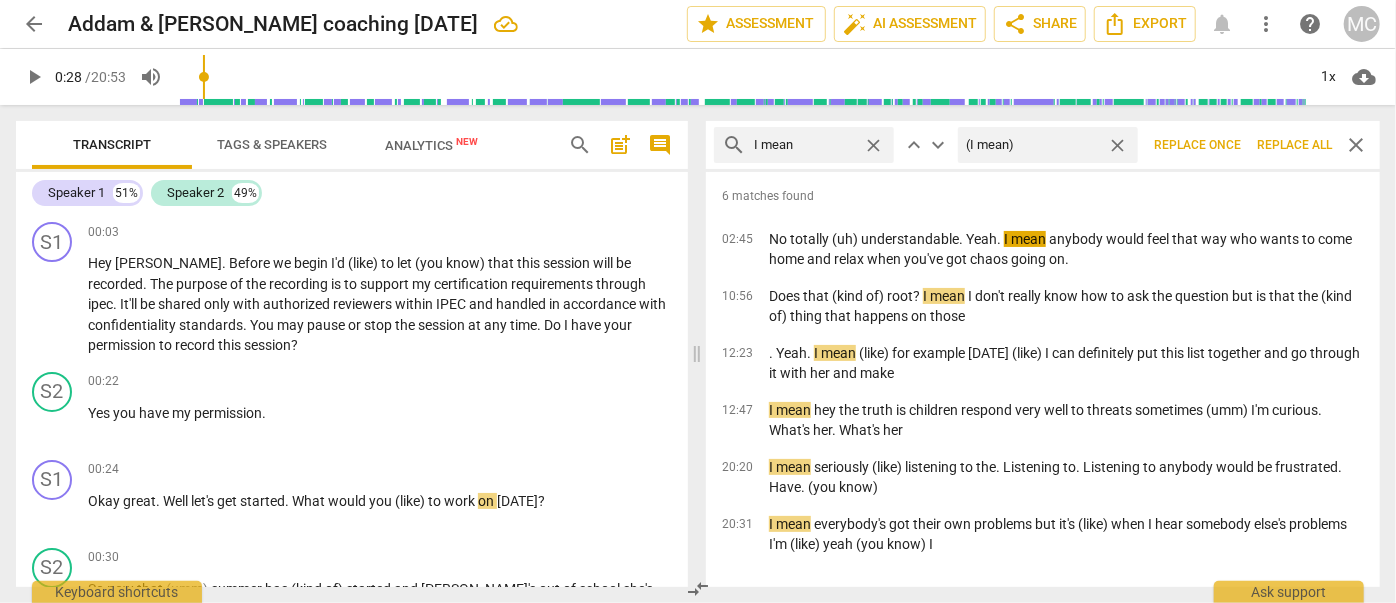 type on "(I mean)" 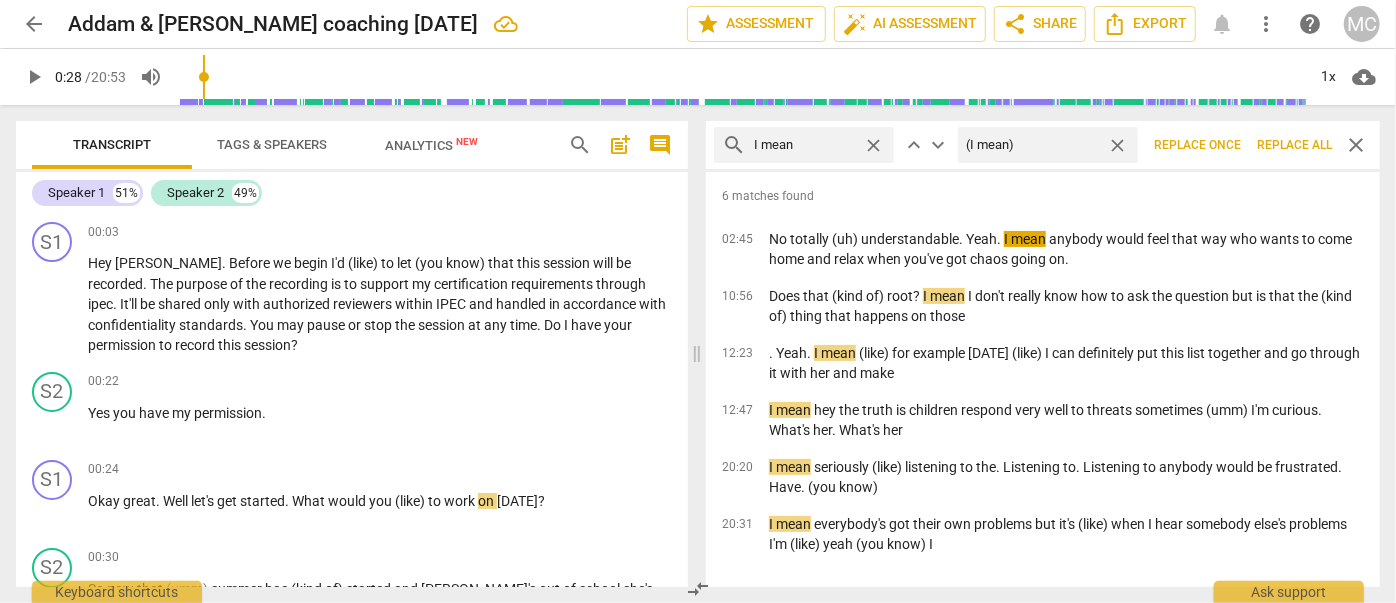 click on "Replace all" at bounding box center (1294, 145) 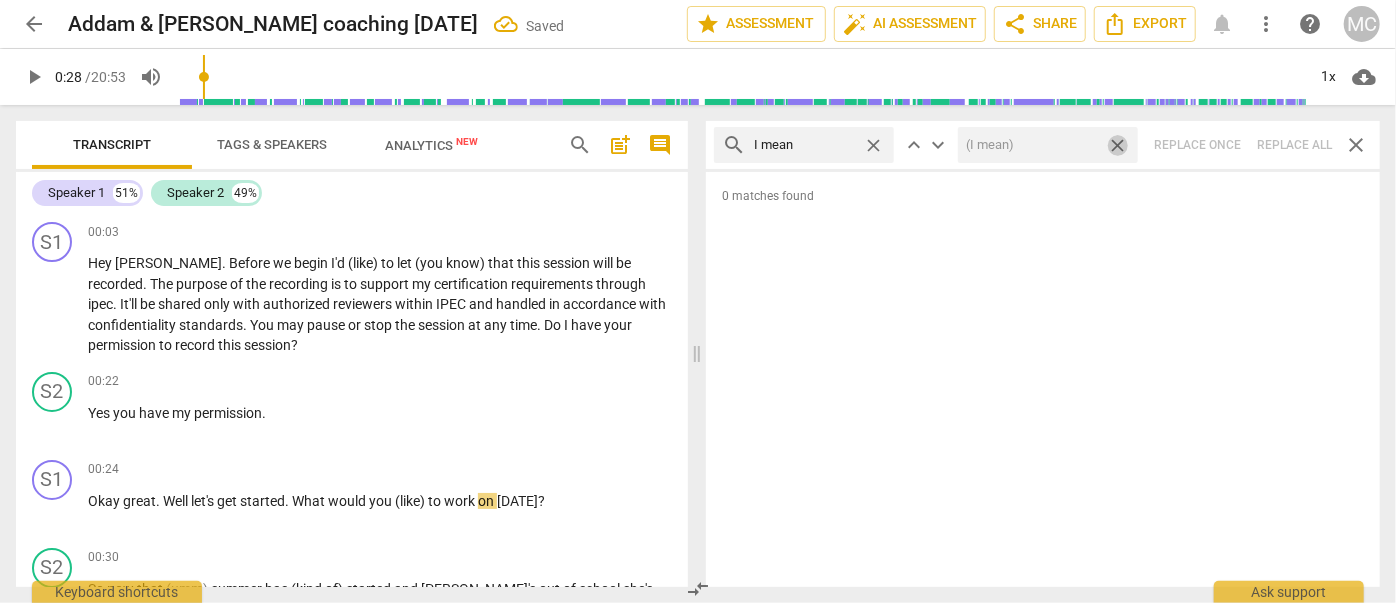 click on "close" at bounding box center [1117, 145] 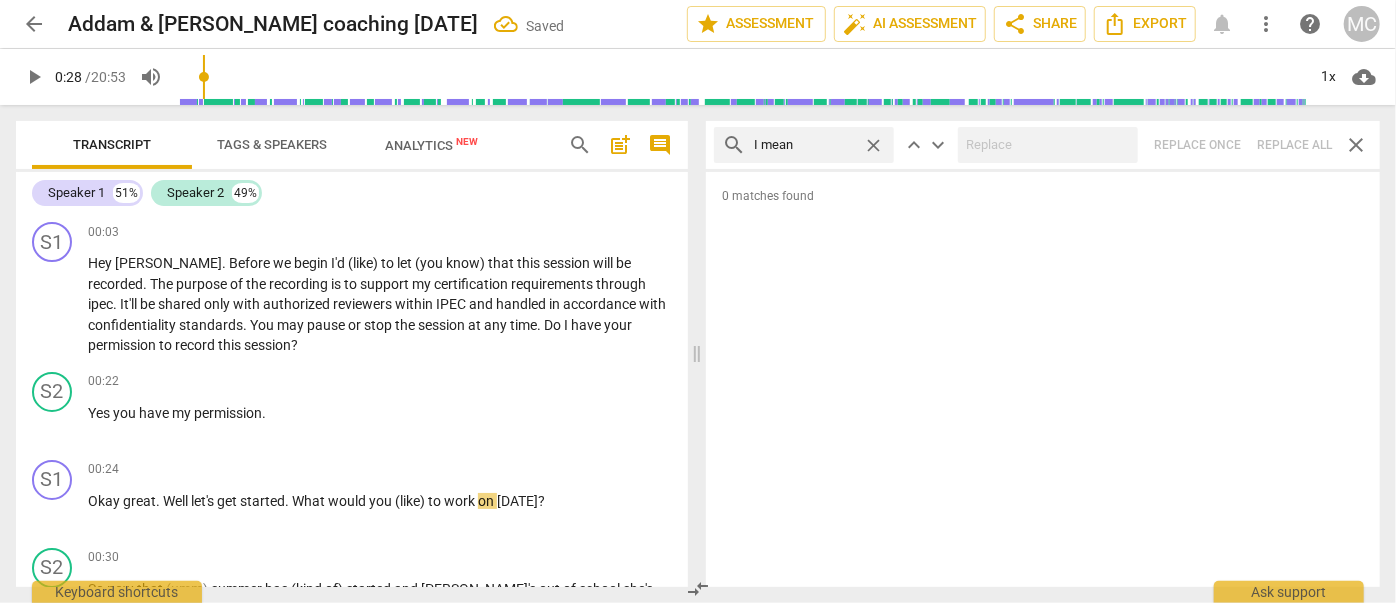 click on "close" at bounding box center (873, 145) 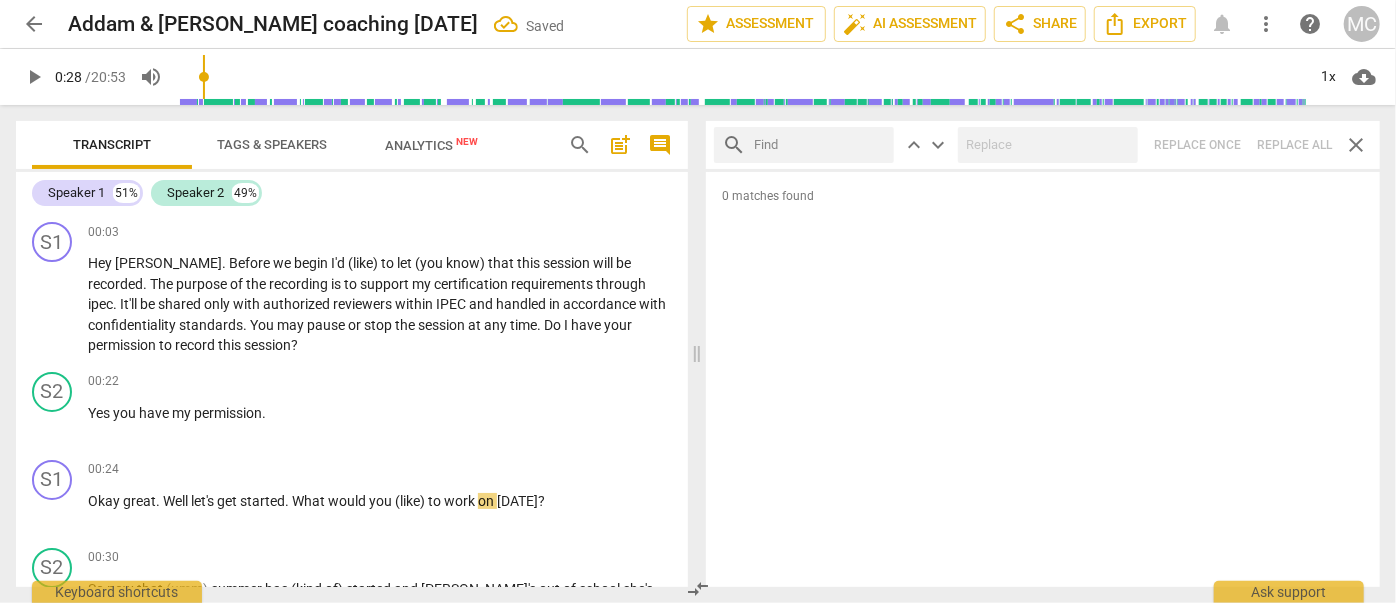 click at bounding box center [820, 145] 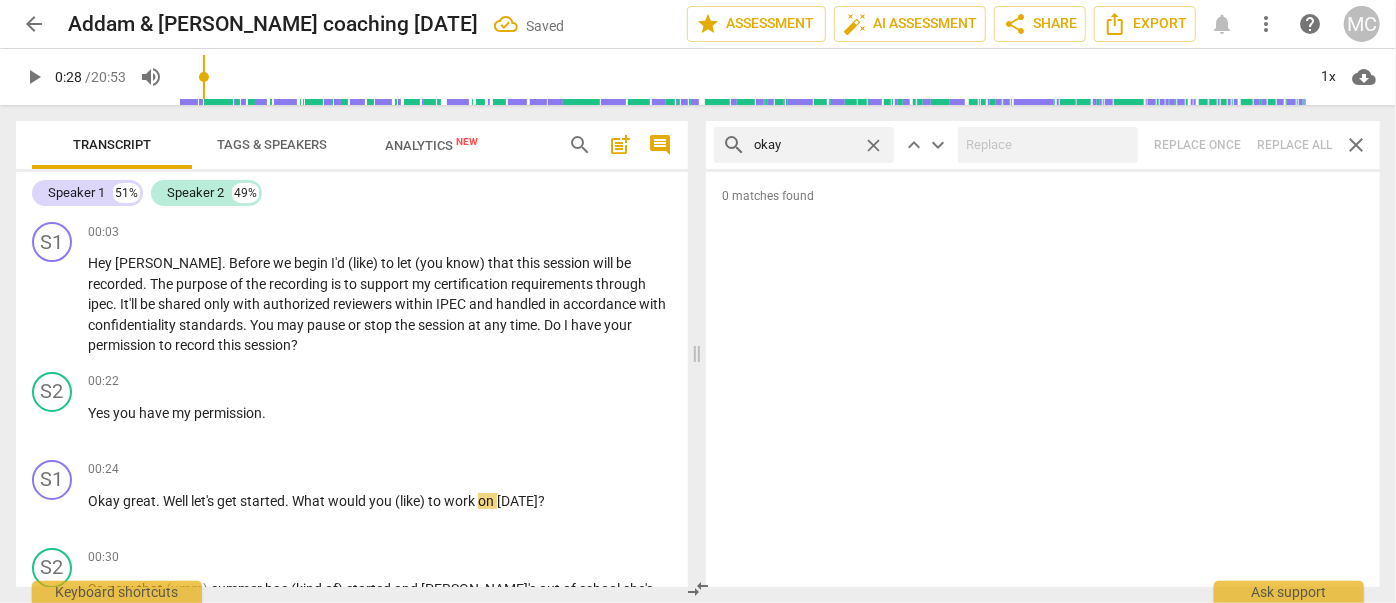type on "okay" 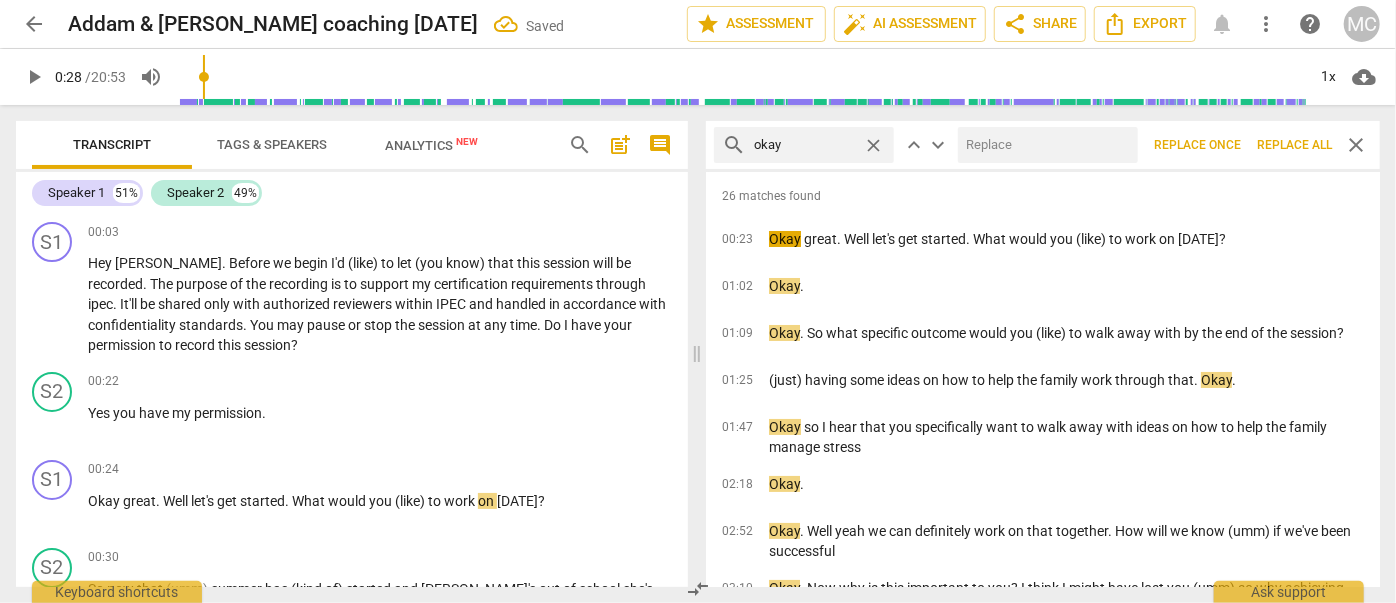 click at bounding box center (1044, 145) 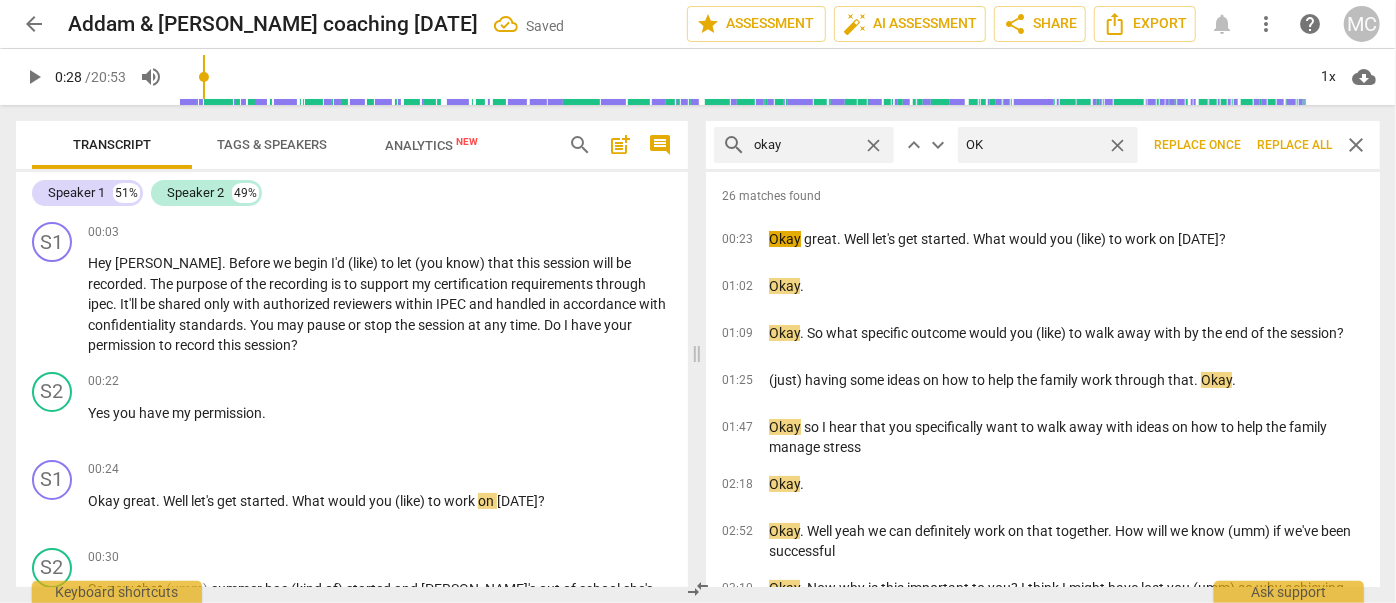 type on "OK" 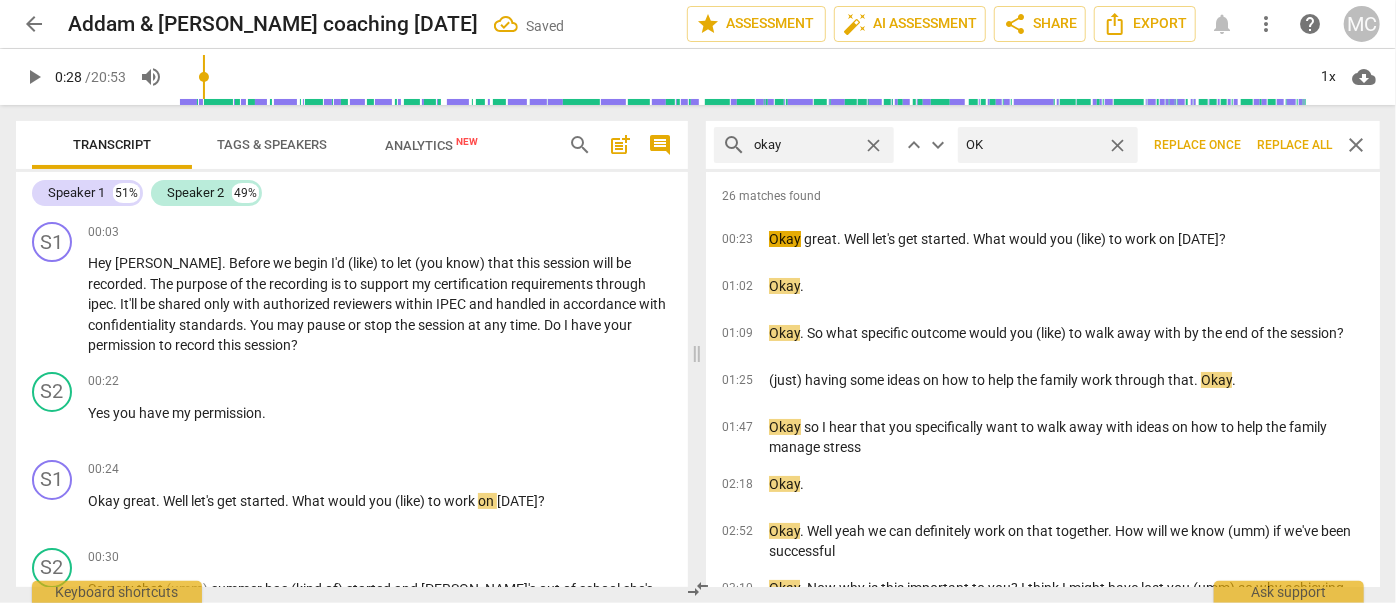 click on "Replace all" at bounding box center (1294, 145) 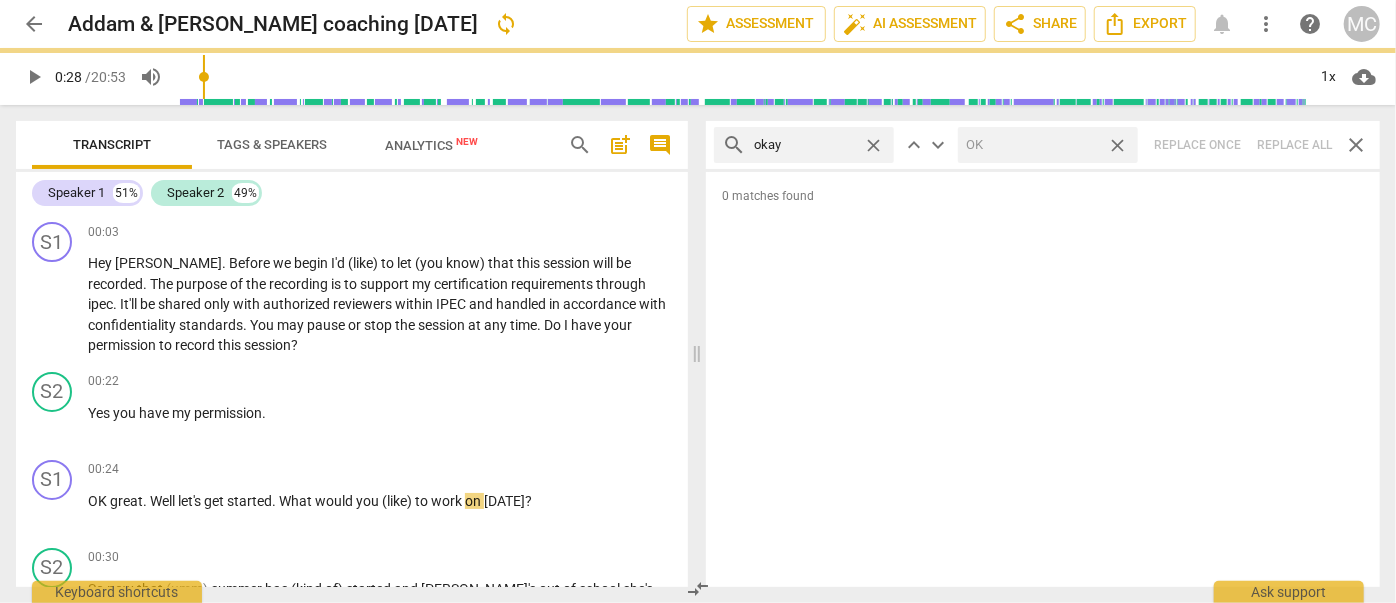 click on "close" at bounding box center [1117, 145] 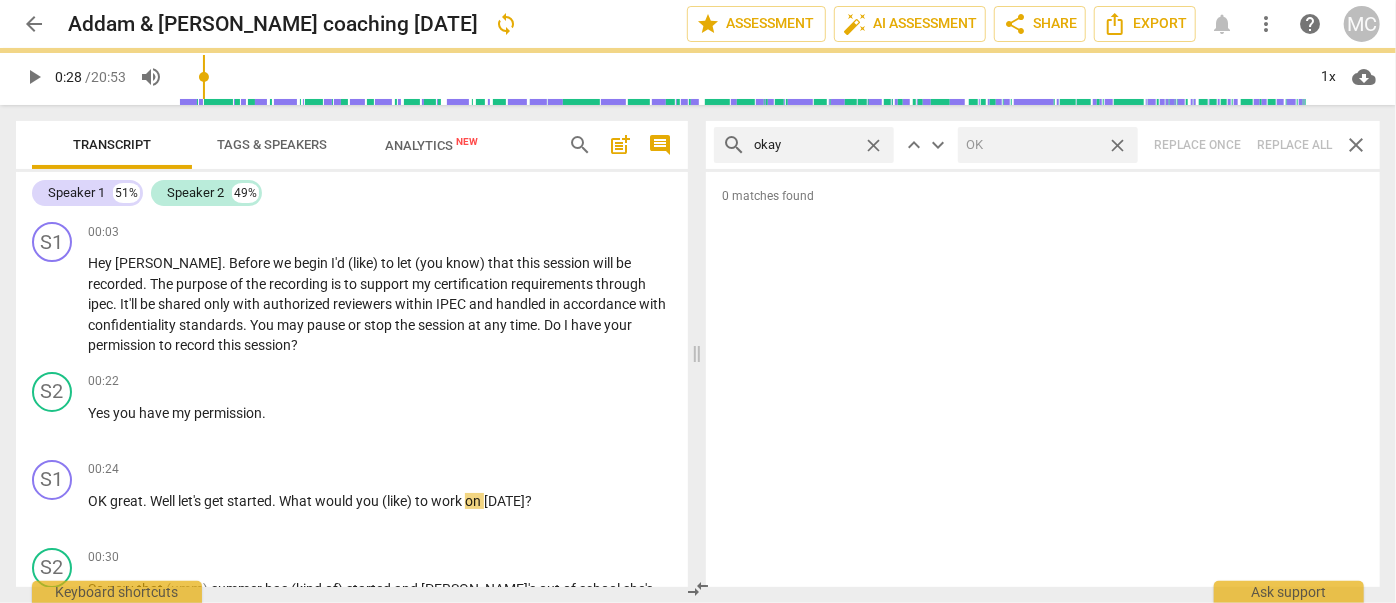 type 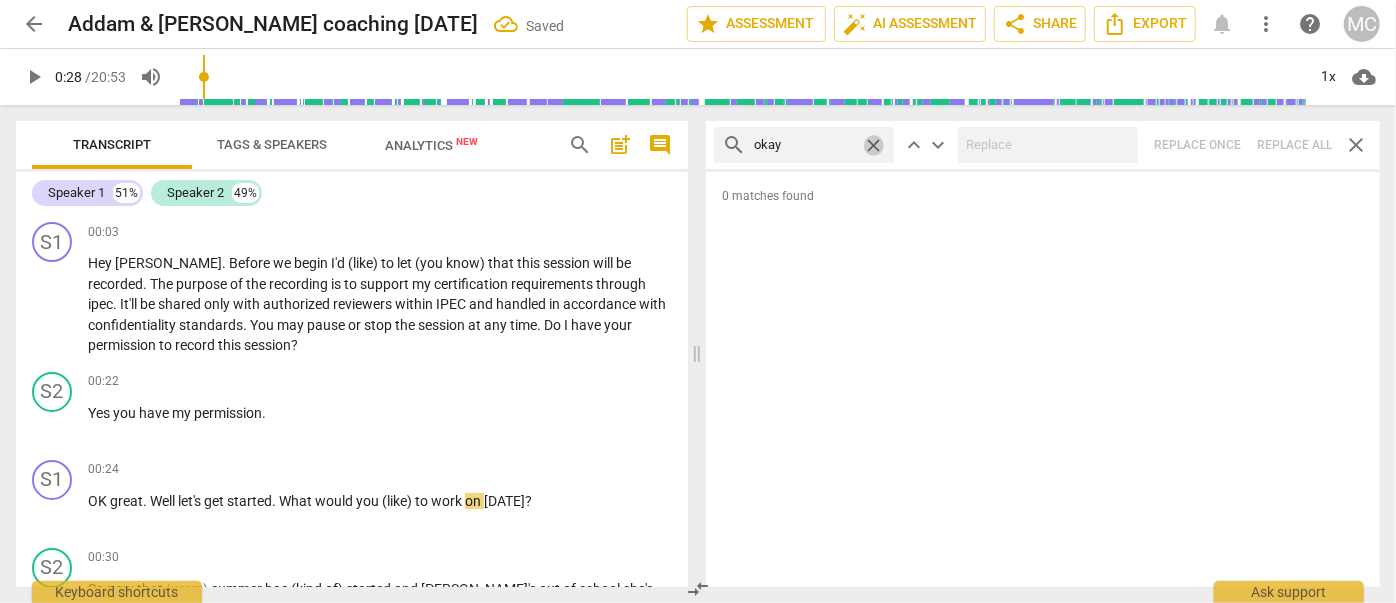 click on "close" at bounding box center [873, 145] 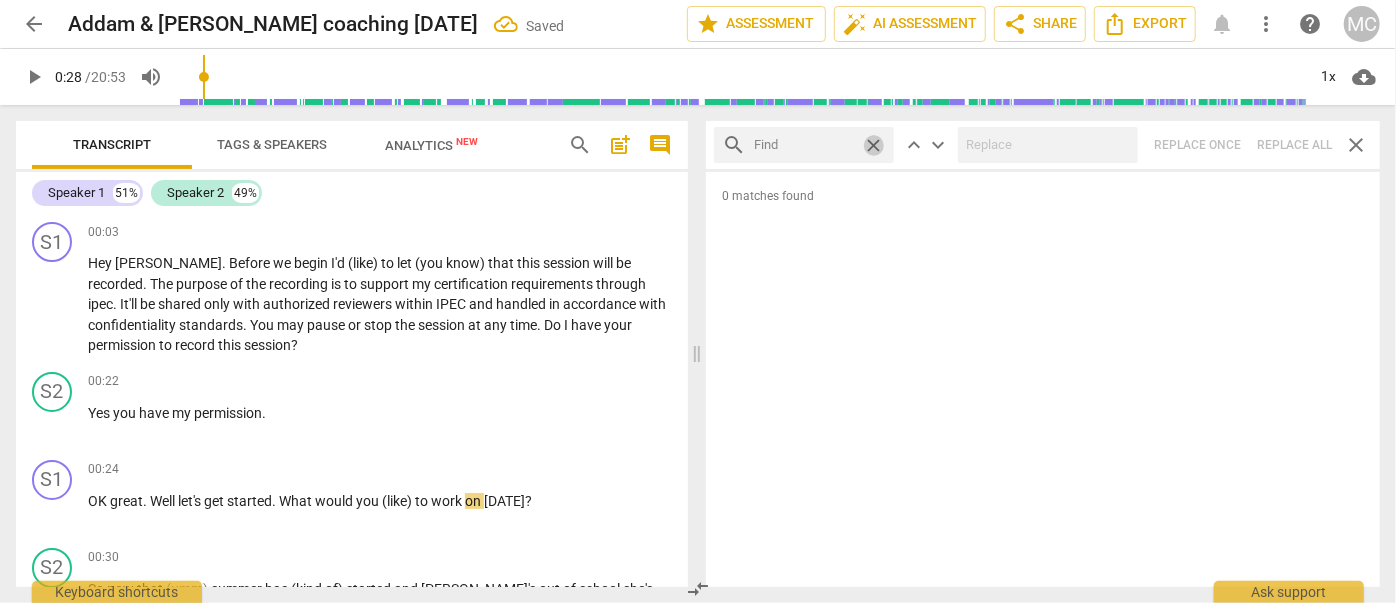 click at bounding box center [804, 145] 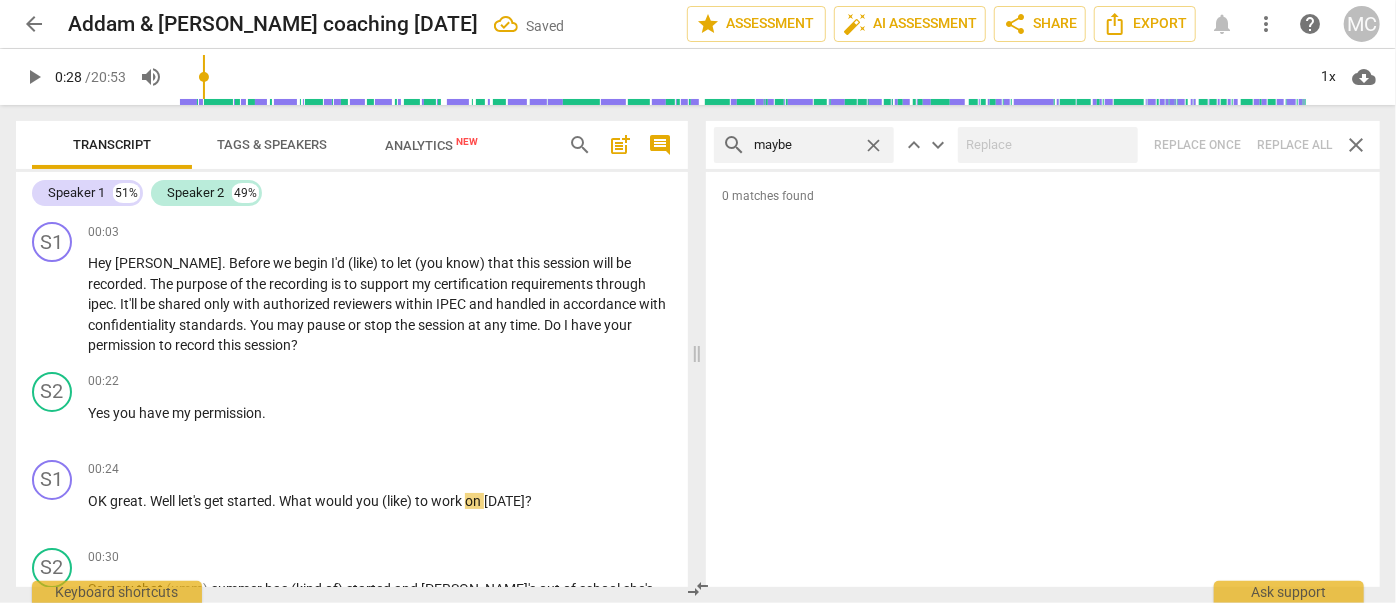 type on "maybe" 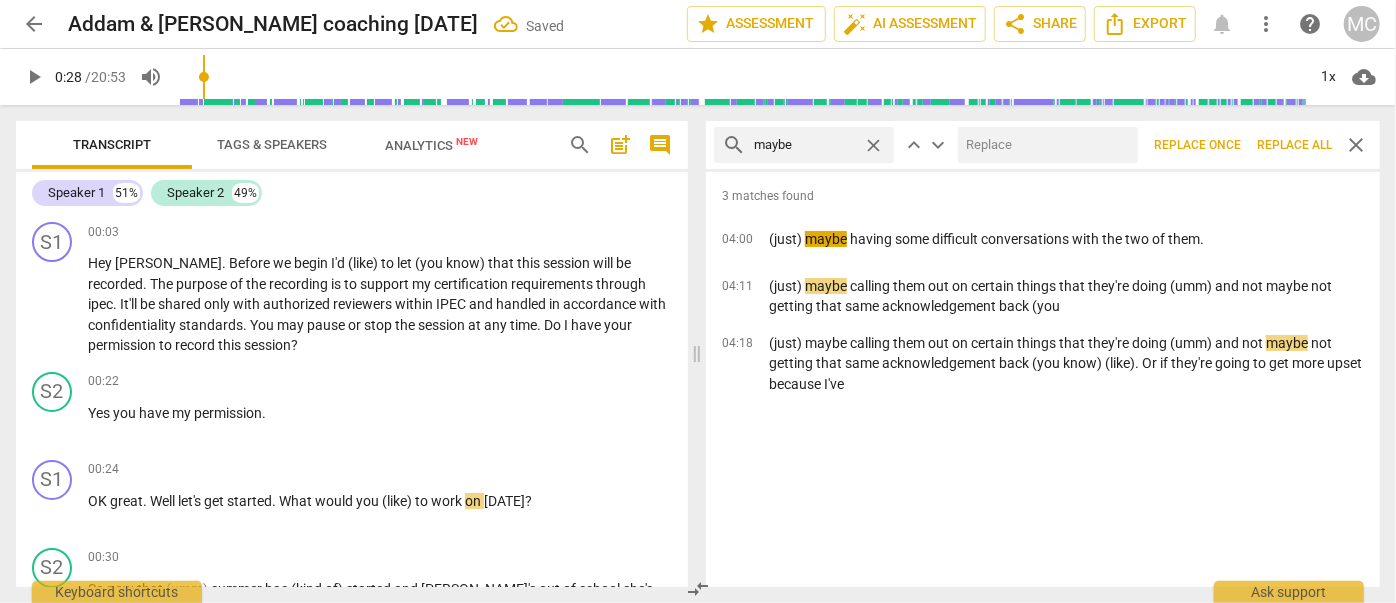 click at bounding box center [1044, 145] 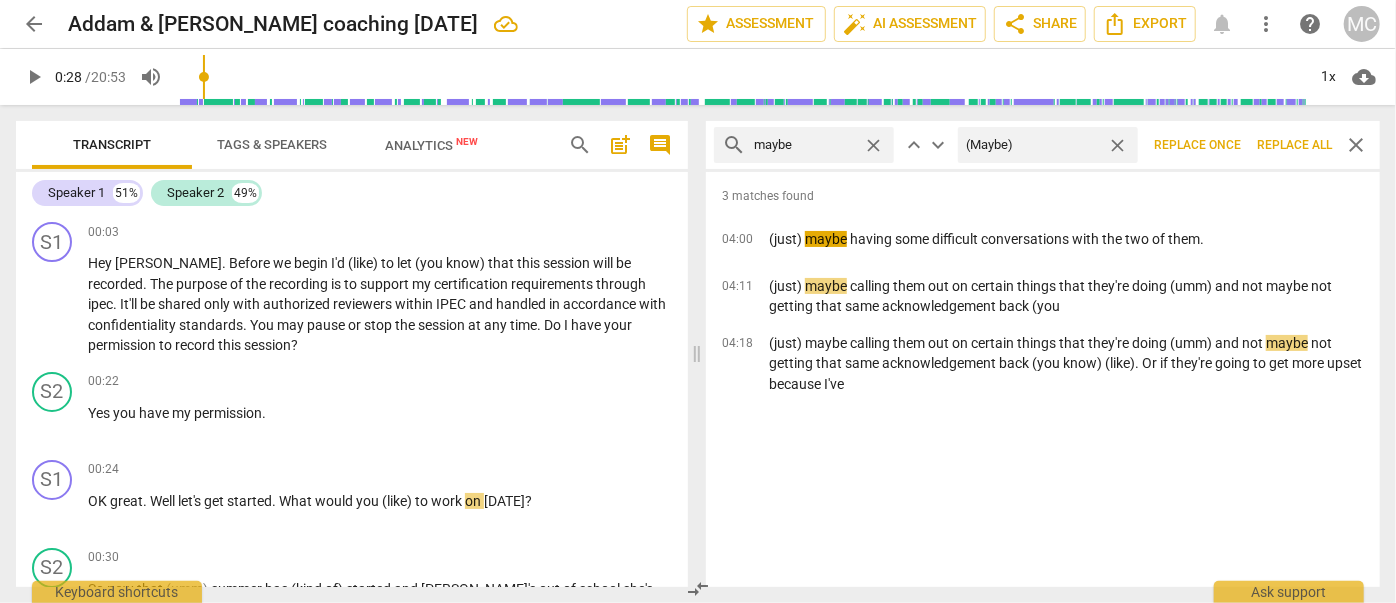 type on "(Maybe)" 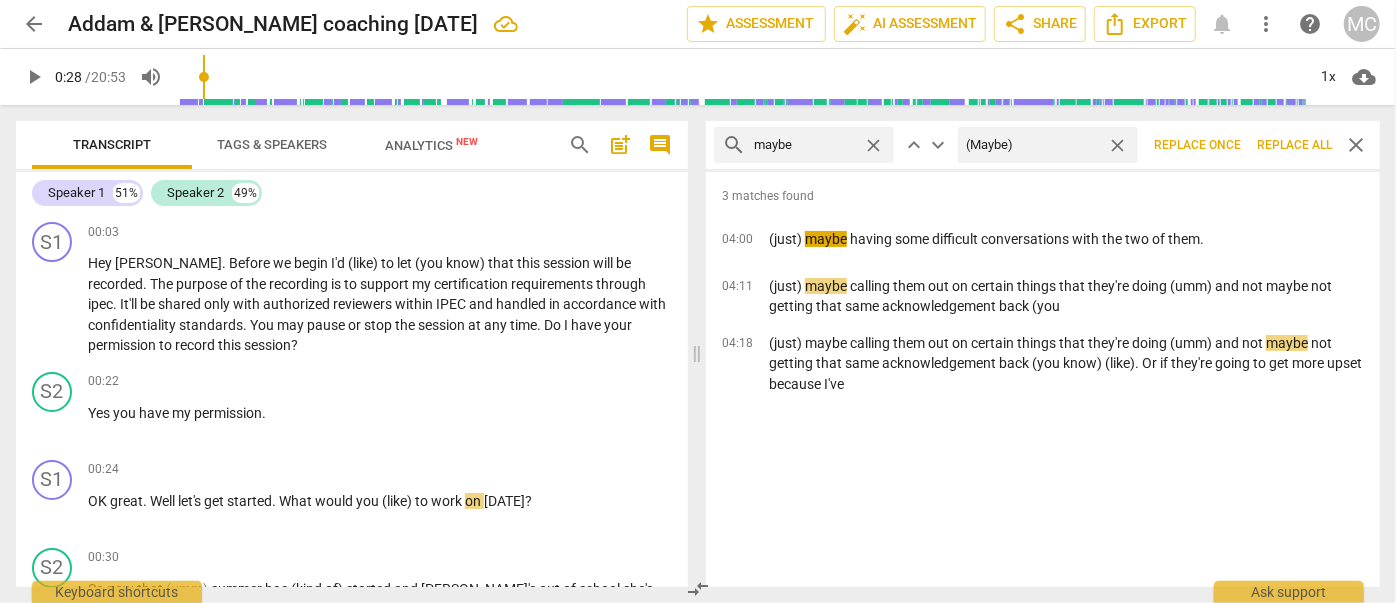 click on "Replace all" at bounding box center [1294, 145] 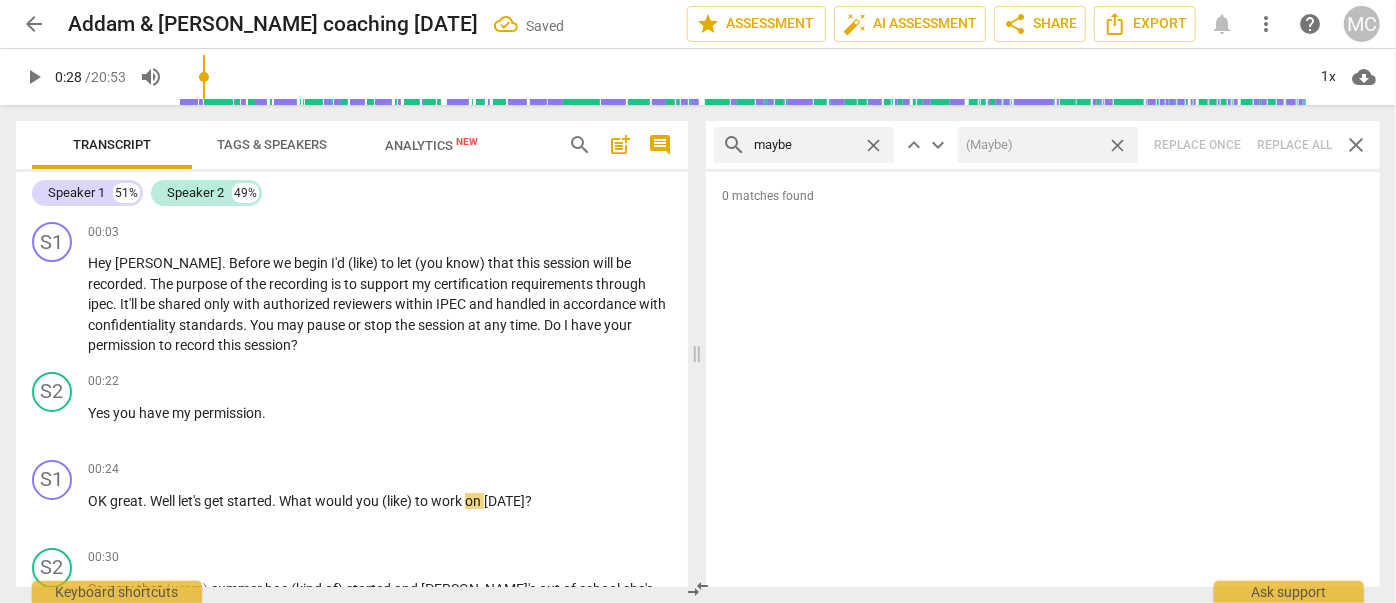 click on "close" at bounding box center [1117, 145] 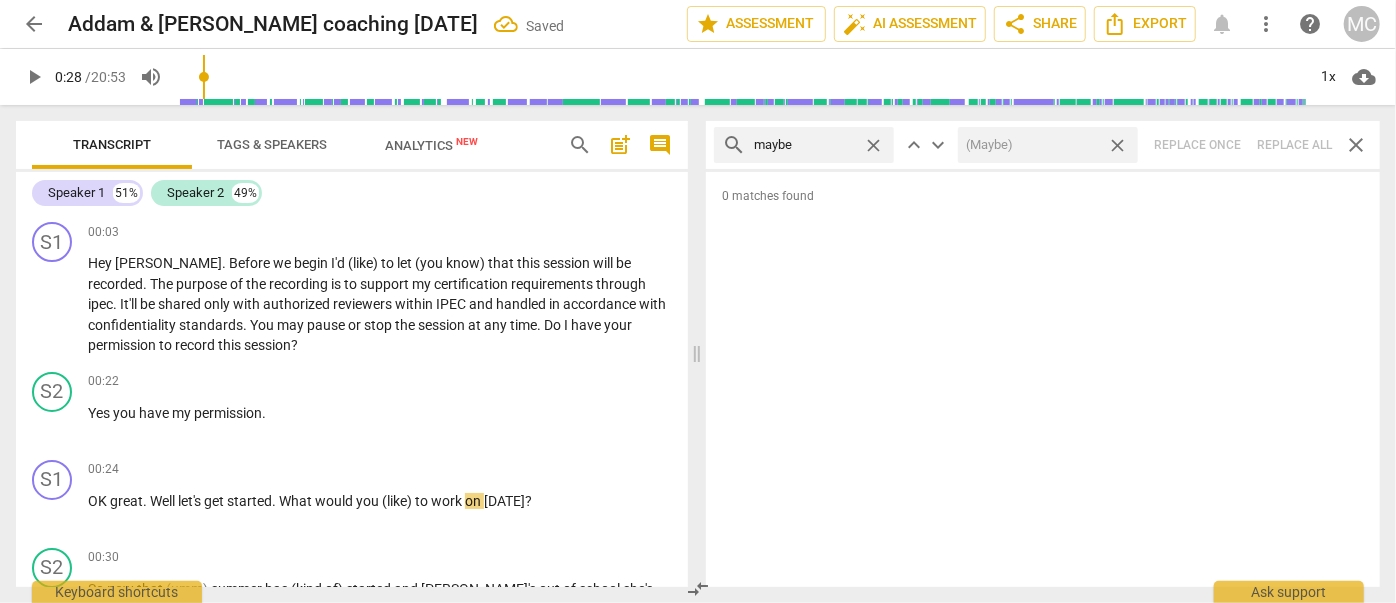 type 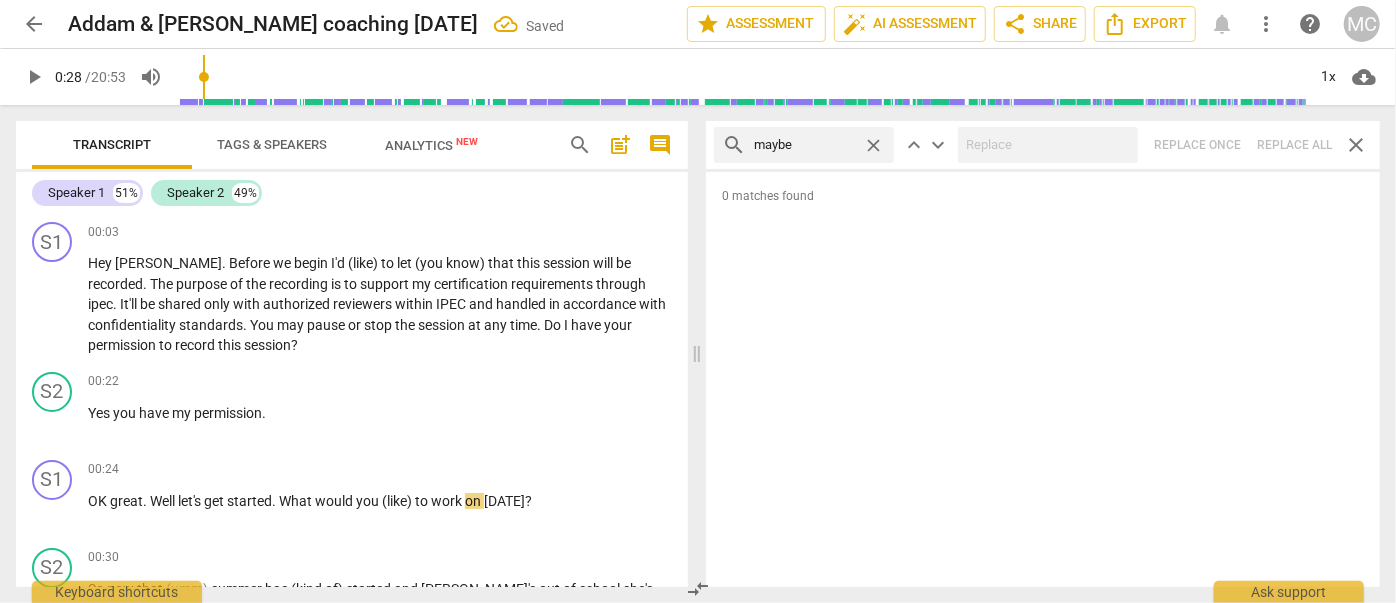 click on "close" at bounding box center (878, 145) 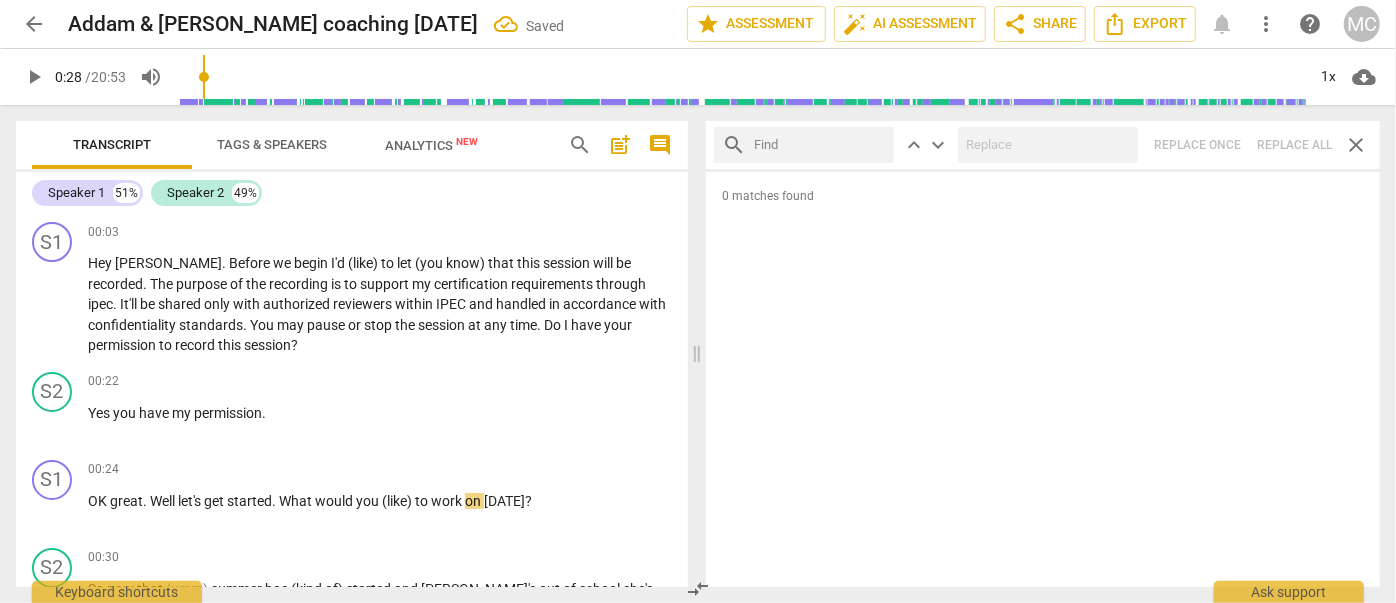 click at bounding box center [820, 145] 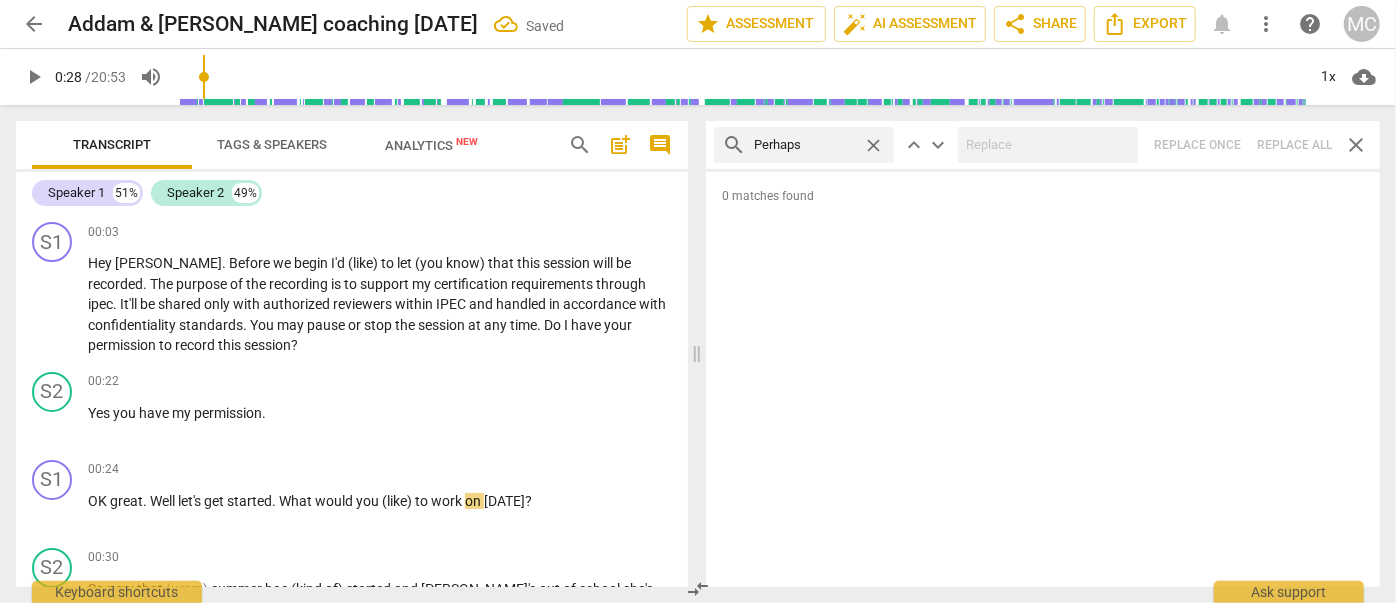 type on "Perhaps" 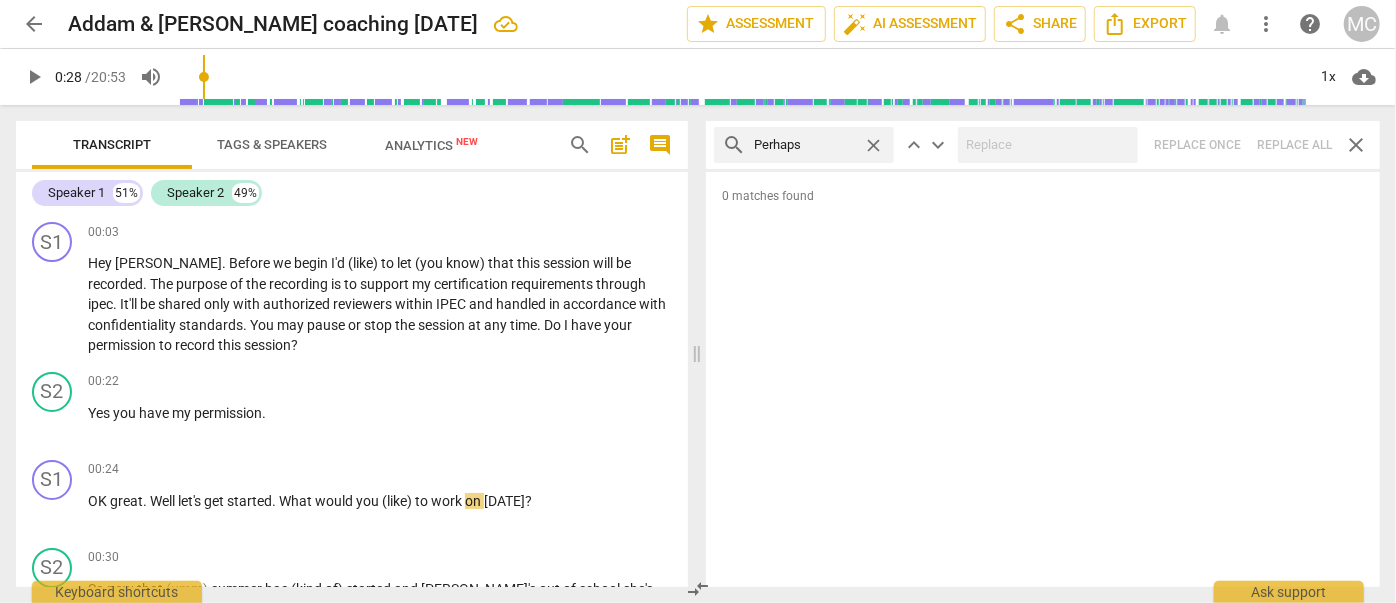 click on "search Perhaps close keyboard_arrow_up keyboard_arrow_down Replace once Replace all close" at bounding box center [1043, 145] 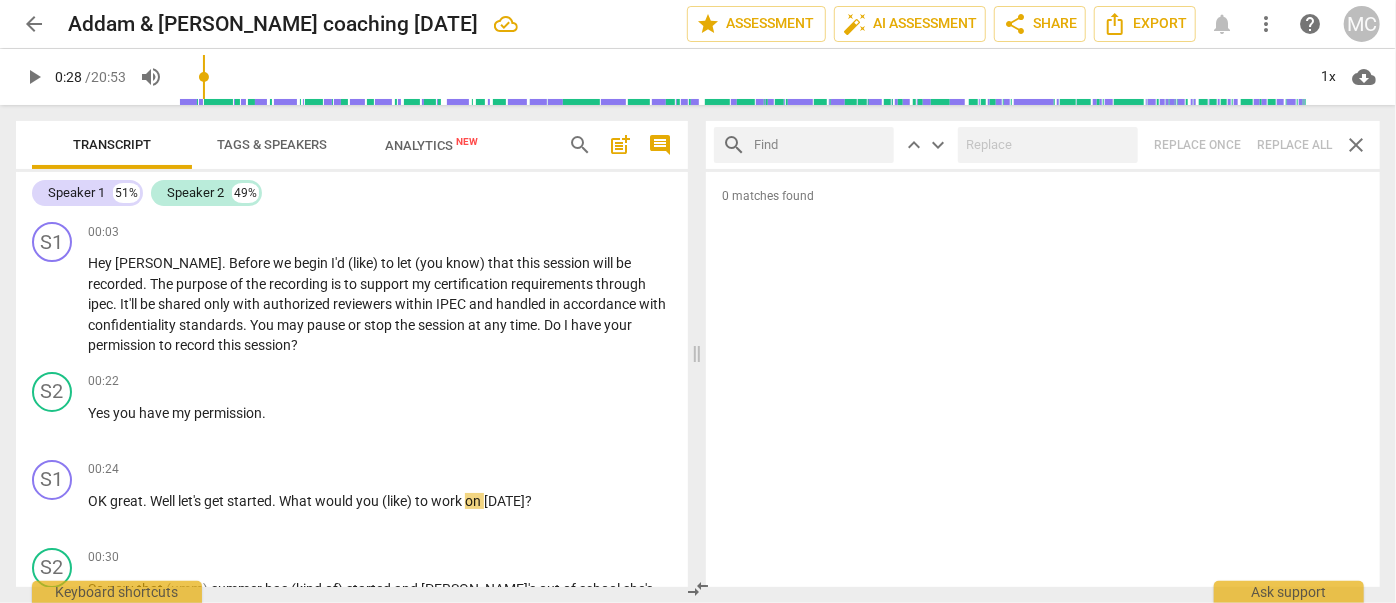 click at bounding box center (820, 145) 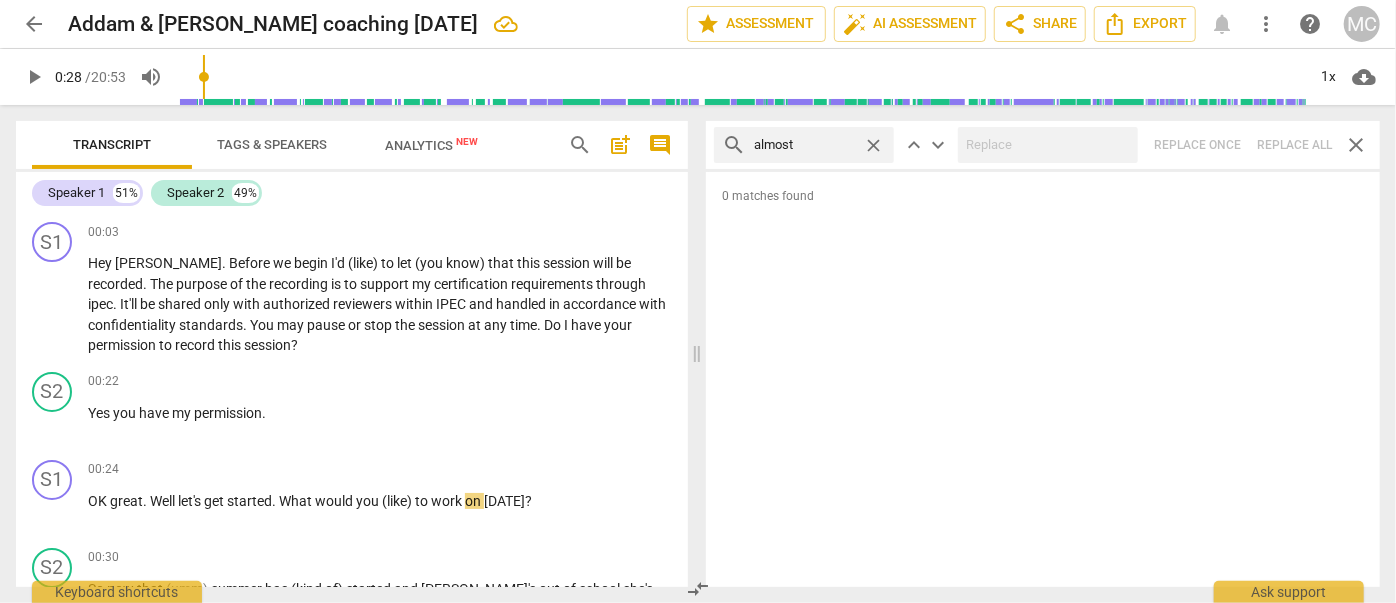 type on "almost" 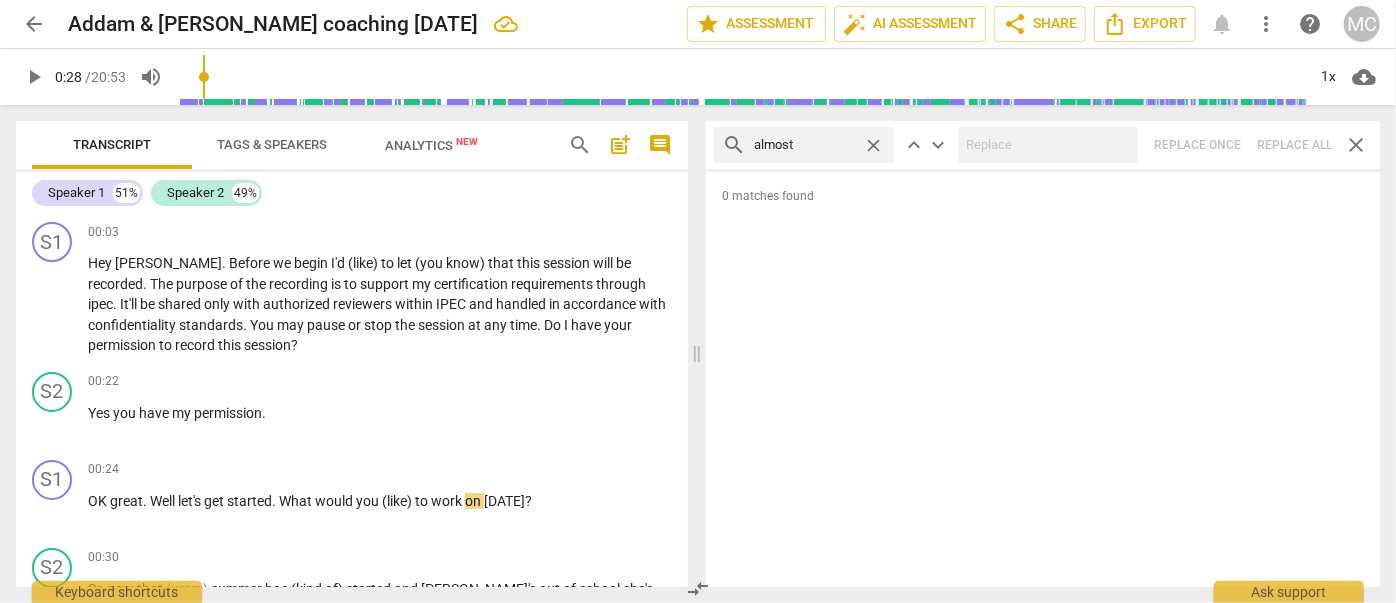 click on "search almost close keyboard_arrow_up keyboard_arrow_down Replace once Replace all close" at bounding box center [1043, 145] 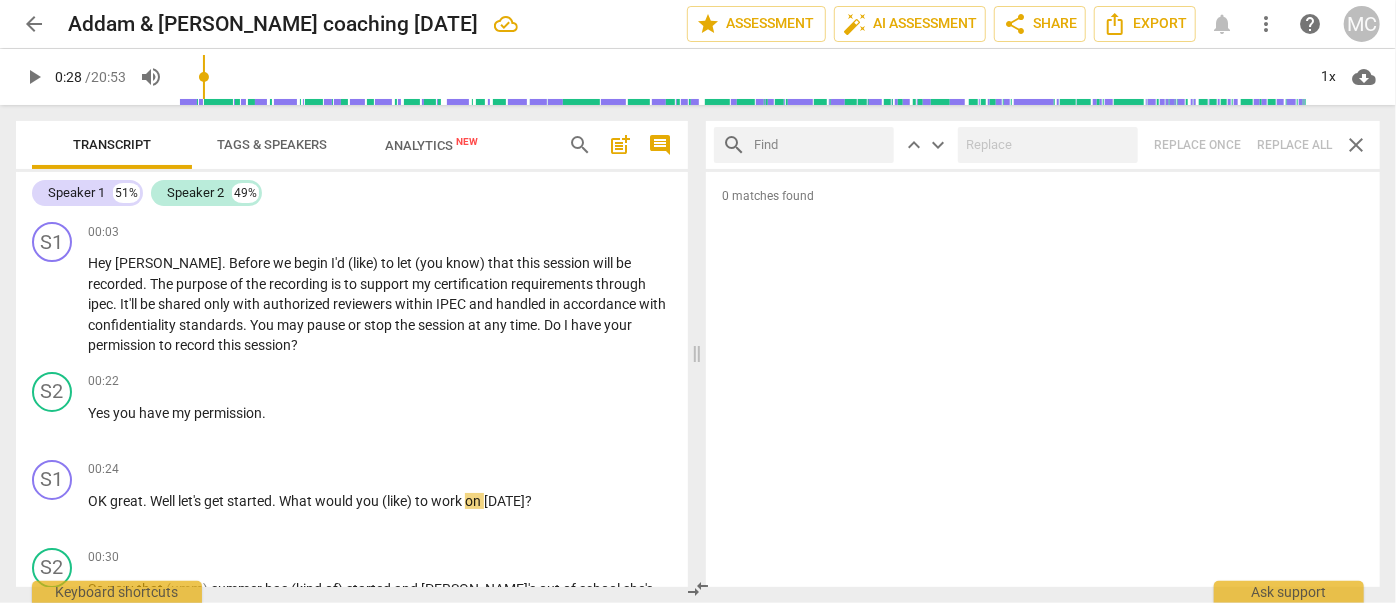 click at bounding box center [820, 145] 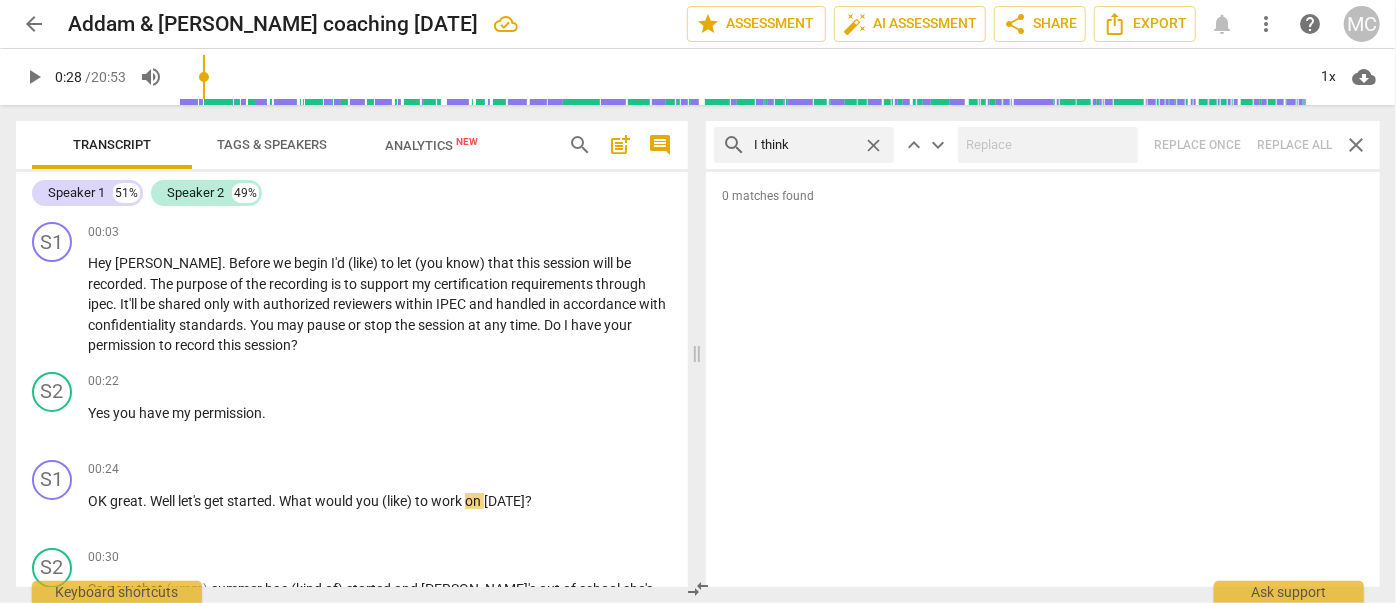 type on "I think" 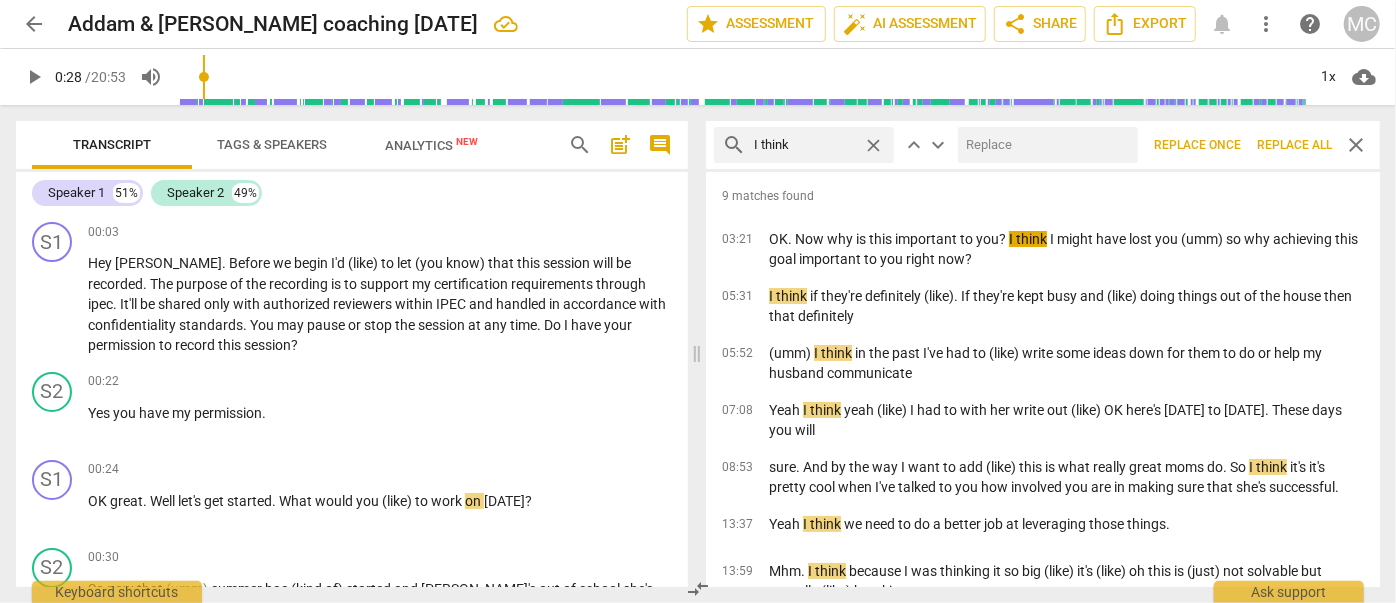 click at bounding box center (1044, 145) 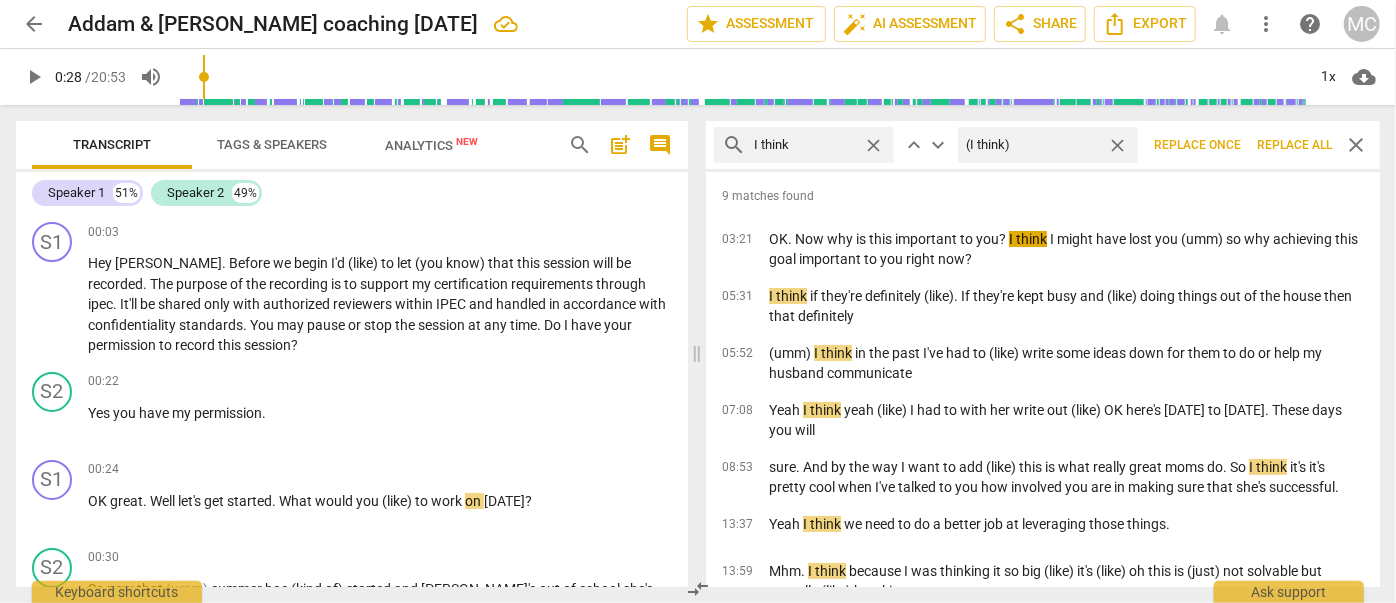 type on "(I think)" 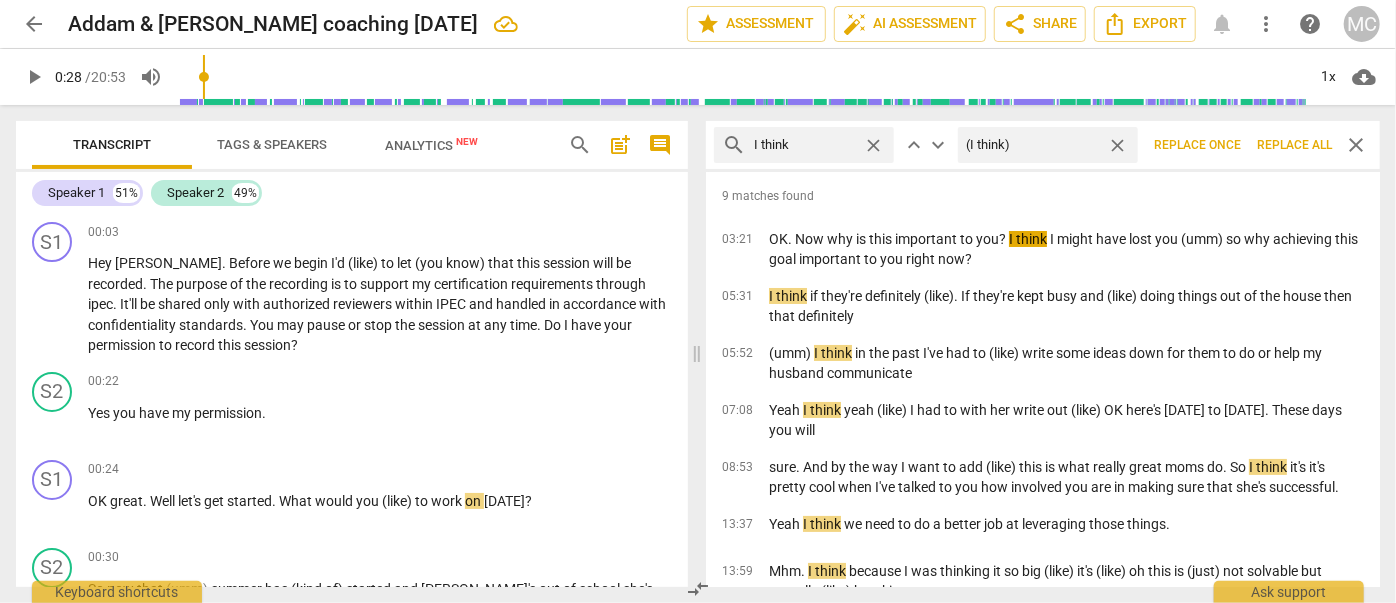 click on "Replace all" at bounding box center (1294, 145) 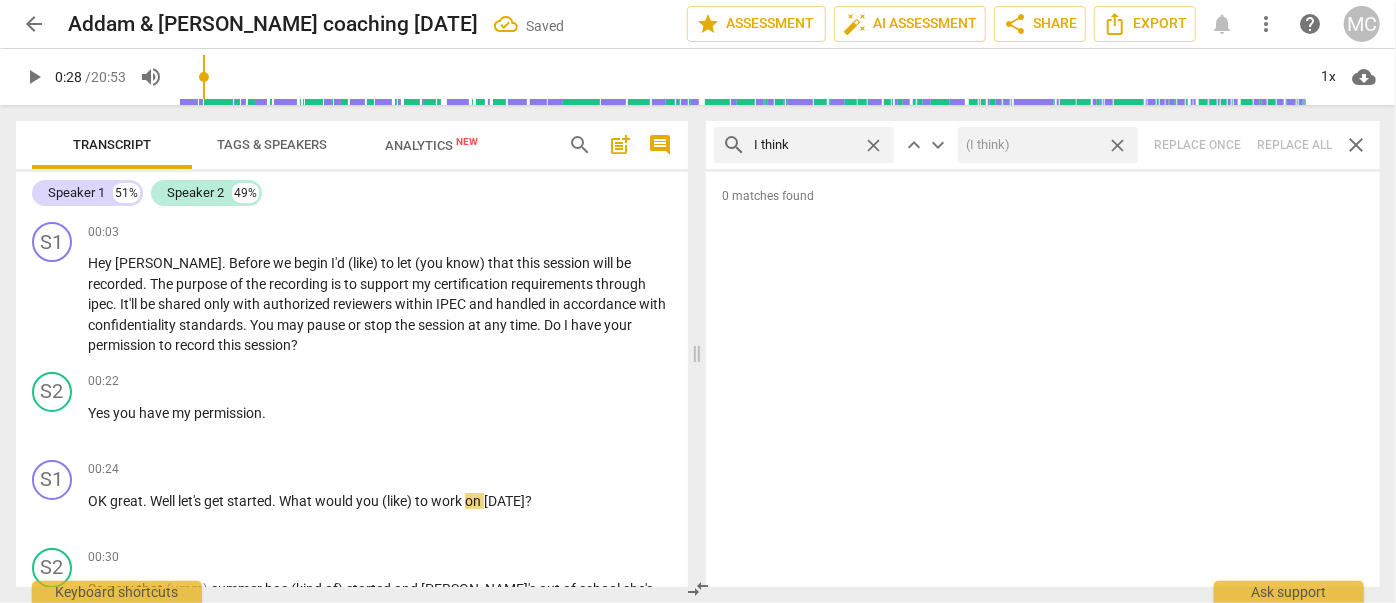 click on "close" at bounding box center [1117, 145] 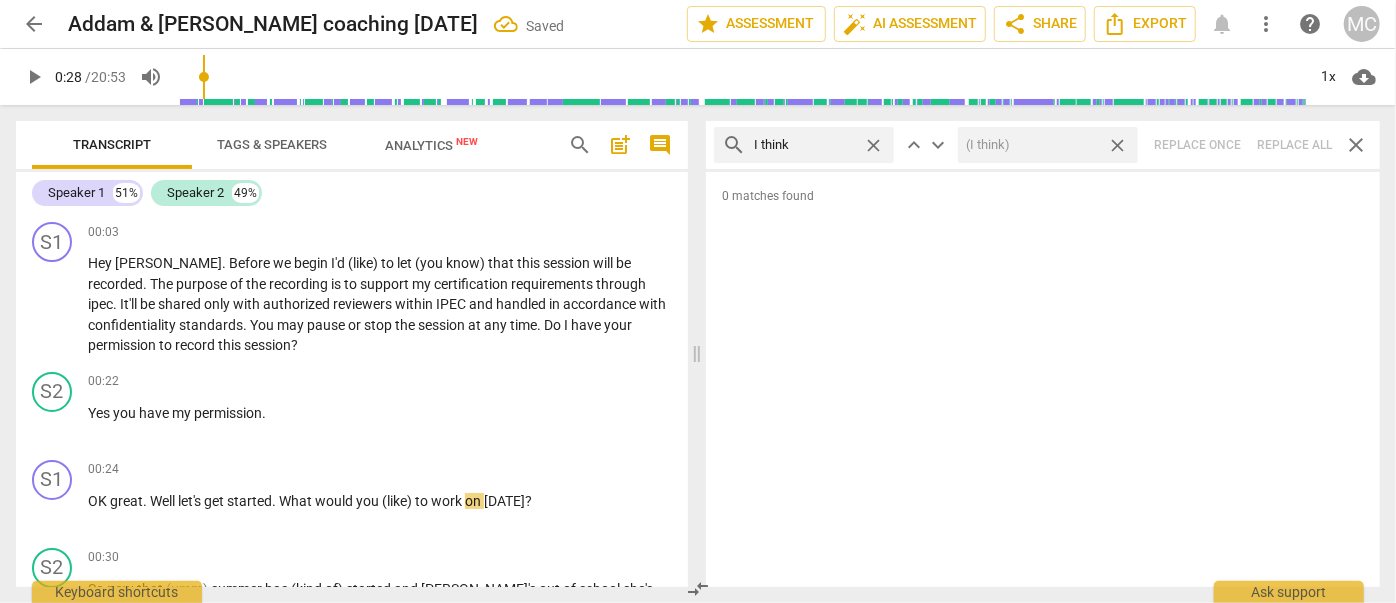 type 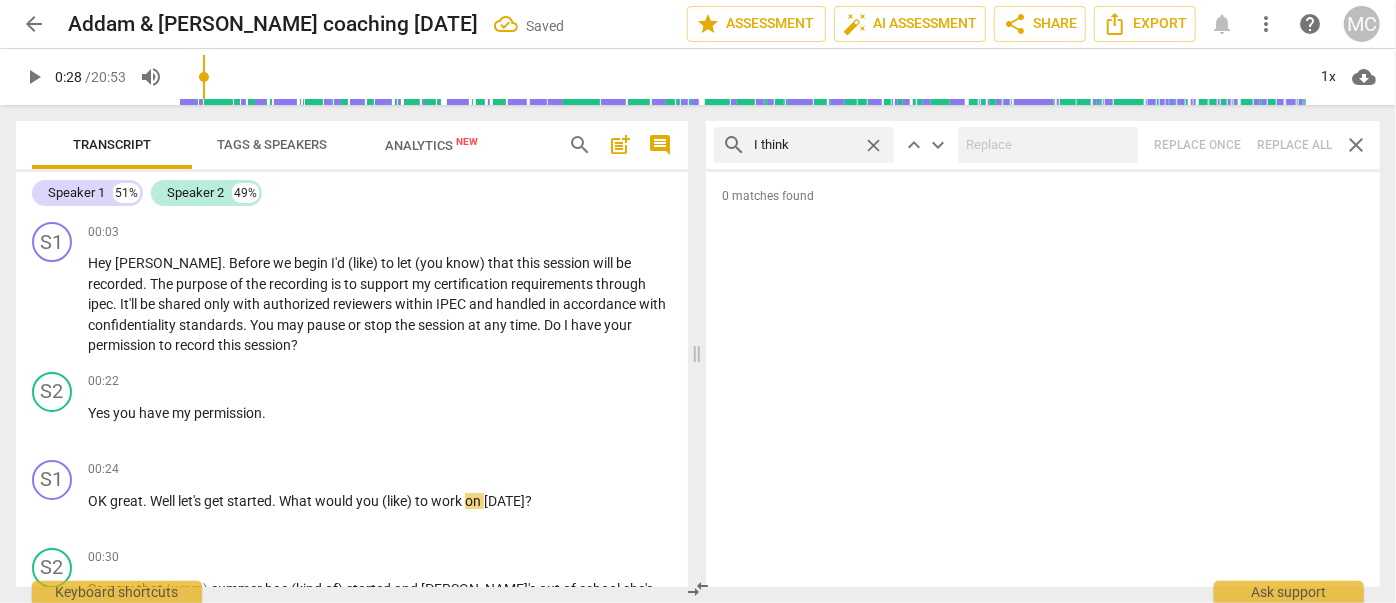 click on "close" at bounding box center [873, 145] 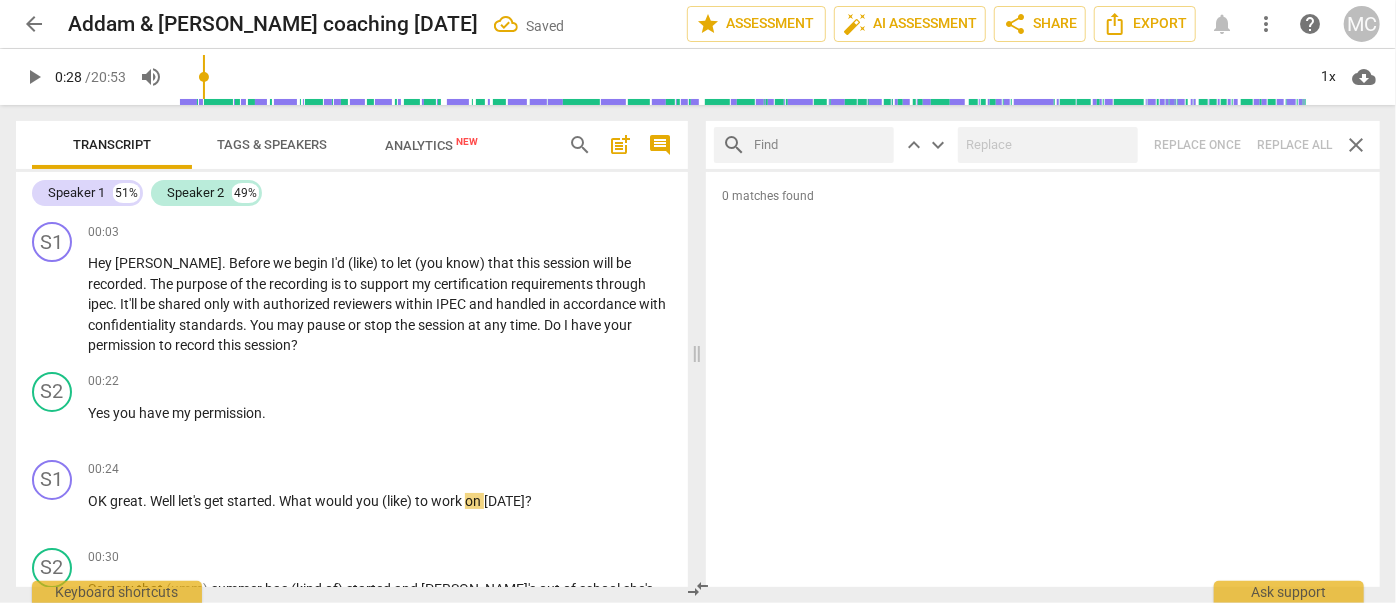 click at bounding box center (820, 145) 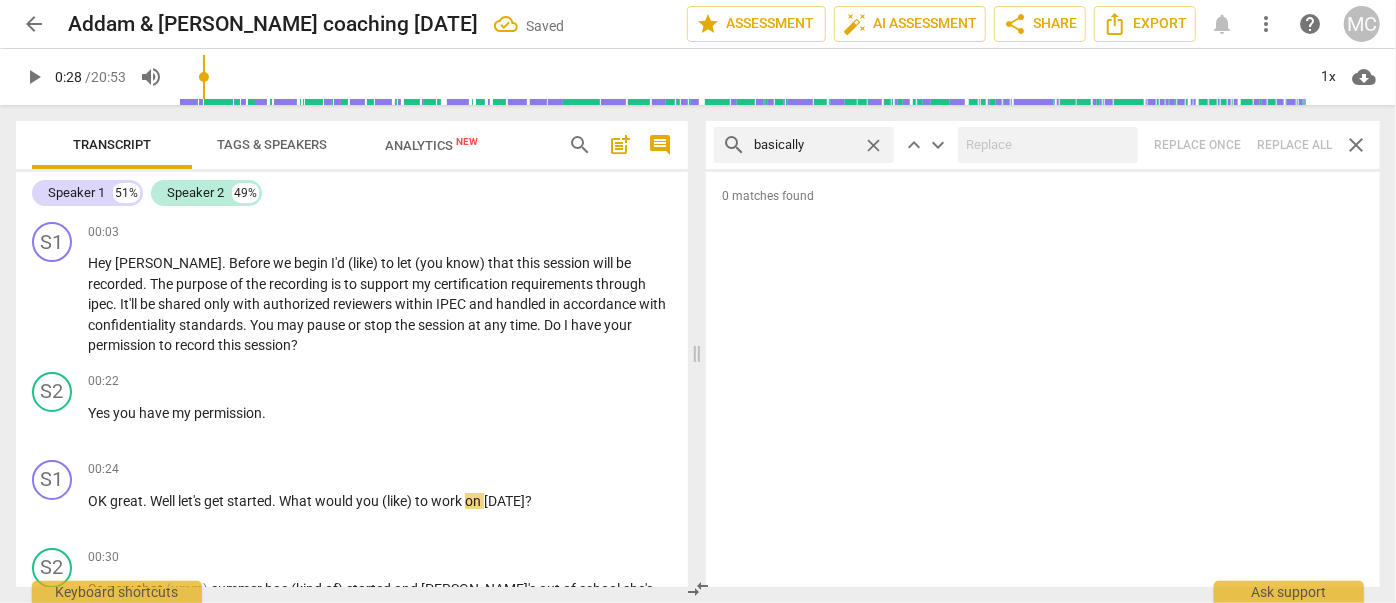 type on "basically" 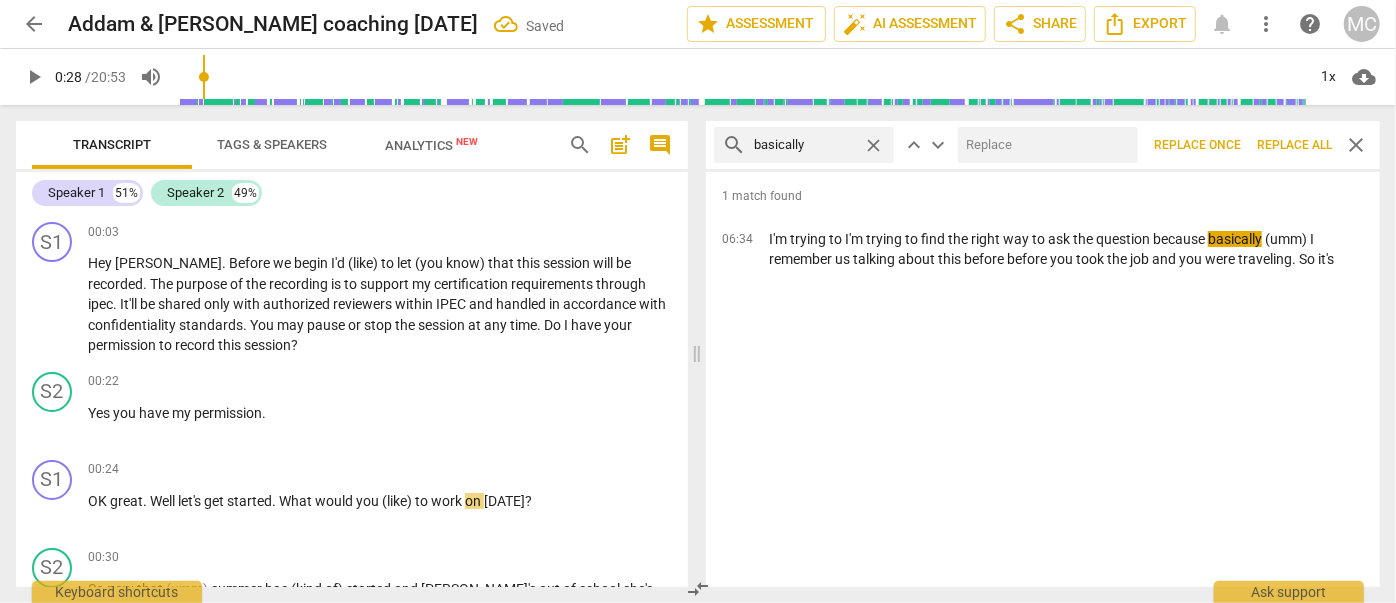 click at bounding box center [1044, 145] 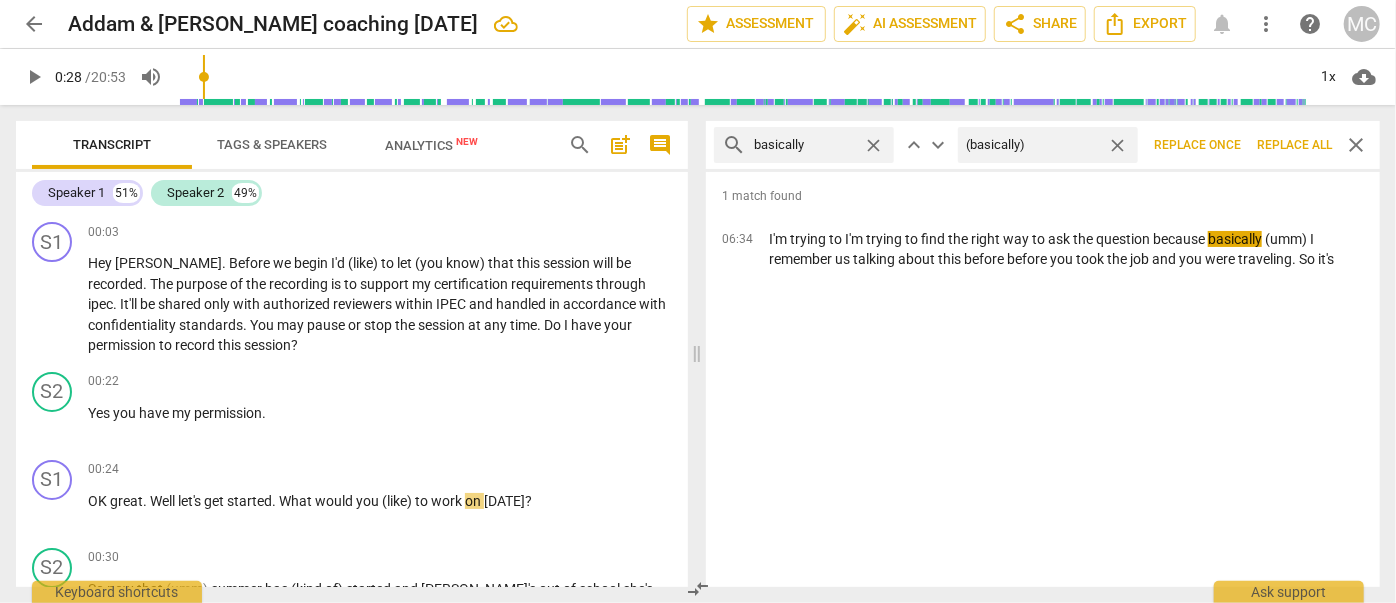 type on "(basically)" 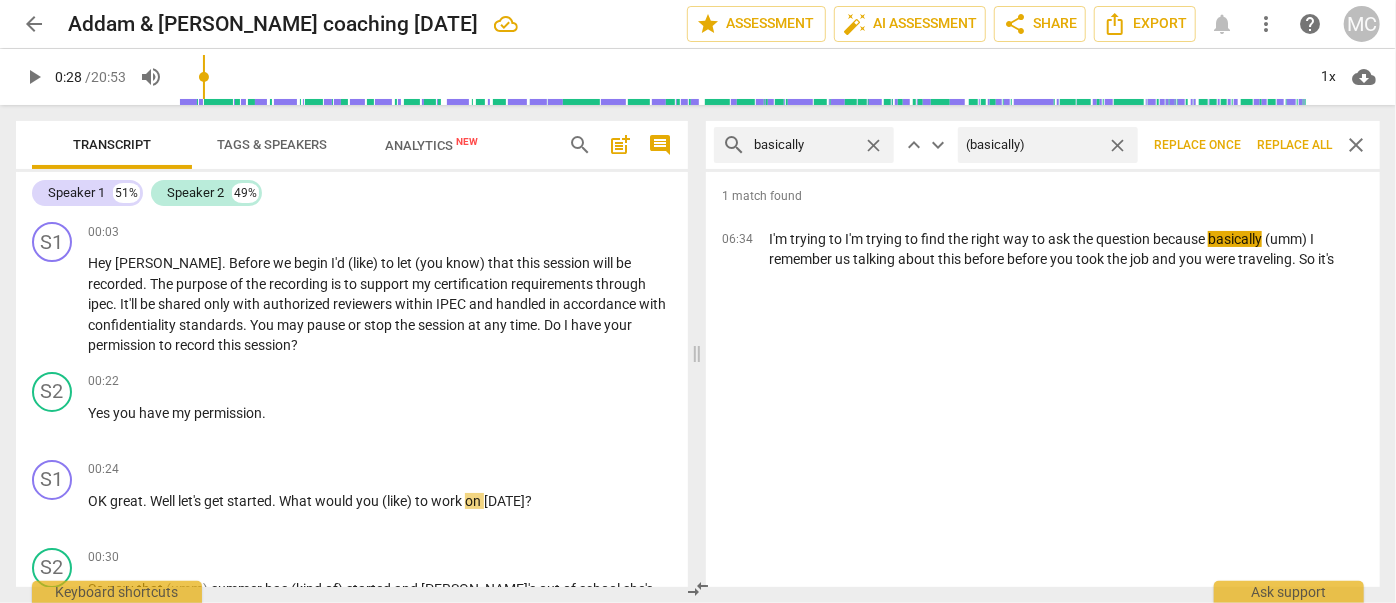 click on "Replace all" at bounding box center (1294, 145) 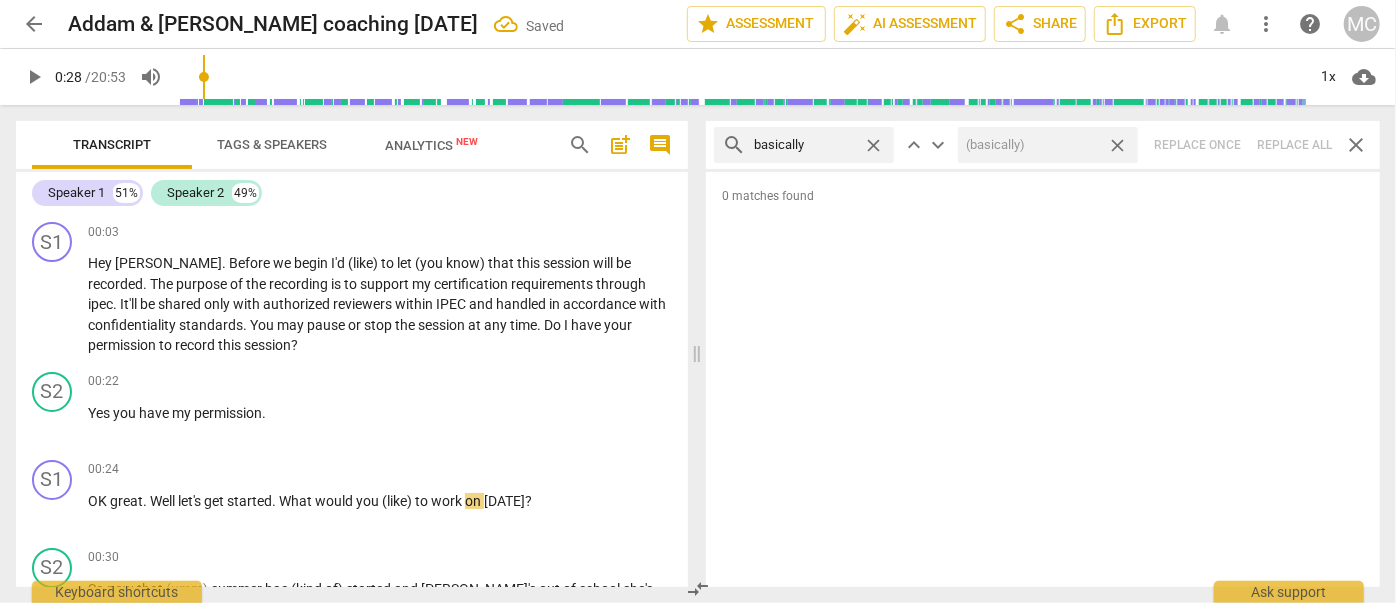 click on "close" at bounding box center [1117, 145] 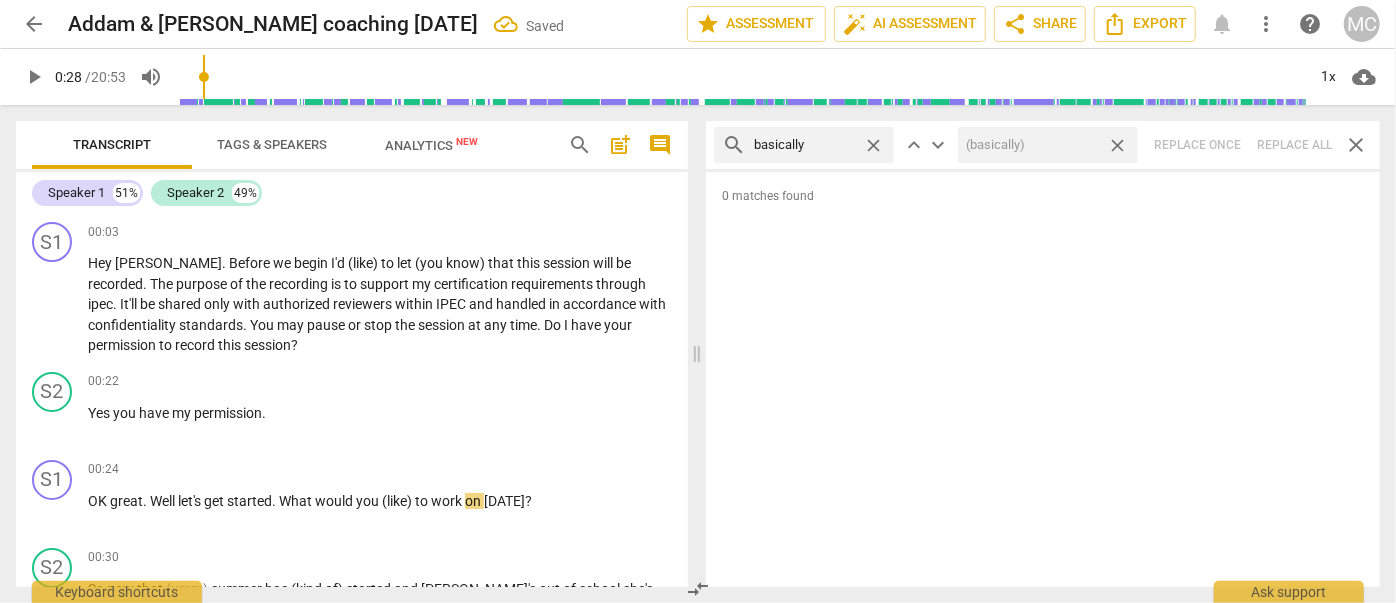 type 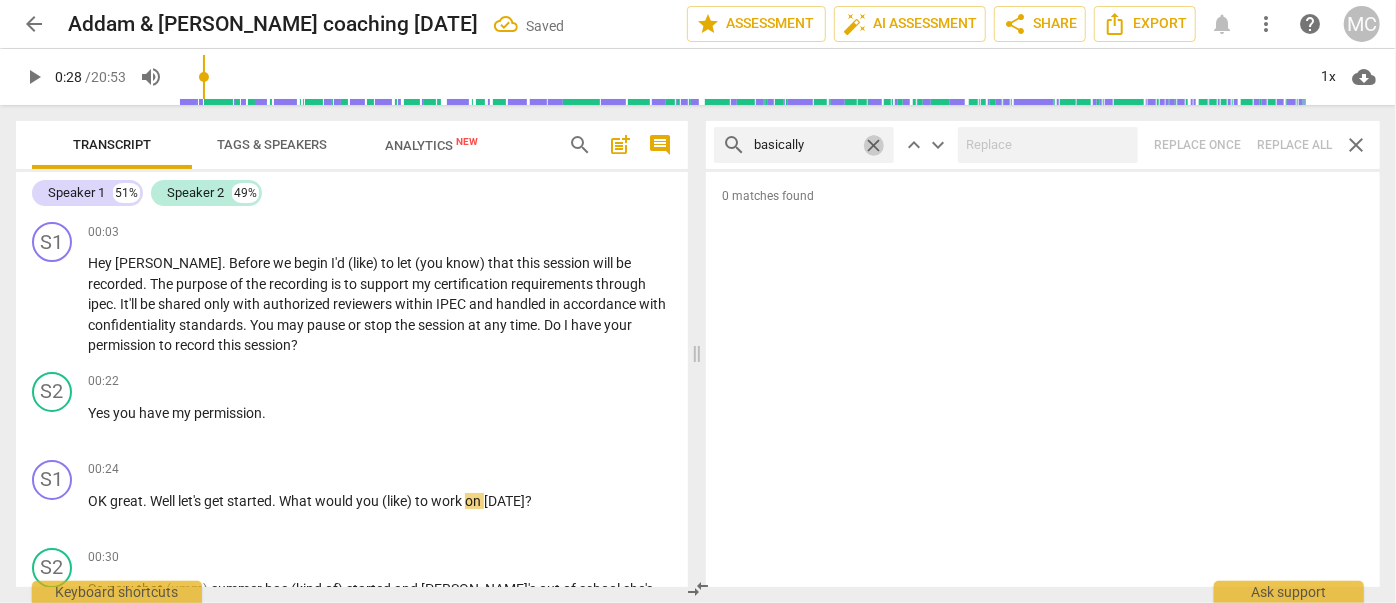 click on "close" at bounding box center [873, 145] 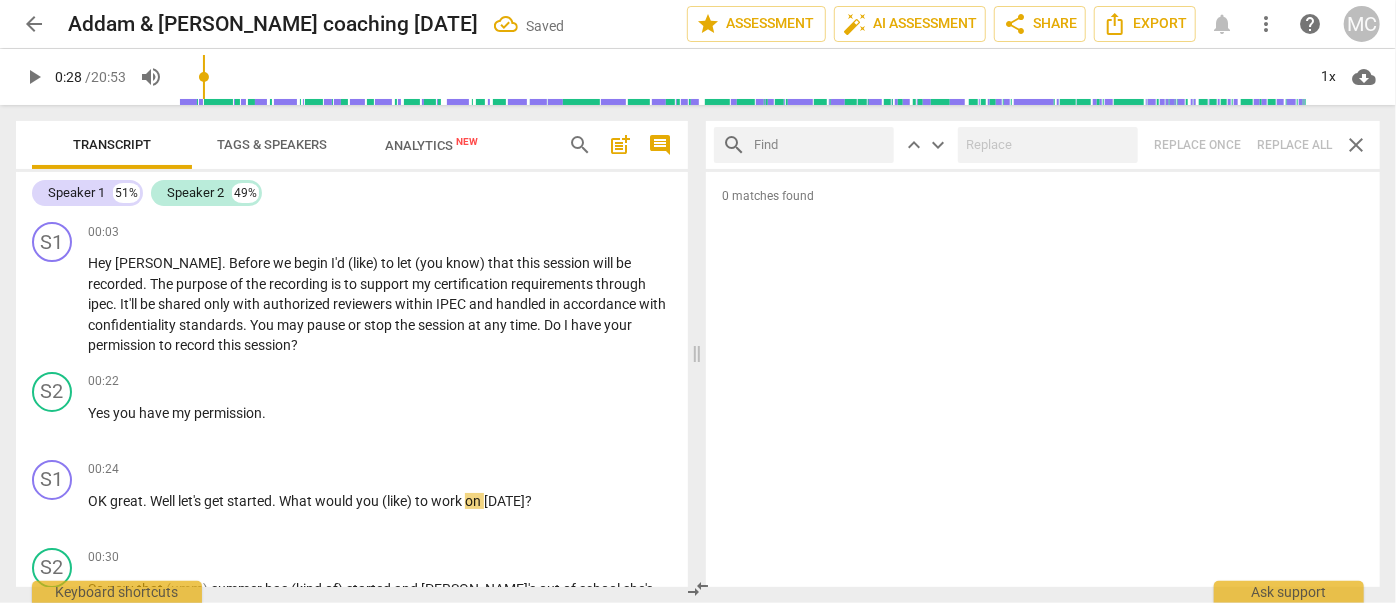 click at bounding box center [820, 145] 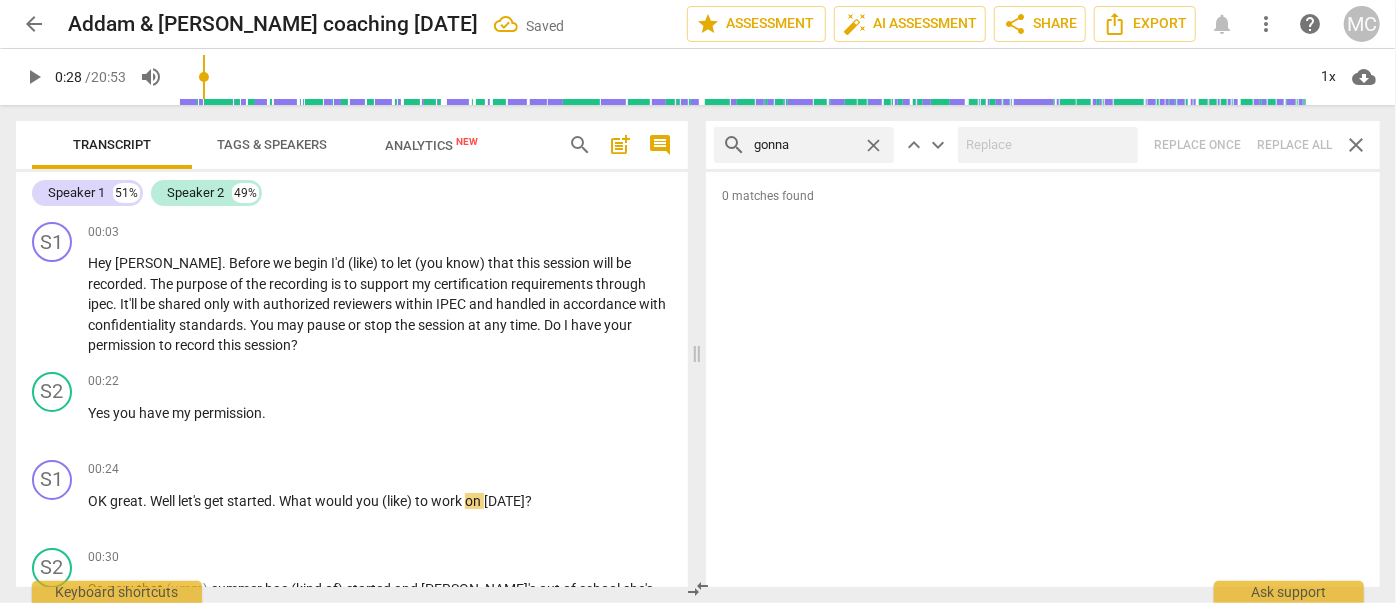 type on "gonna" 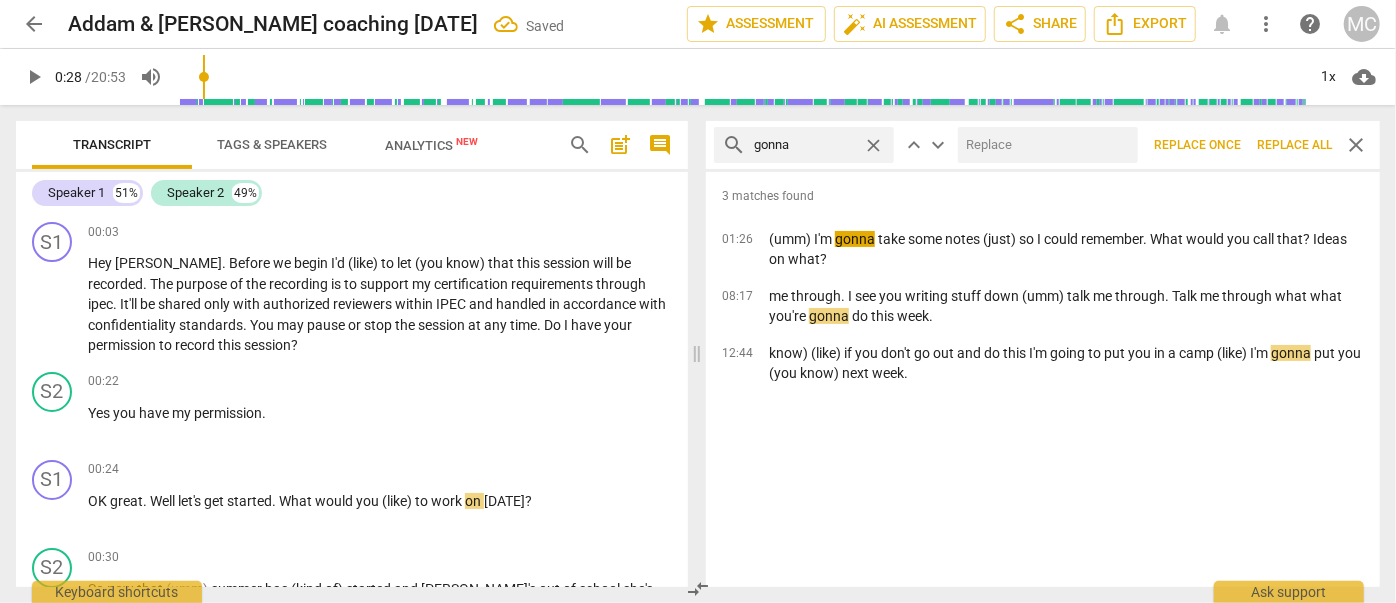 click at bounding box center (1044, 145) 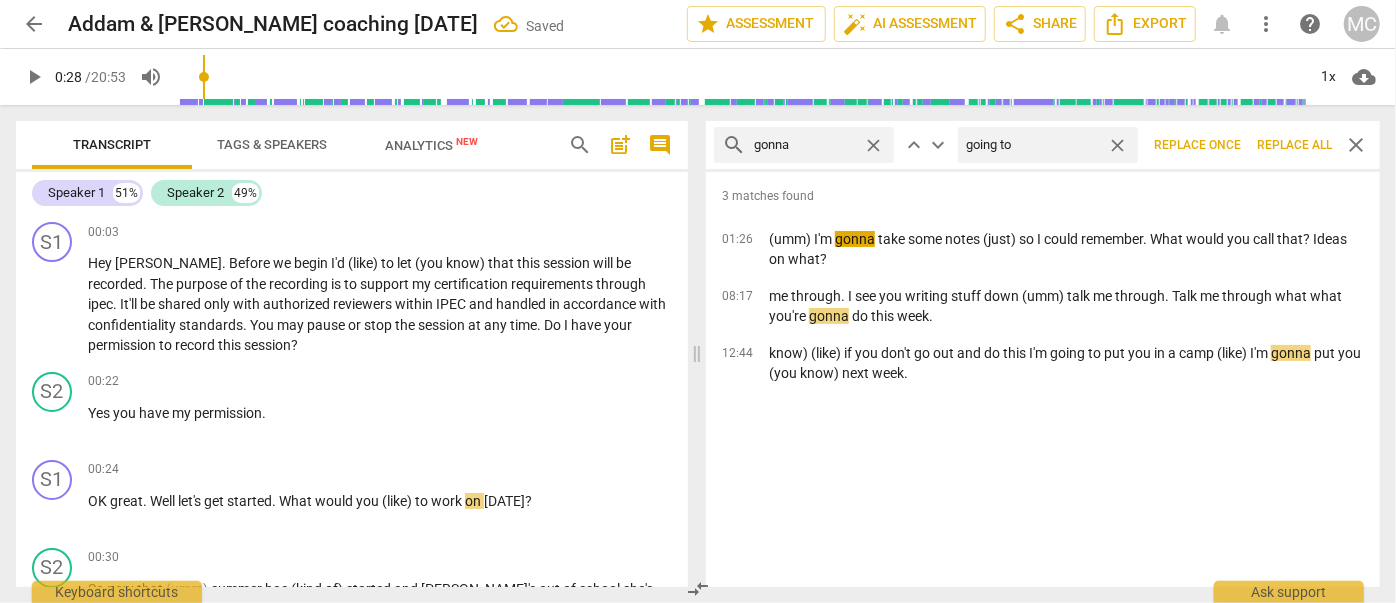 type on "going to" 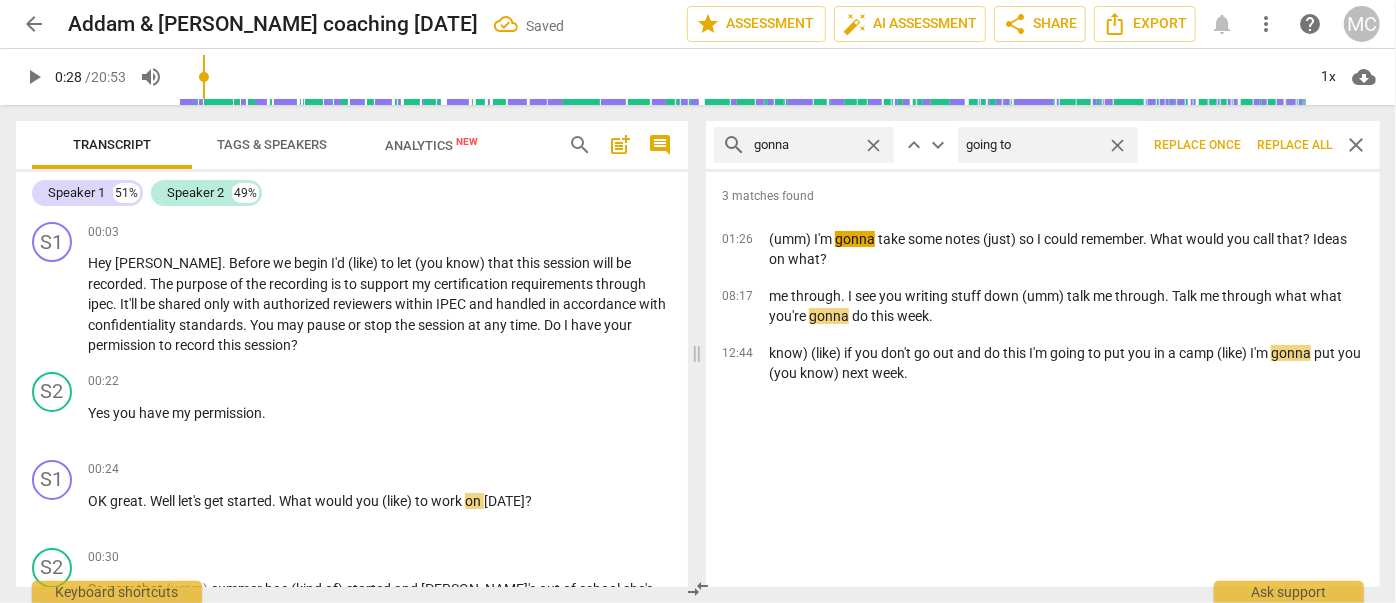 click on "Replace all" at bounding box center [1294, 145] 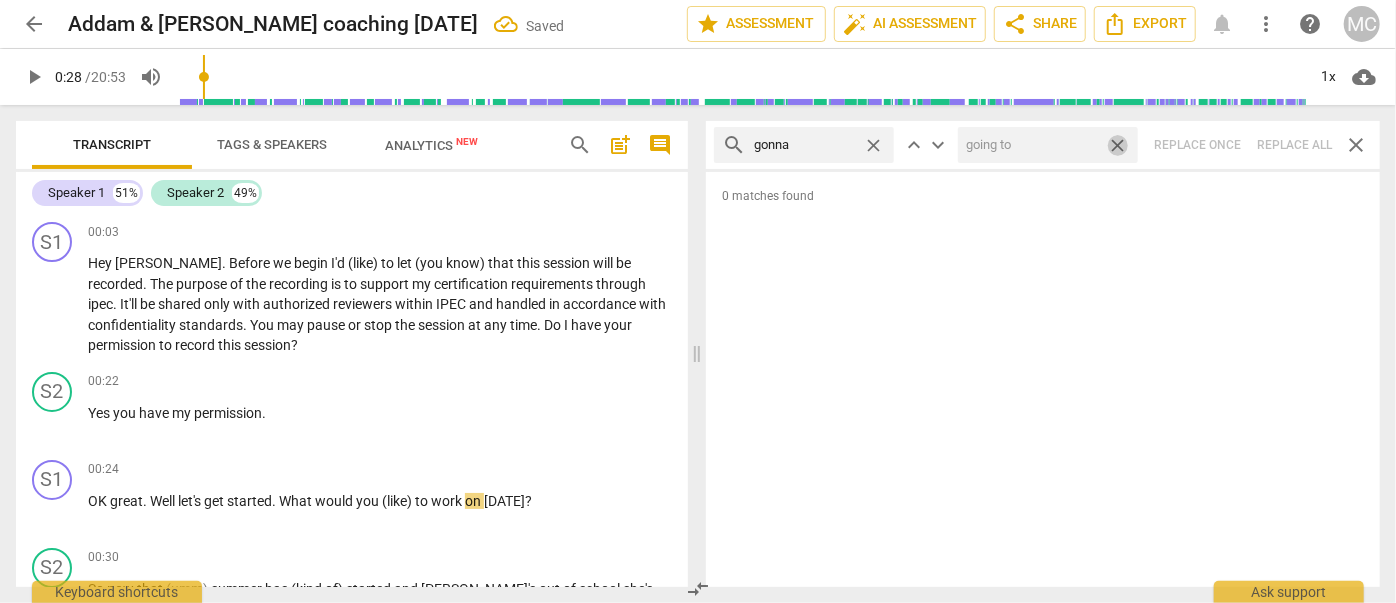 click on "close" at bounding box center (1117, 145) 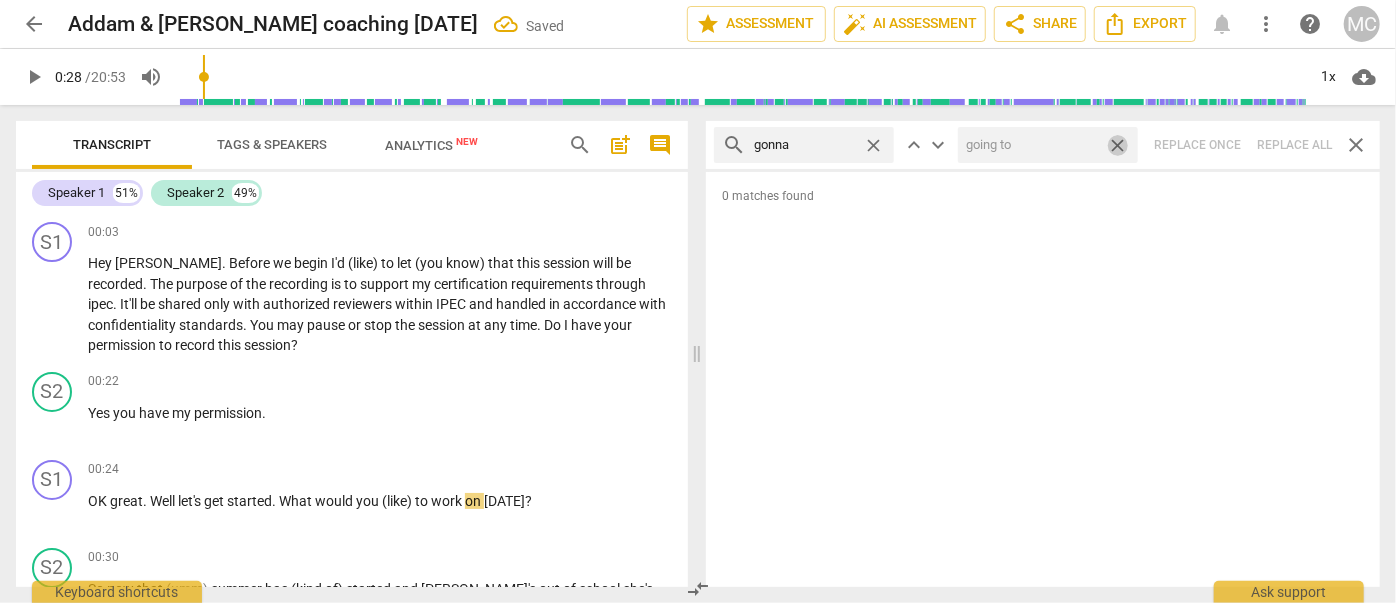 type 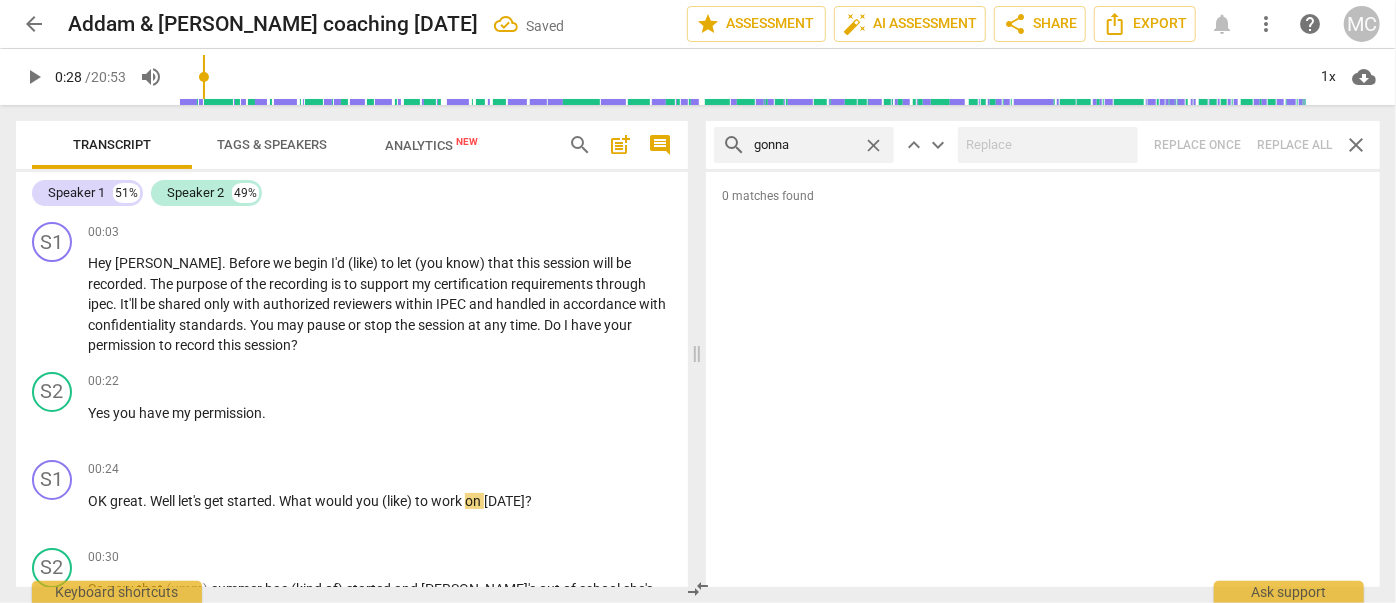 click on "close" at bounding box center (873, 145) 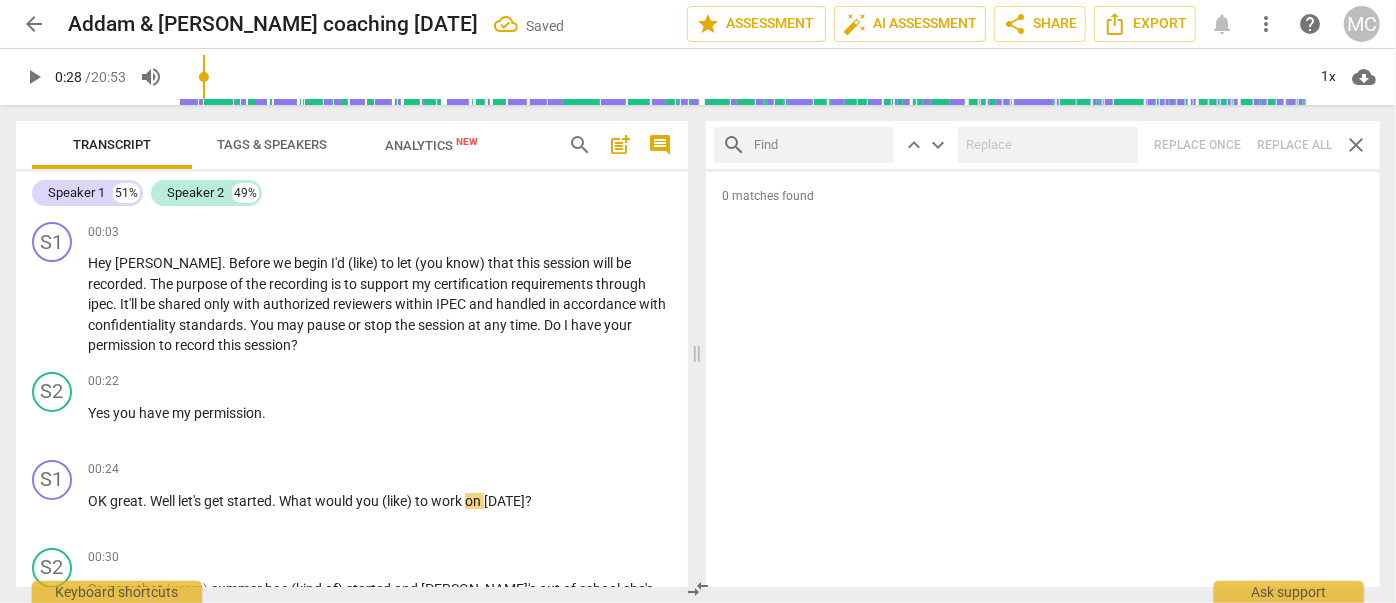 click at bounding box center (820, 145) 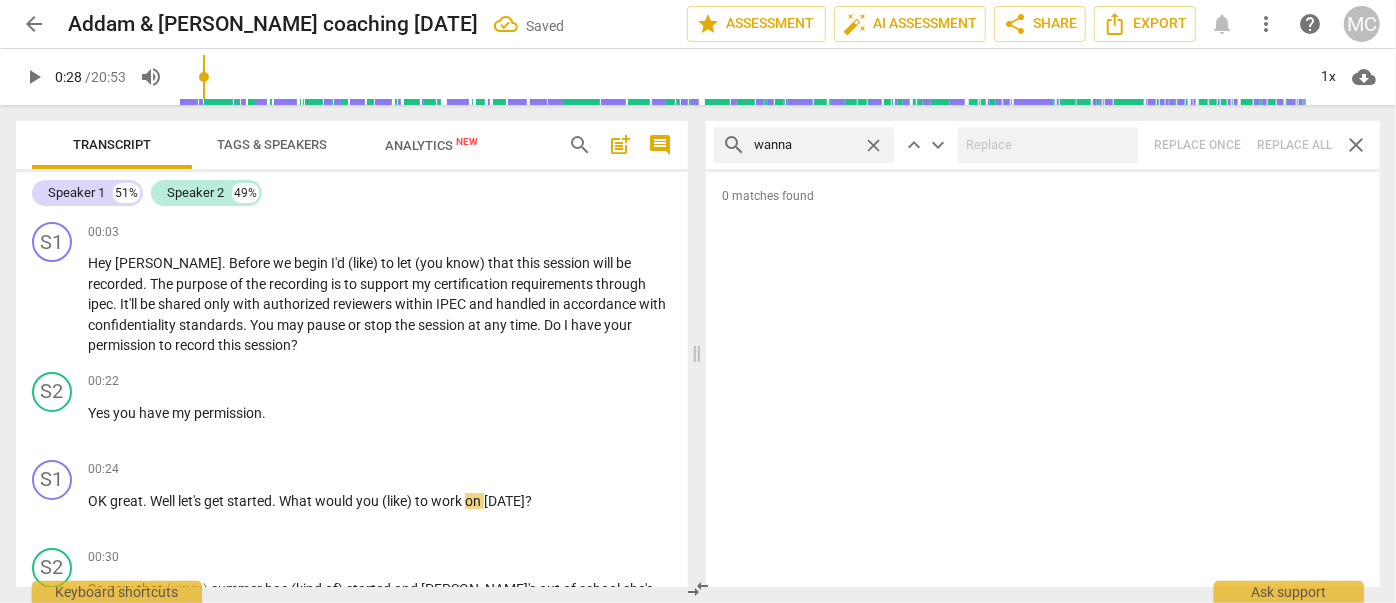 type on "wanna" 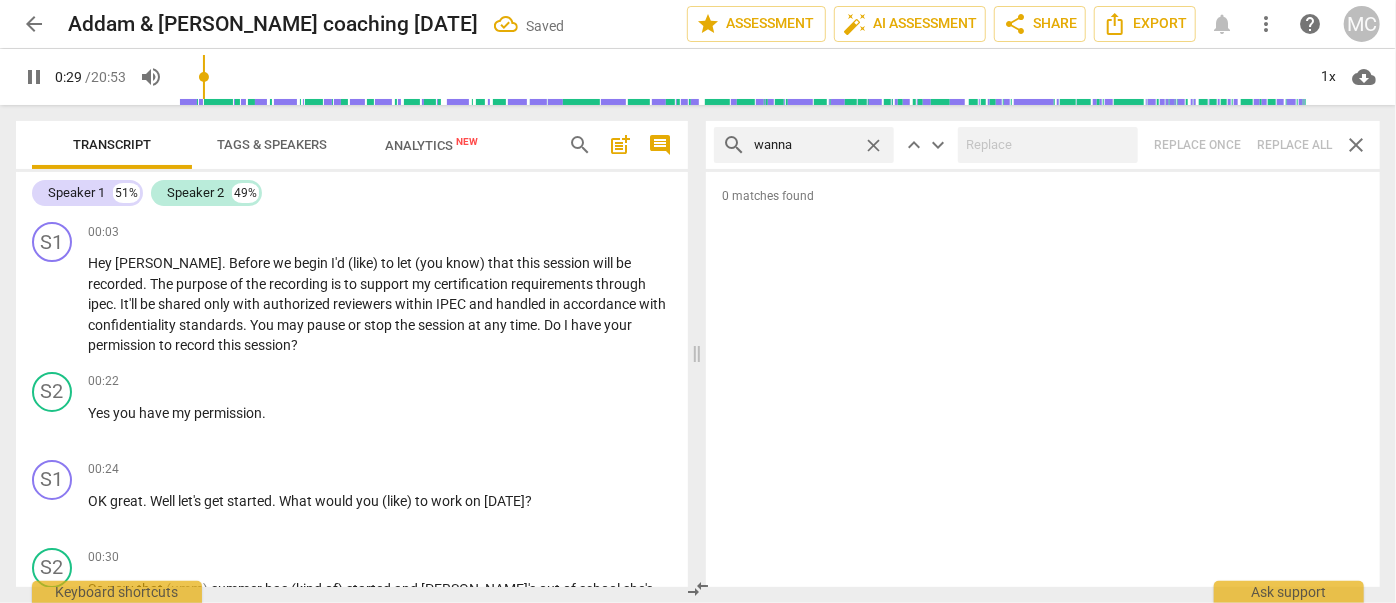 click on "search wanna close keyboard_arrow_up keyboard_arrow_down Replace once Replace all close" at bounding box center [1043, 145] 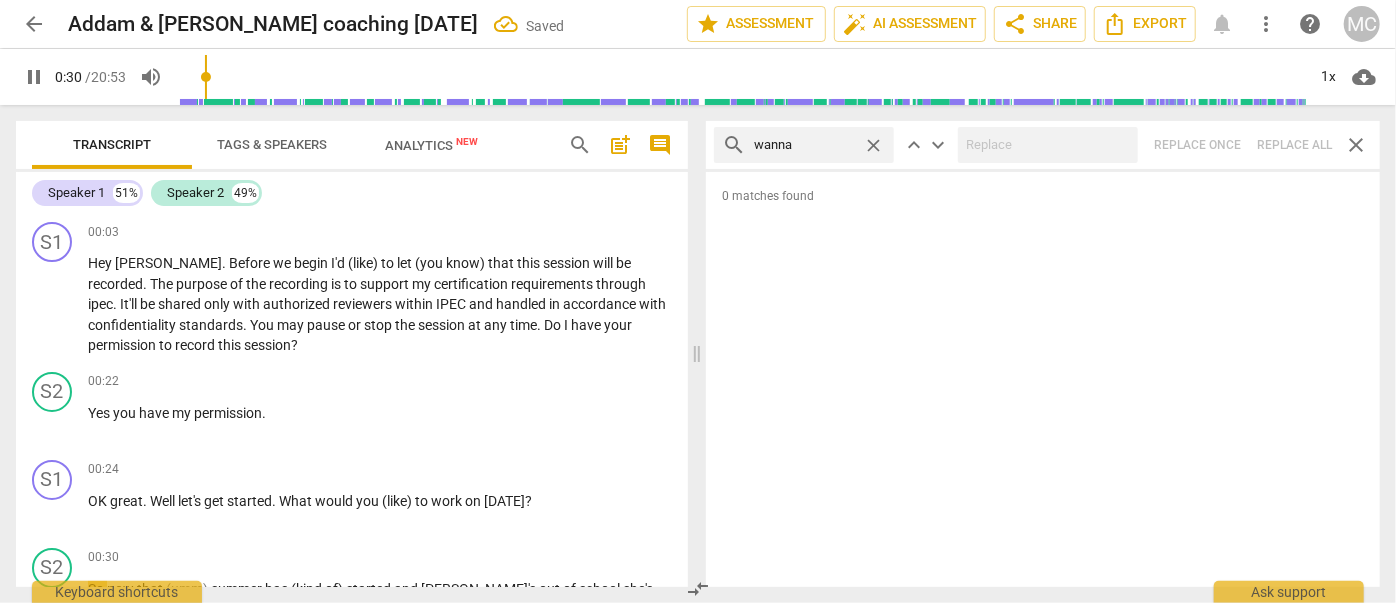 type on "31" 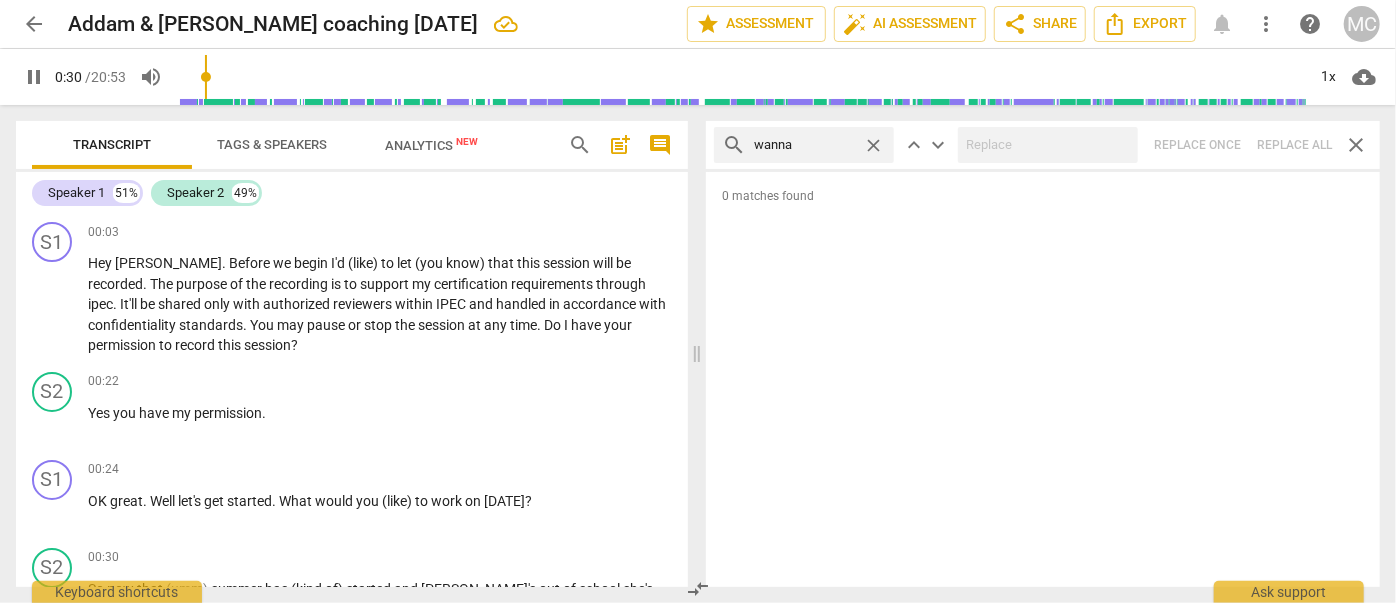 click on "close" at bounding box center [873, 145] 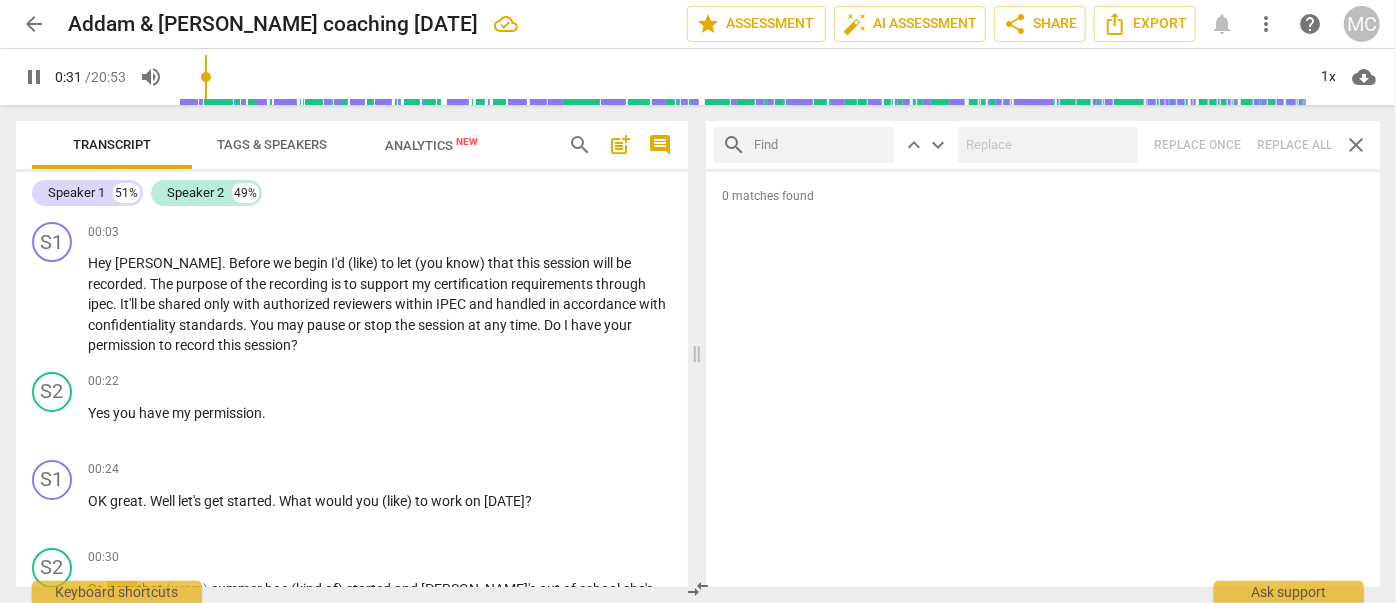 click at bounding box center (820, 145) 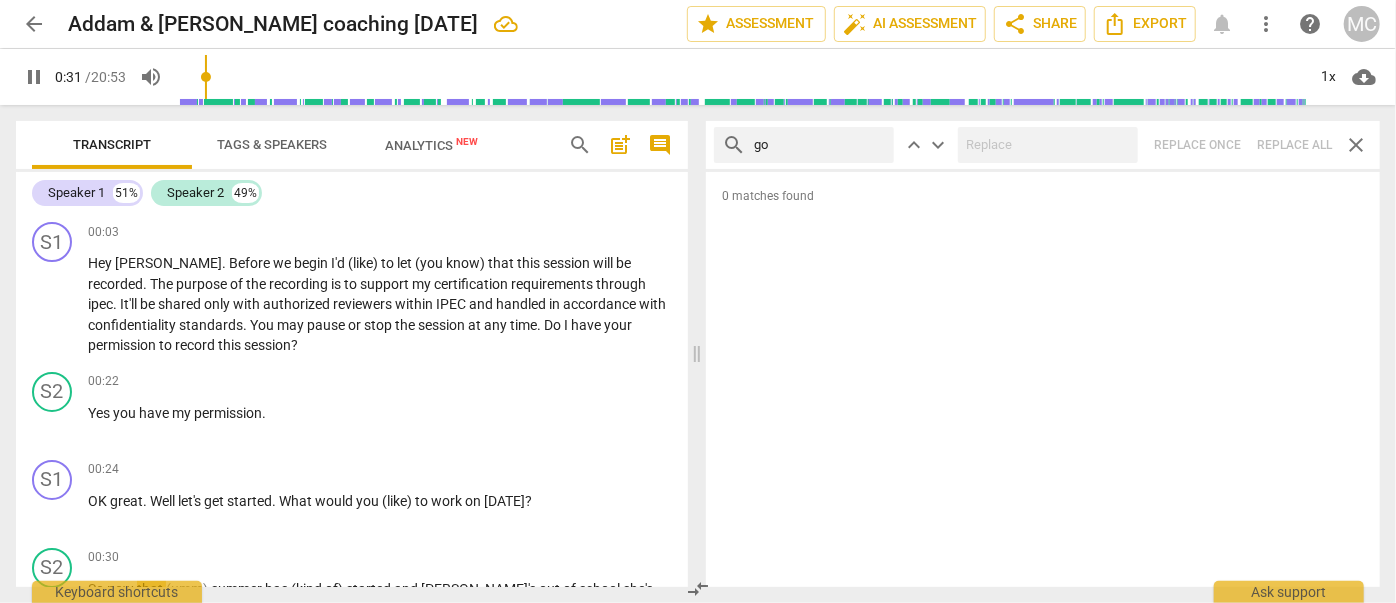 type on "got" 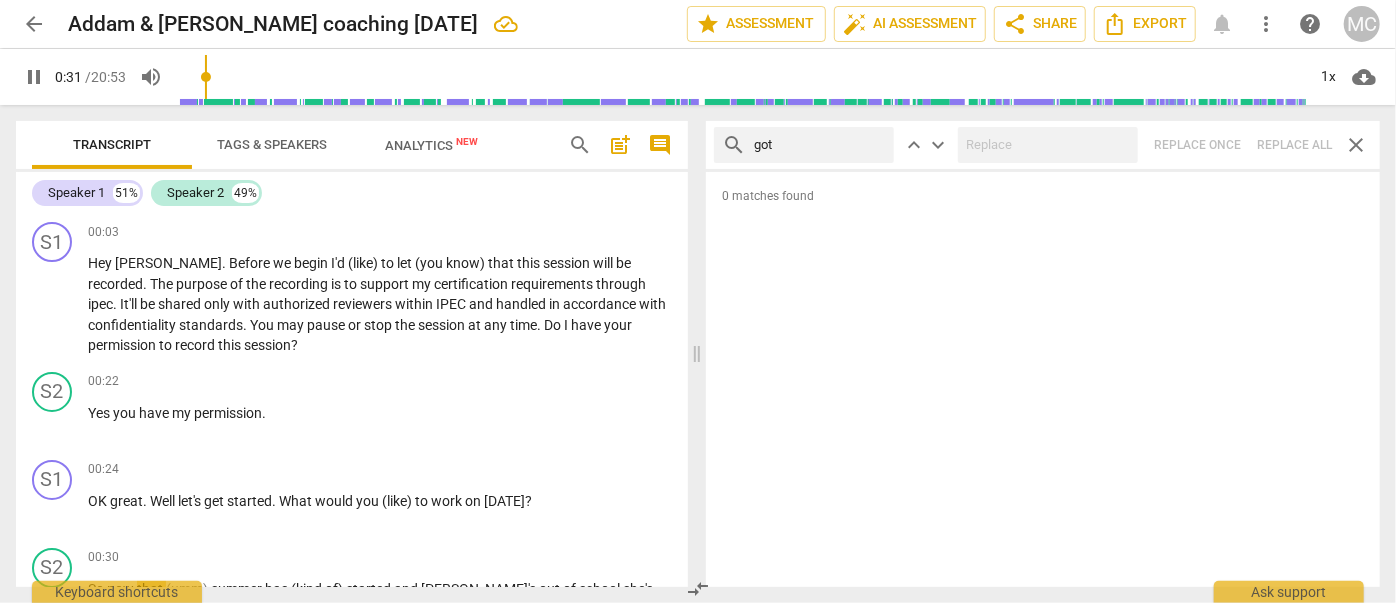 type on "32" 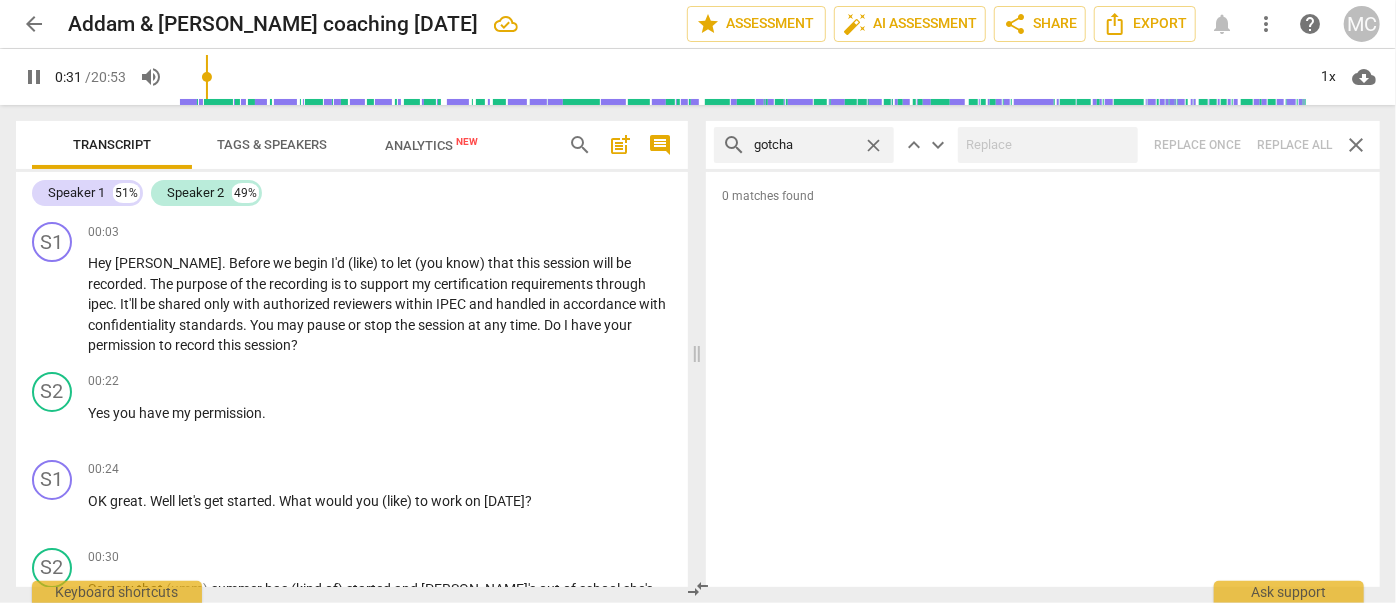 type on "gotcha" 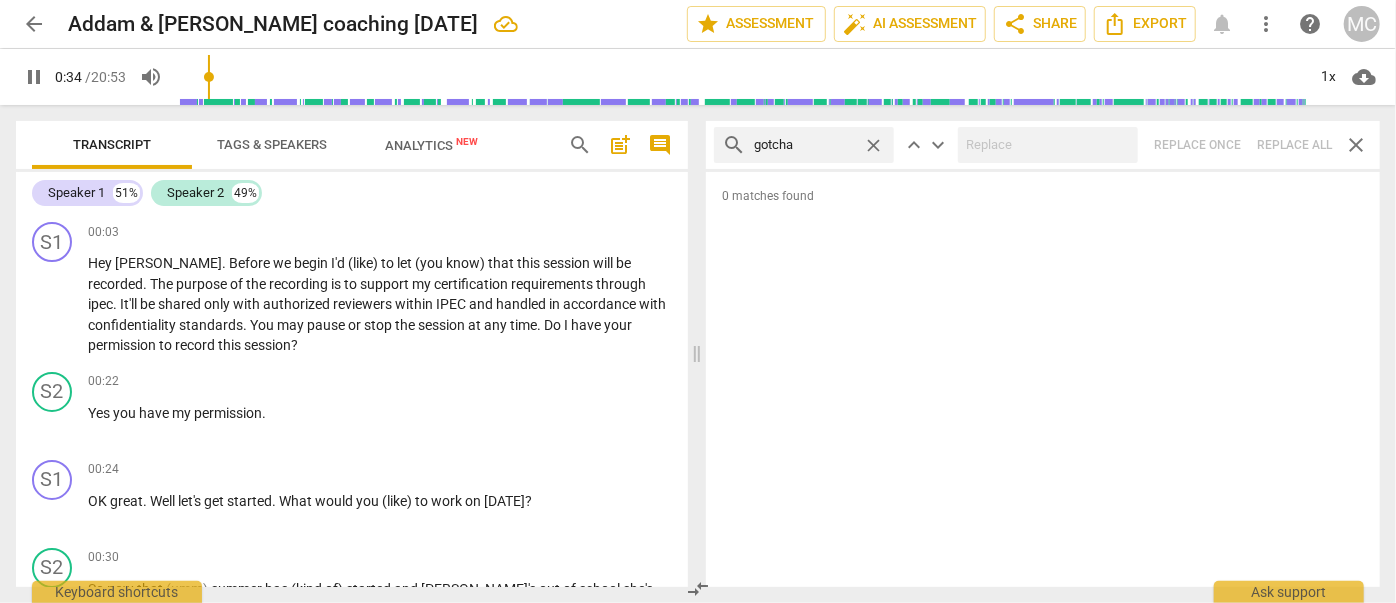 click on "search gotcha close keyboard_arrow_up keyboard_arrow_down Replace once Replace all close" at bounding box center (1043, 145) 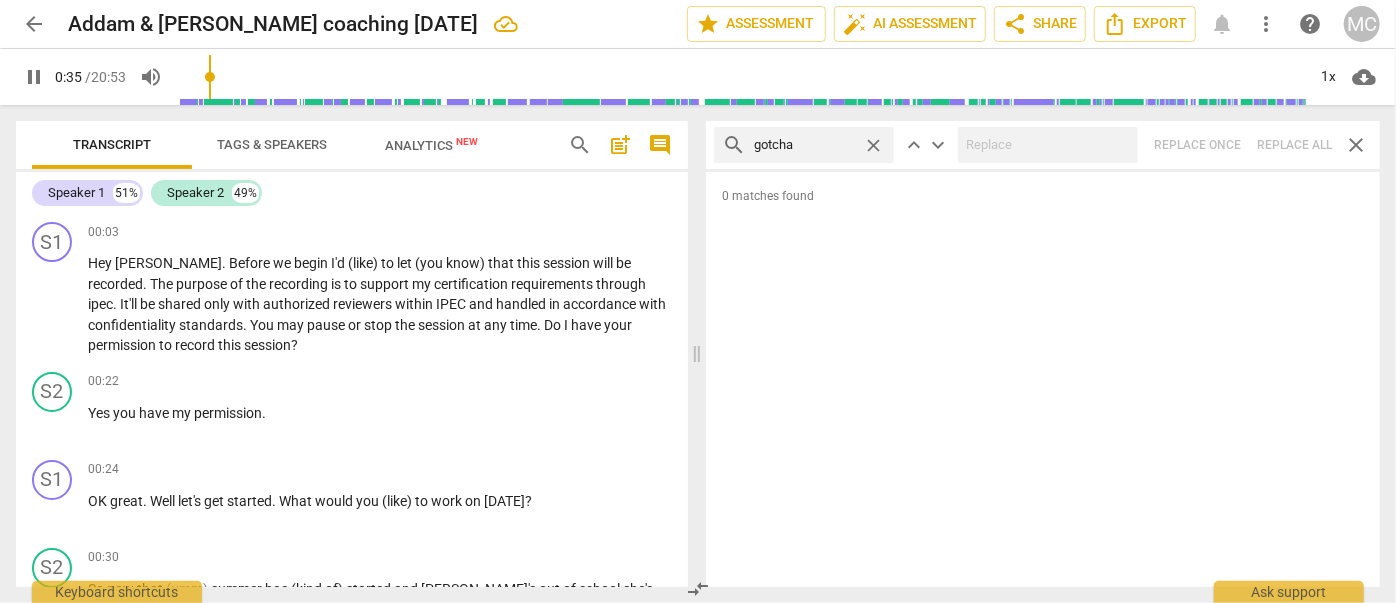type on "36" 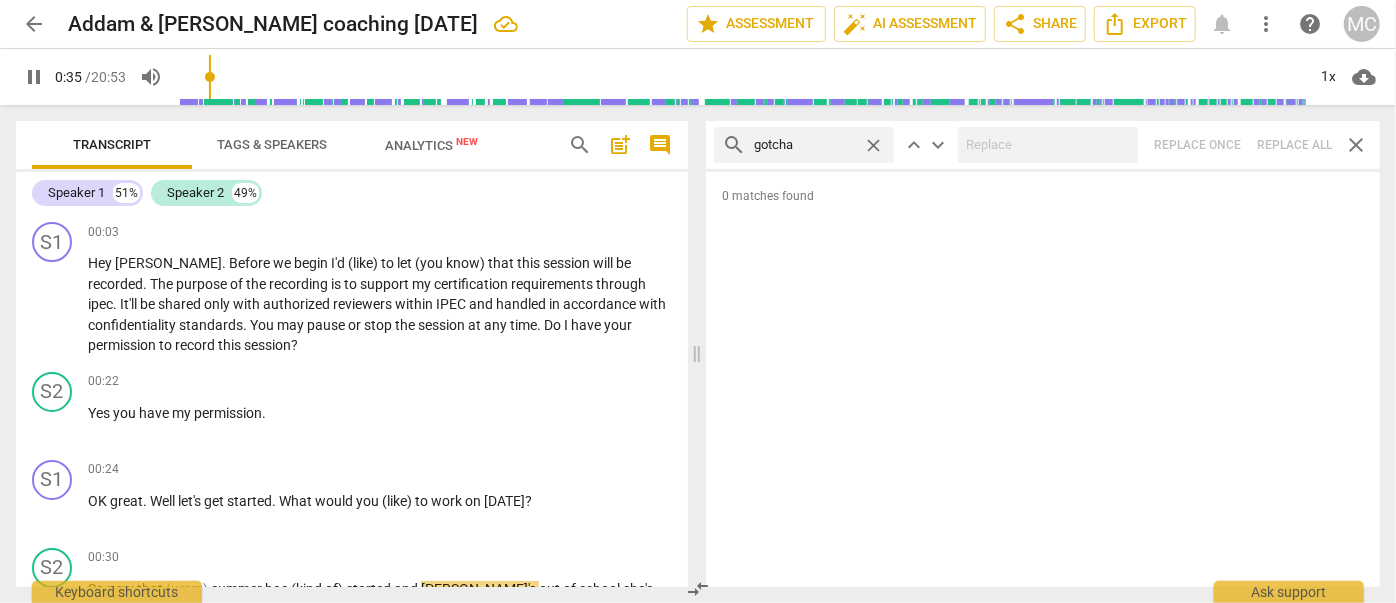 click on "close" at bounding box center [873, 145] 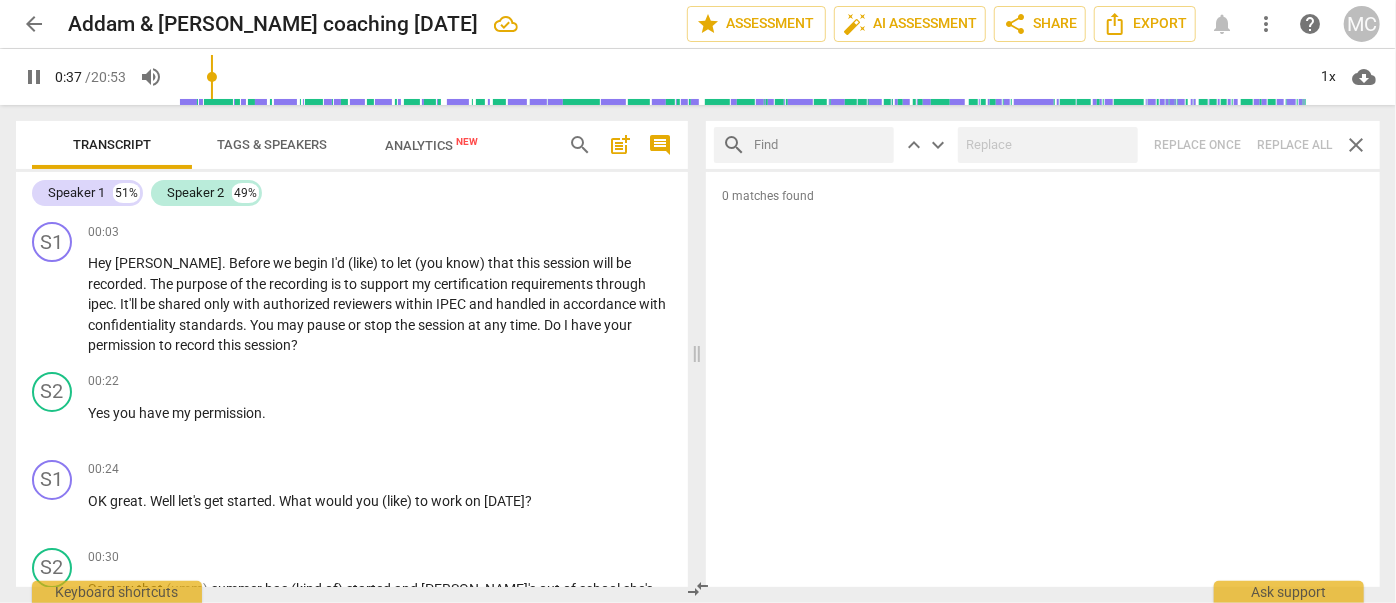 drag, startPoint x: 851, startPoint y: 144, endPoint x: 849, endPoint y: 159, distance: 15.132746 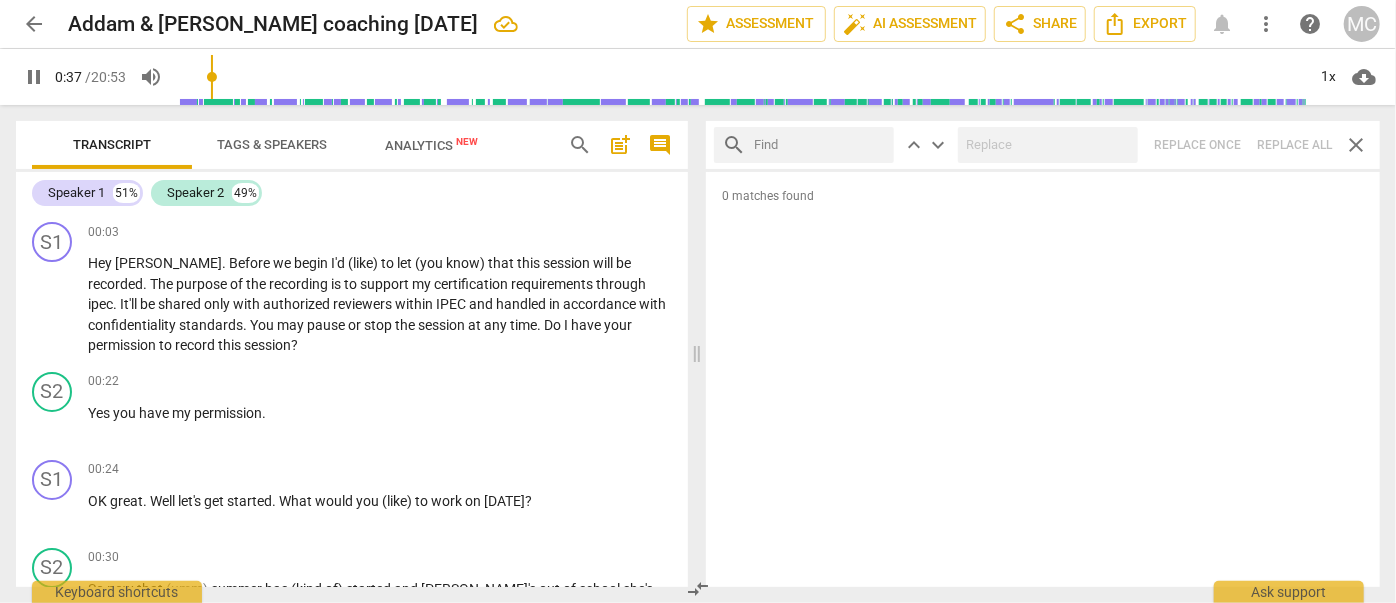 click at bounding box center (820, 145) 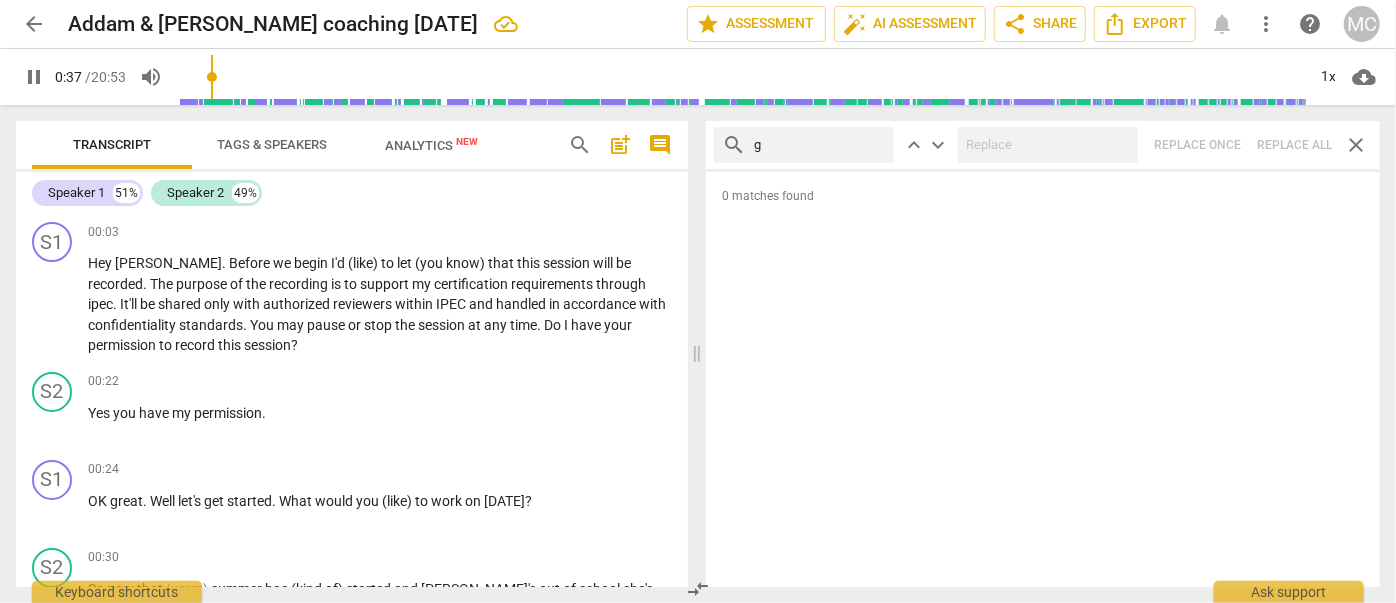 type on "go" 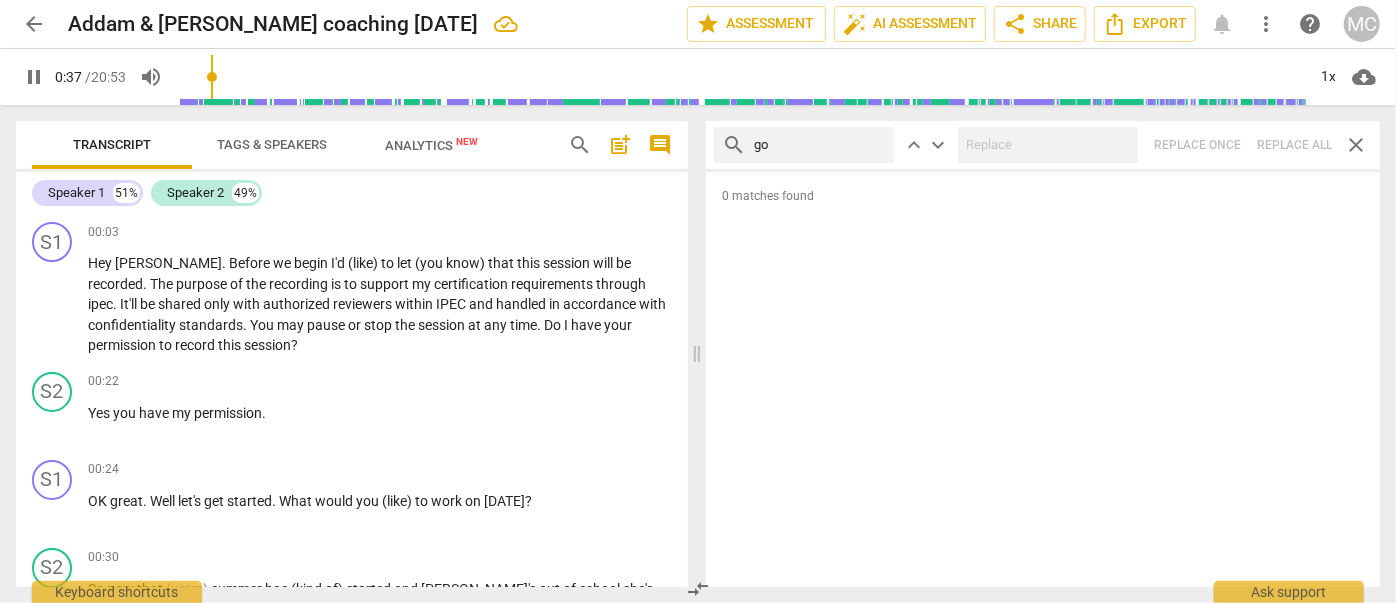 type on "38" 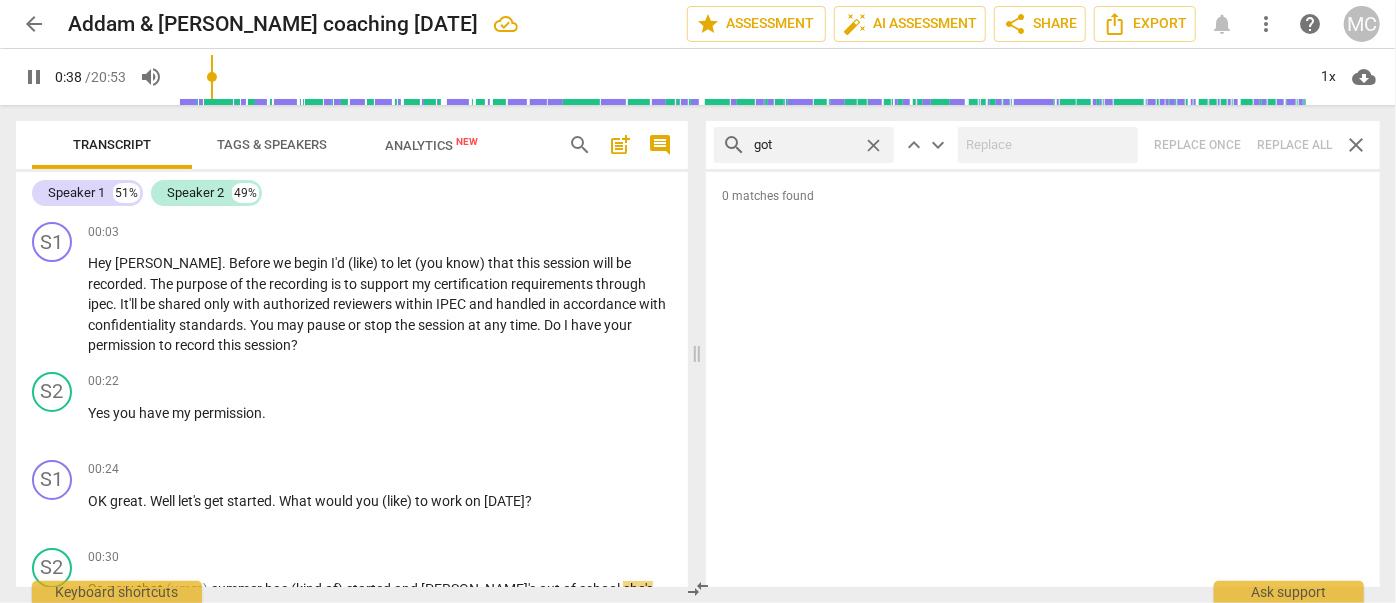 type on "39" 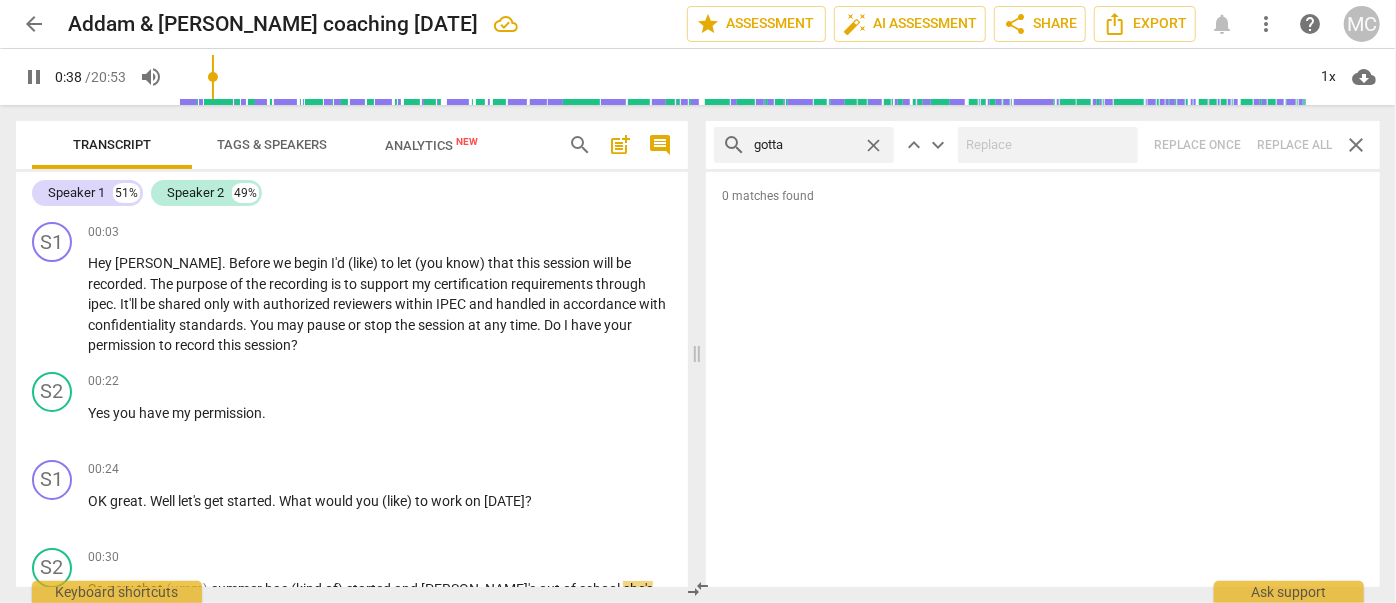 type on "gotta" 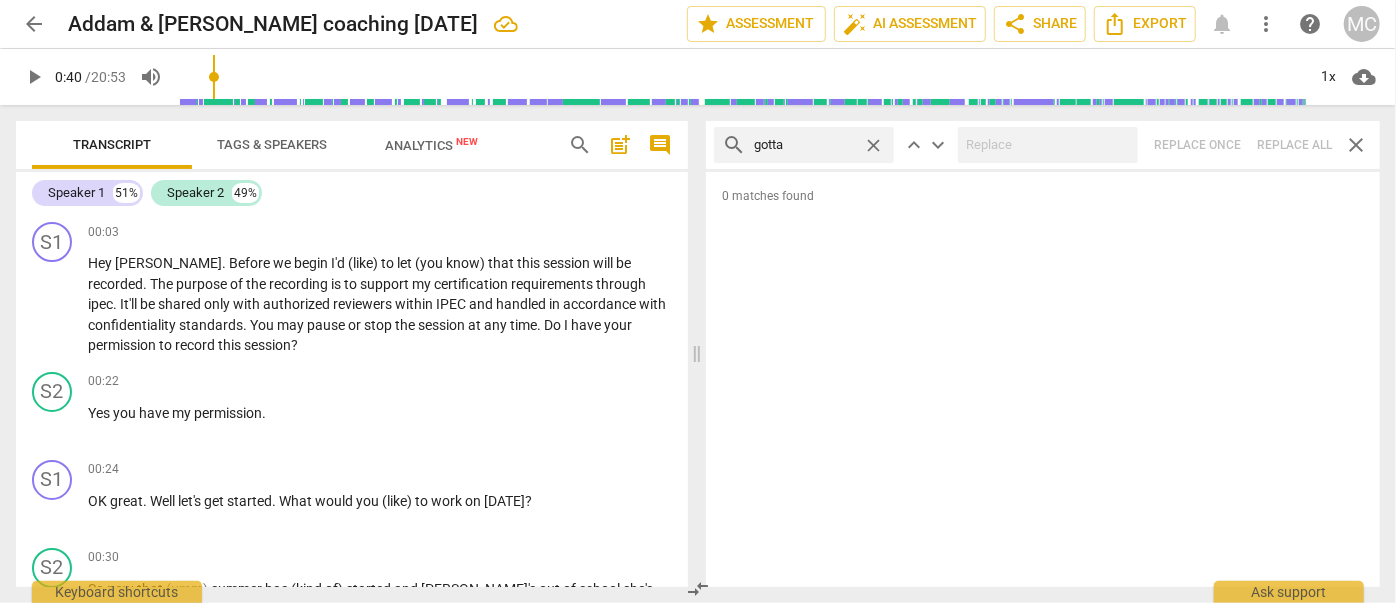 type on "40" 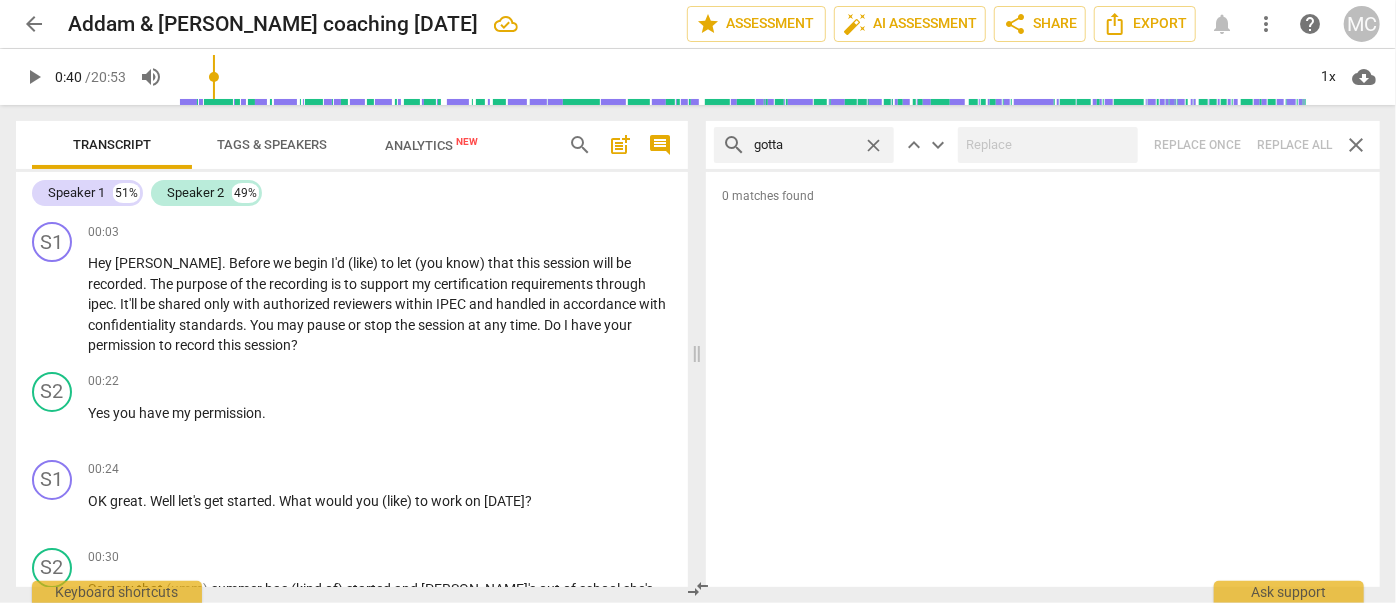 click on "search gotta close keyboard_arrow_up keyboard_arrow_down Replace once Replace all close" at bounding box center [1043, 145] 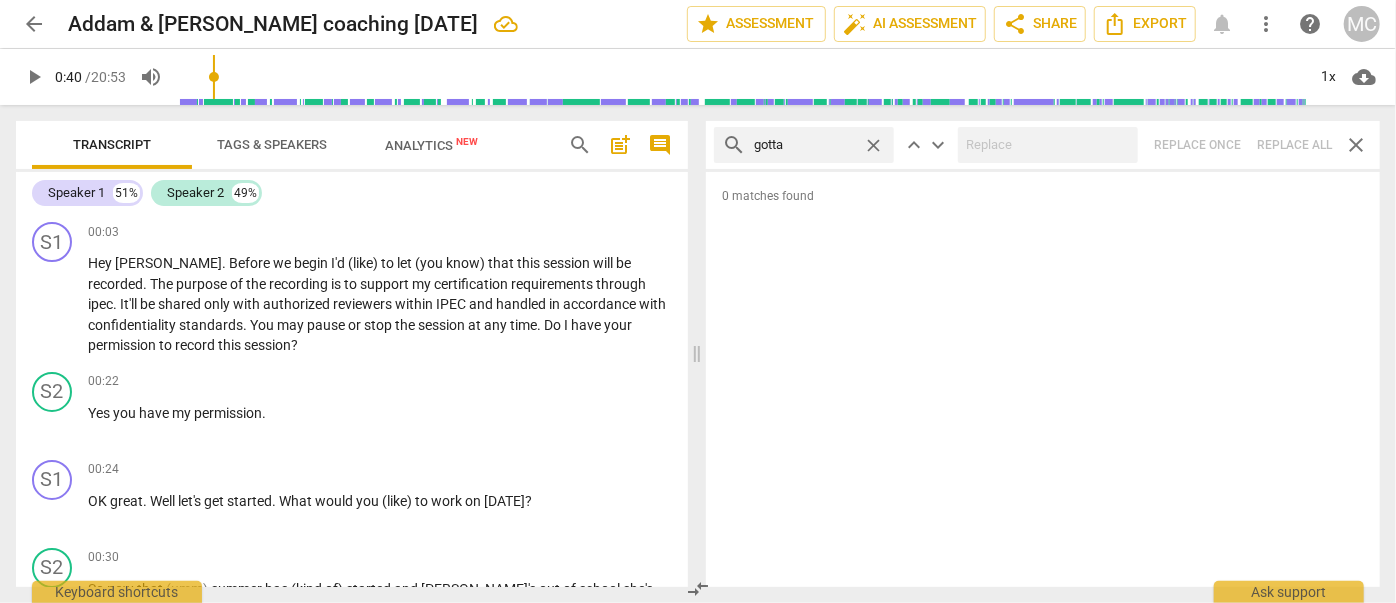 click on "close" at bounding box center (873, 145) 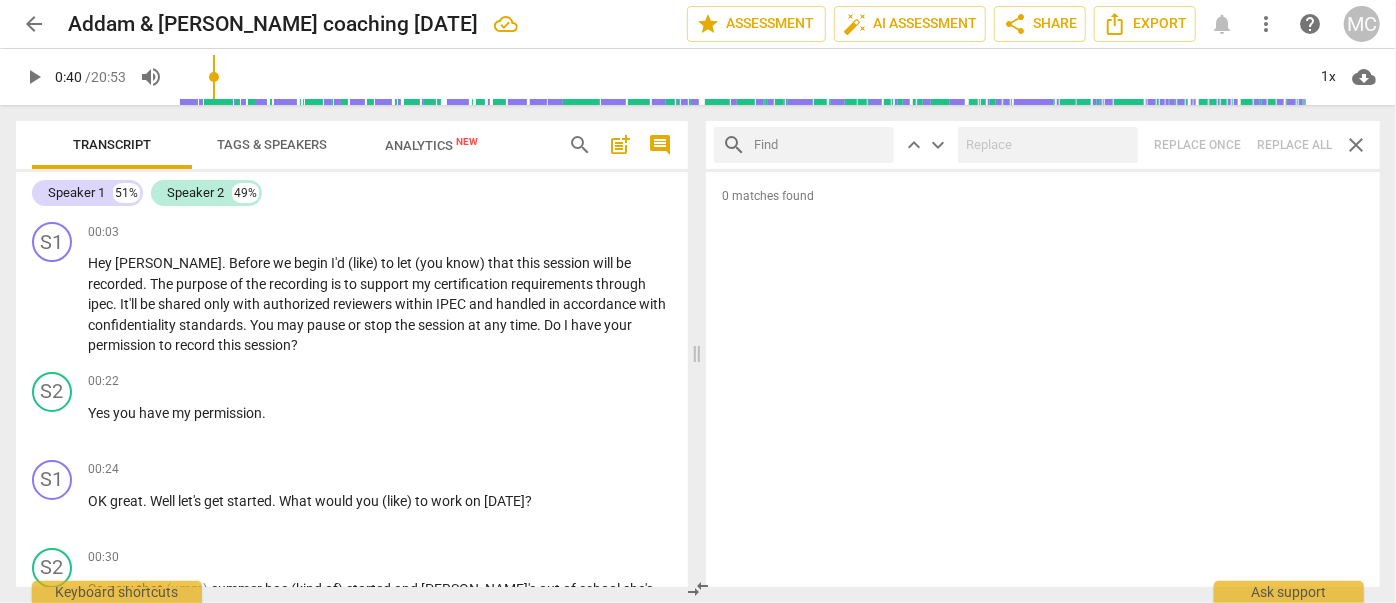 click at bounding box center (820, 145) 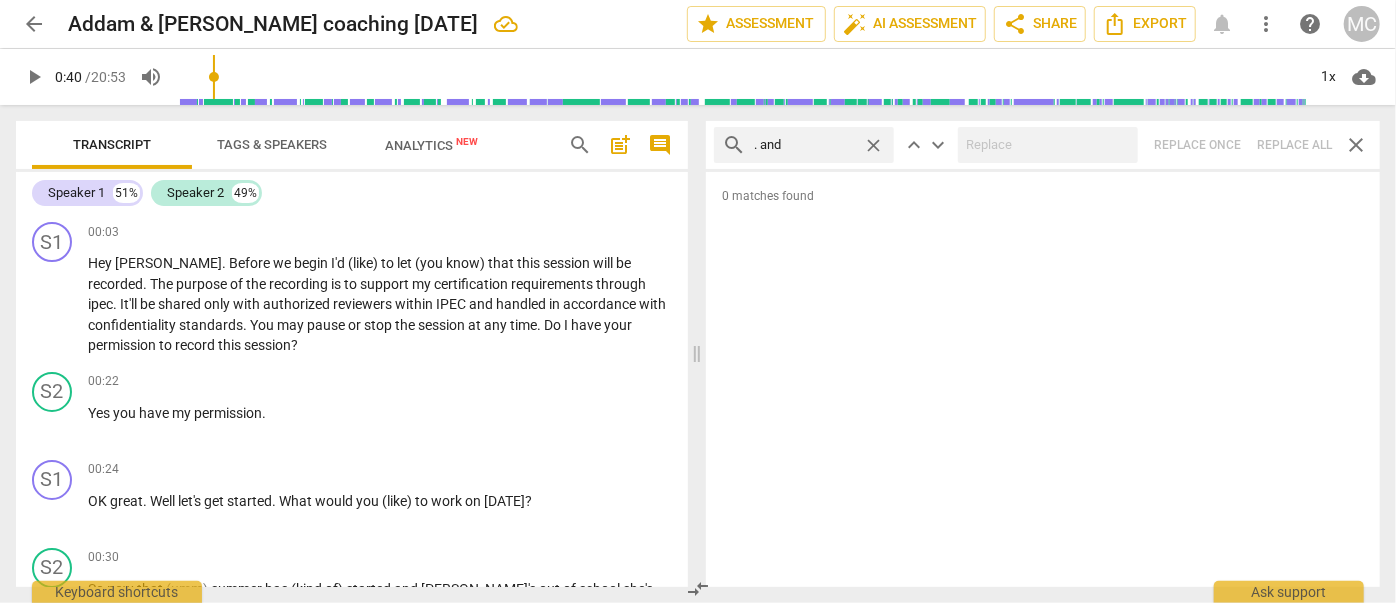 type on ". and" 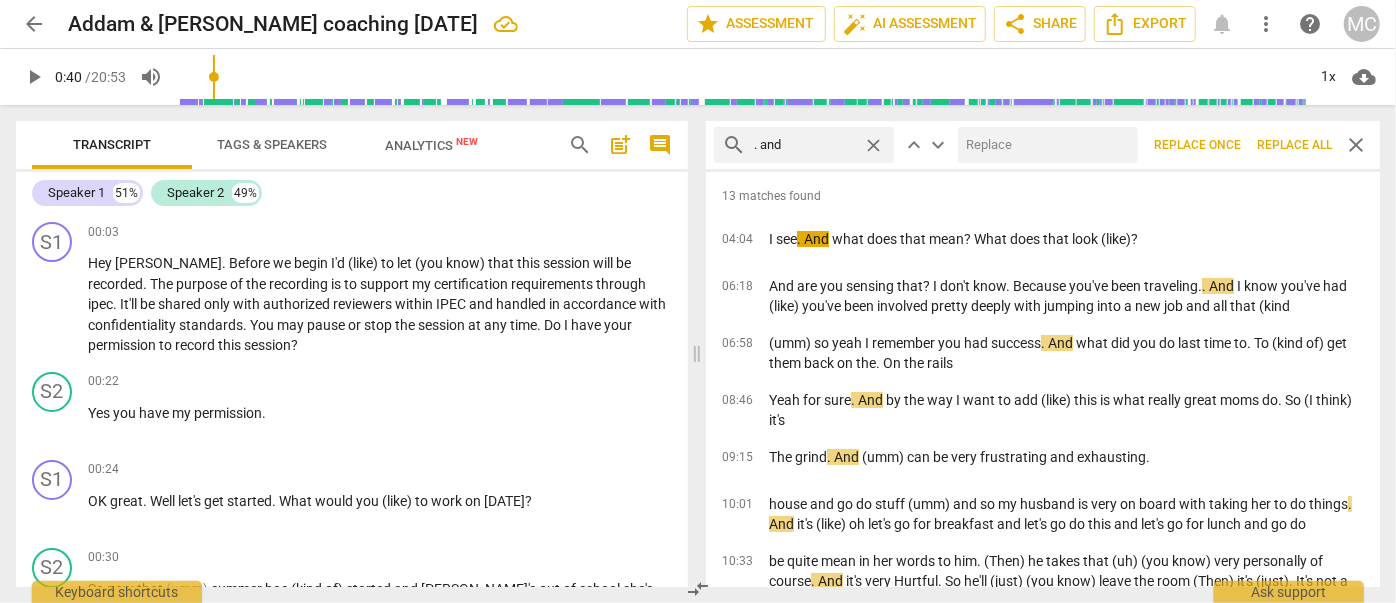 click at bounding box center [1044, 145] 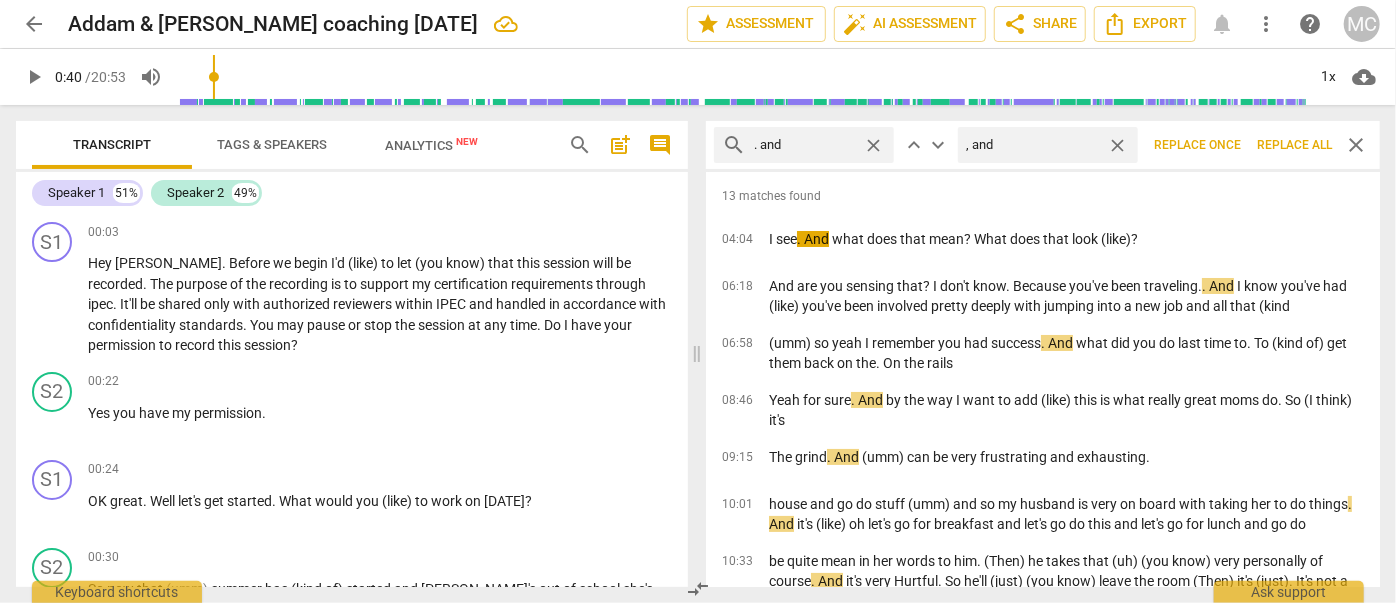 type on ", and" 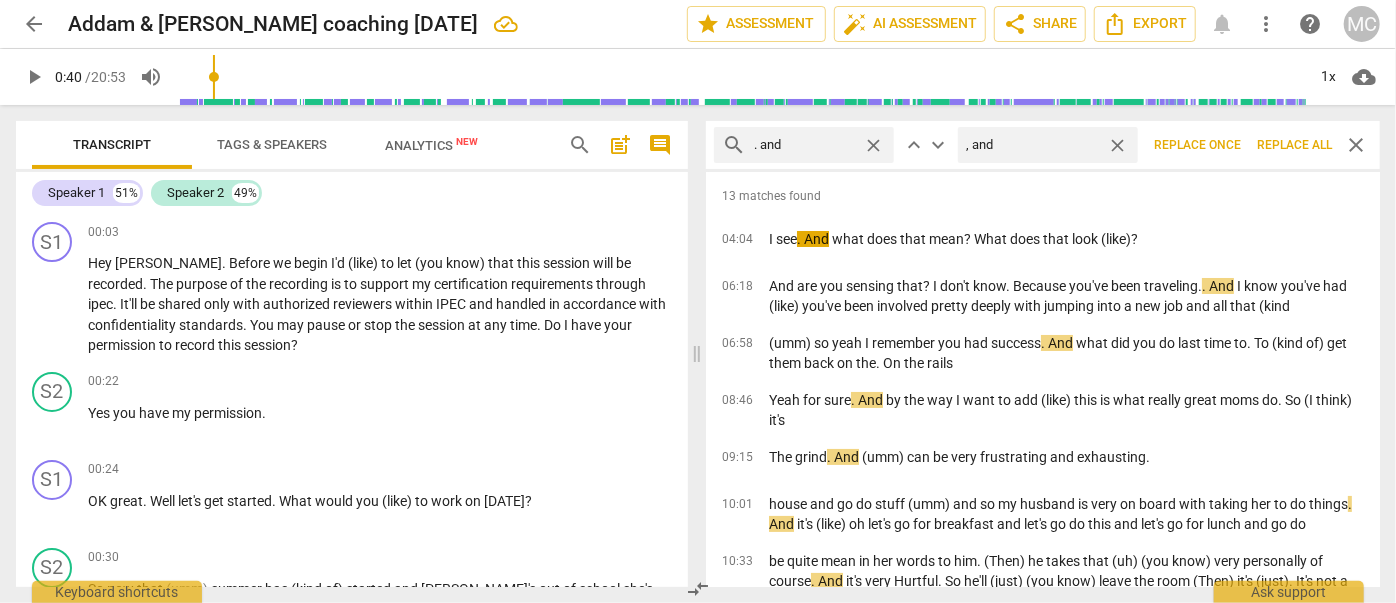 click on "Replace all" at bounding box center (1294, 145) 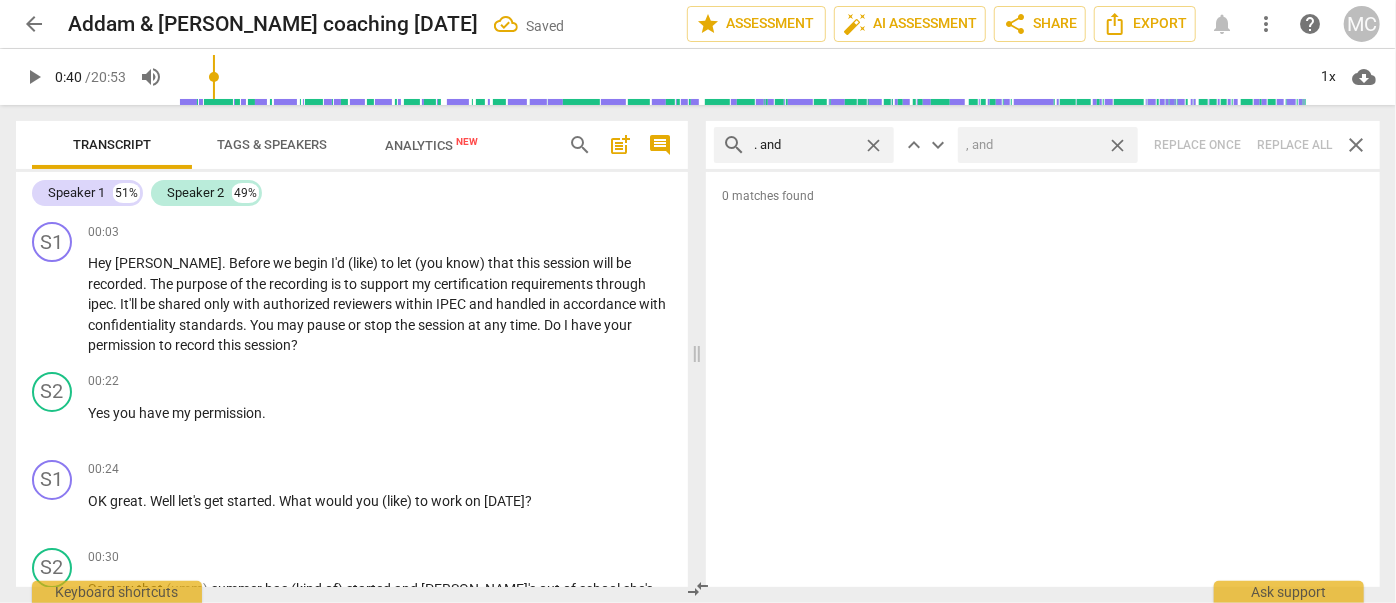 click on "close" at bounding box center [1117, 145] 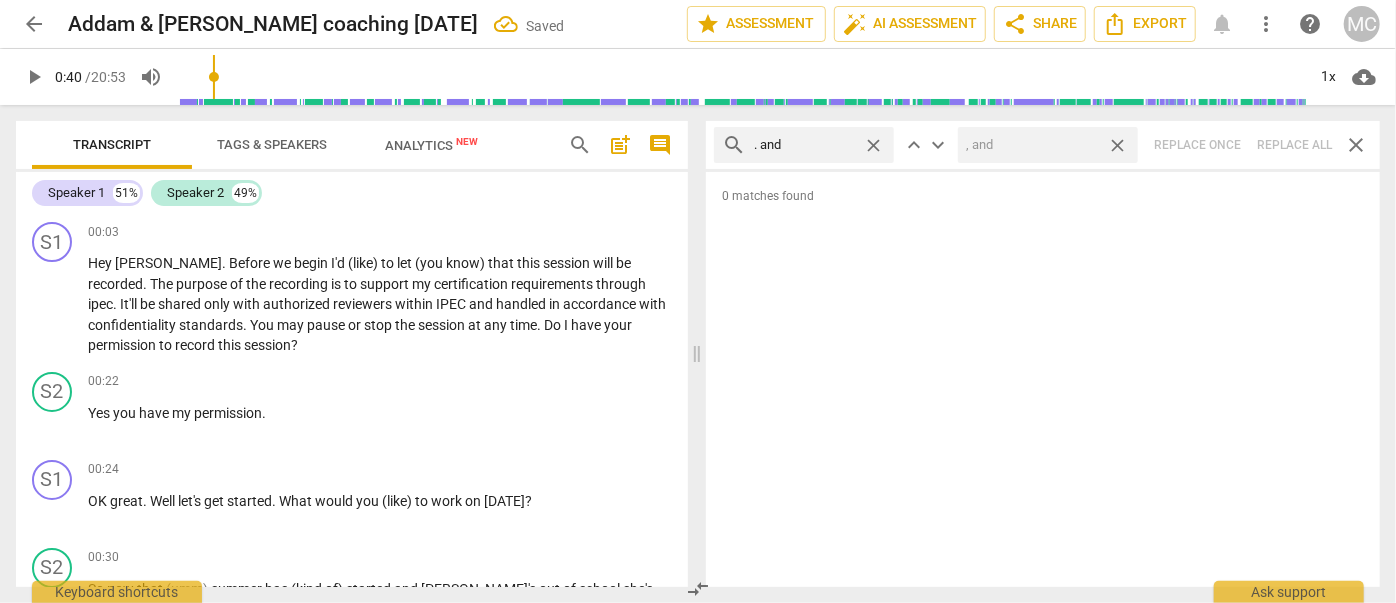type 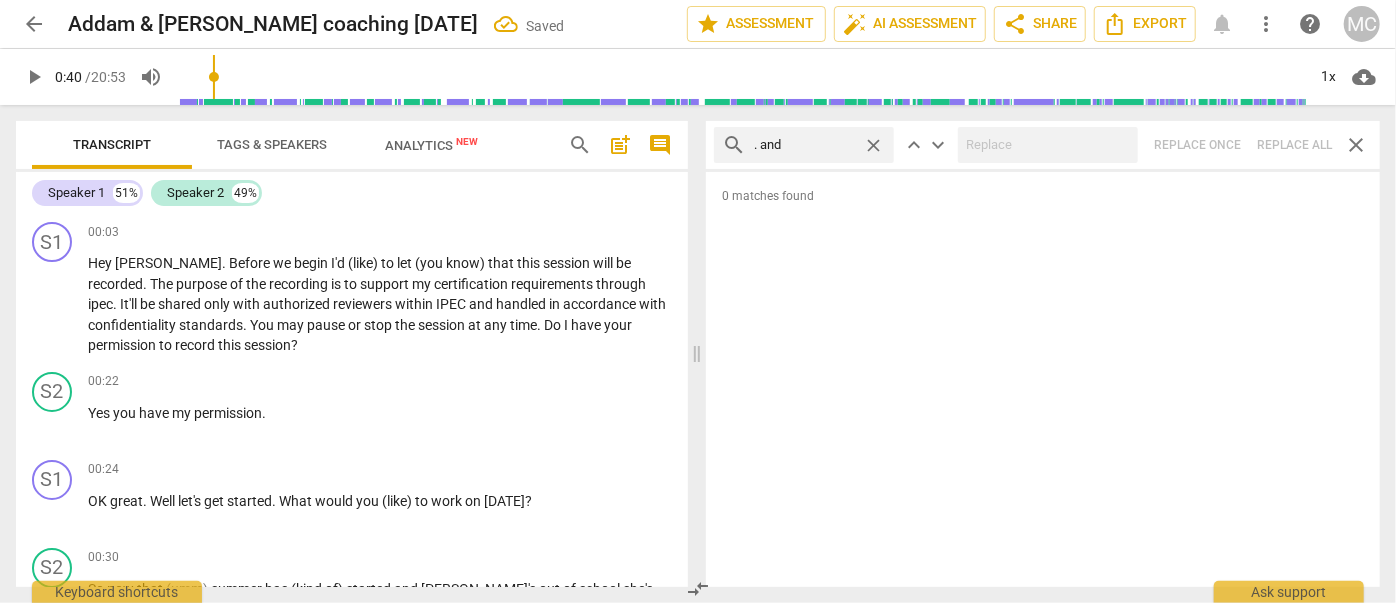 click on "close" at bounding box center (873, 145) 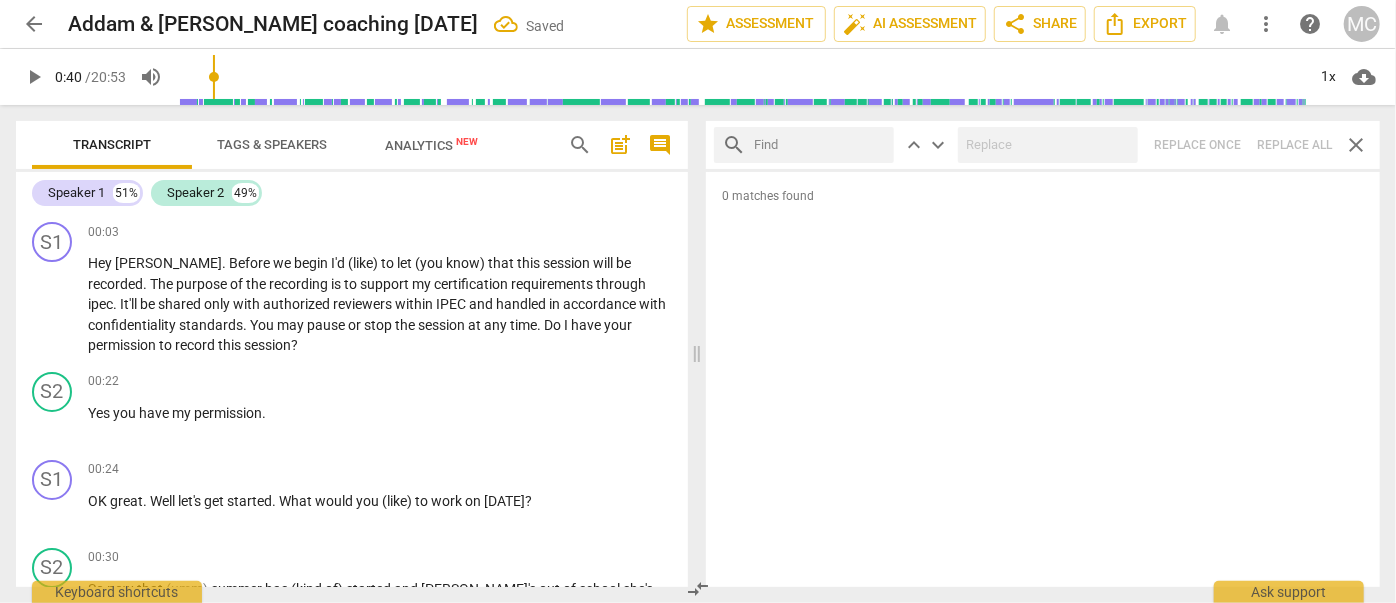 click at bounding box center (820, 145) 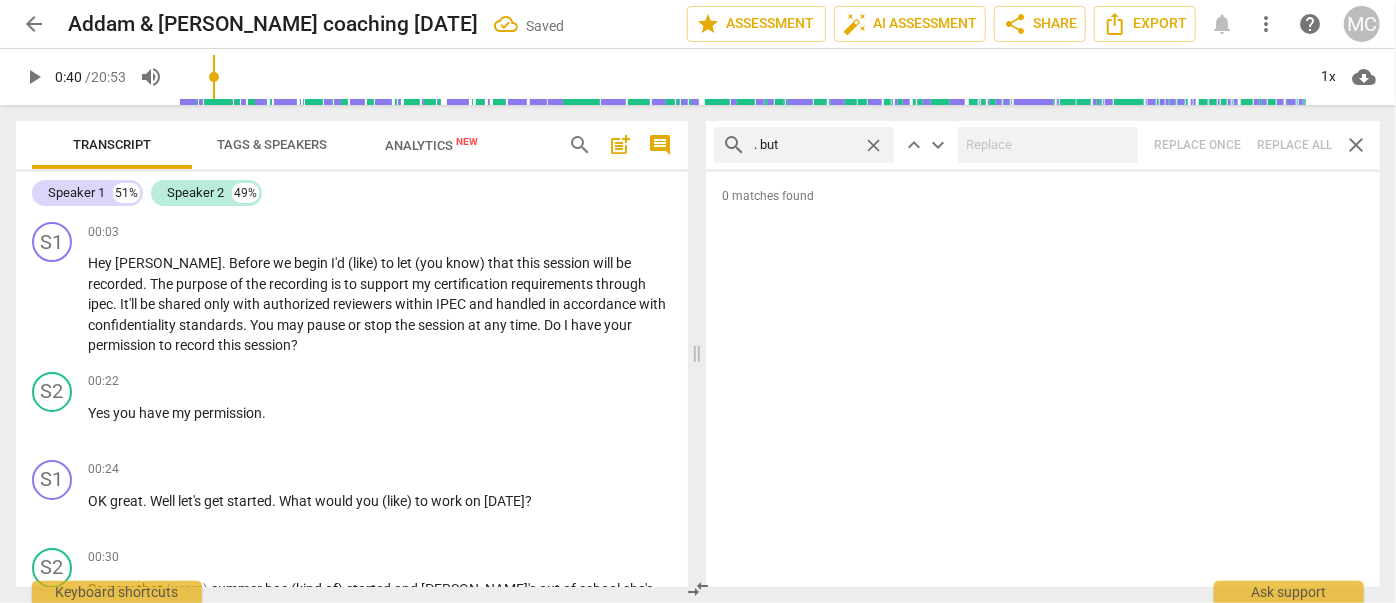 type on ". but" 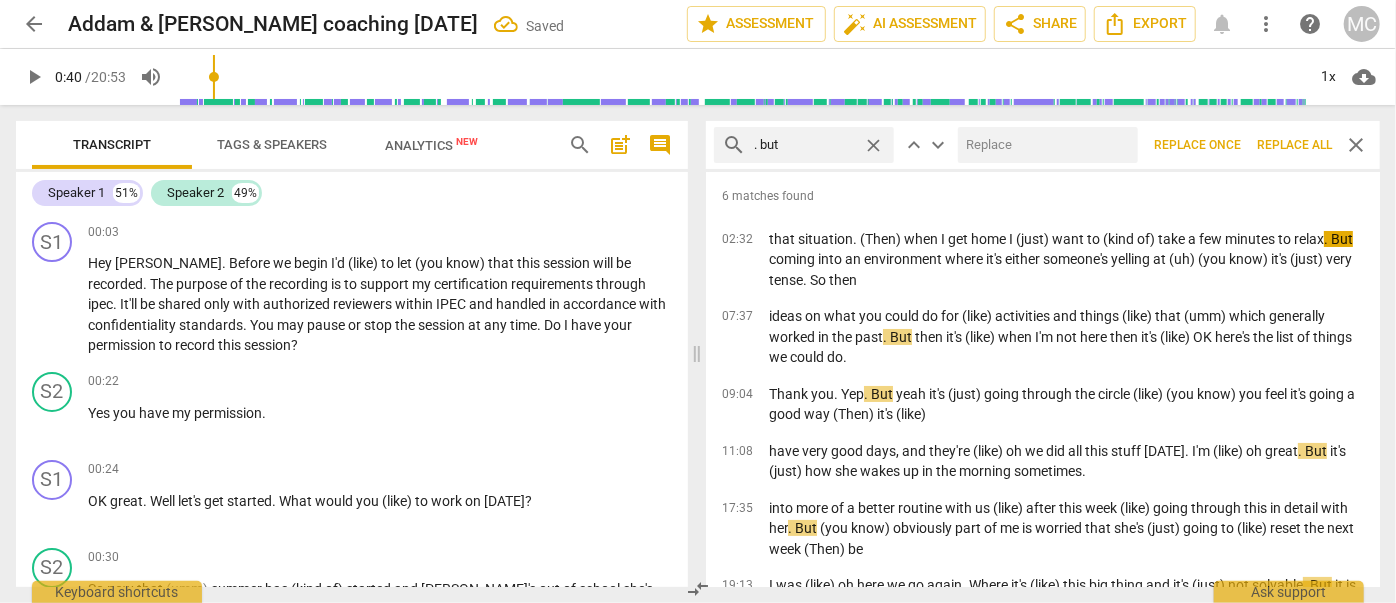 click at bounding box center (1044, 145) 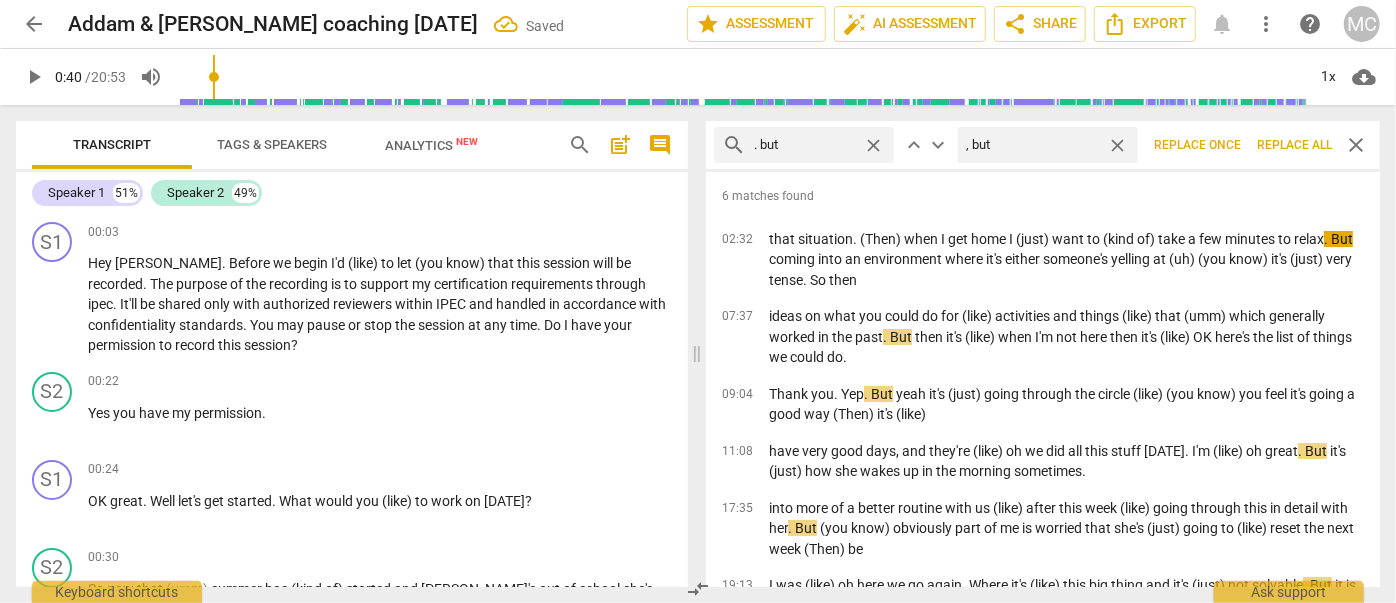 type on ", but" 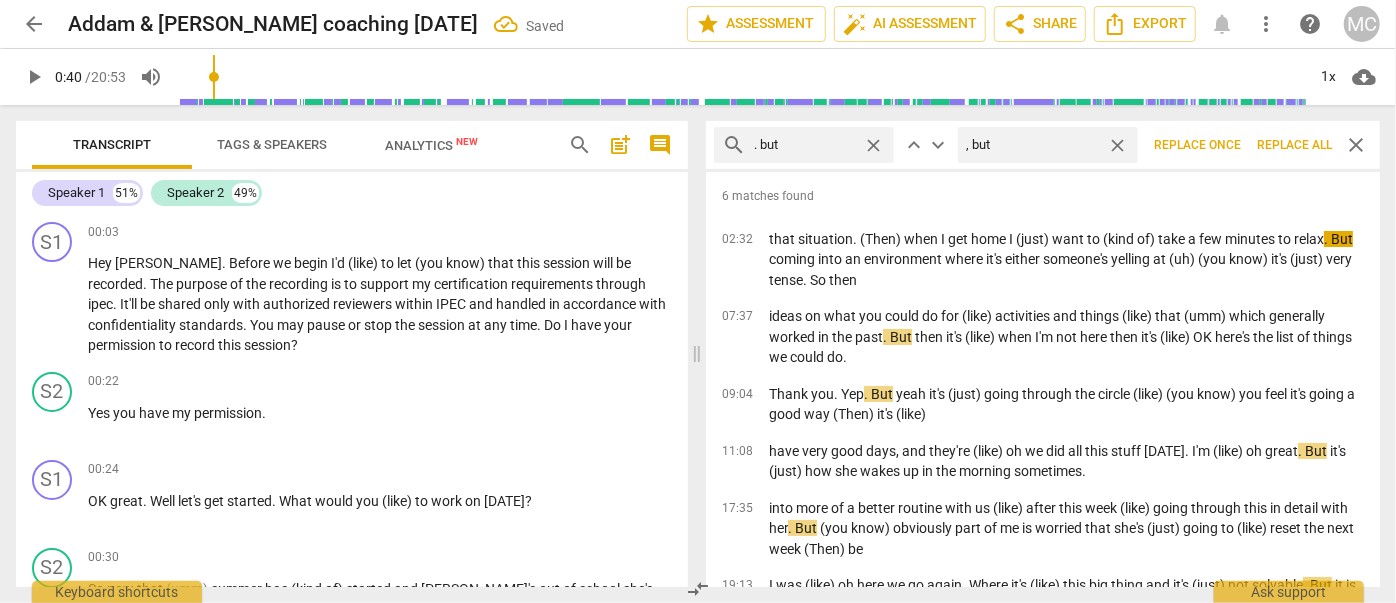 click on "Replace all" at bounding box center (1294, 145) 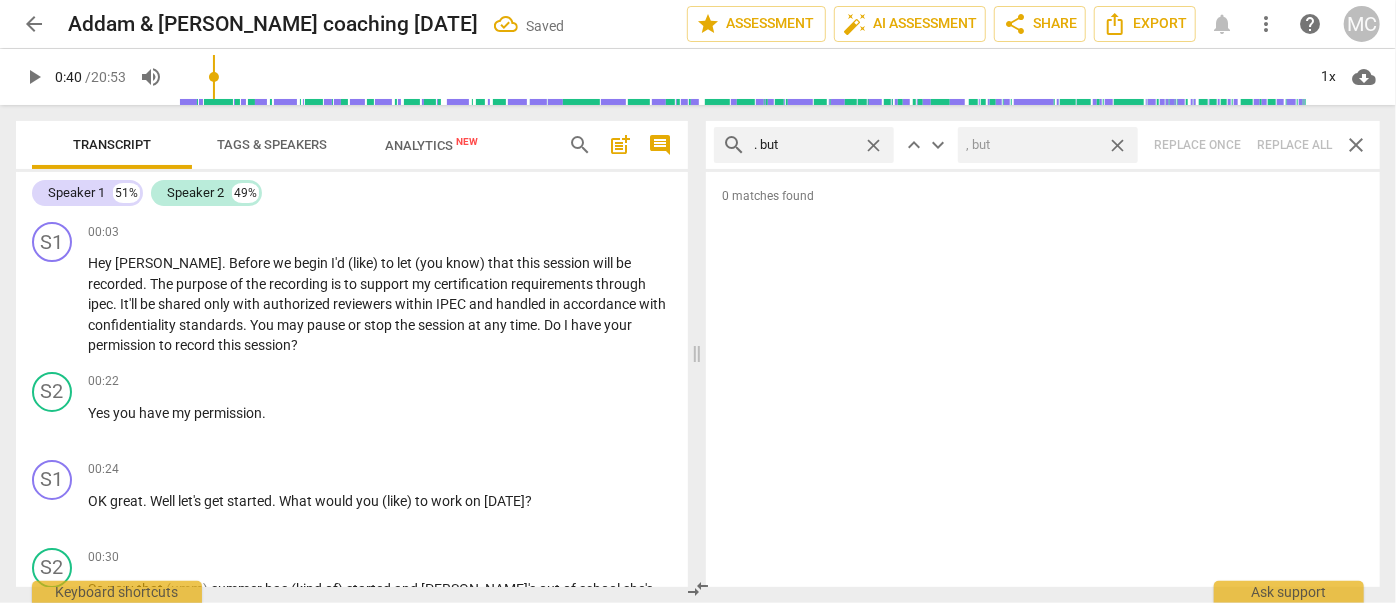 drag, startPoint x: 1116, startPoint y: 143, endPoint x: 908, endPoint y: 136, distance: 208.11775 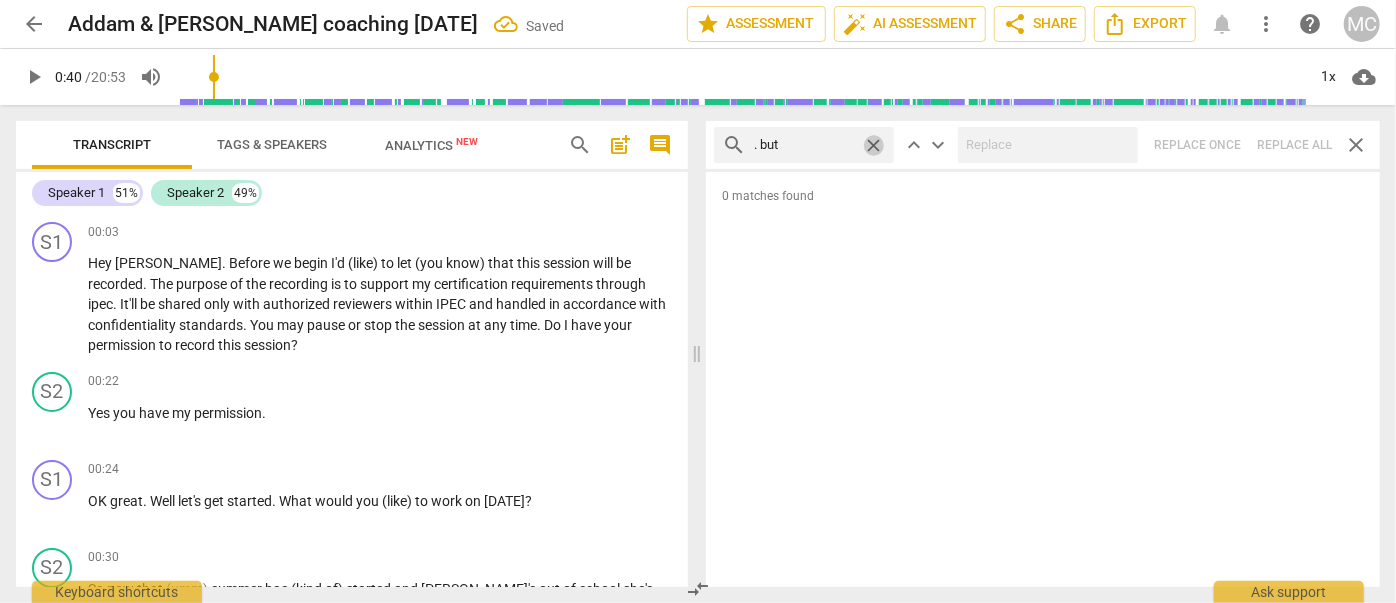 click on "close" at bounding box center [873, 145] 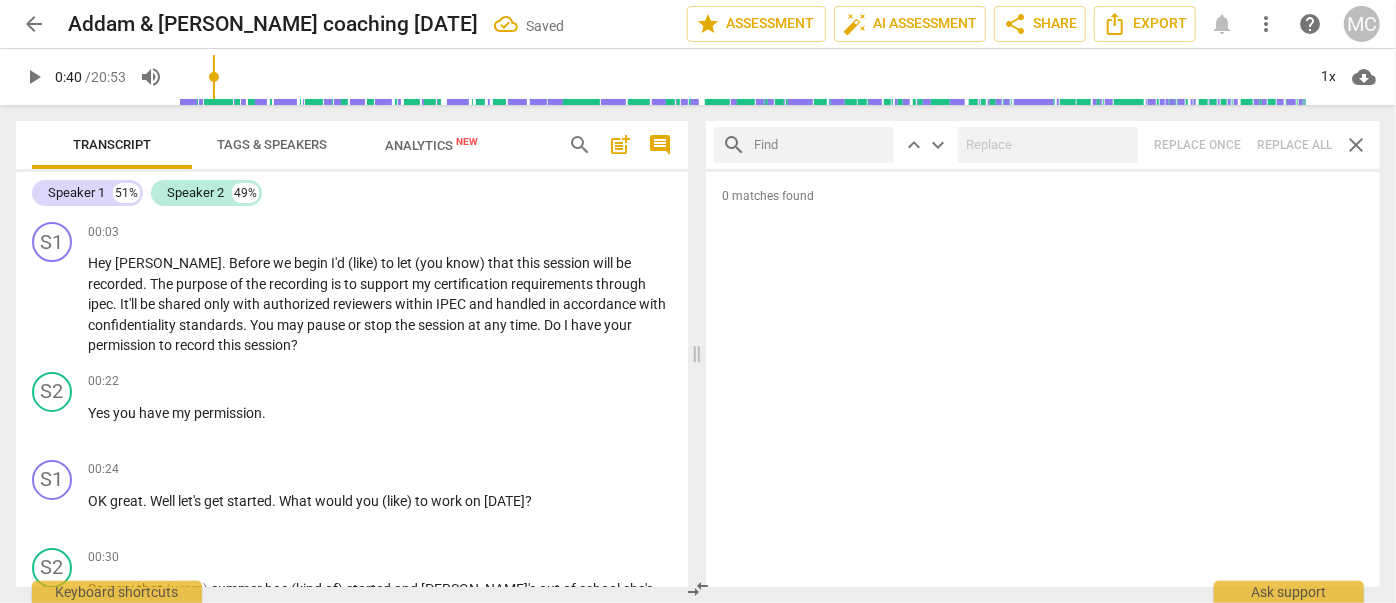 click at bounding box center (820, 145) 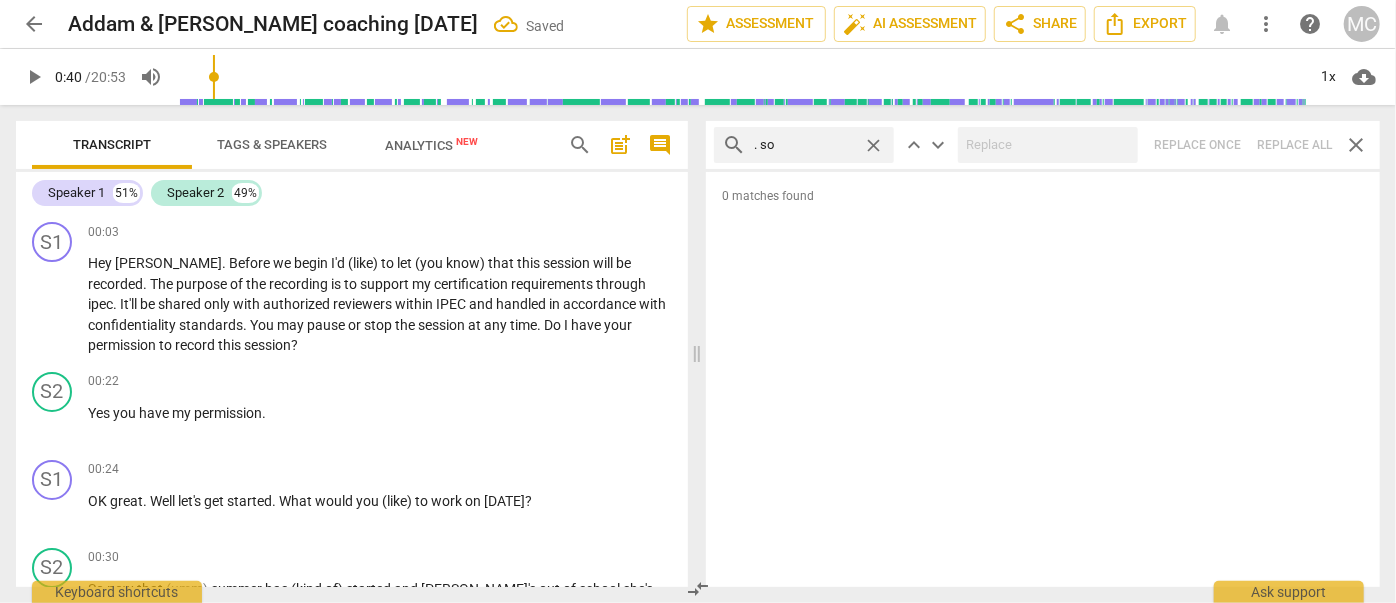 type on ". so" 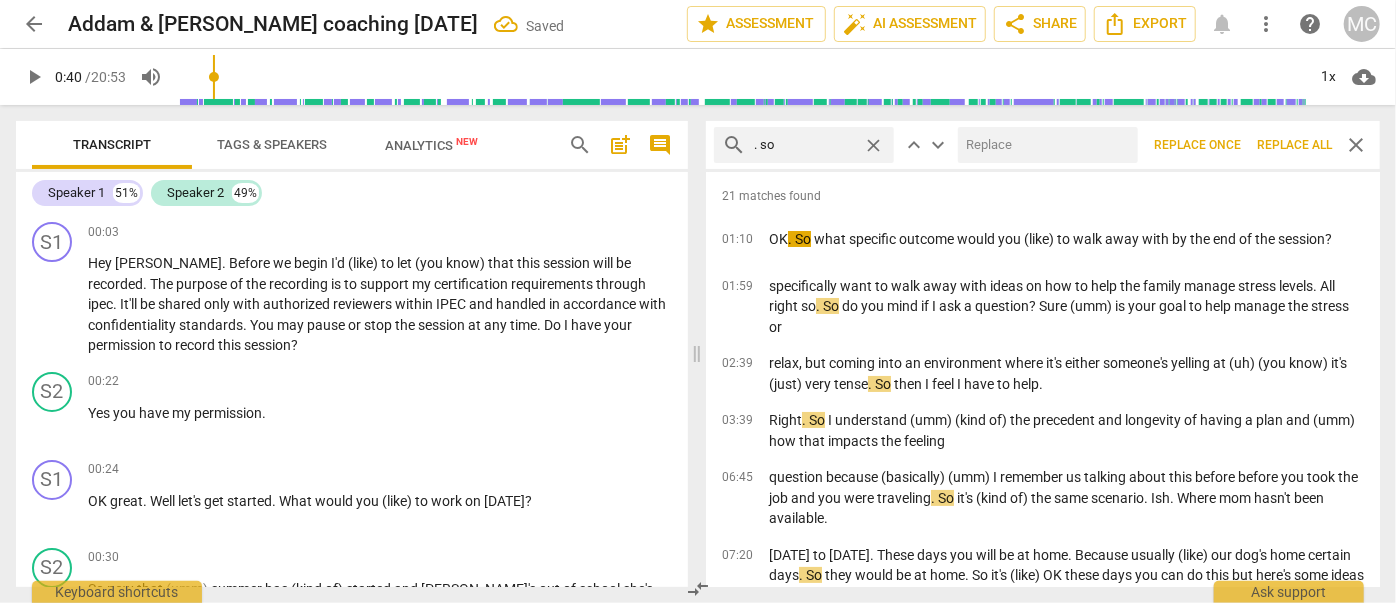 click at bounding box center (1044, 145) 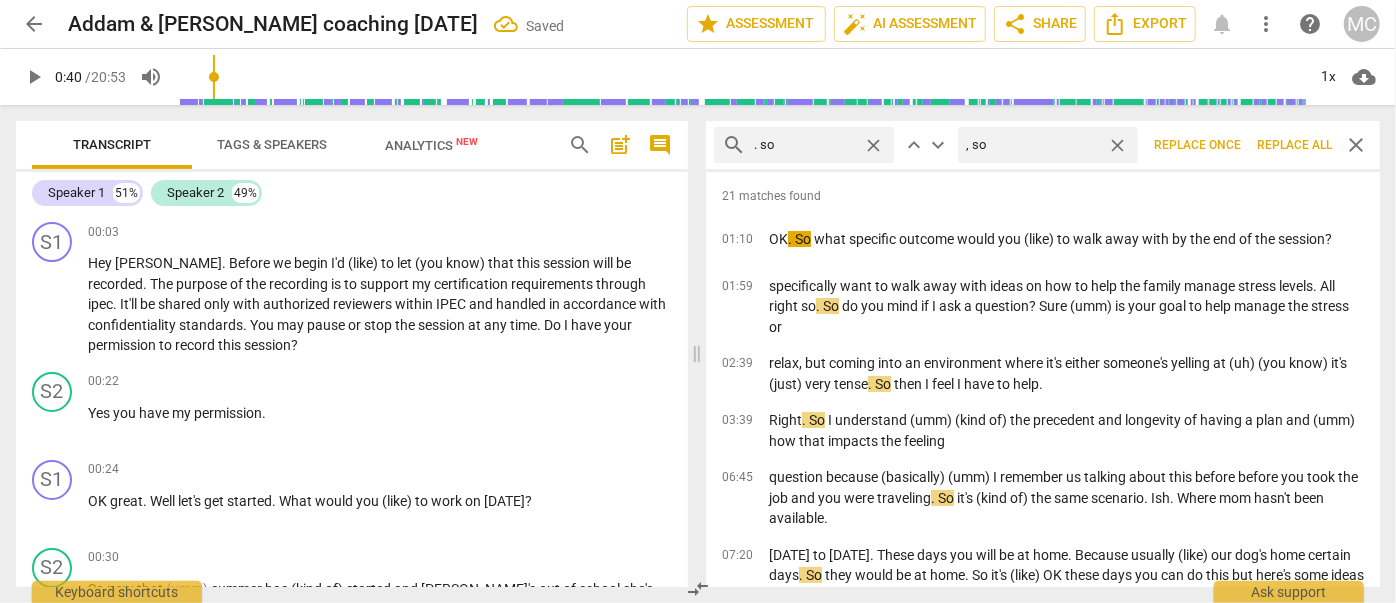 type on ", so" 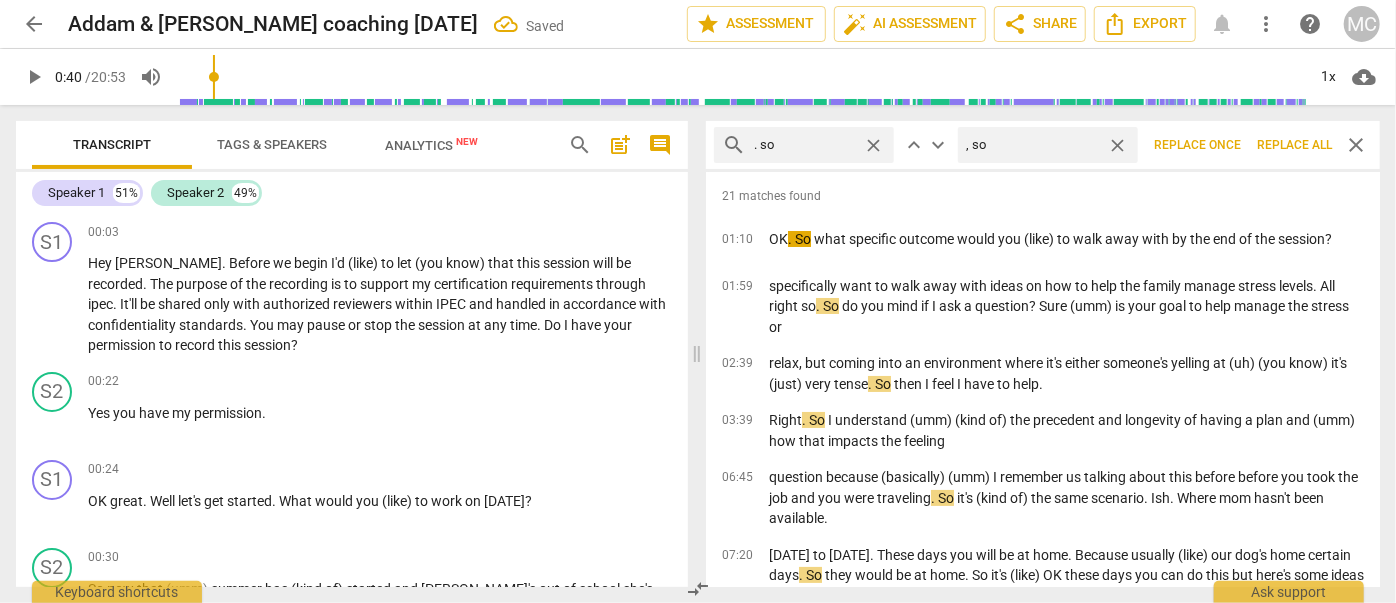click on "Replace all" at bounding box center [1294, 145] 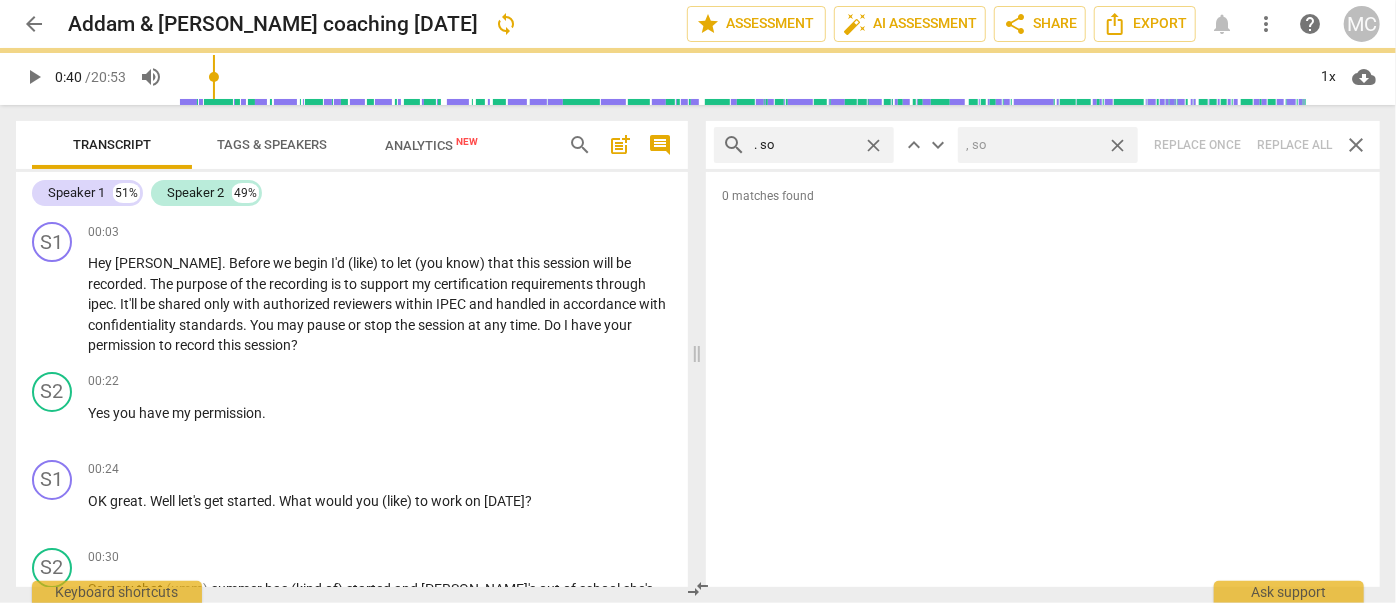 click on "close" at bounding box center (1117, 145) 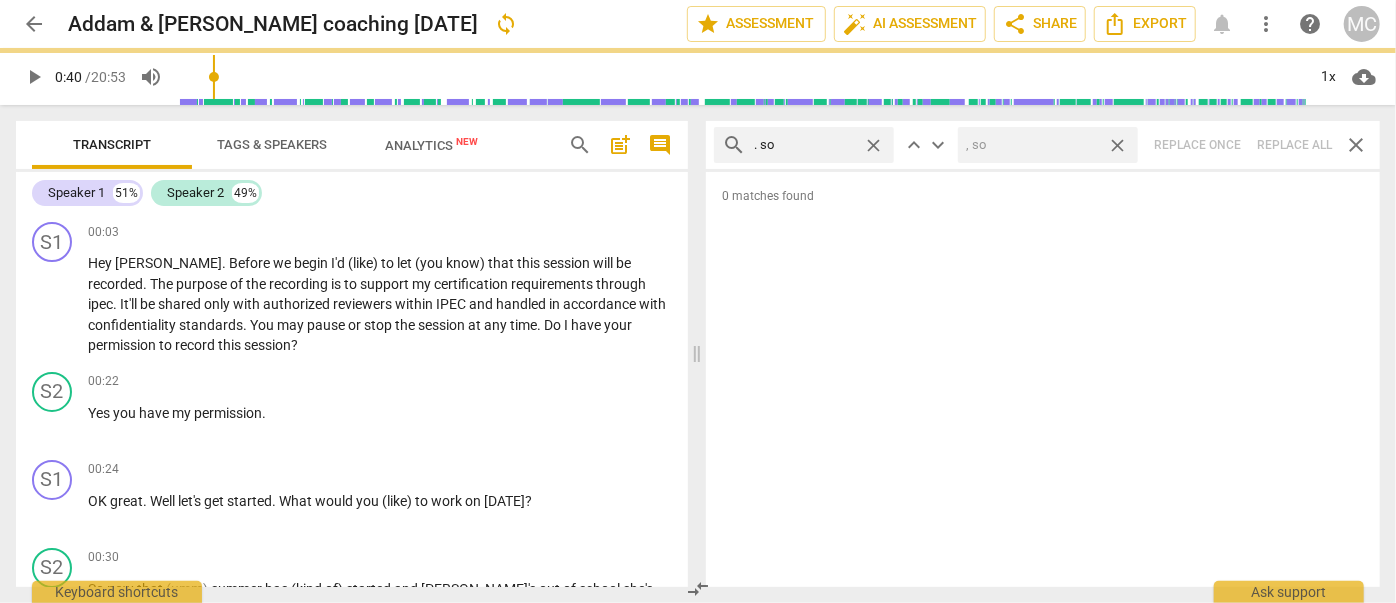 type 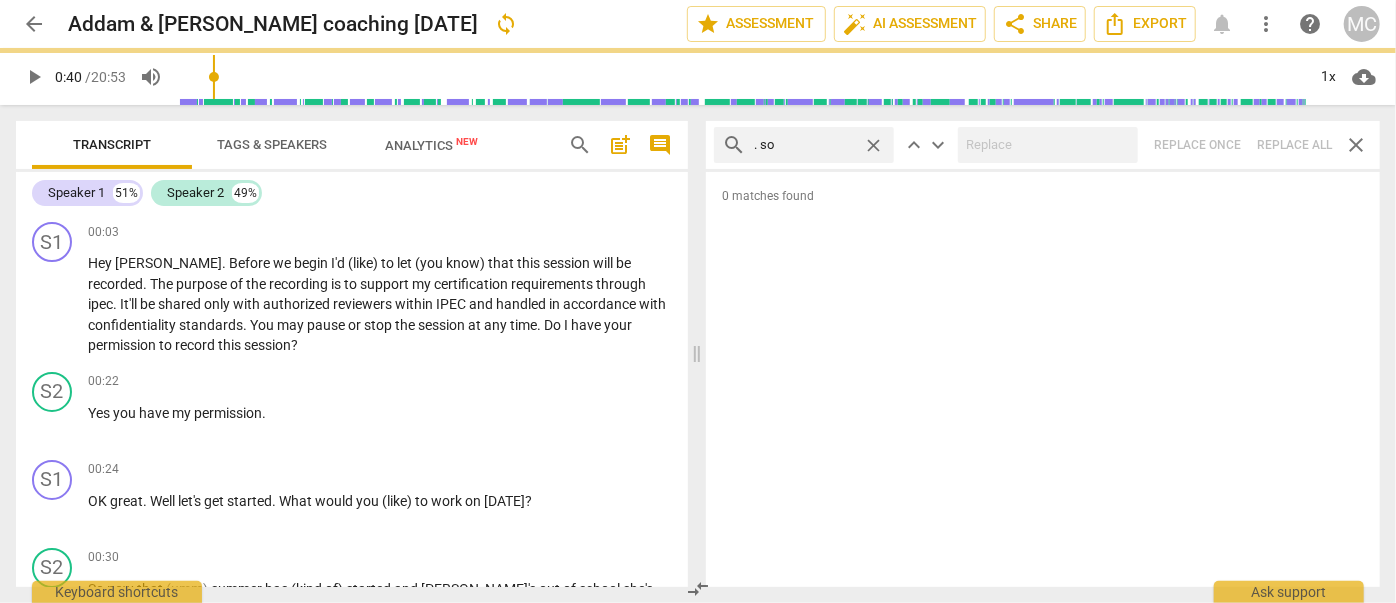 click on "close" at bounding box center [873, 145] 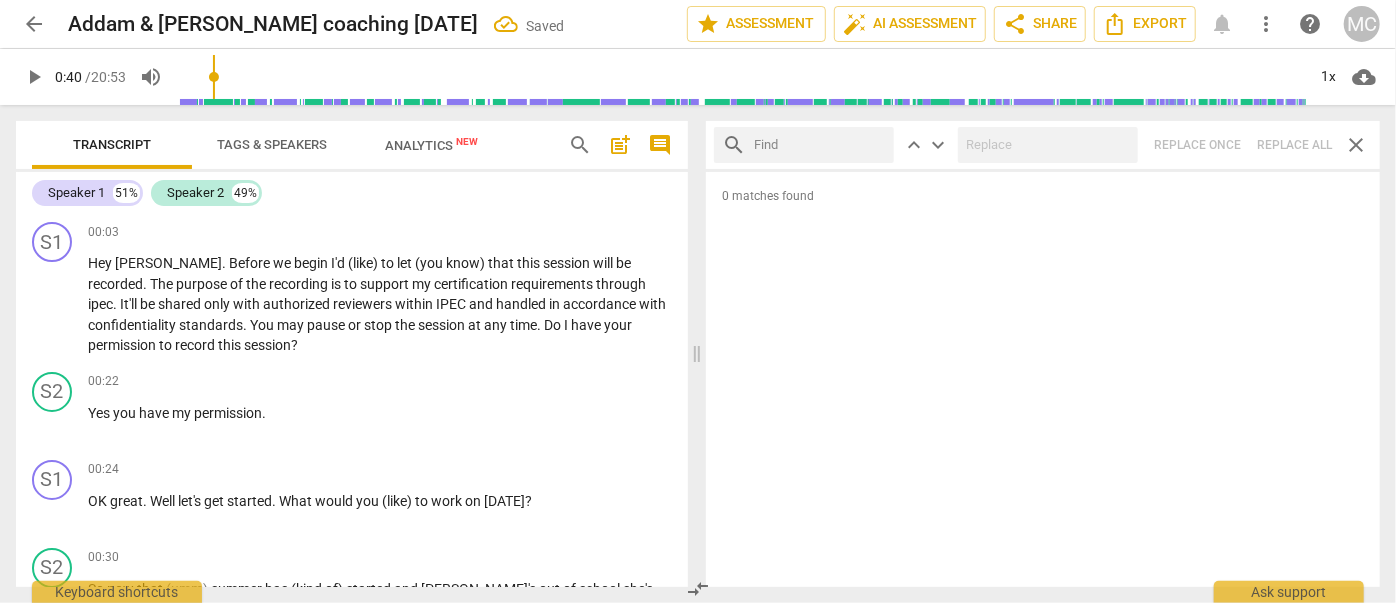 drag, startPoint x: 818, startPoint y: 145, endPoint x: 828, endPoint y: 124, distance: 23.259407 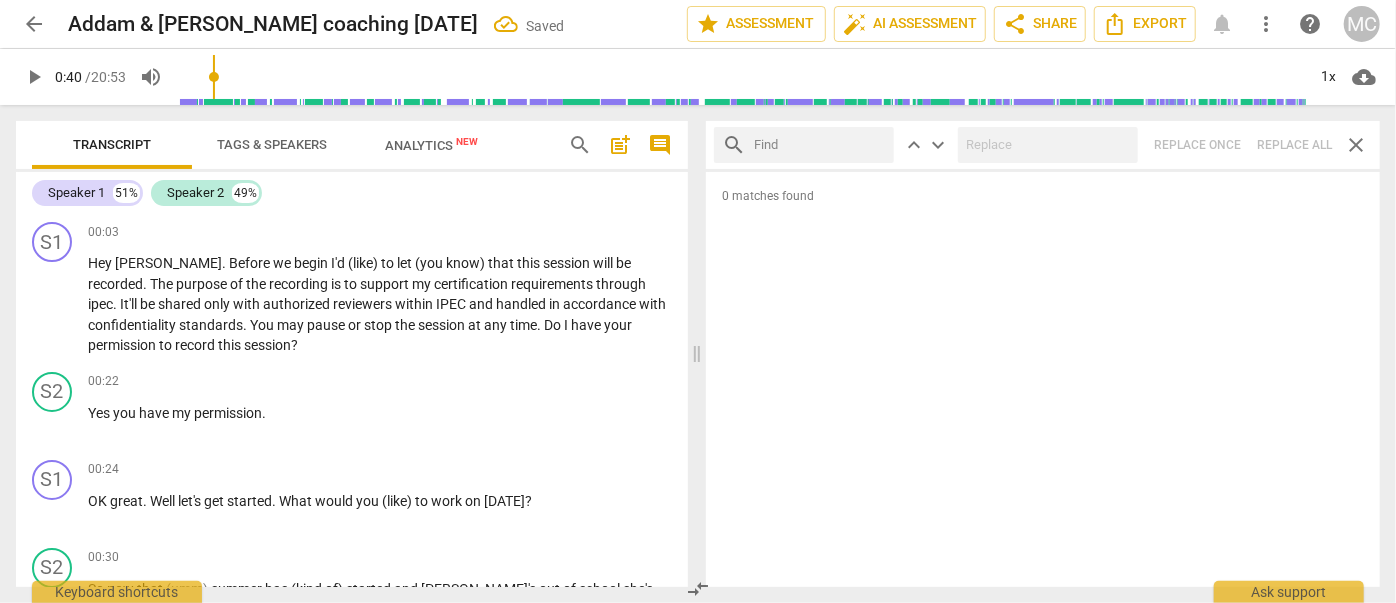 click at bounding box center [820, 145] 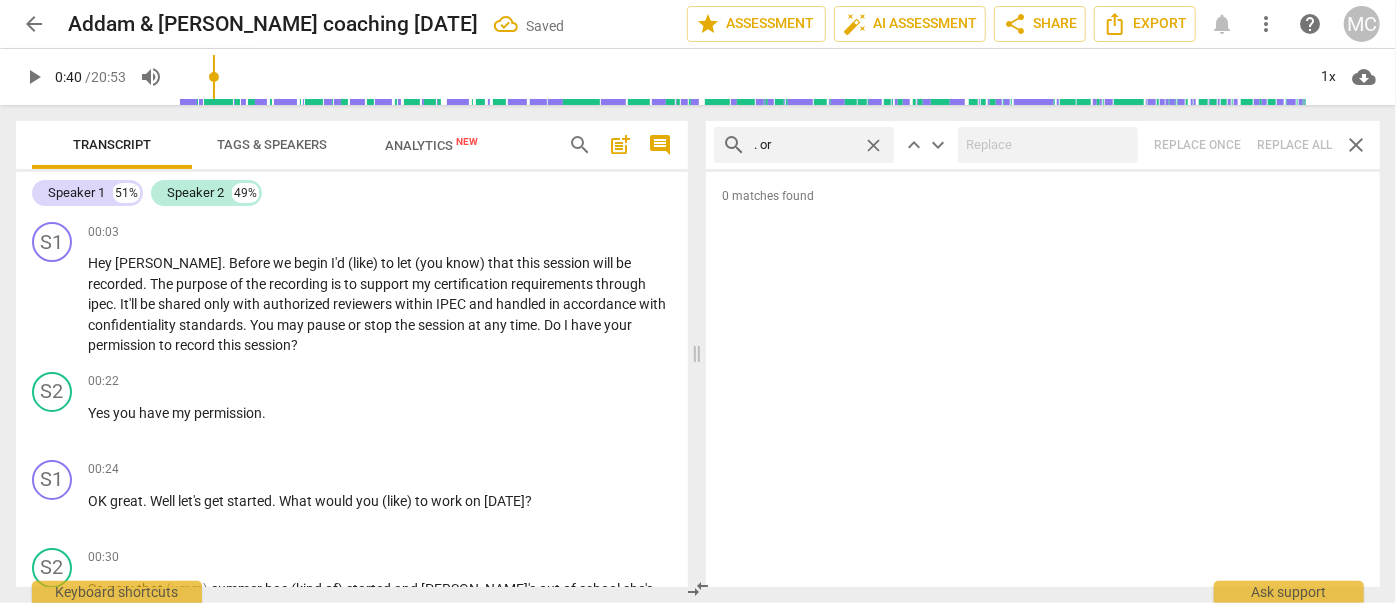 type on ". or" 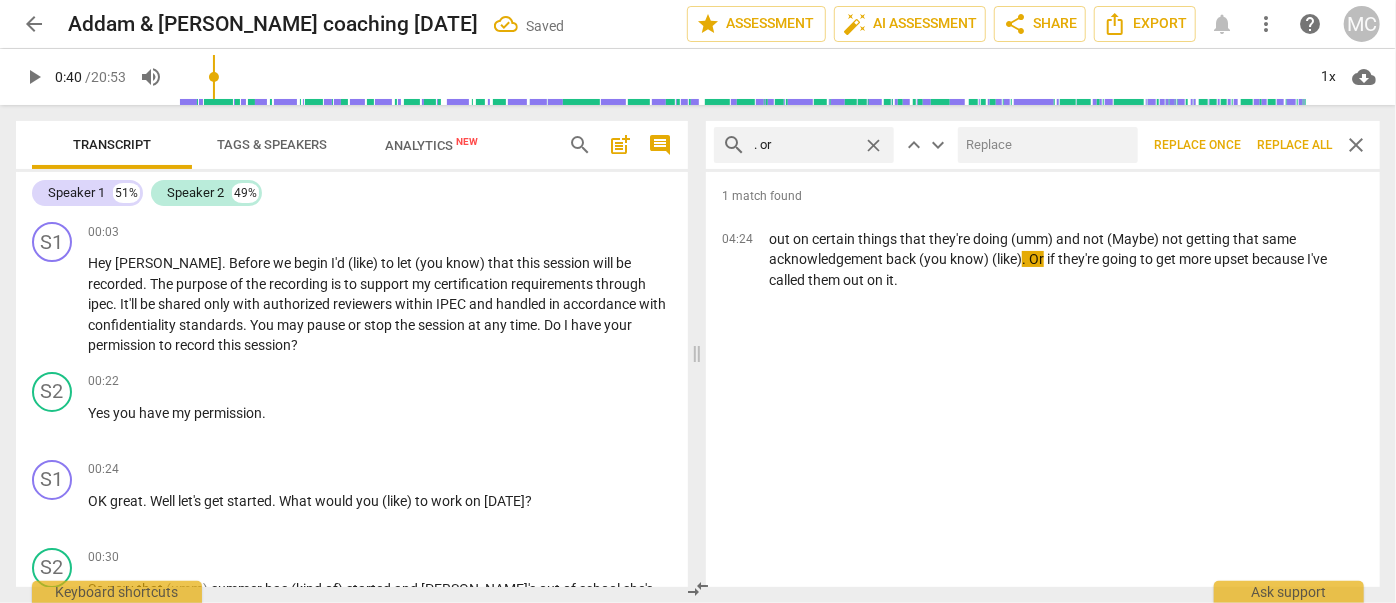 click at bounding box center [1044, 145] 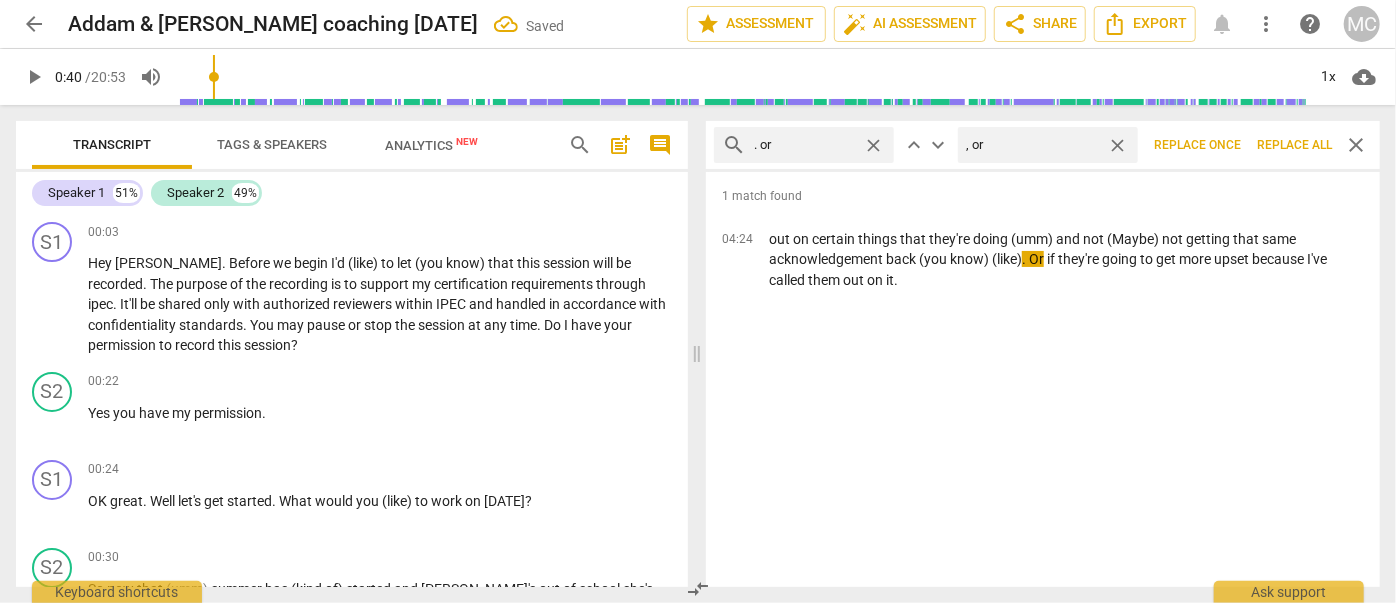 type on ", or" 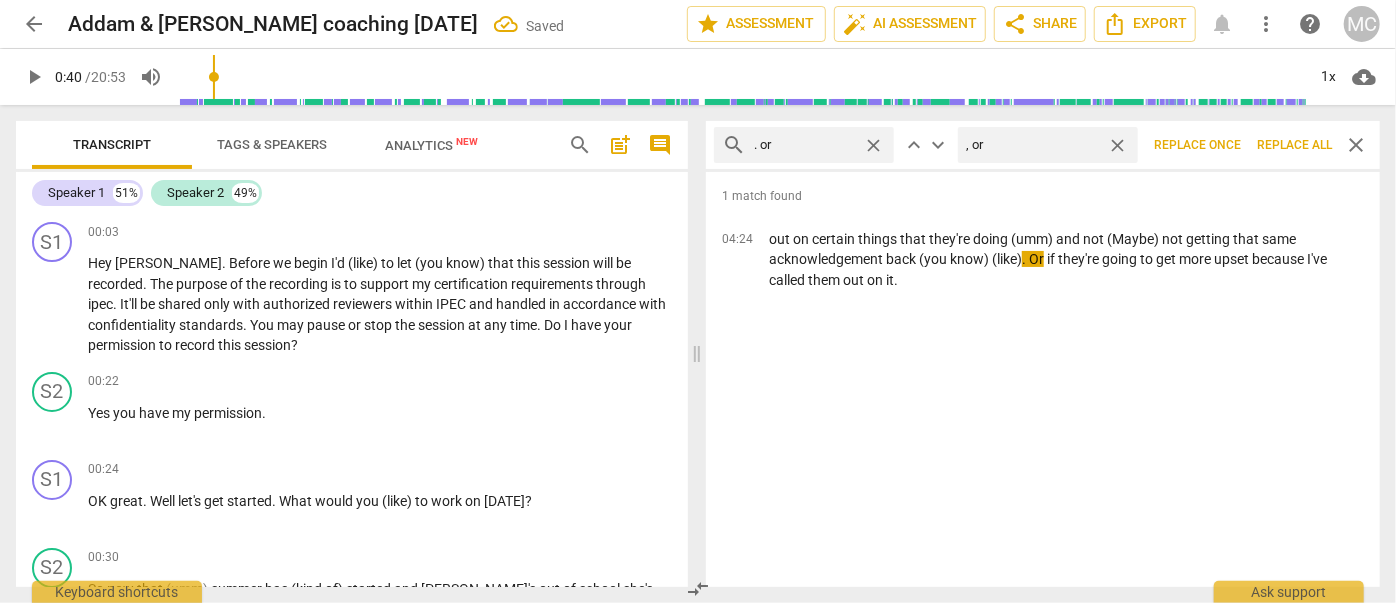 click on "Replace all" at bounding box center (1294, 145) 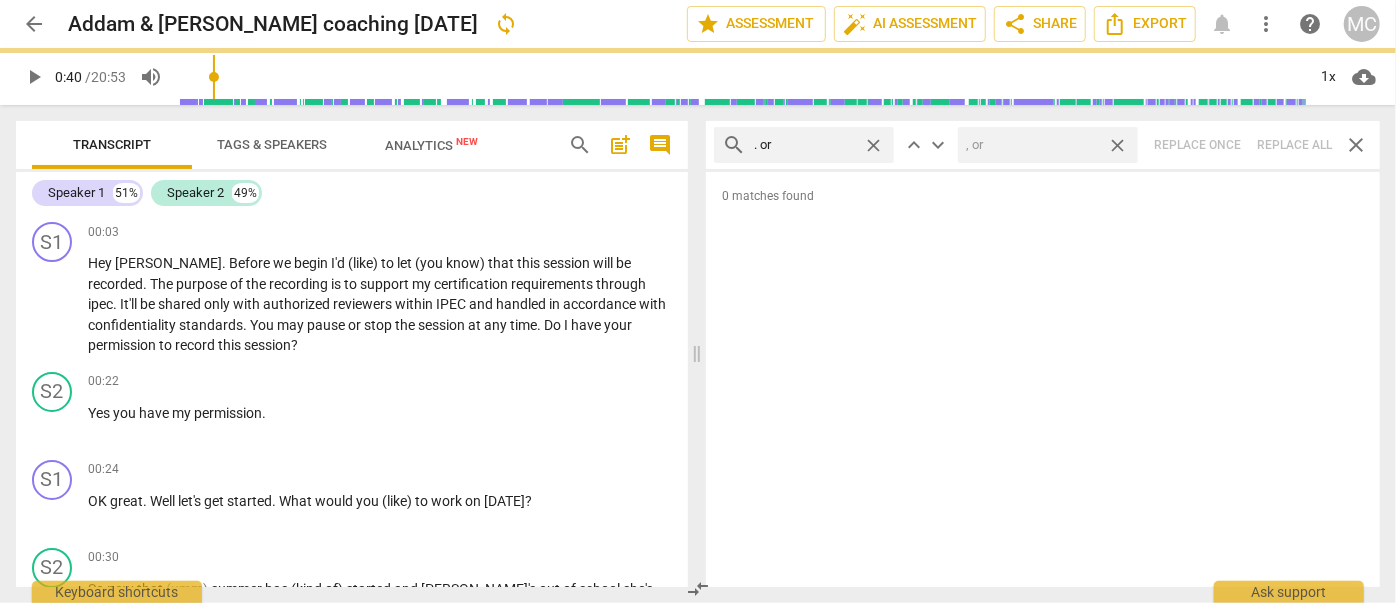click on "close" at bounding box center [1117, 145] 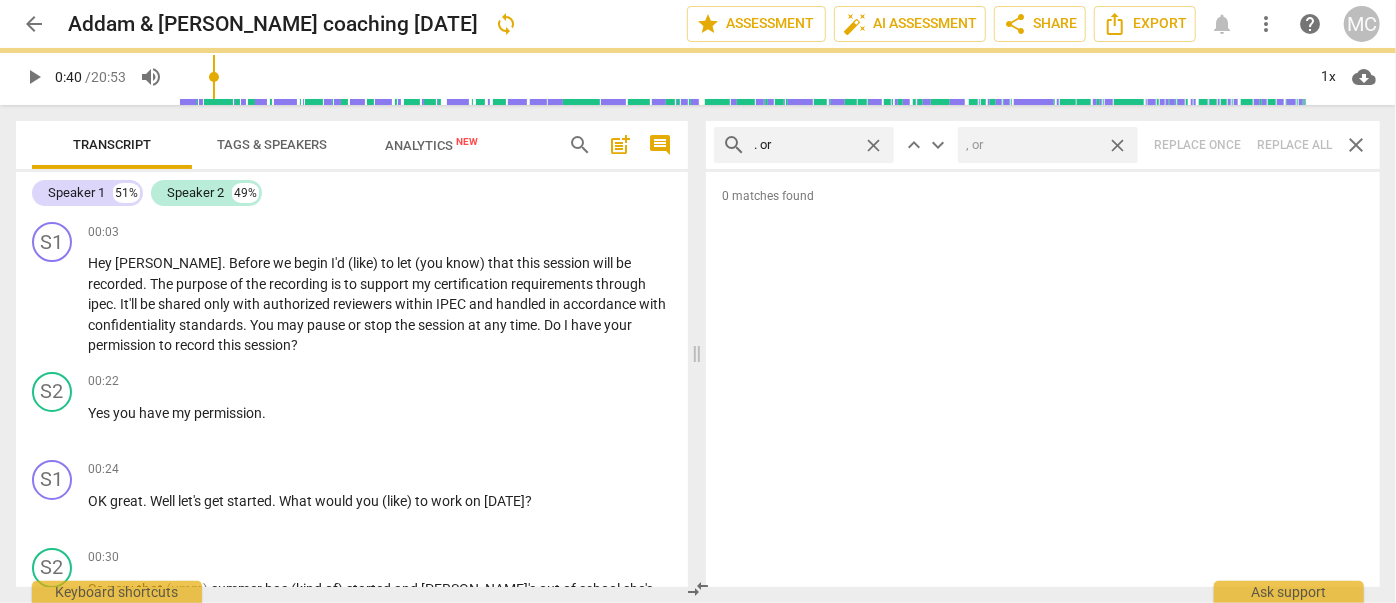 type 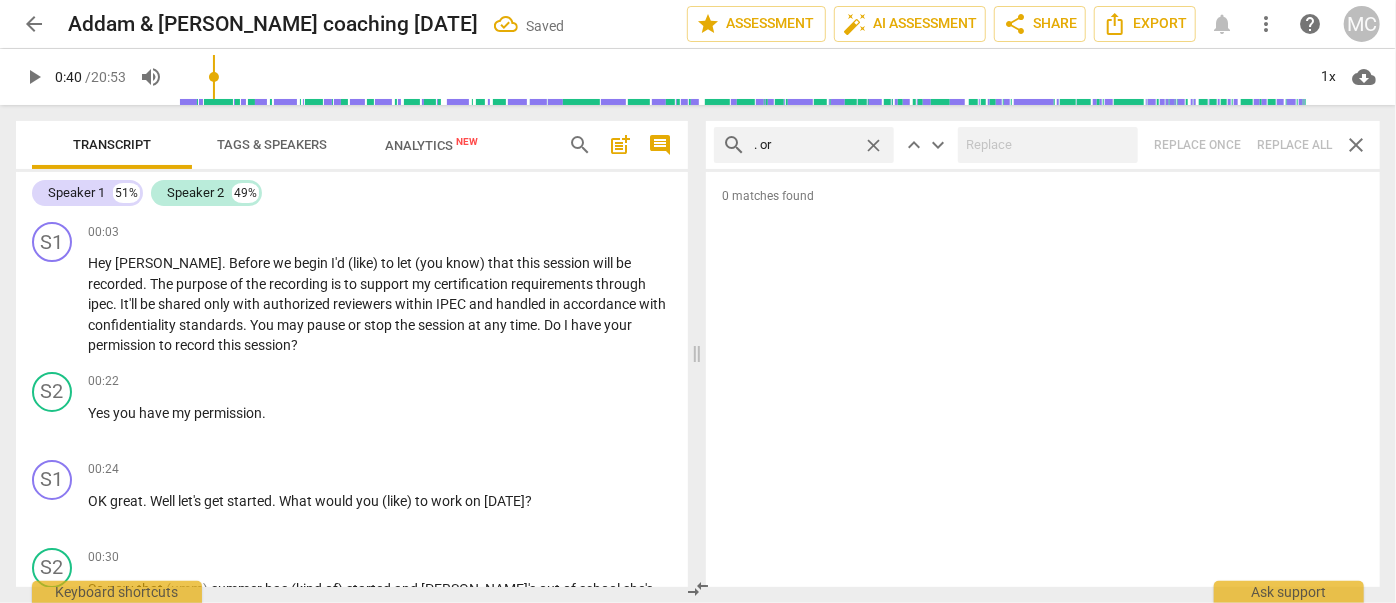 click on "close" at bounding box center [873, 145] 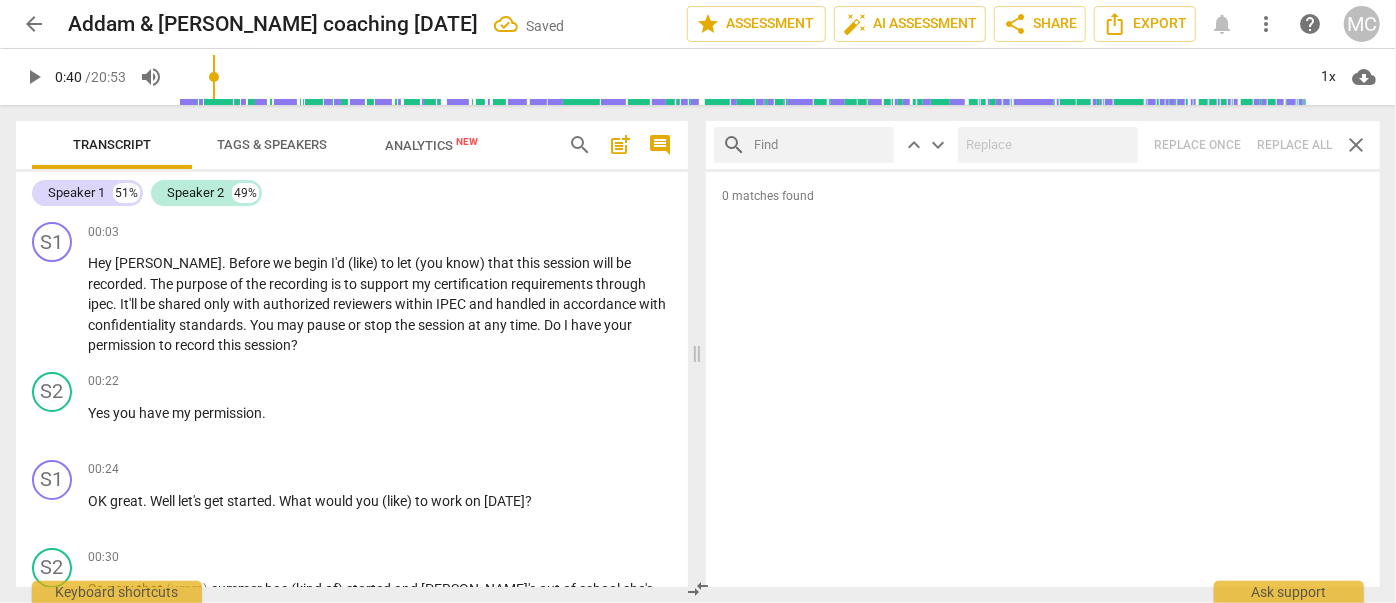 click at bounding box center [820, 145] 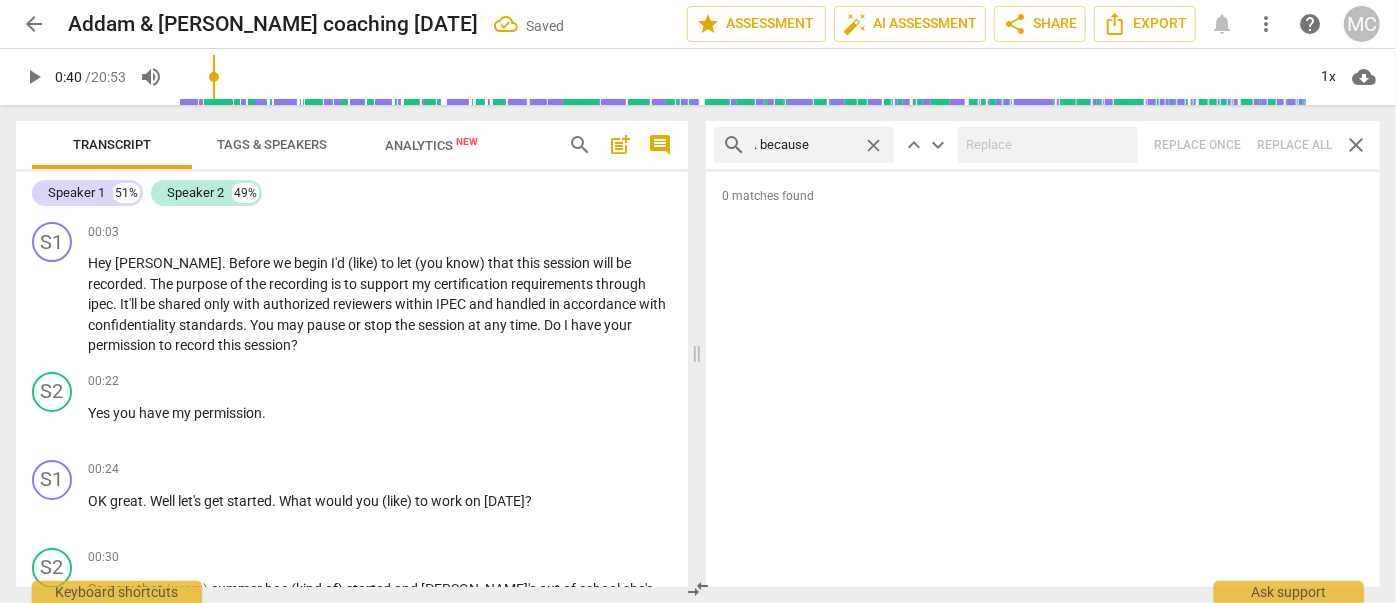 type on ". because" 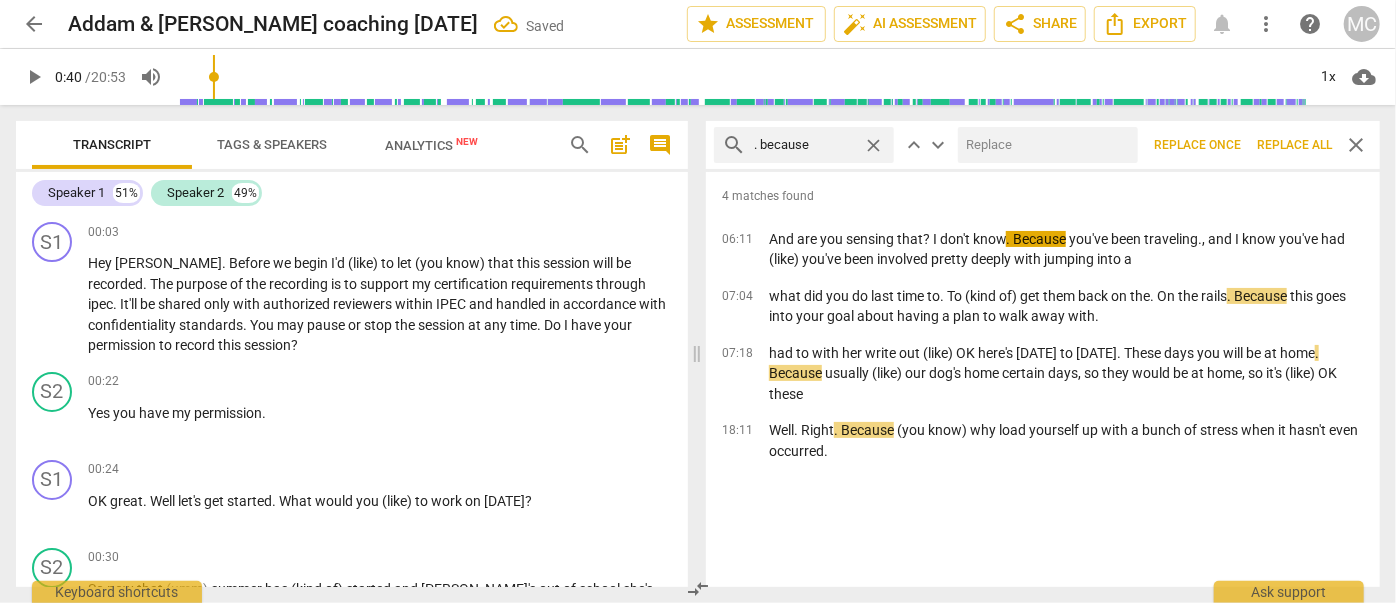 click at bounding box center (1044, 145) 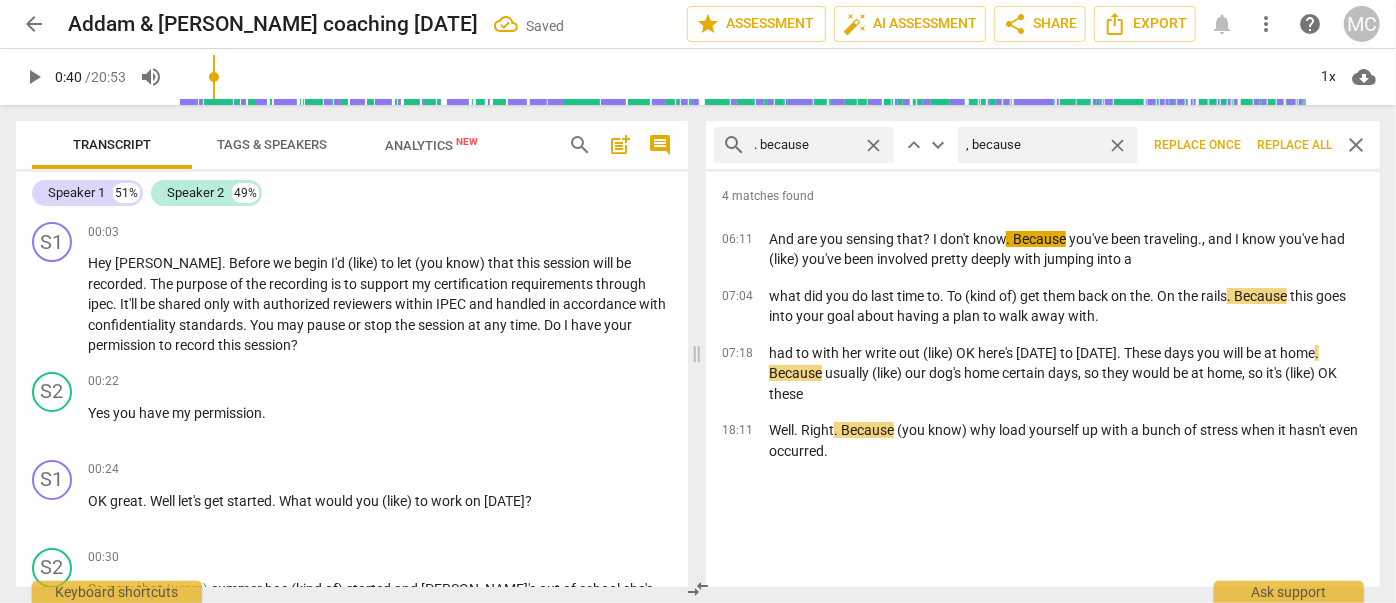 type on ", because" 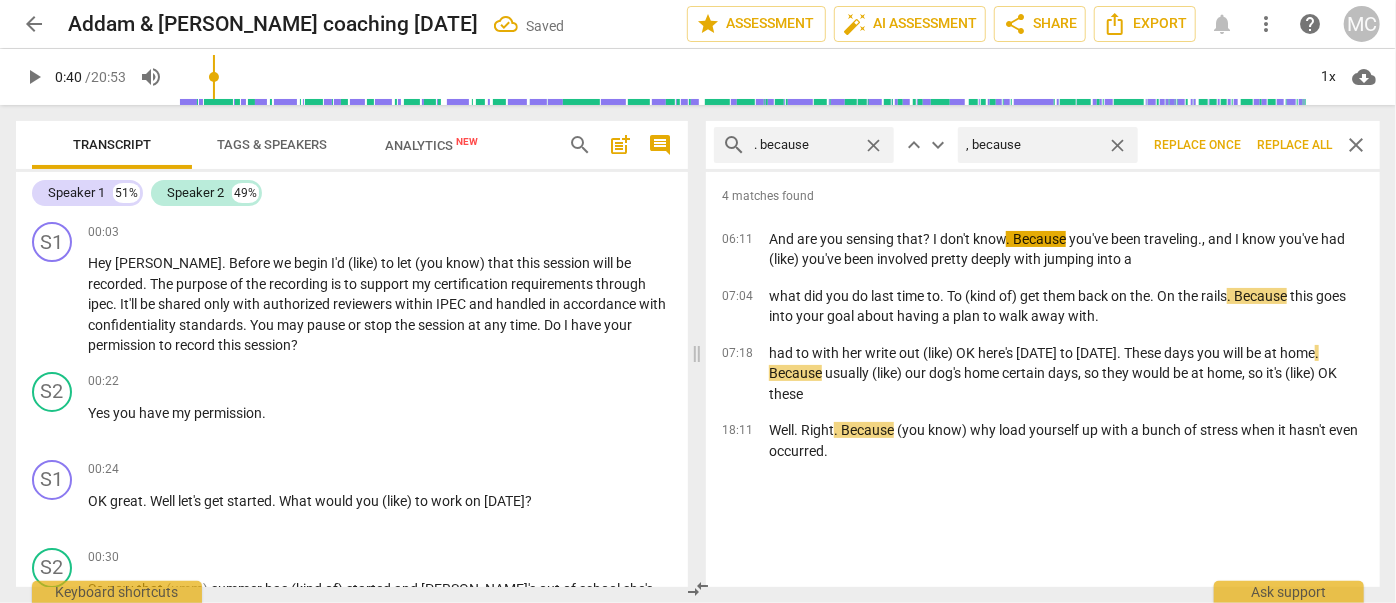 click on "Replace all" at bounding box center [1294, 145] 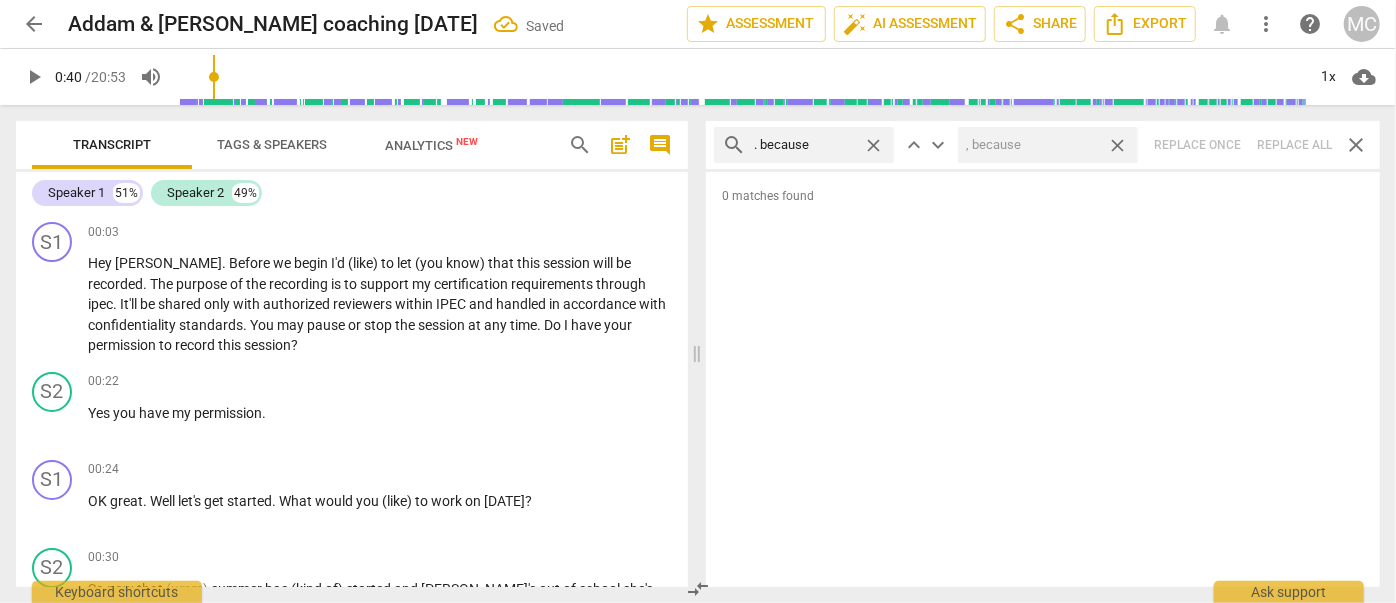 drag, startPoint x: 1126, startPoint y: 146, endPoint x: 942, endPoint y: 161, distance: 184.6104 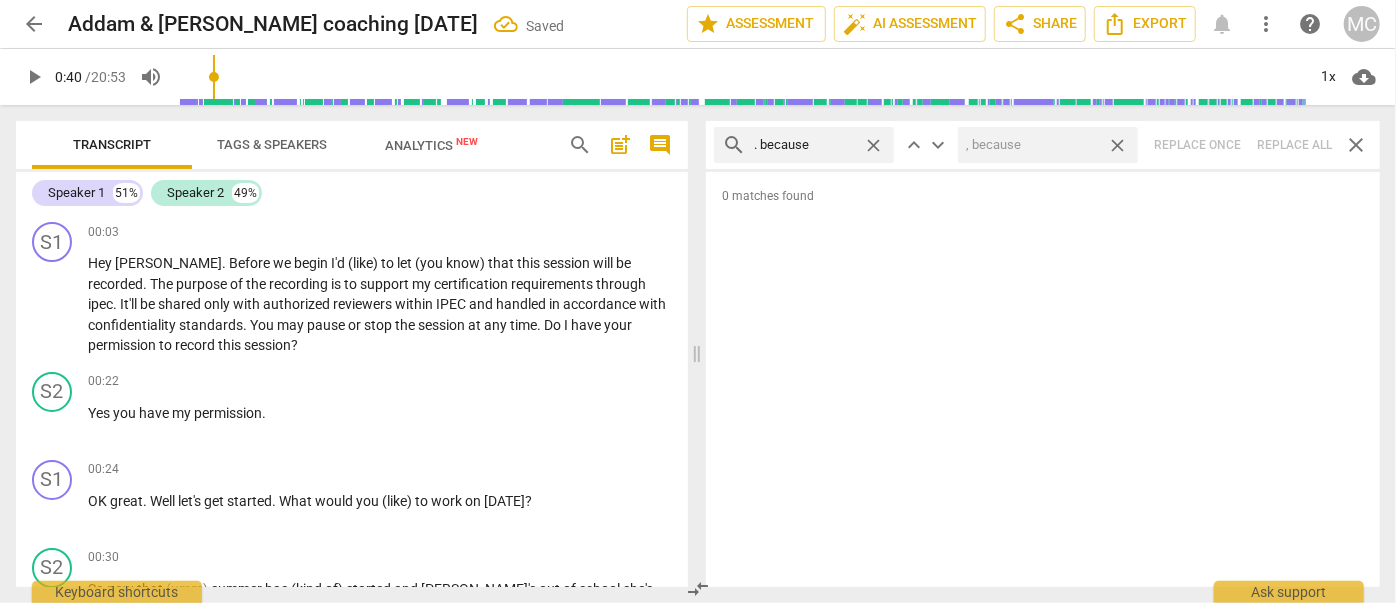 click on "close" at bounding box center [1117, 145] 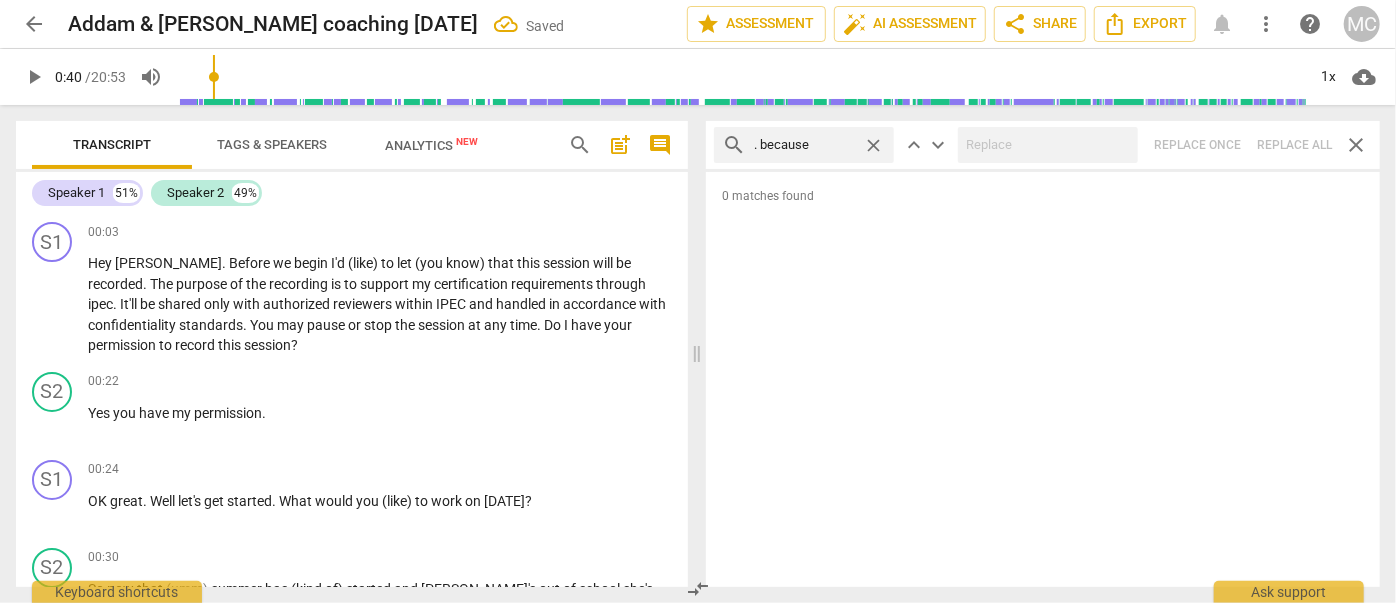 click on "close" at bounding box center [873, 145] 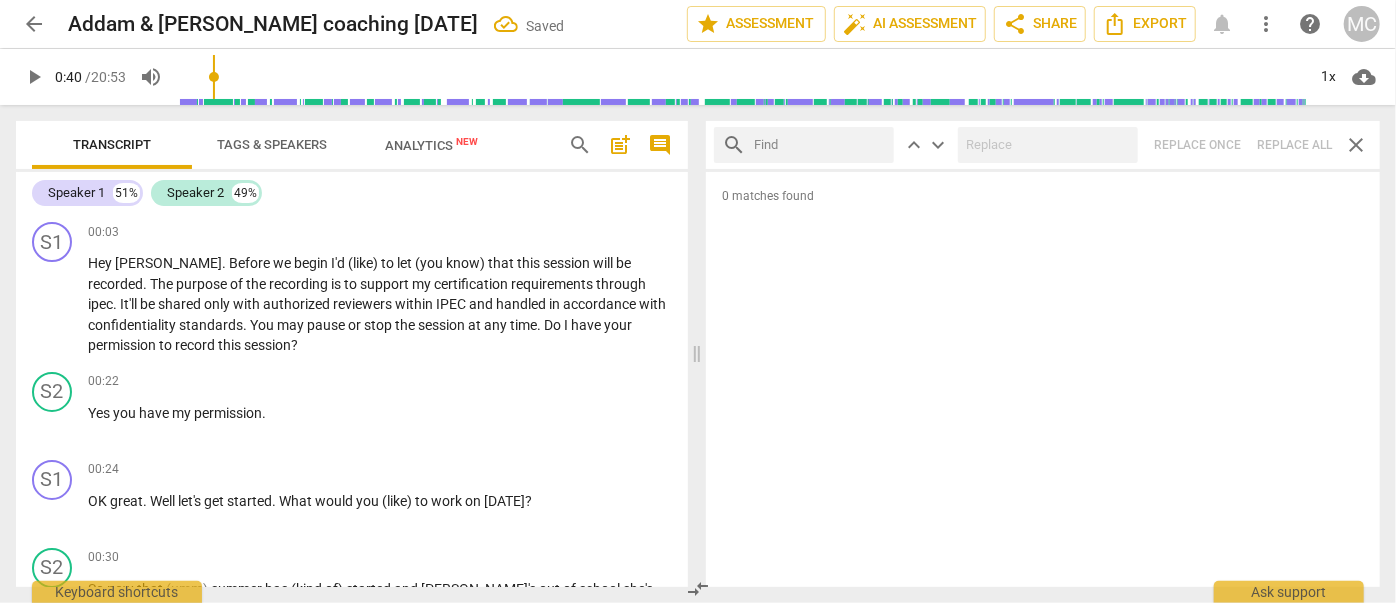 click at bounding box center [820, 145] 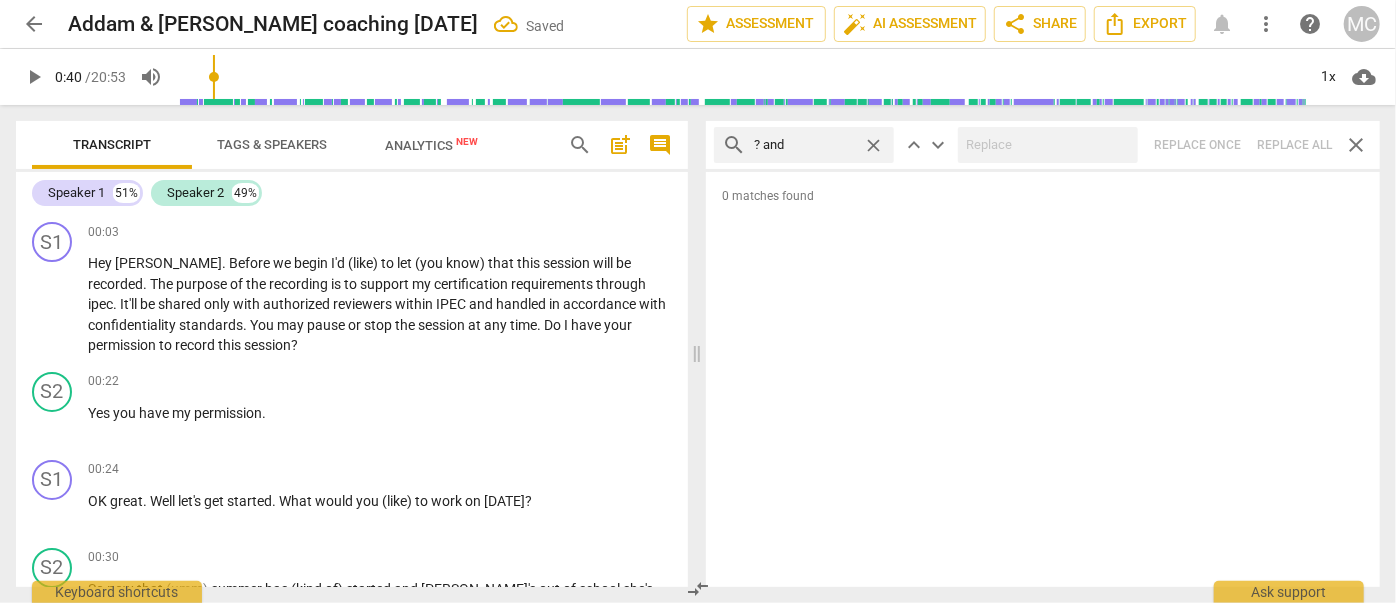 type on "? and" 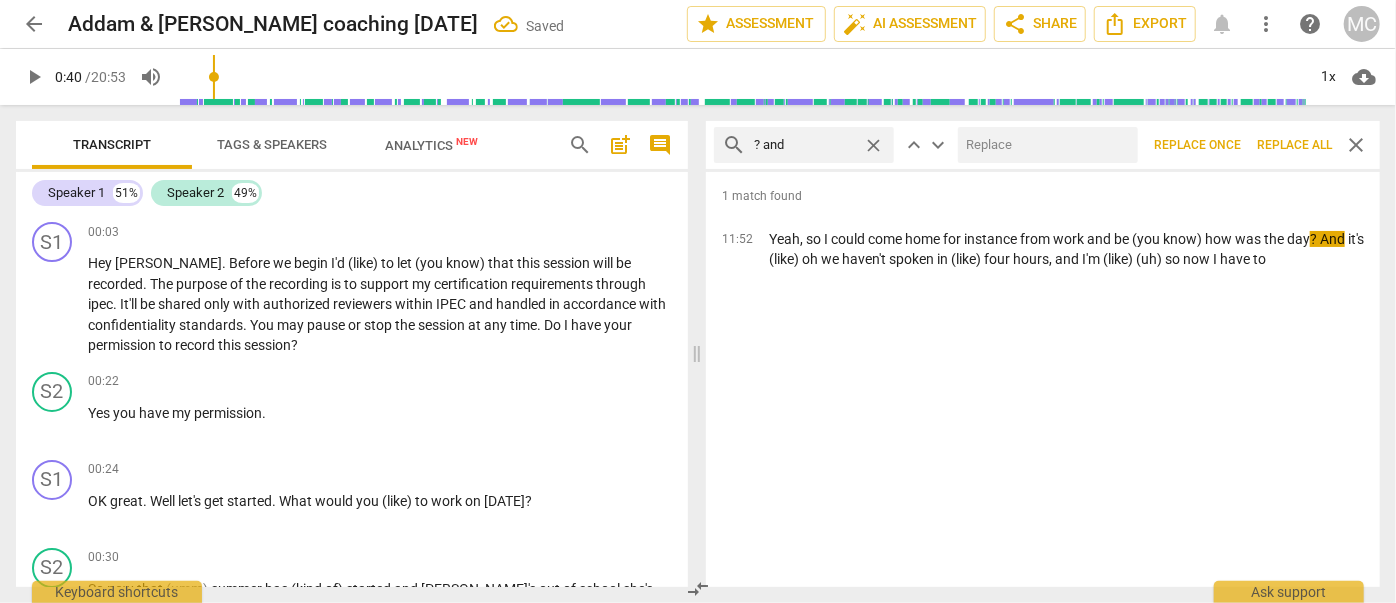 click at bounding box center [1044, 145] 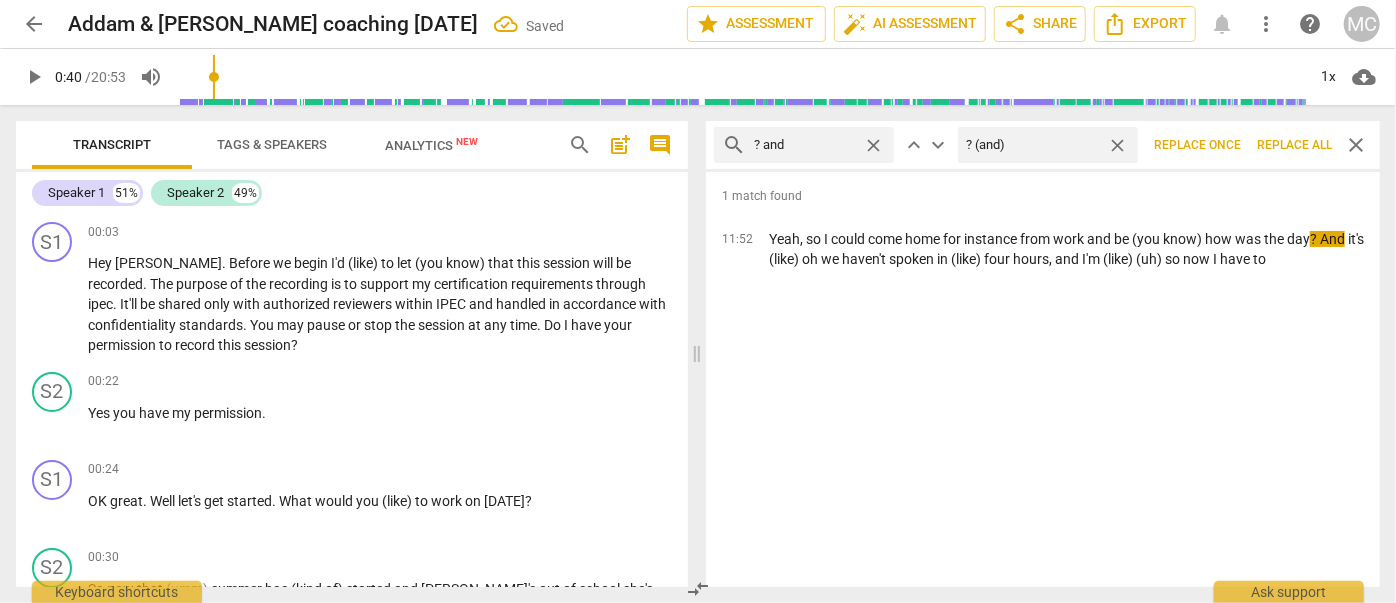 type on "? (and)" 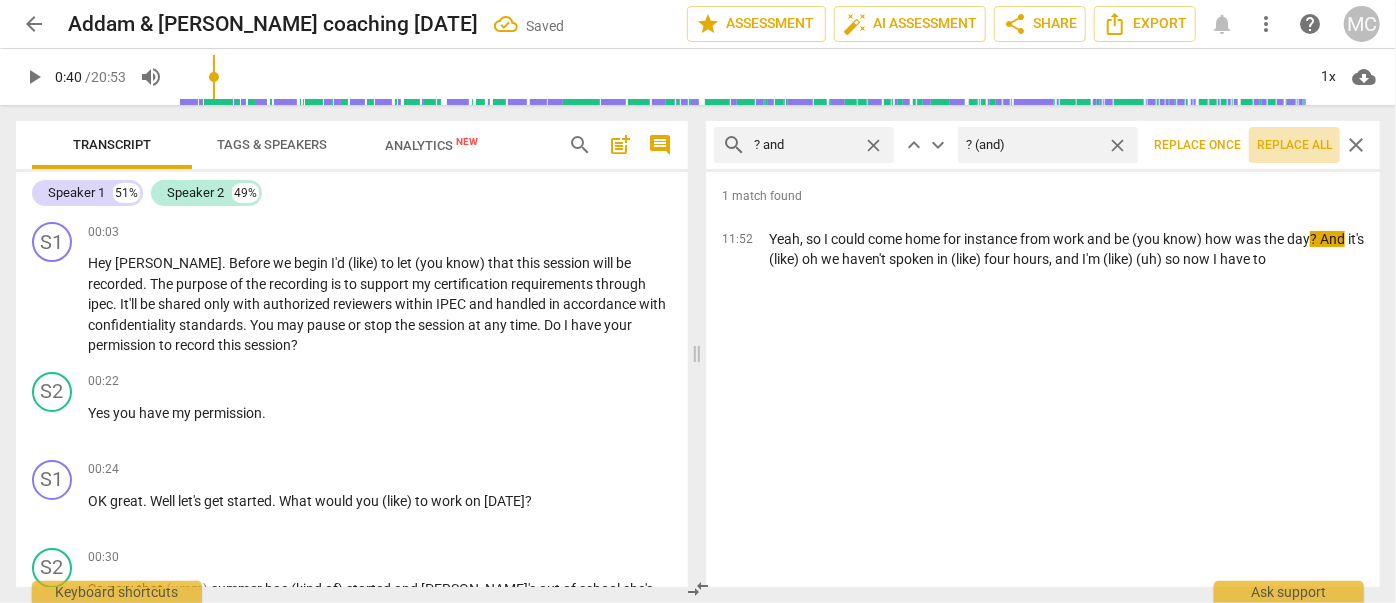 click on "Replace all" at bounding box center [1294, 145] 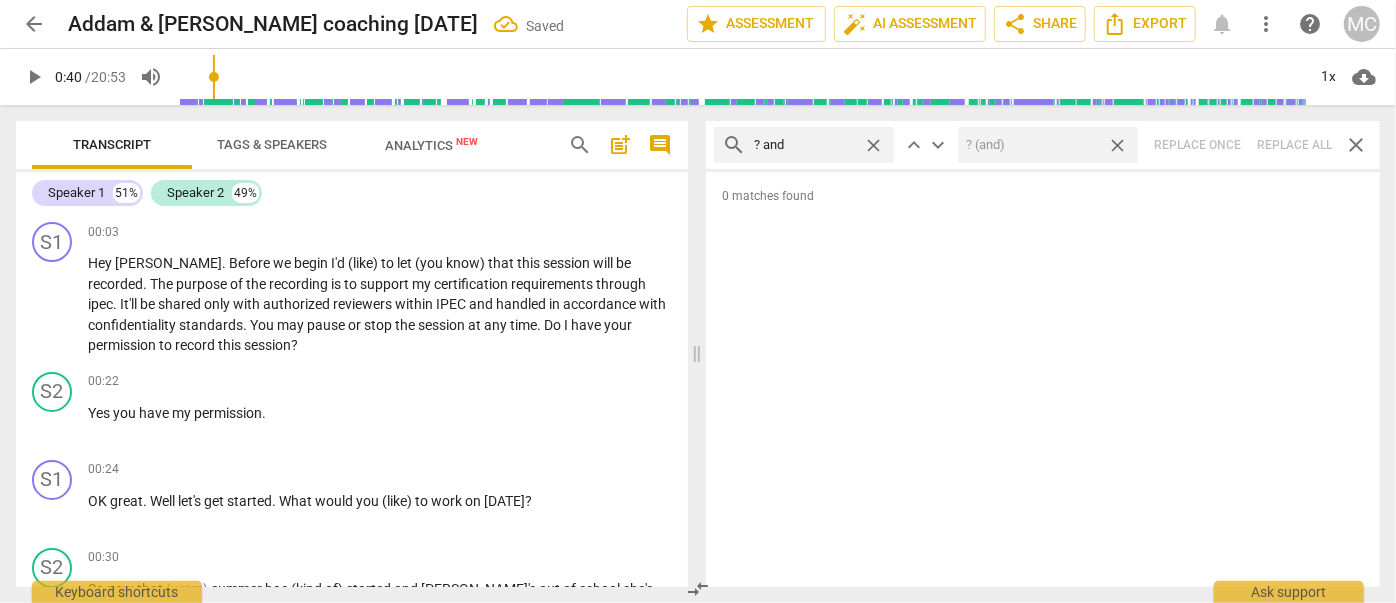 click on "close" at bounding box center (1117, 145) 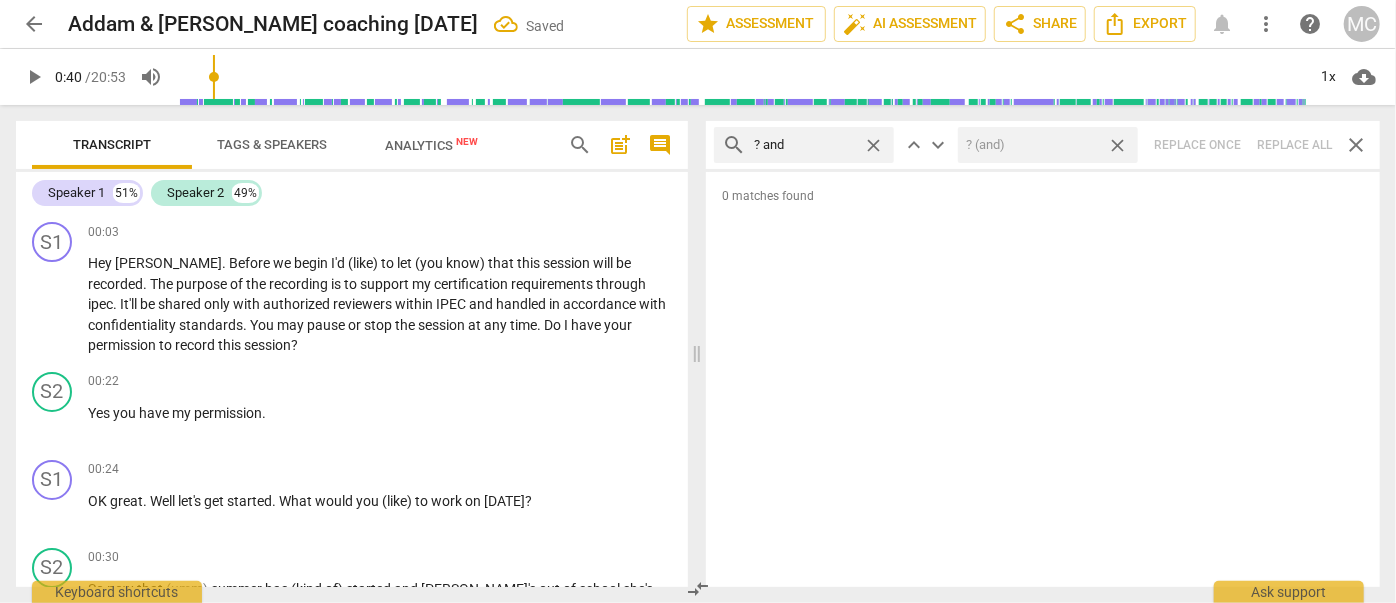 type 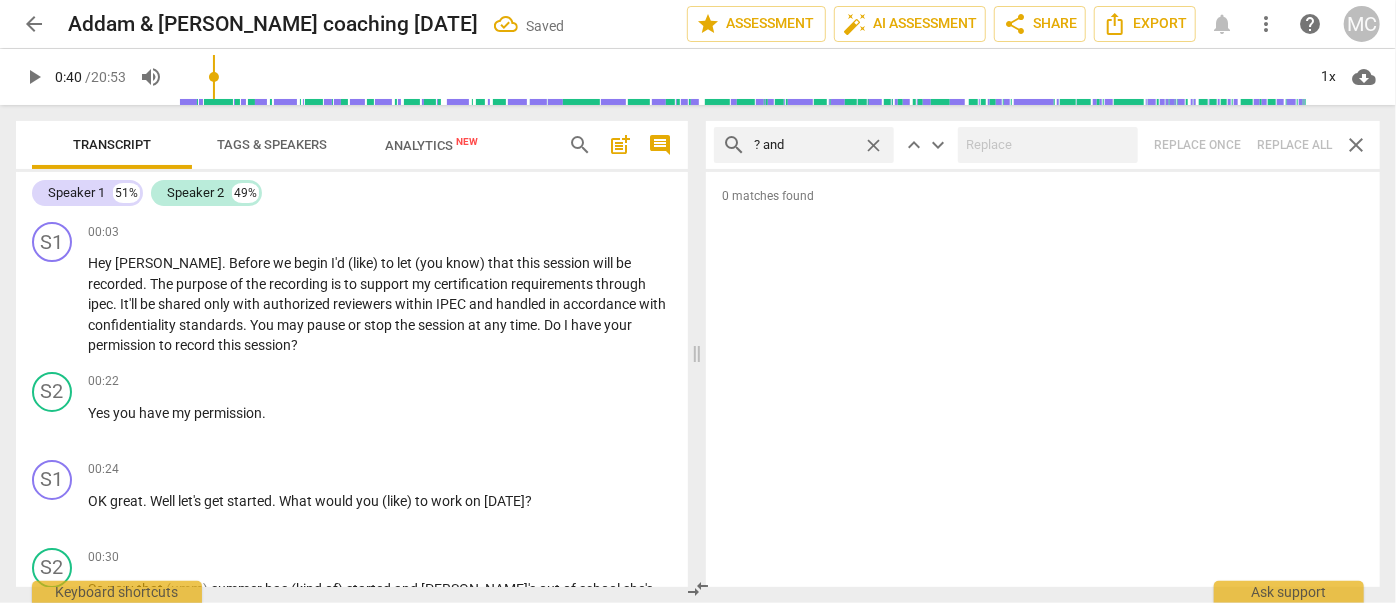 click on "close" at bounding box center (873, 145) 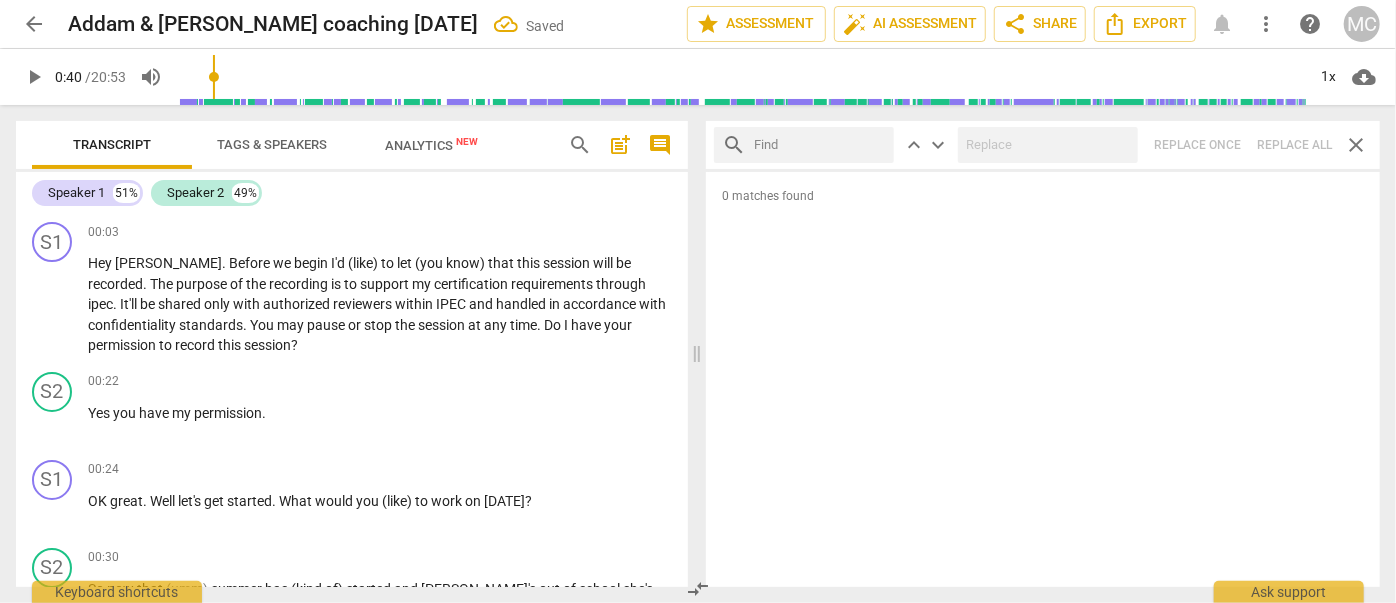 click at bounding box center (820, 145) 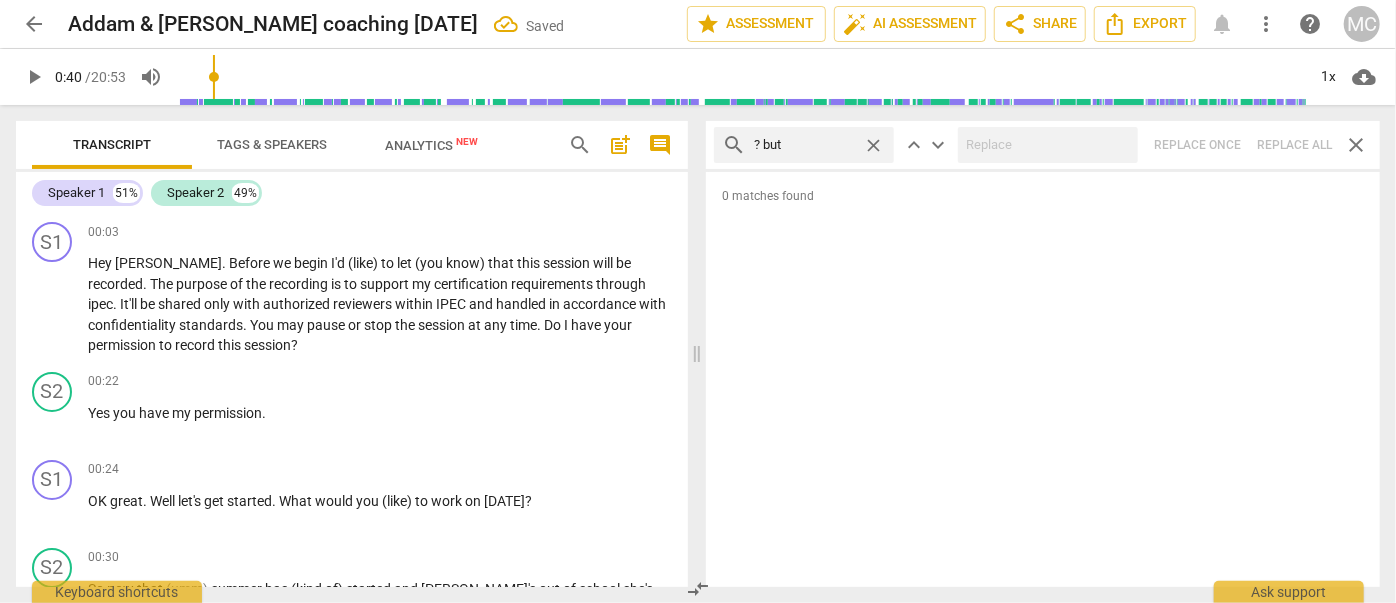 type on "? but" 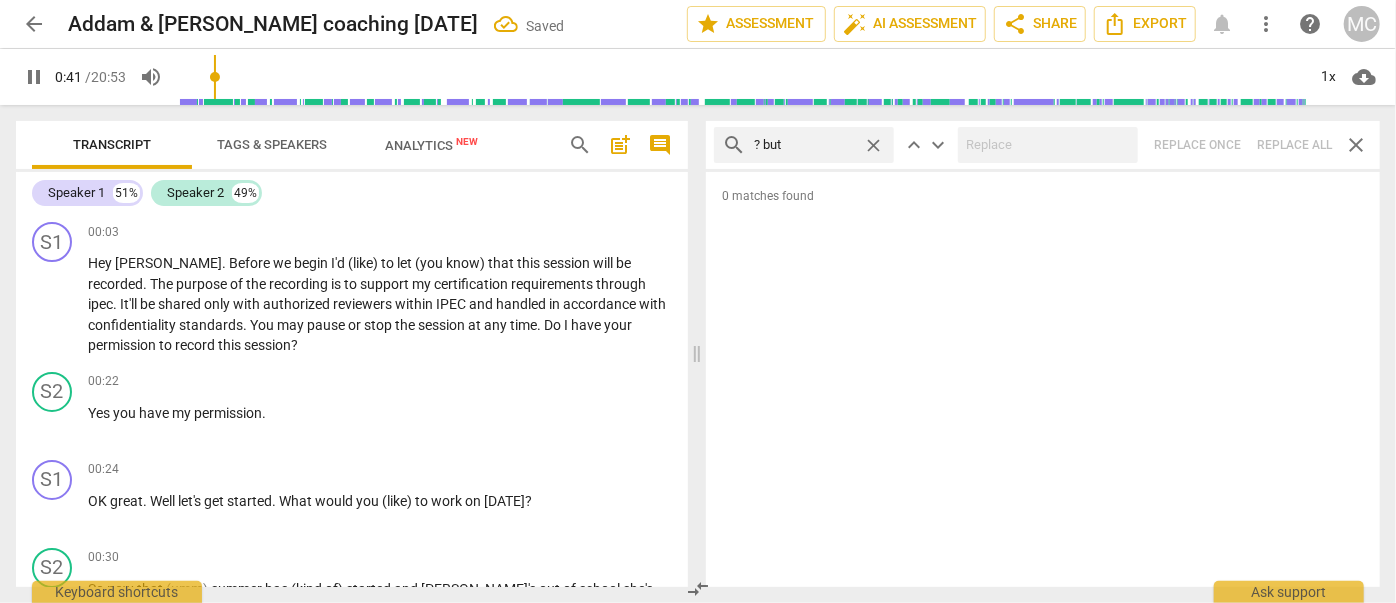 click on "search ? but close keyboard_arrow_up keyboard_arrow_down Replace once Replace all close" at bounding box center (1043, 145) 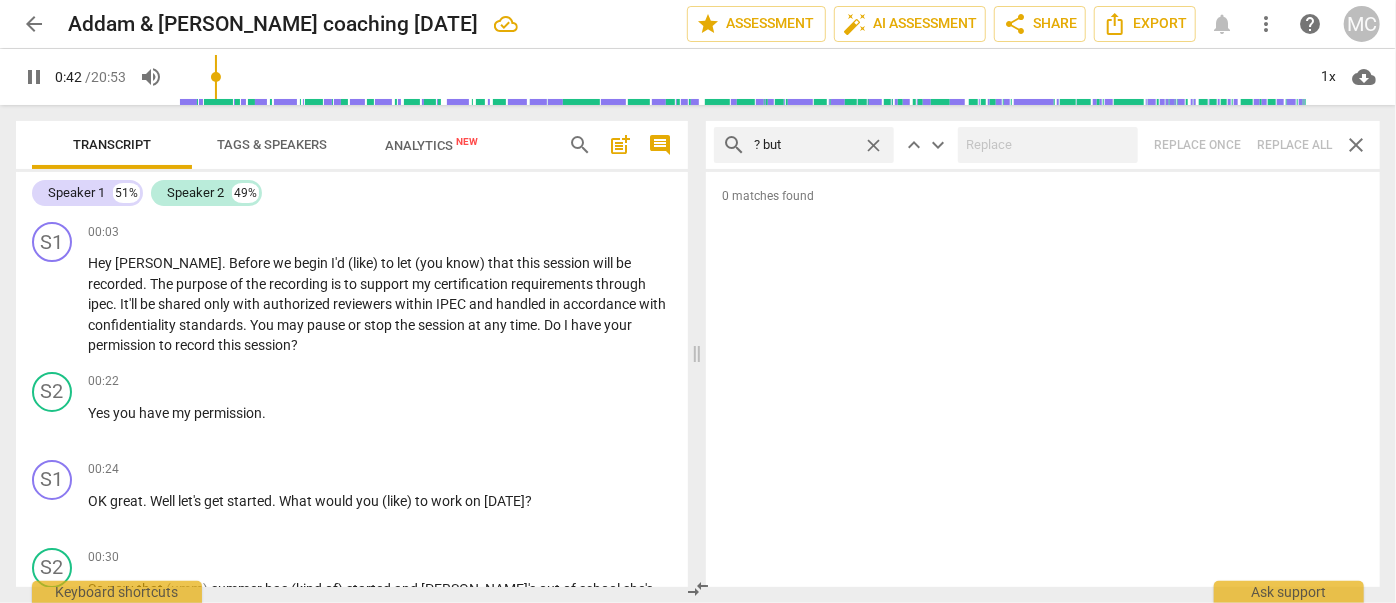 type on "43" 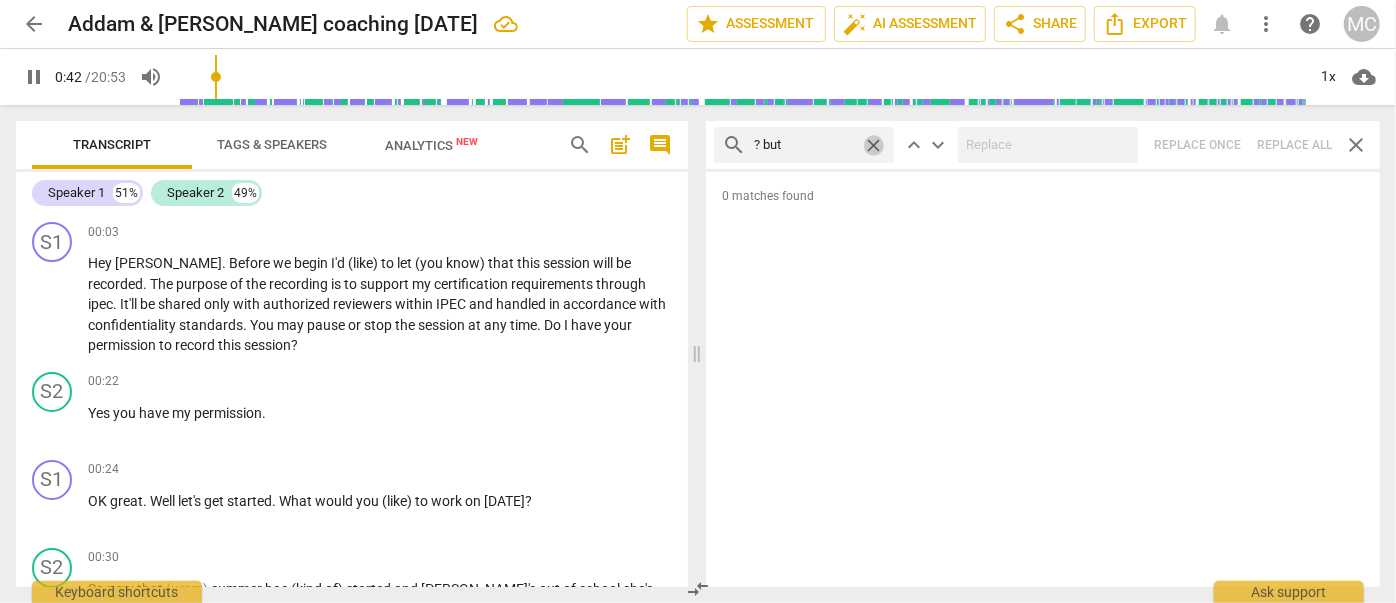 click on "close" at bounding box center [873, 145] 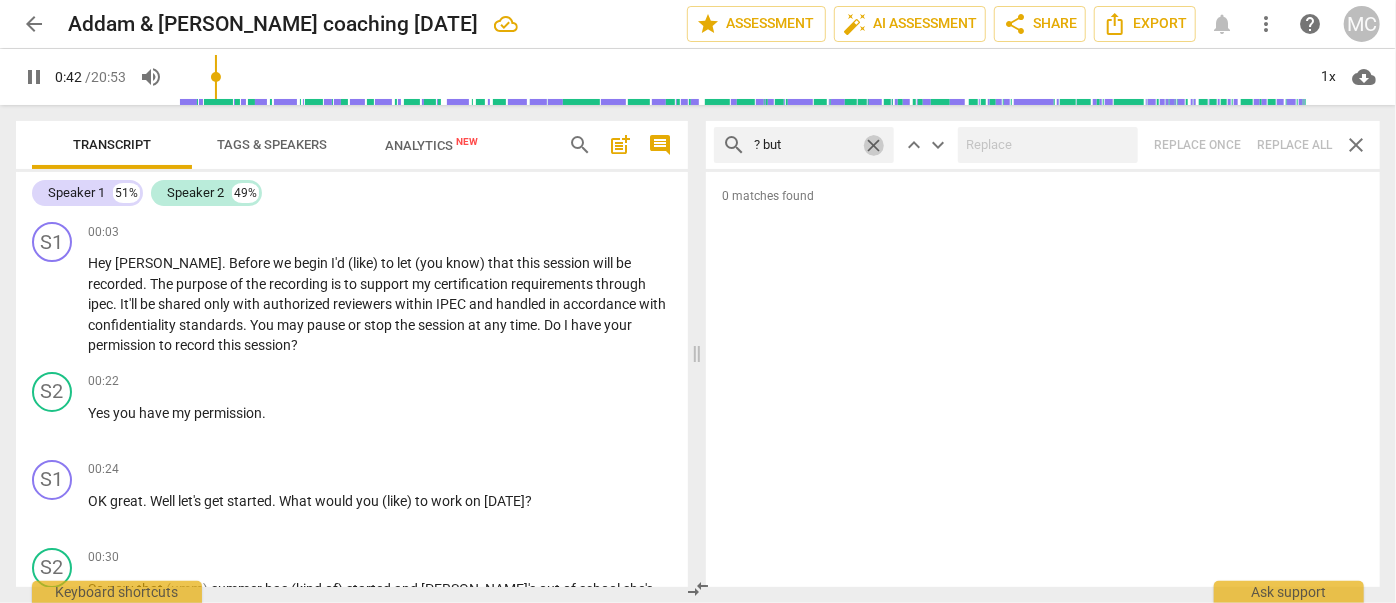 type 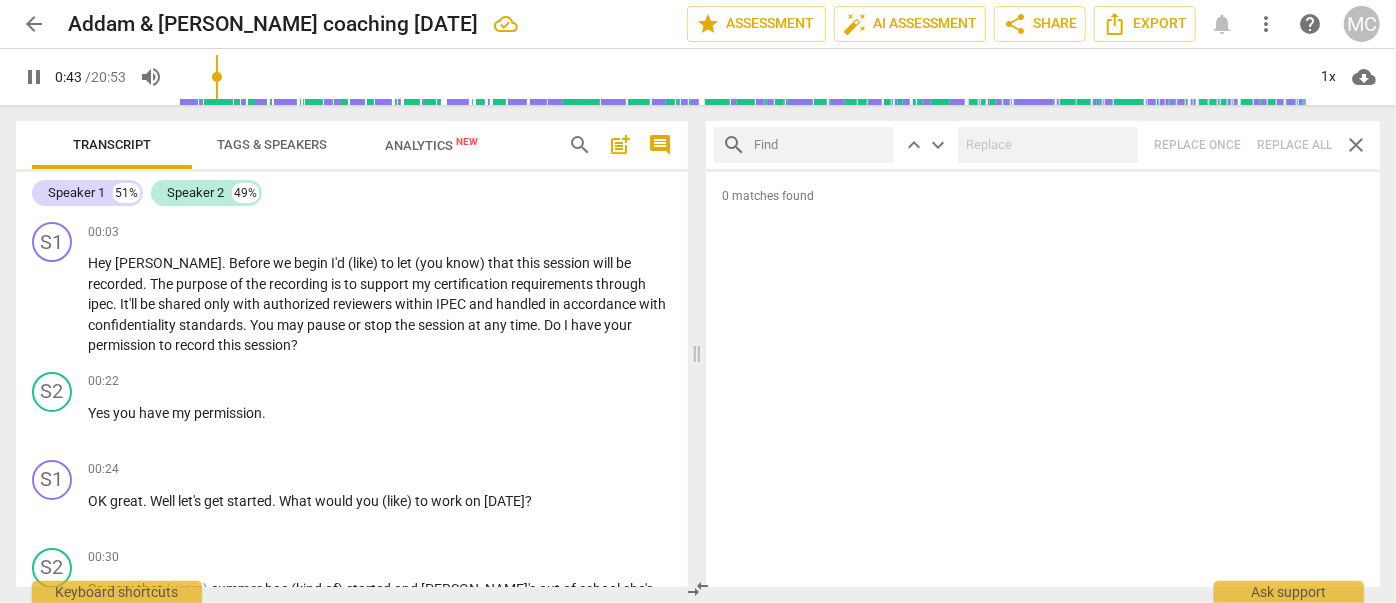 click at bounding box center [820, 145] 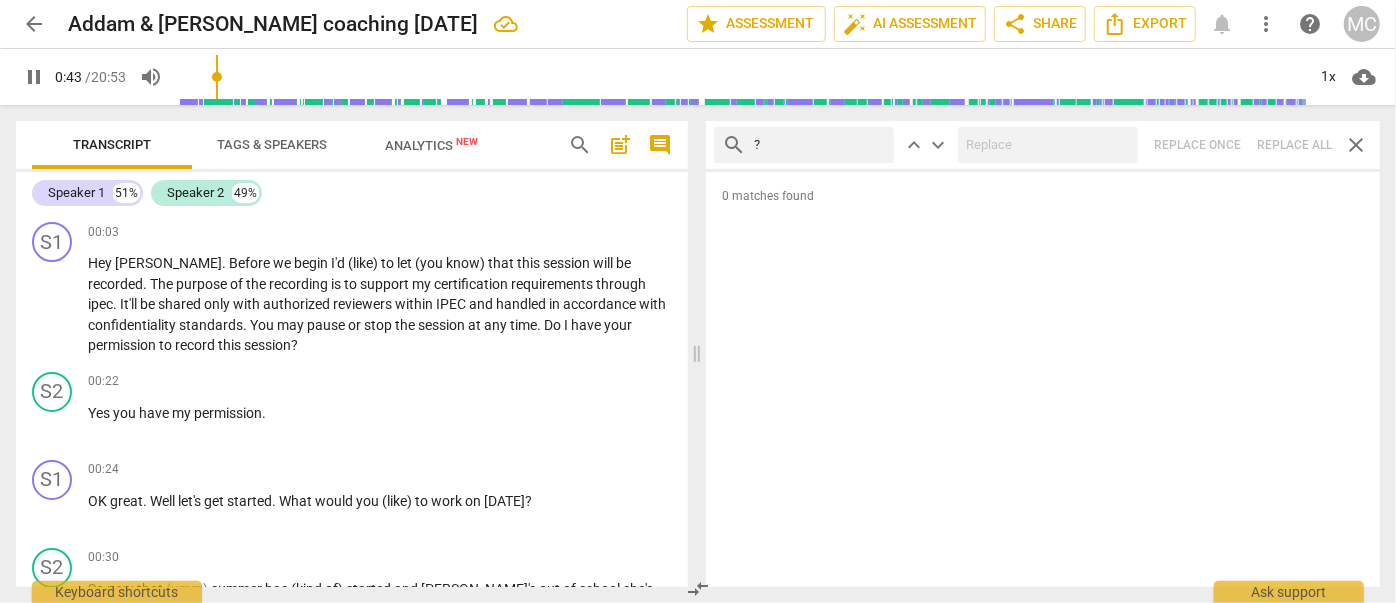 type on "44" 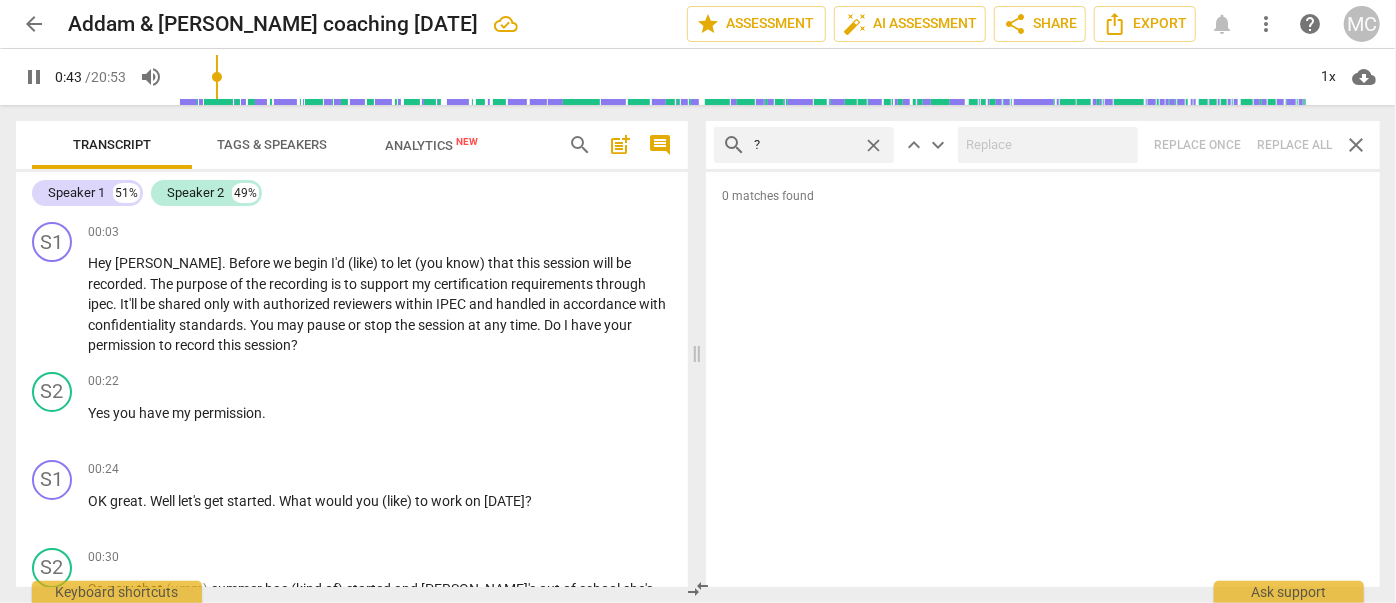 type on "?" 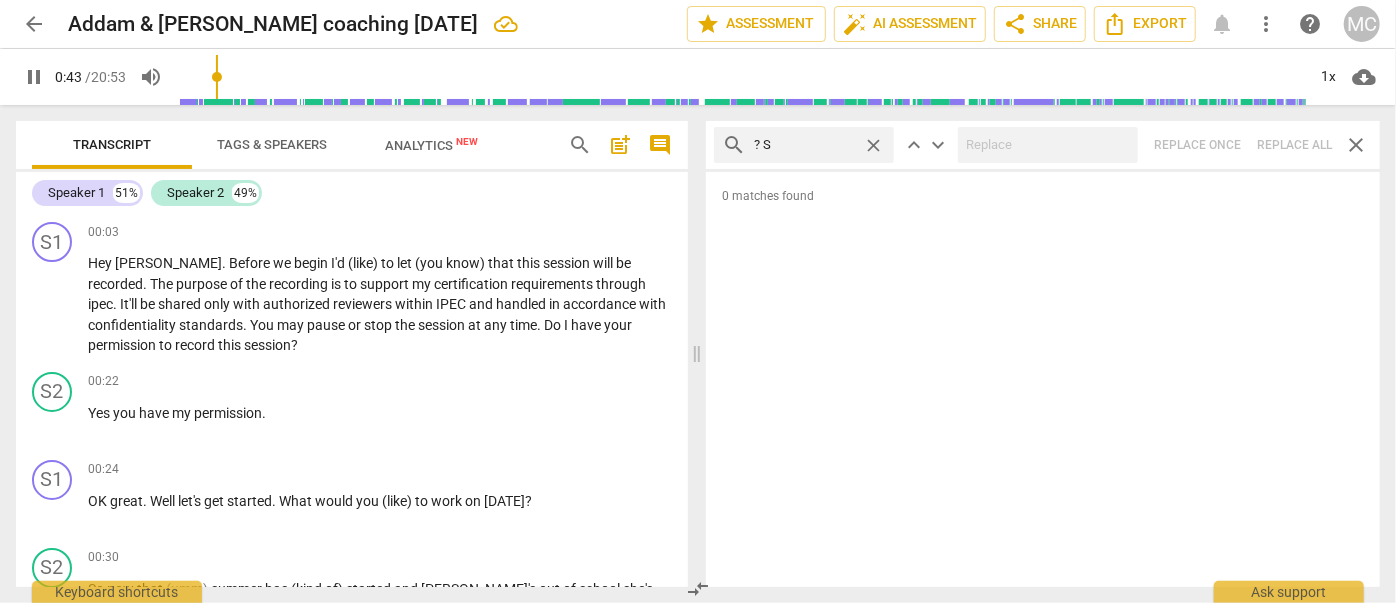 type on "? So" 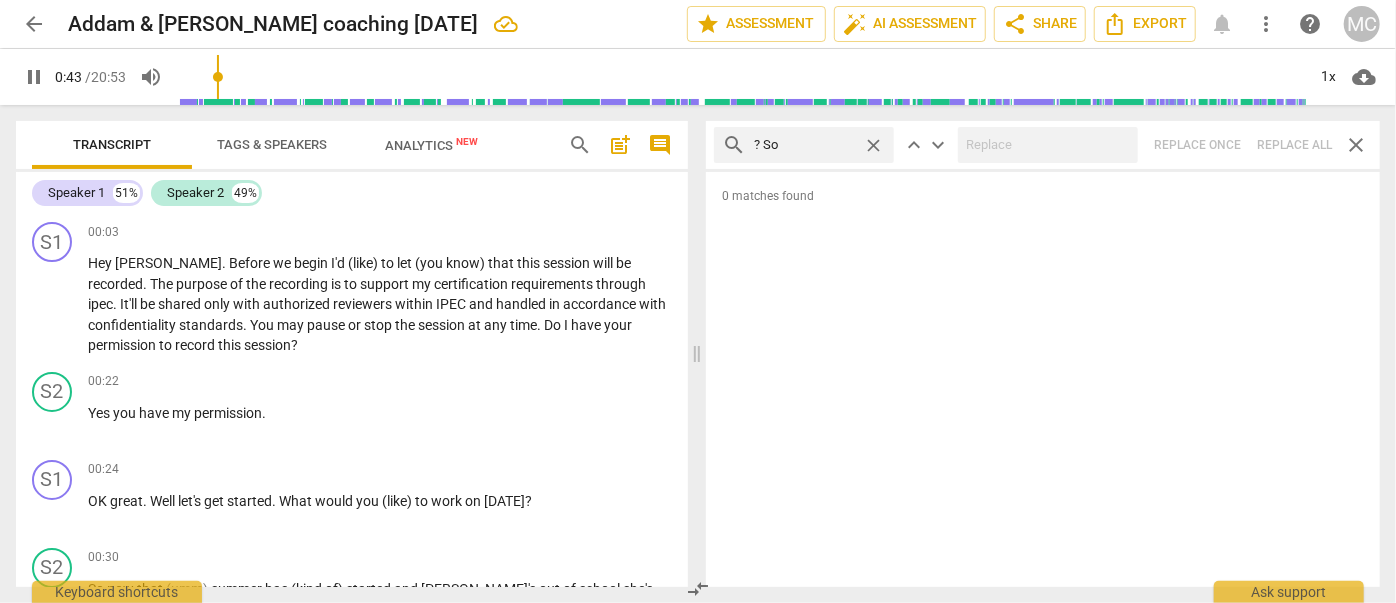 type on "44" 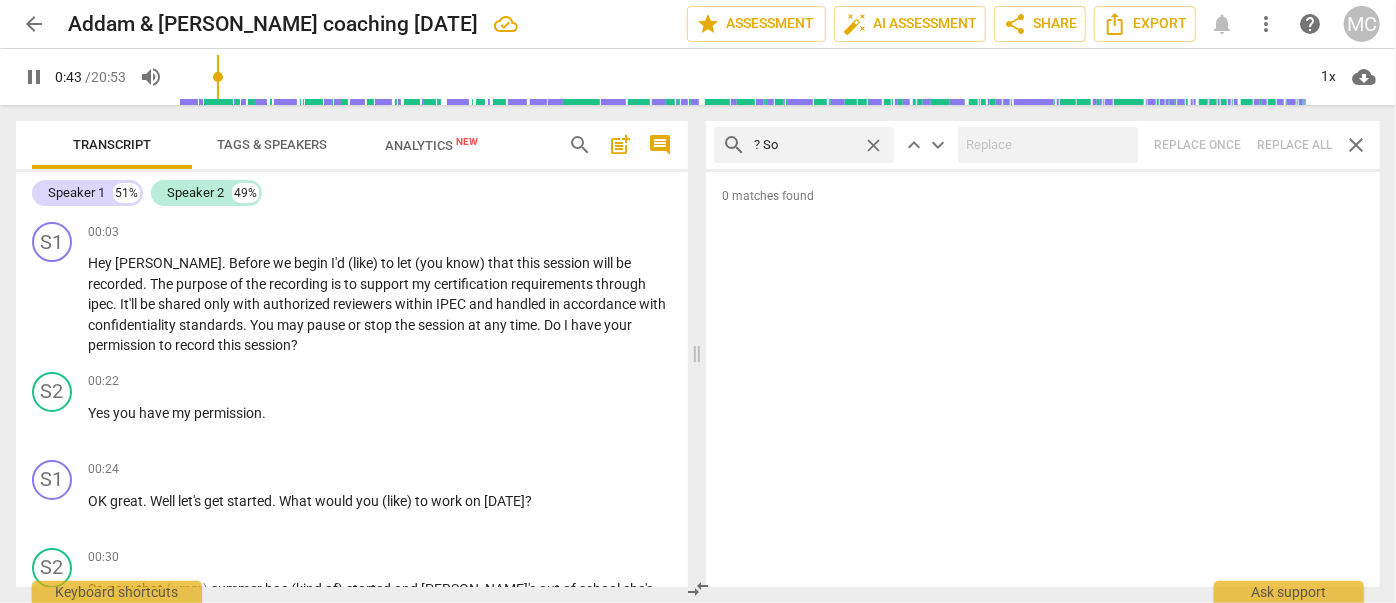 type on "? So" 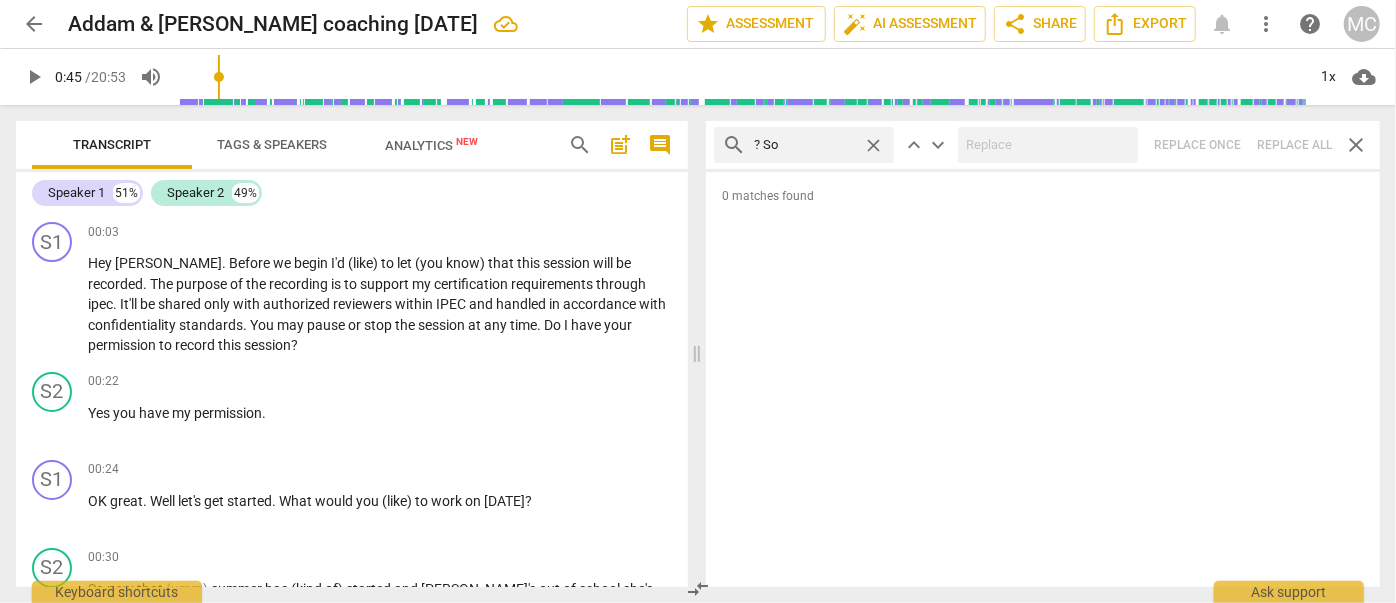type on "46" 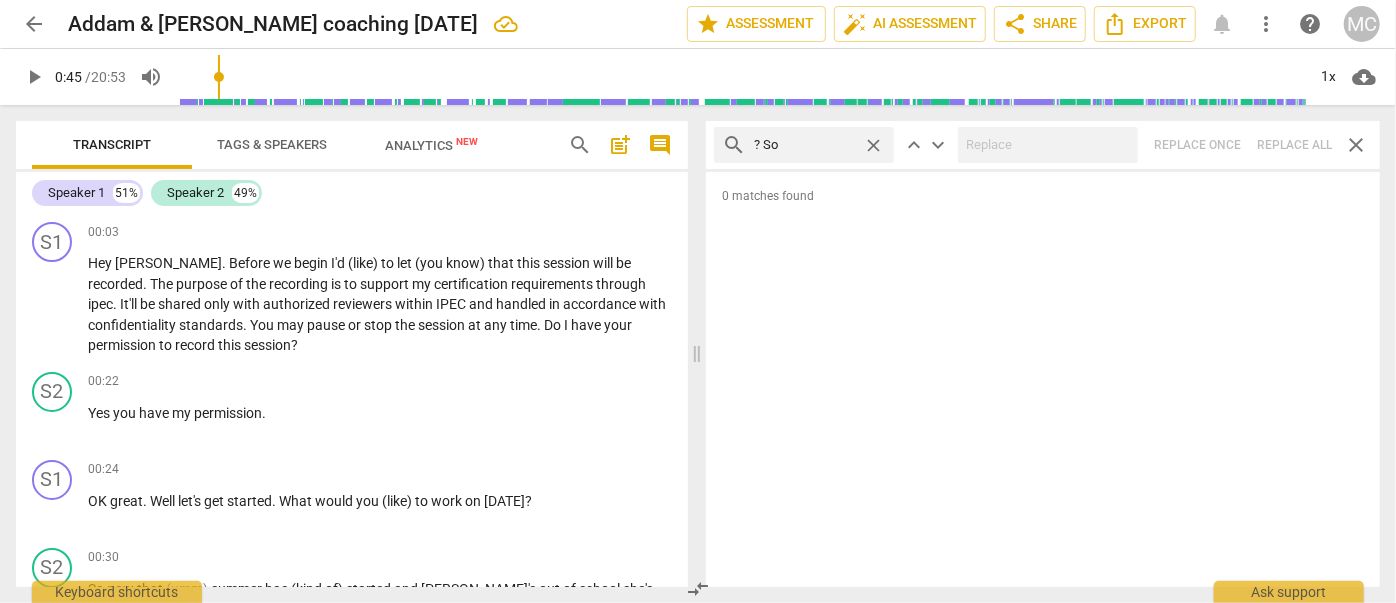 click on "search ? So close keyboard_arrow_up keyboard_arrow_down Replace once Replace all close" at bounding box center [1043, 145] 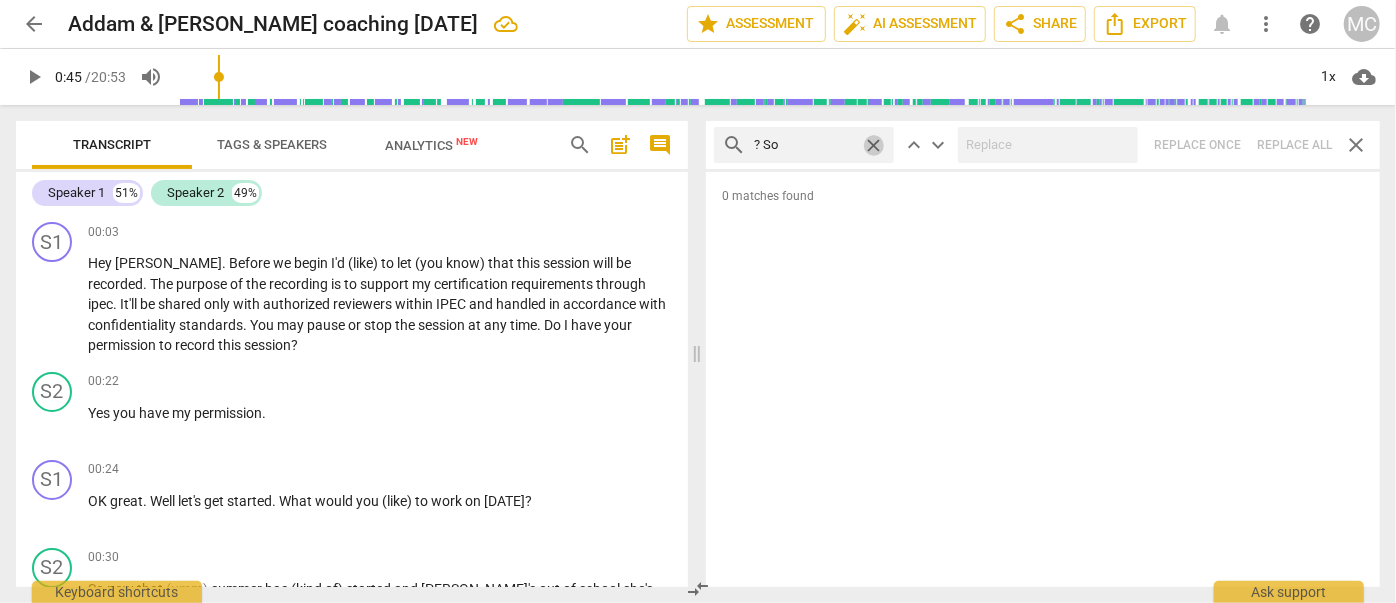 click on "close" at bounding box center (873, 145) 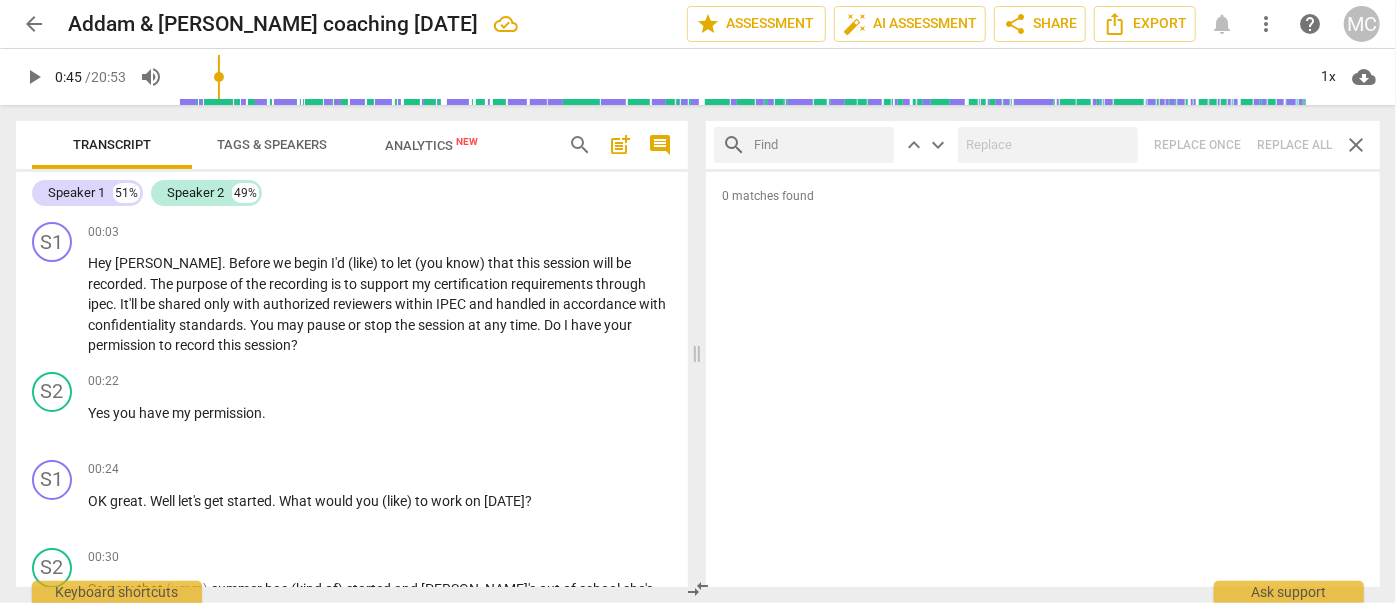click at bounding box center (820, 145) 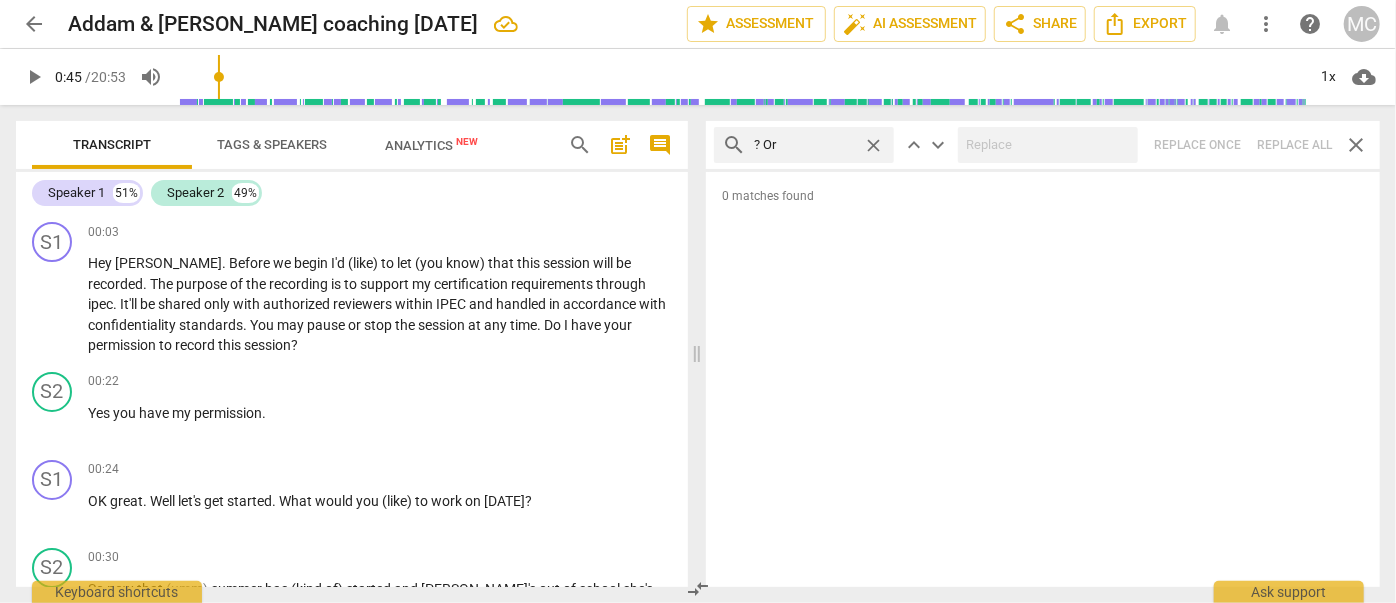 type on "? Or" 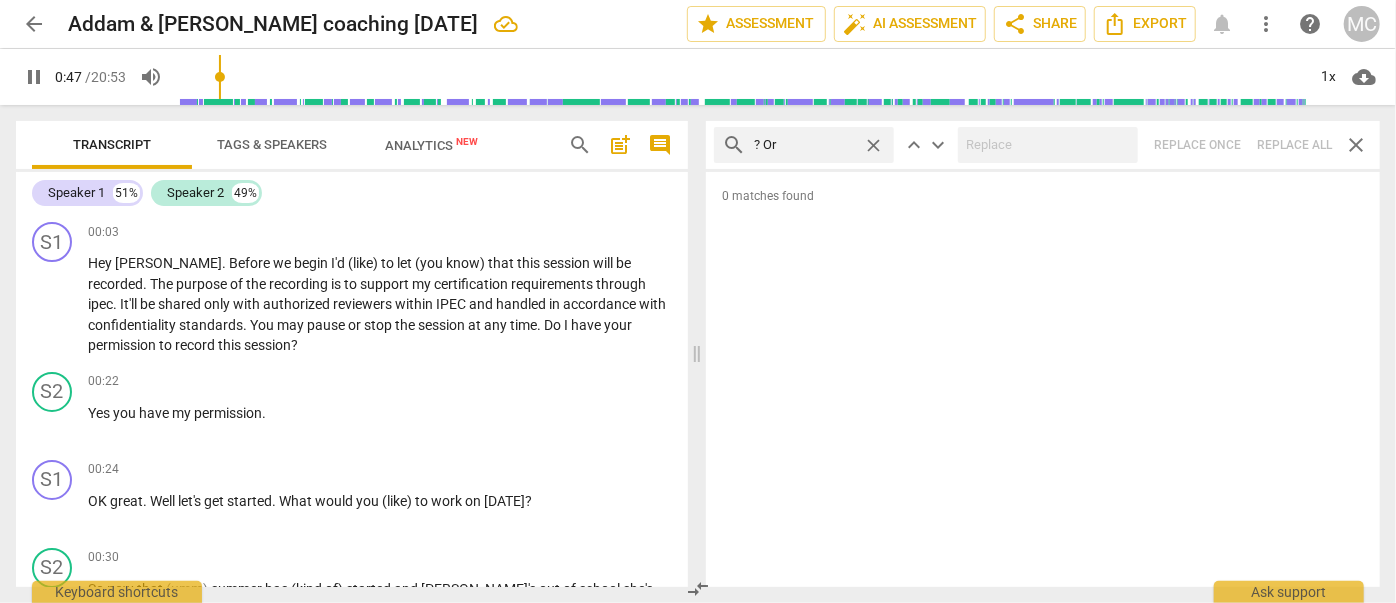 click on "search ? Or close keyboard_arrow_up keyboard_arrow_down Replace once Replace all close" at bounding box center [1043, 145] 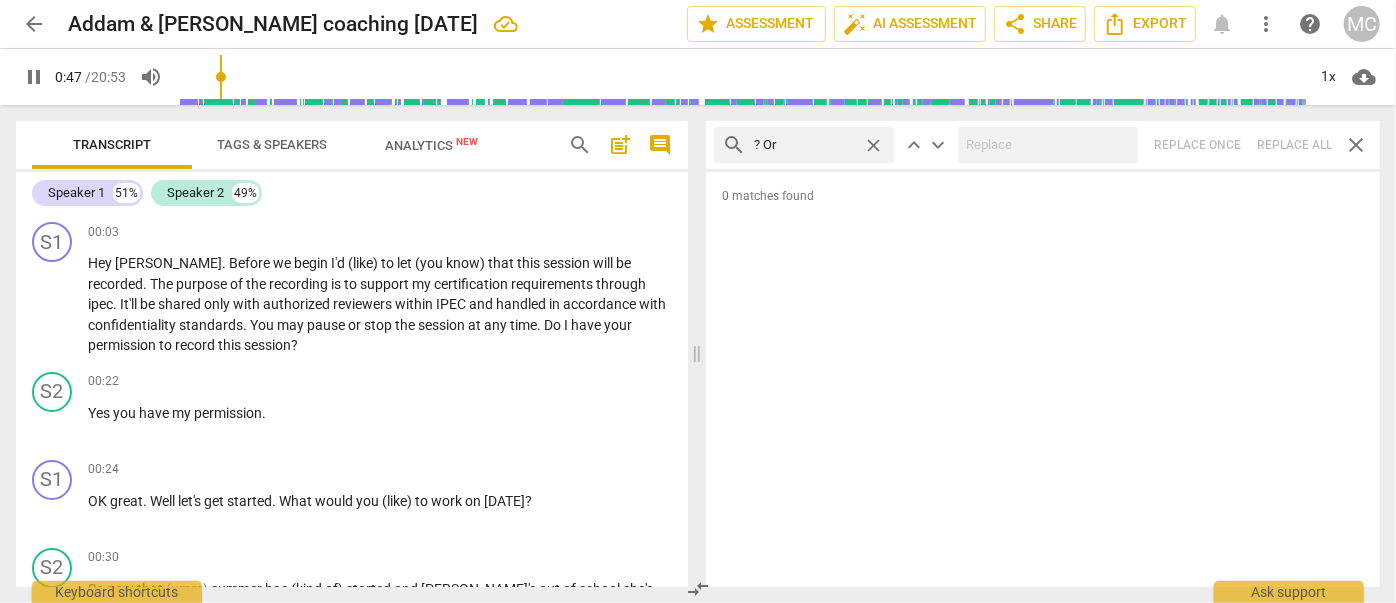 type on "48" 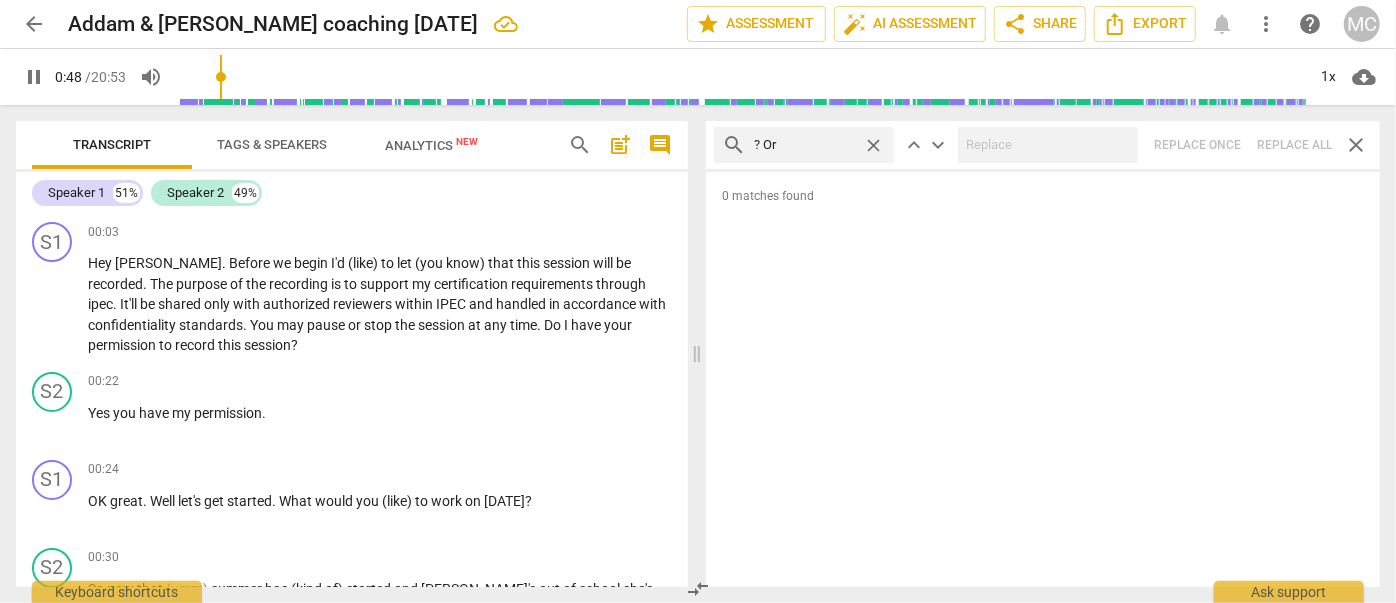 click on "close" at bounding box center [873, 145] 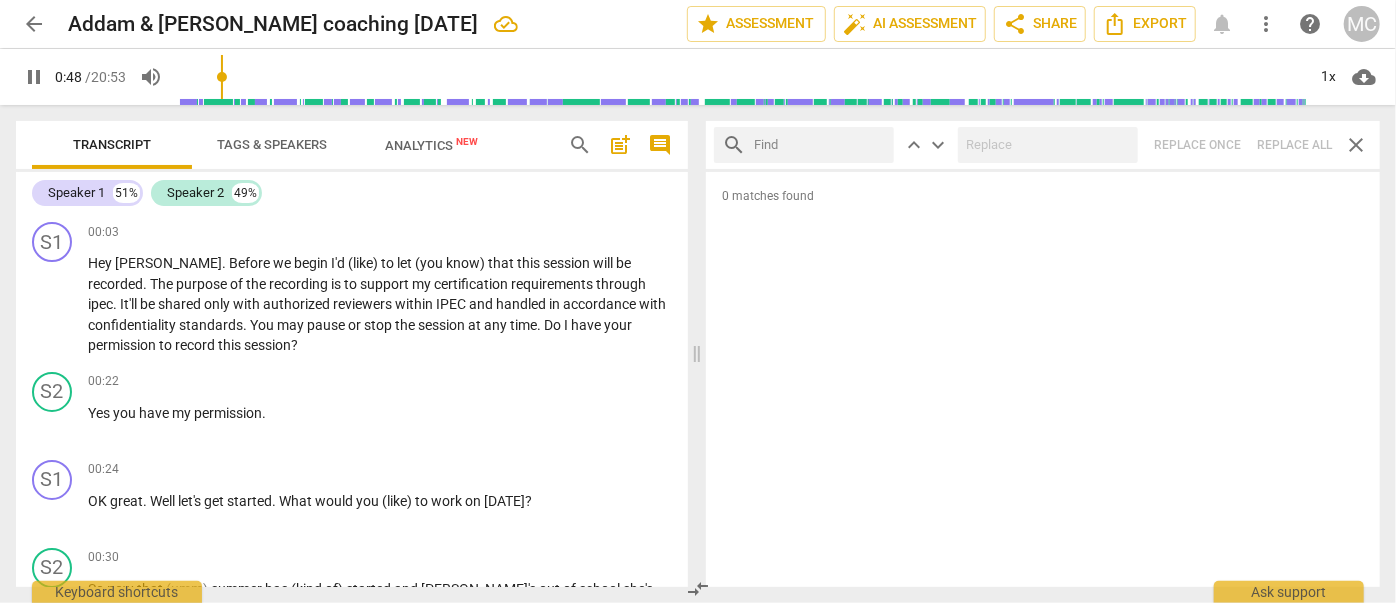 click at bounding box center (820, 145) 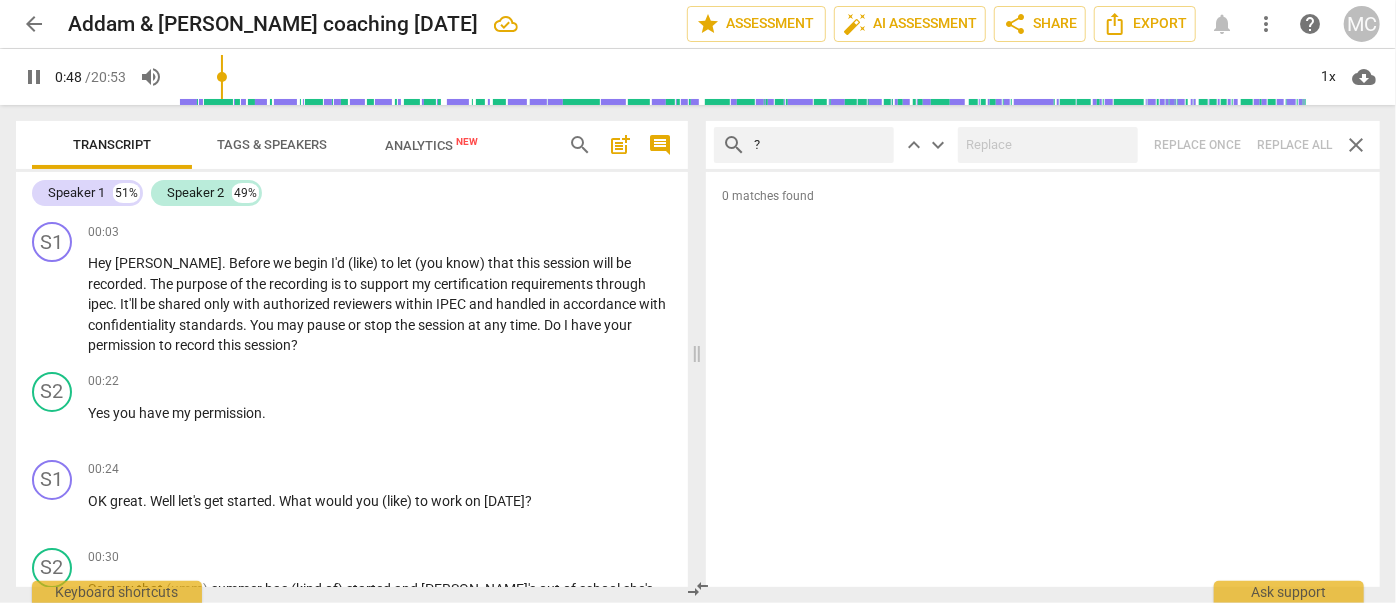 type on "? B" 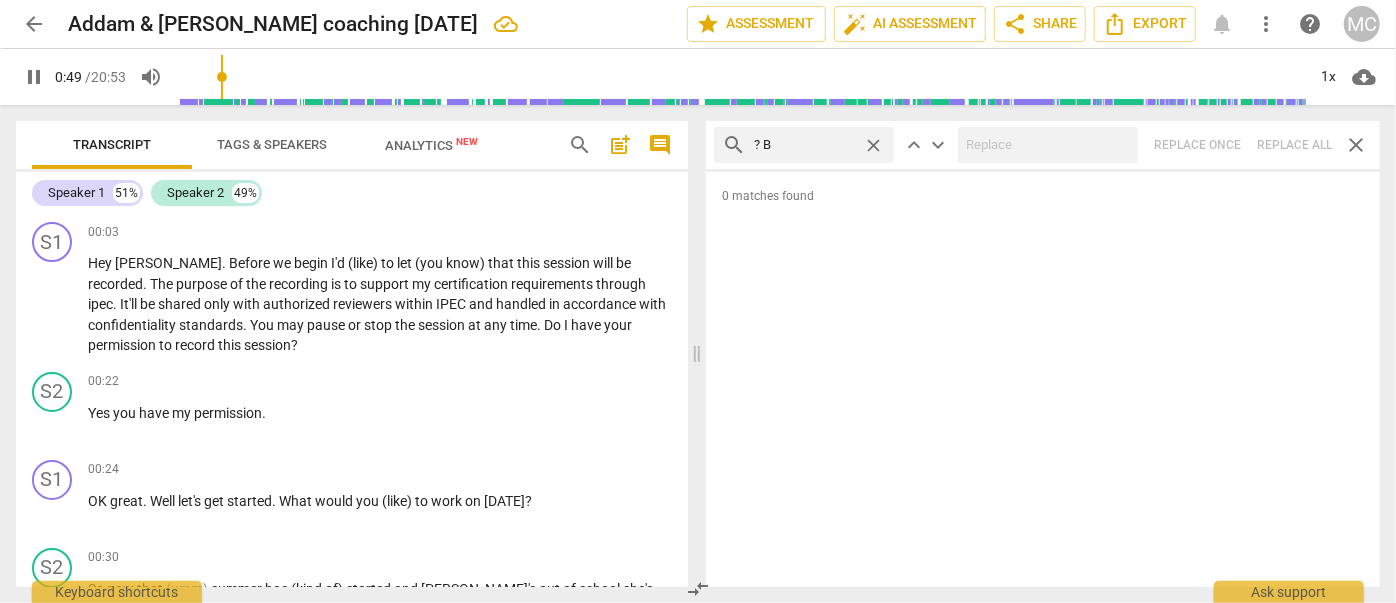 type on "50" 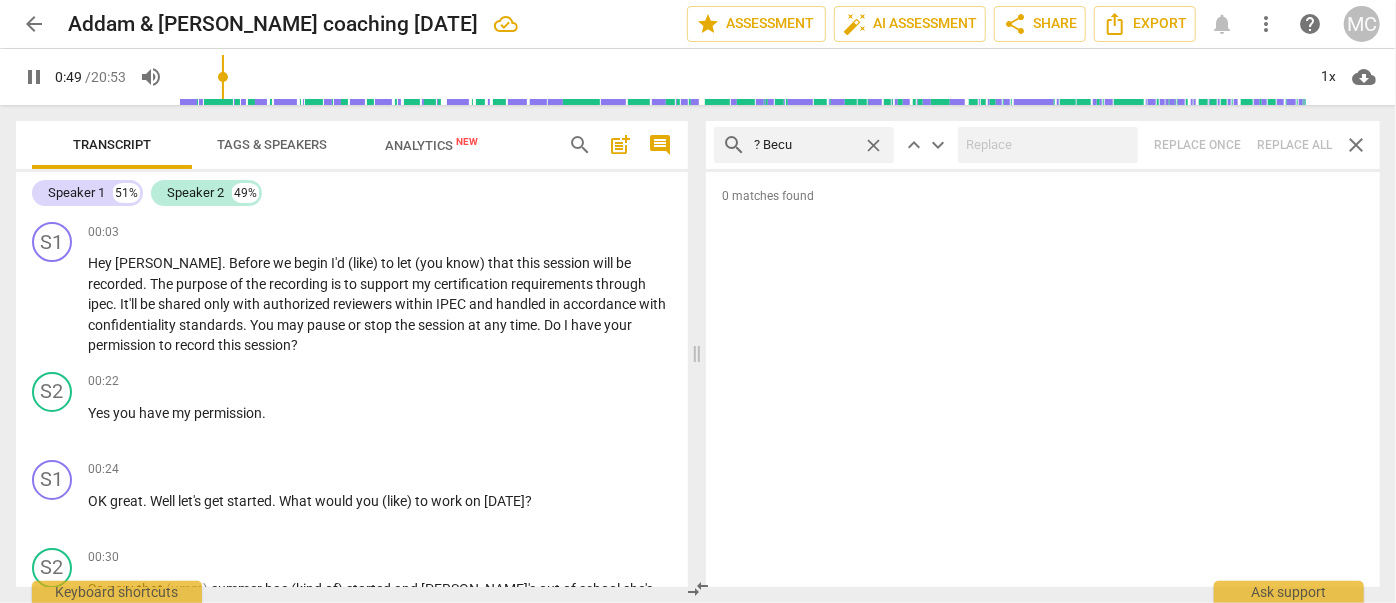 type on "? Becua" 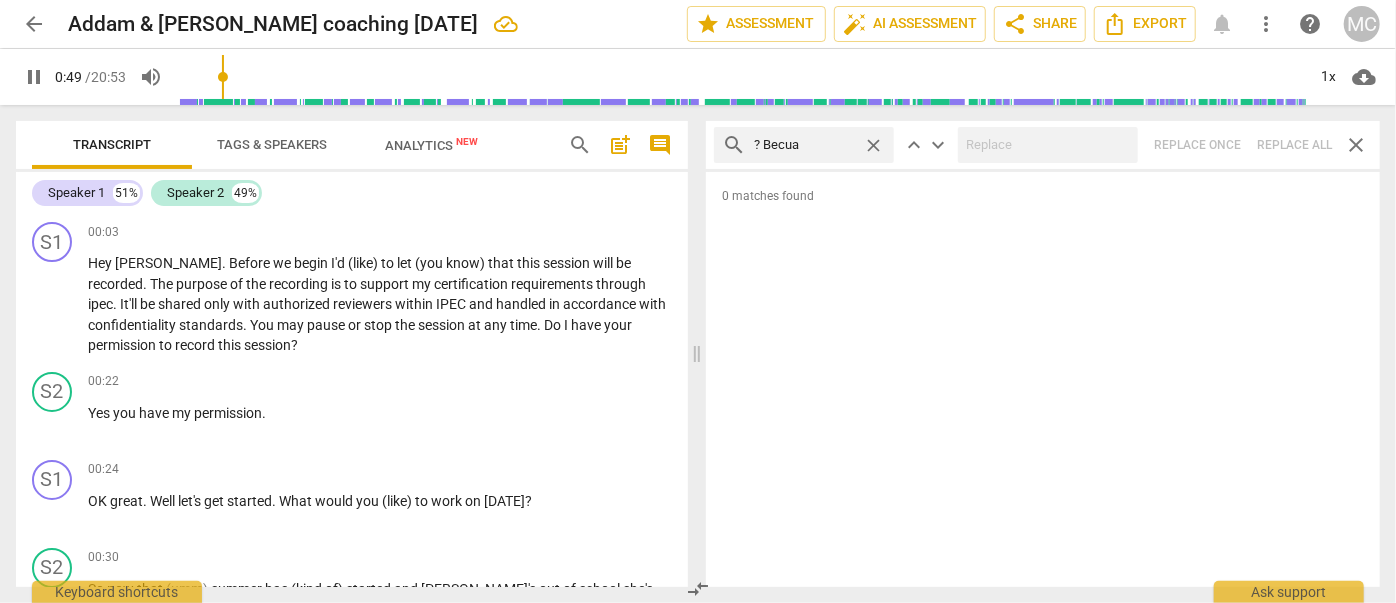 type on "50" 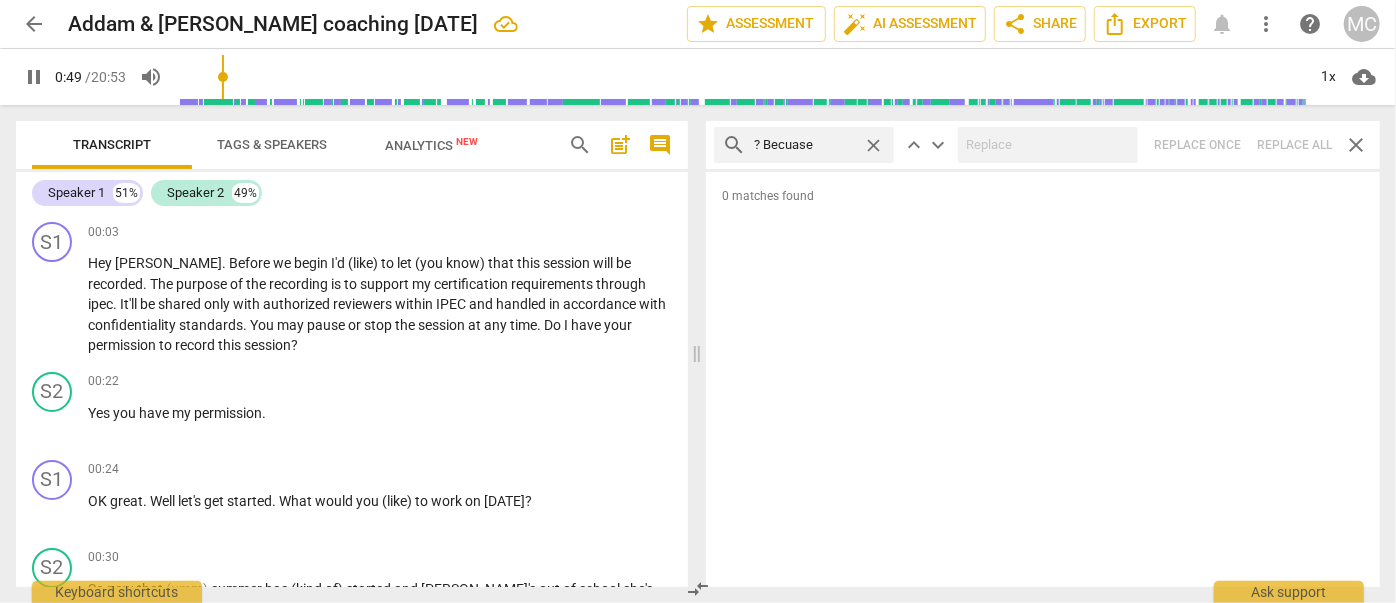 type on "? Becuase" 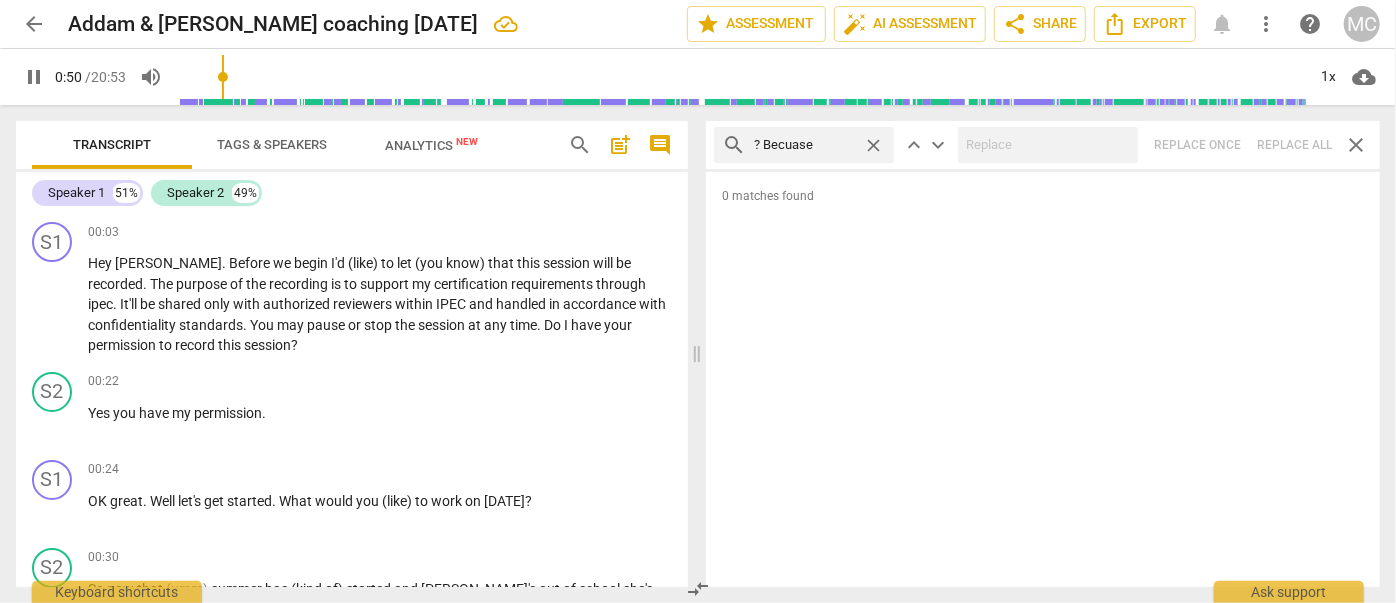 type on "50" 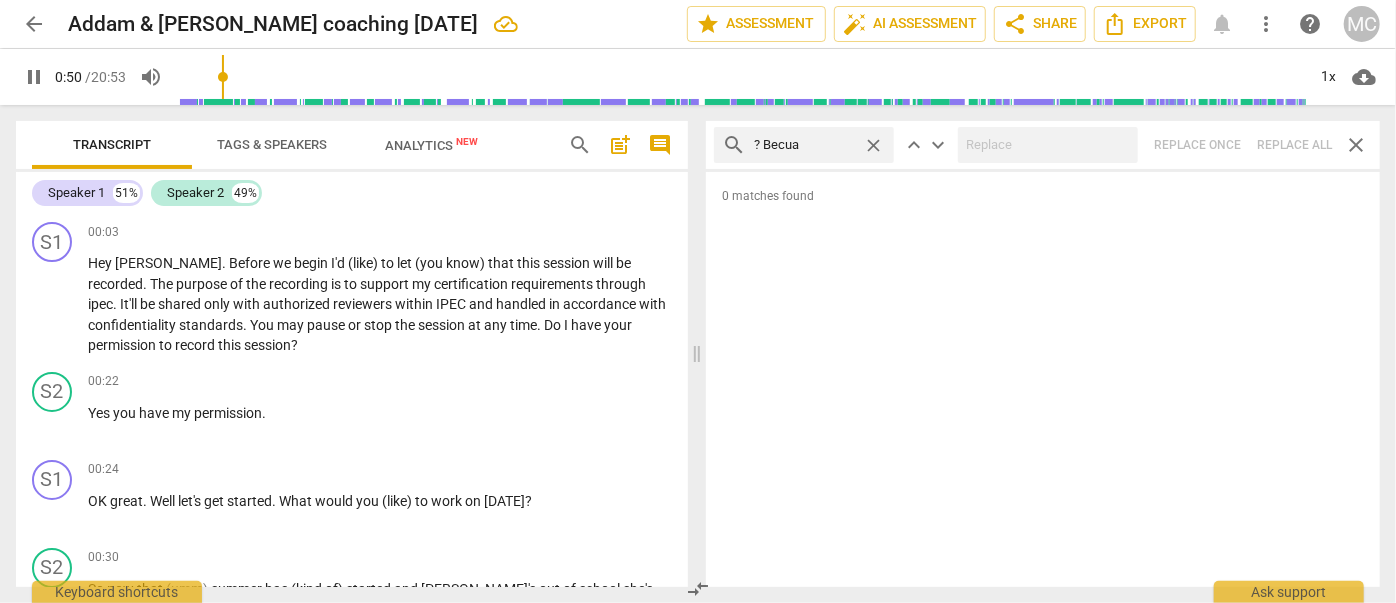 type on "? Becu" 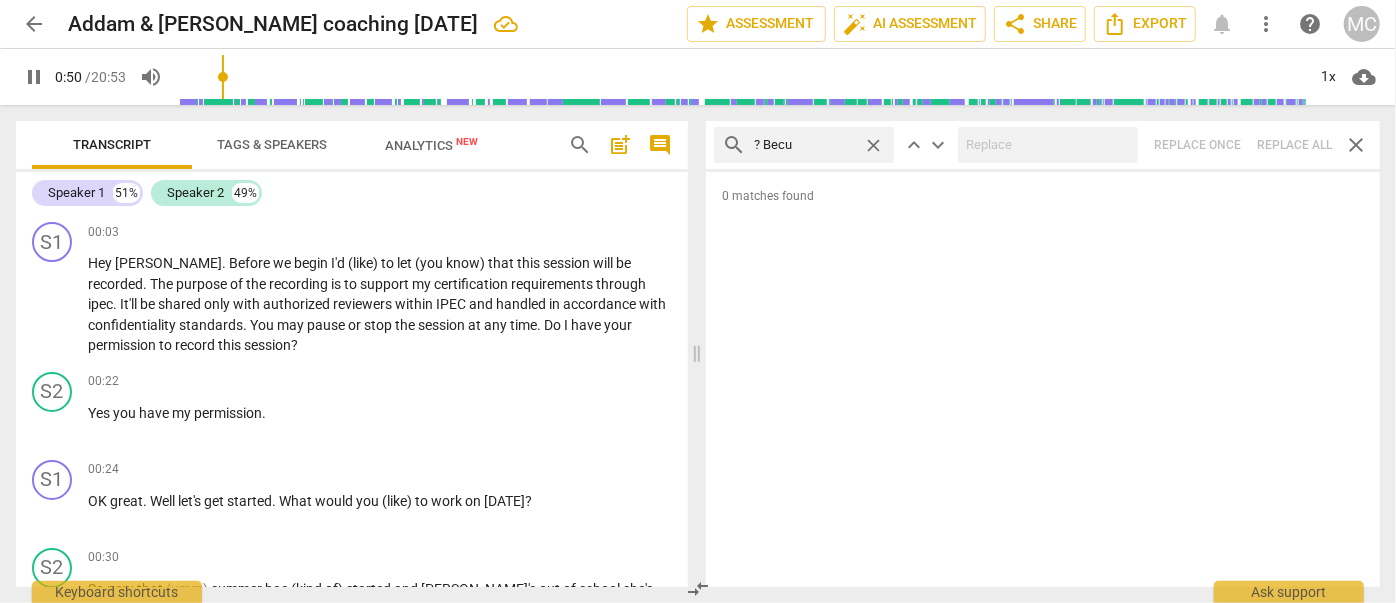type on "51" 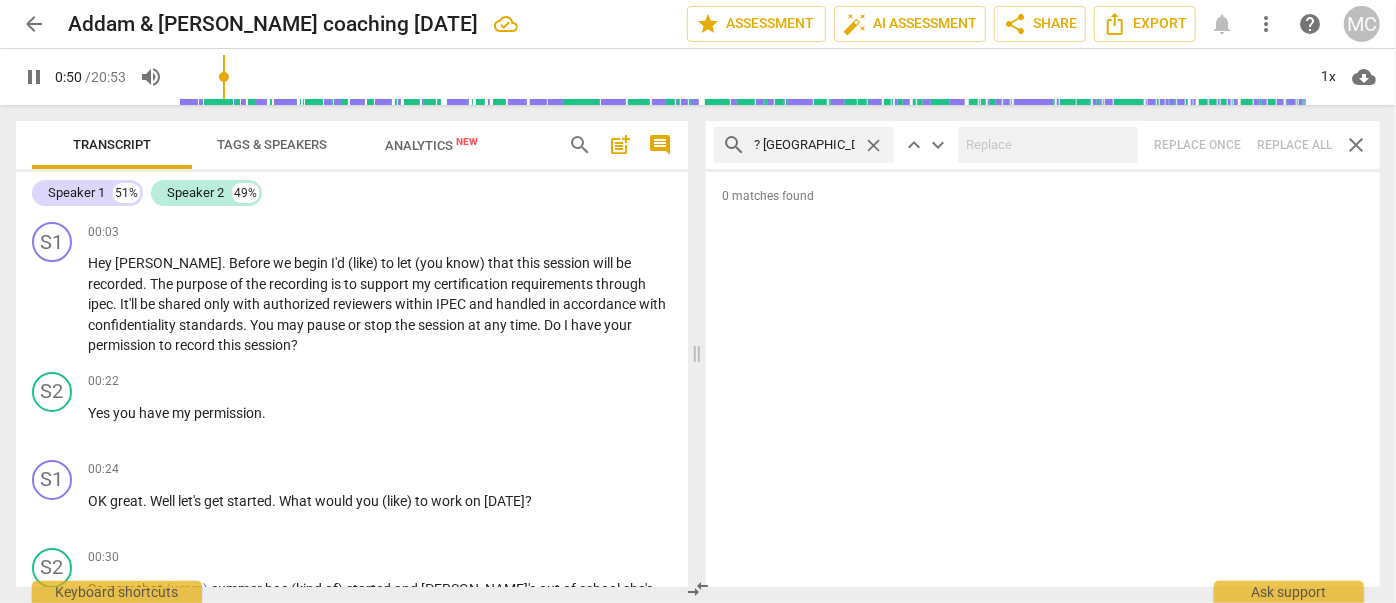 type on "? Becaus" 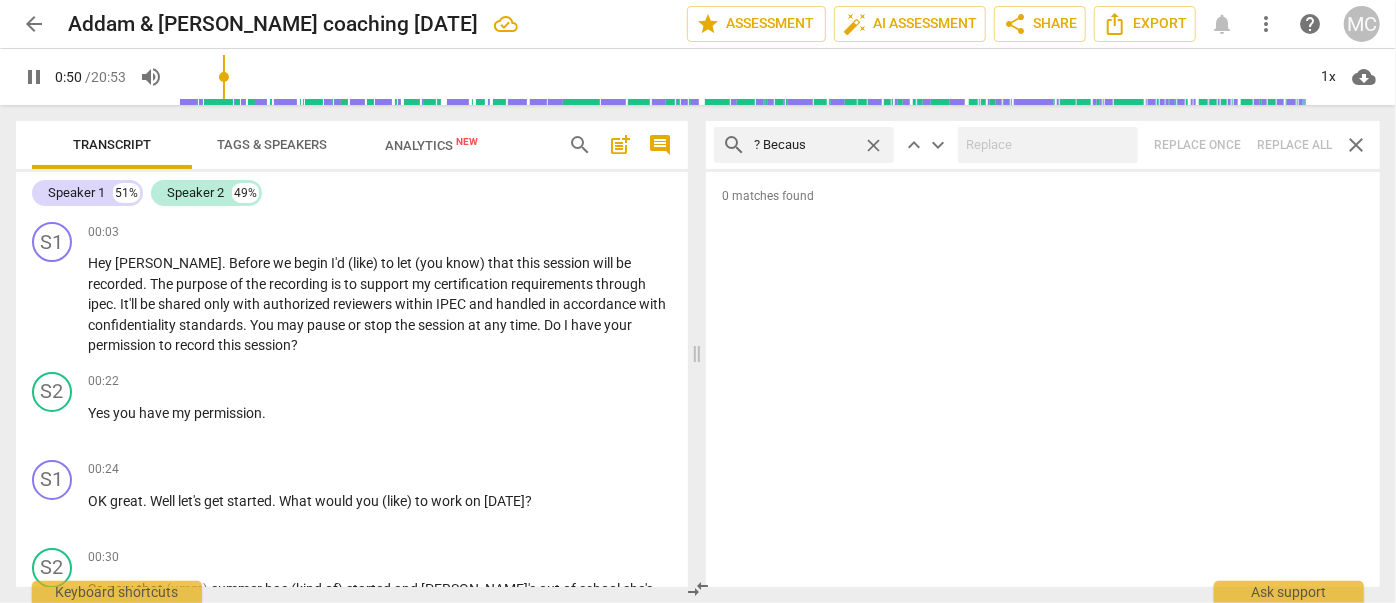 type on "51" 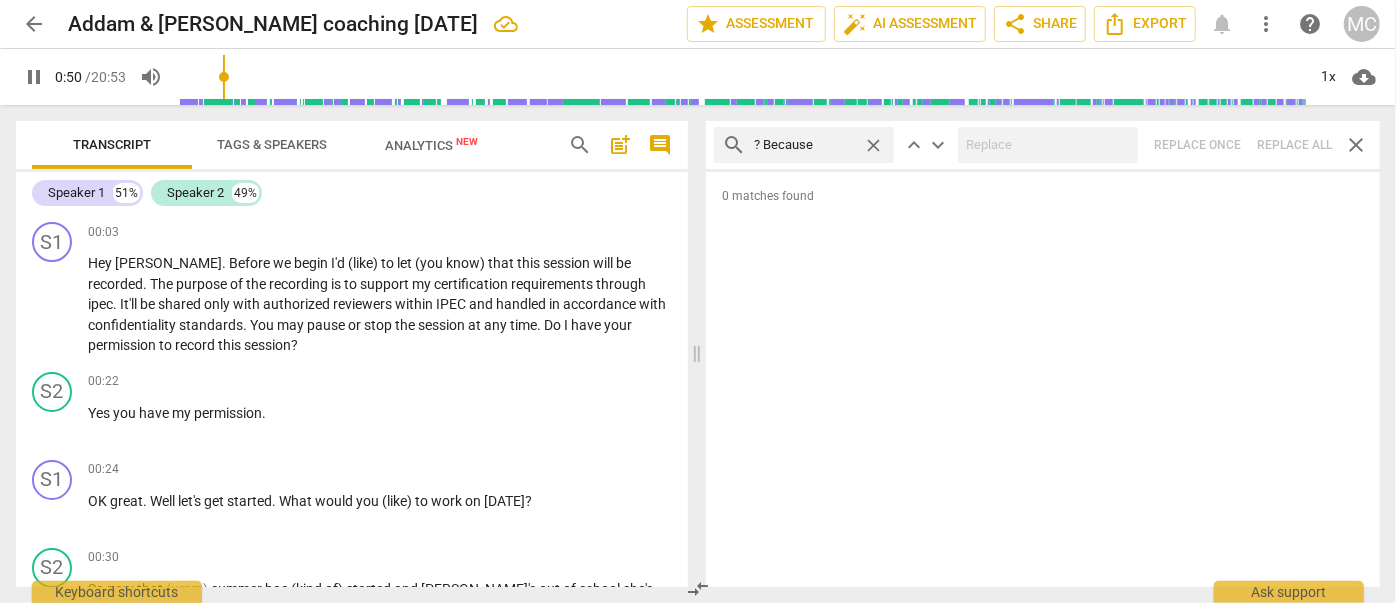 type on "? Because" 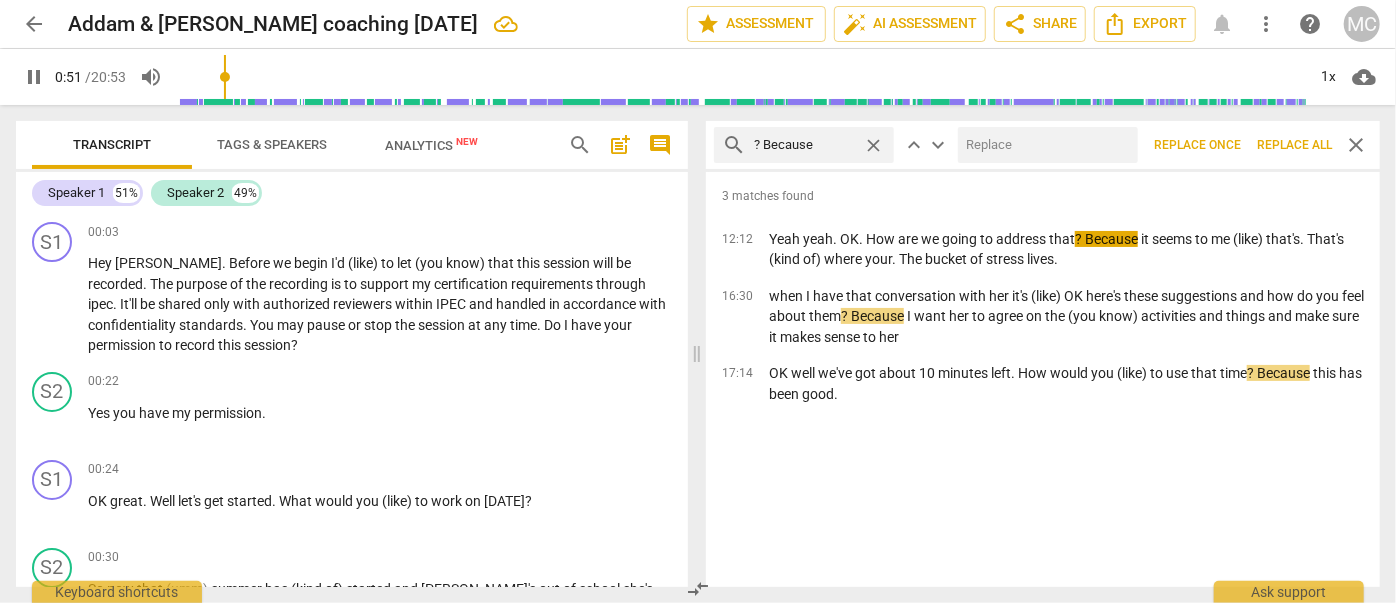 click at bounding box center [1044, 145] 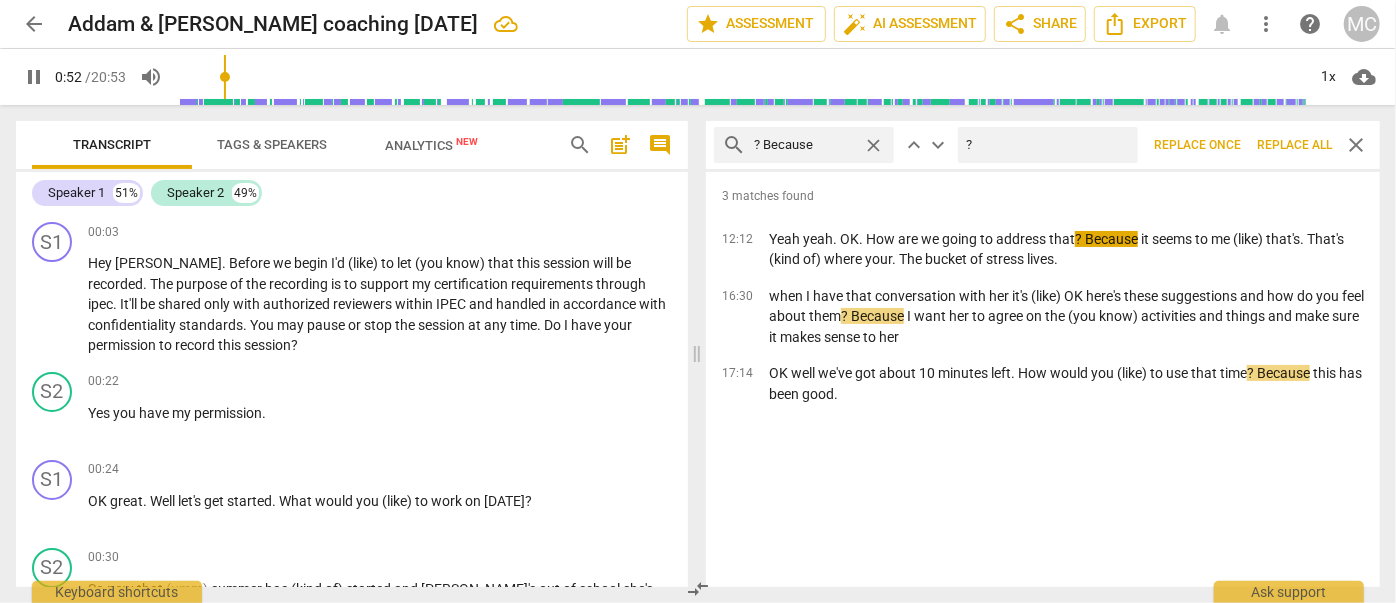 type on "?" 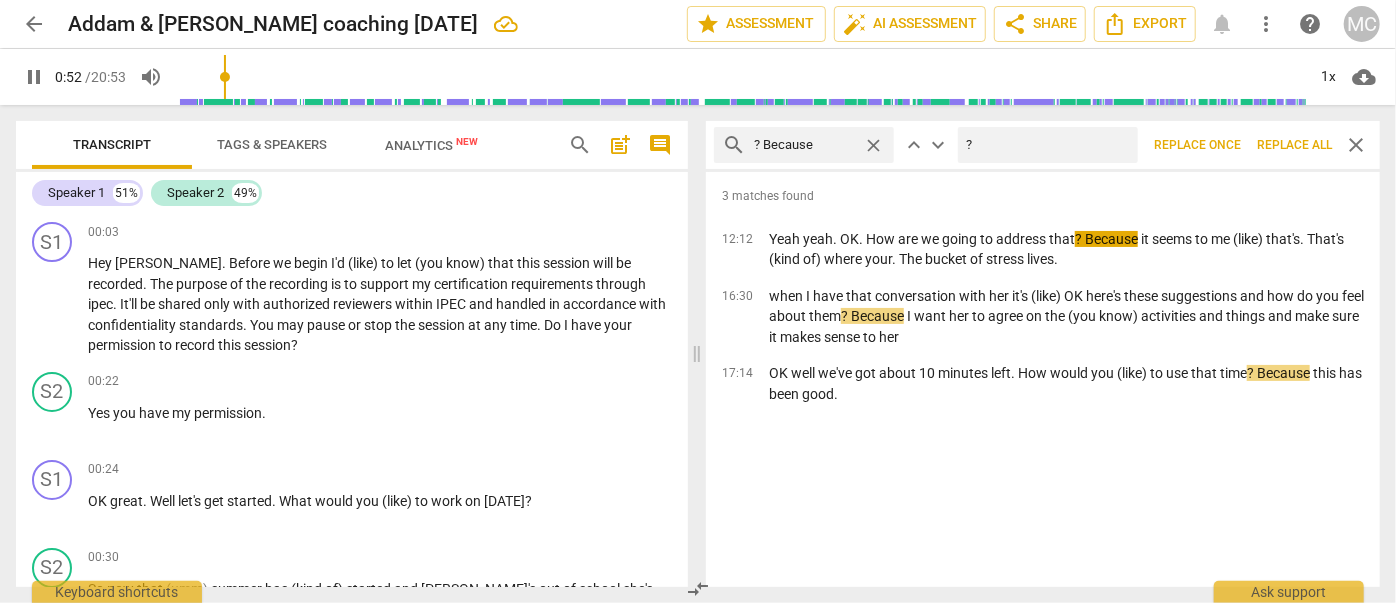 type on "52" 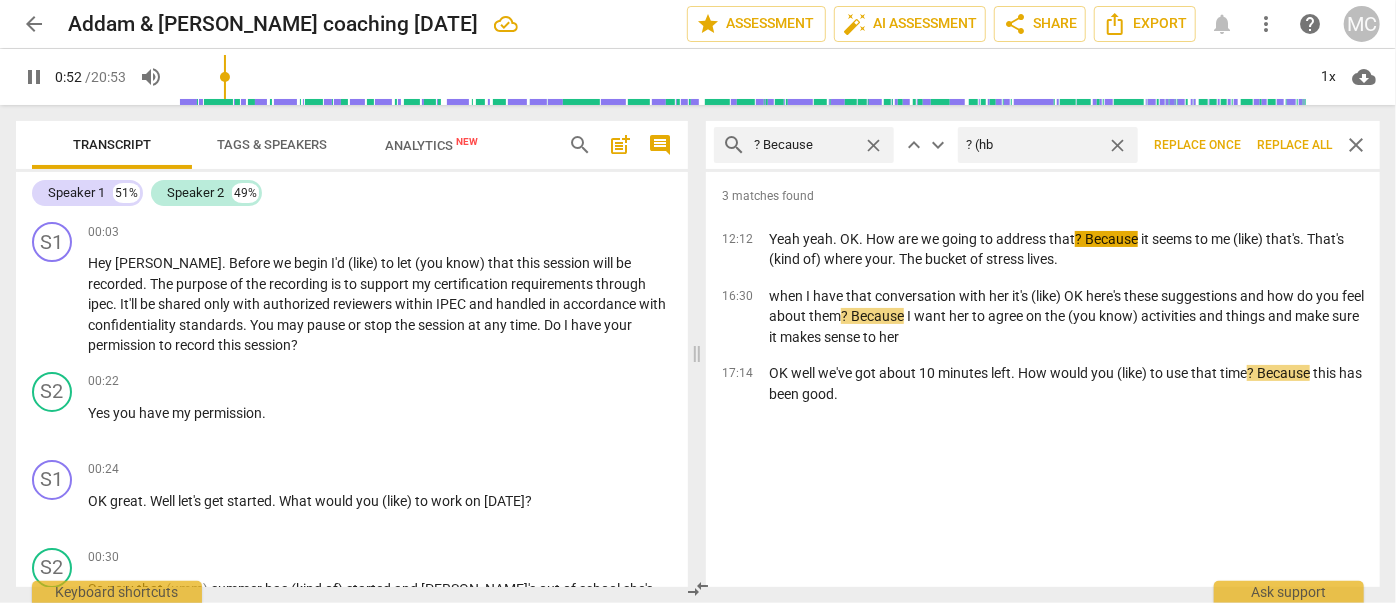 type on "? (hbe" 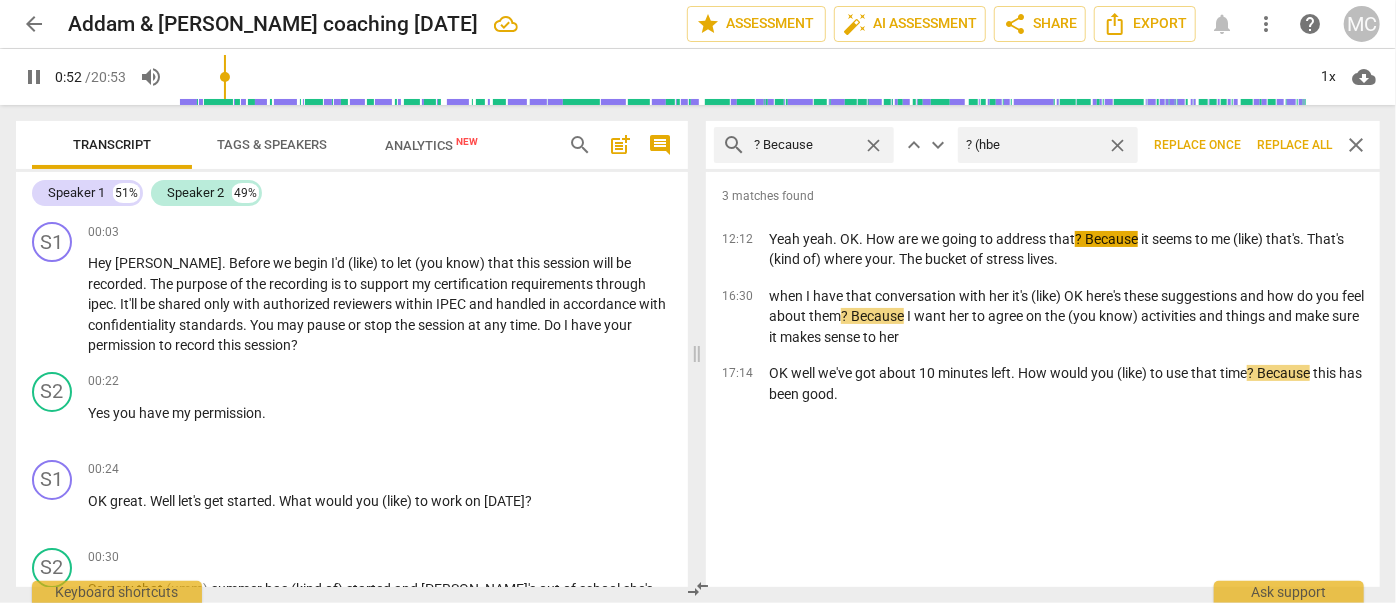 type on "53" 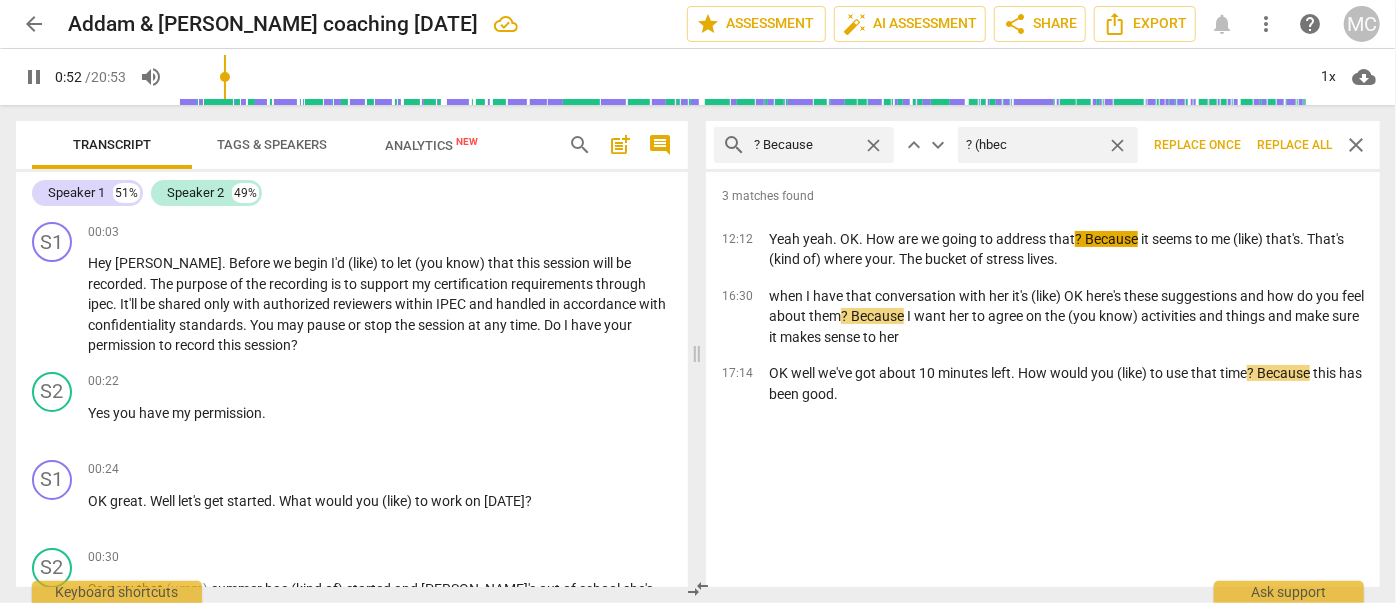 type on "? (hbe" 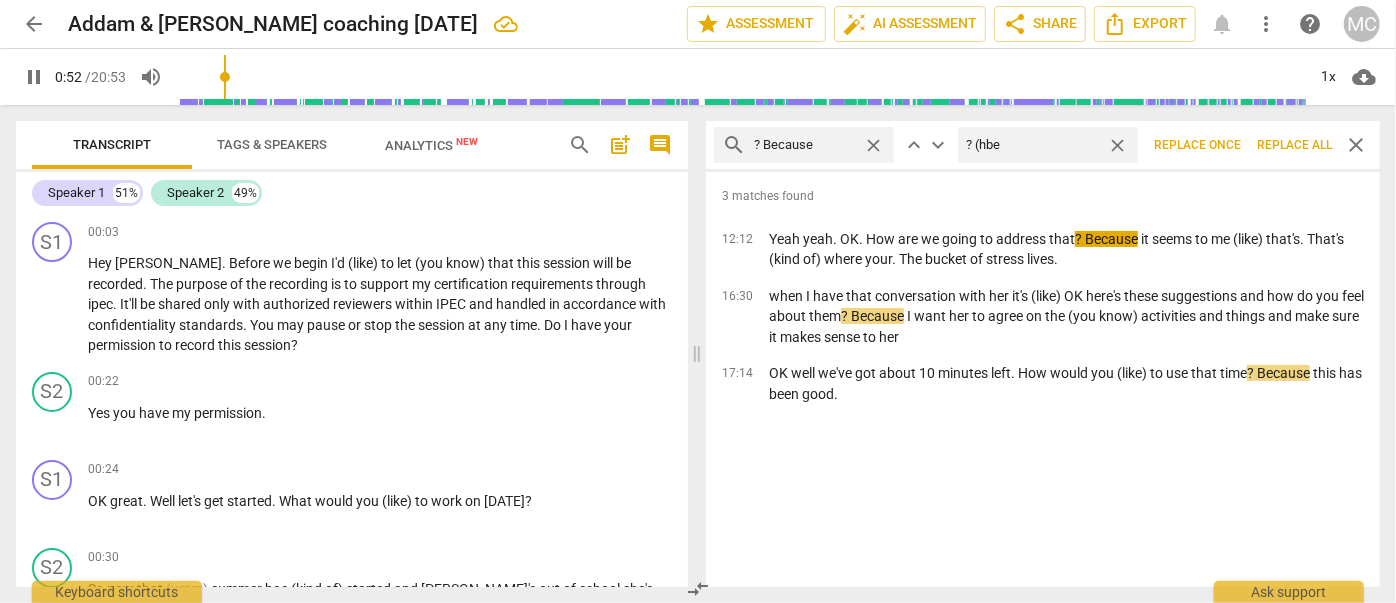 type on "53" 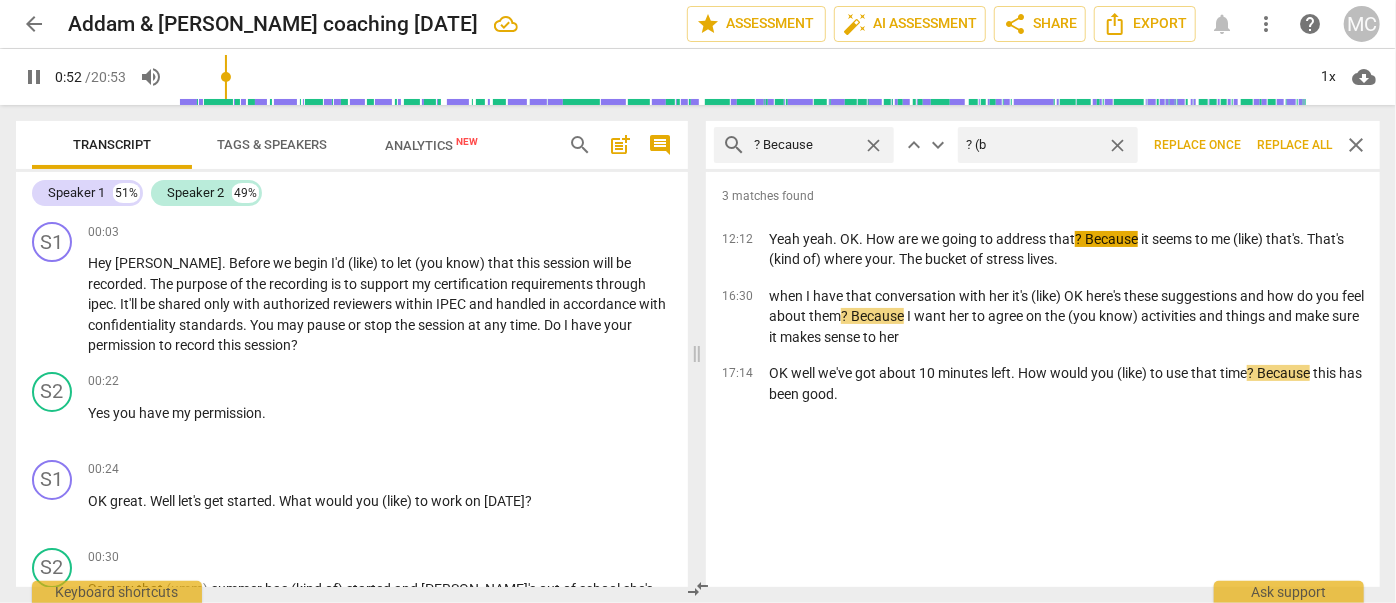 type on "? (be" 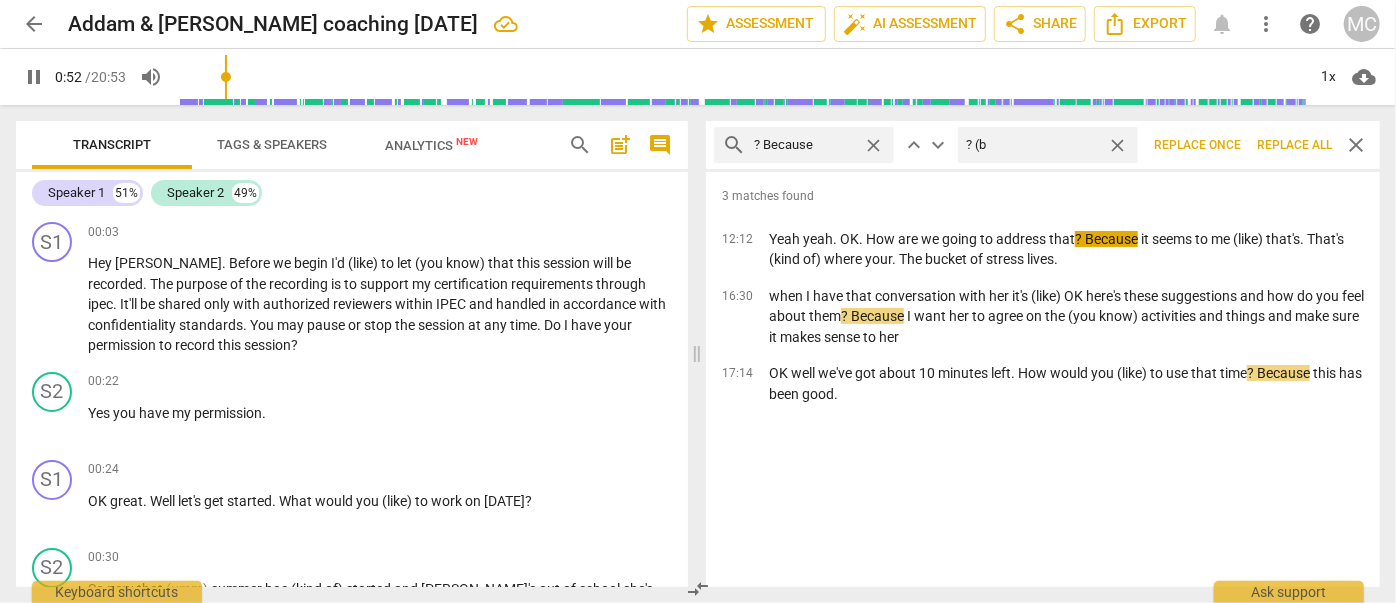 type on "53" 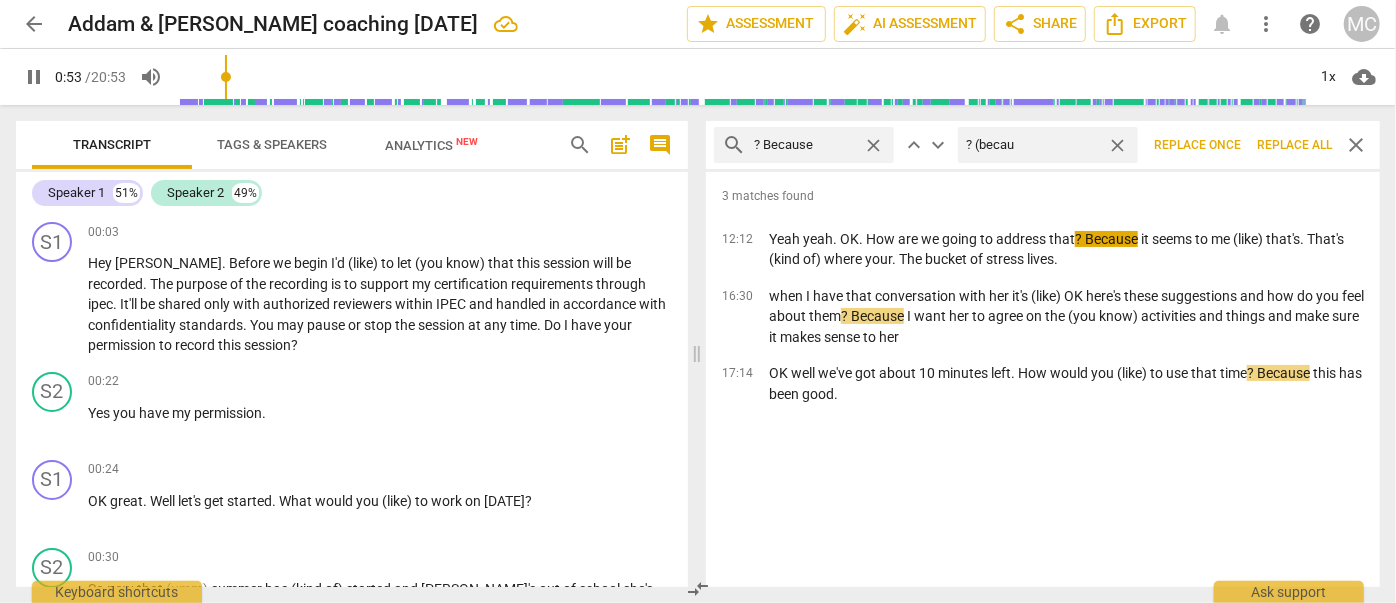 type on "? (becaus" 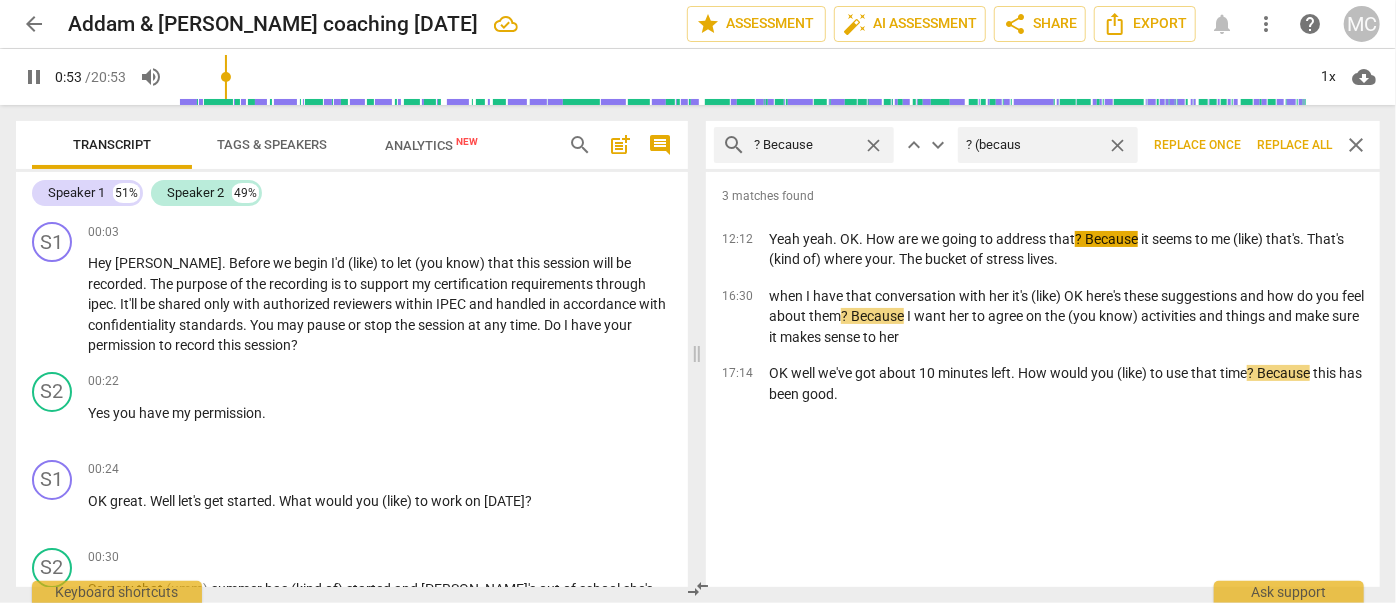 type on "54" 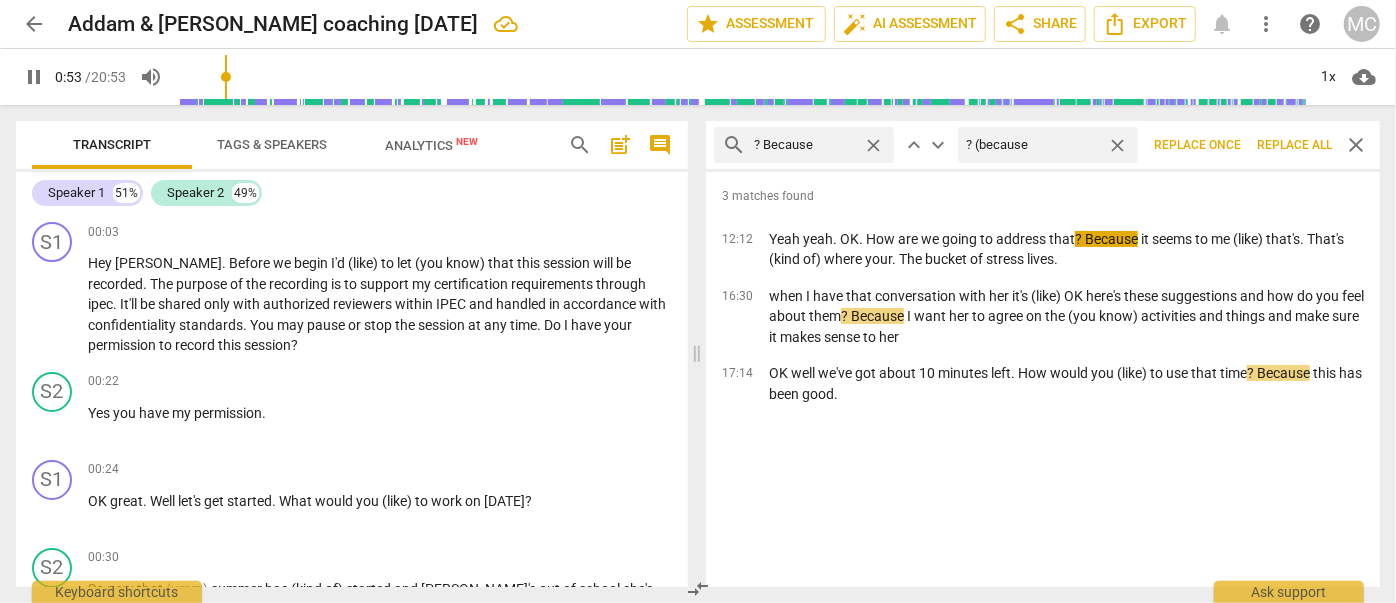type 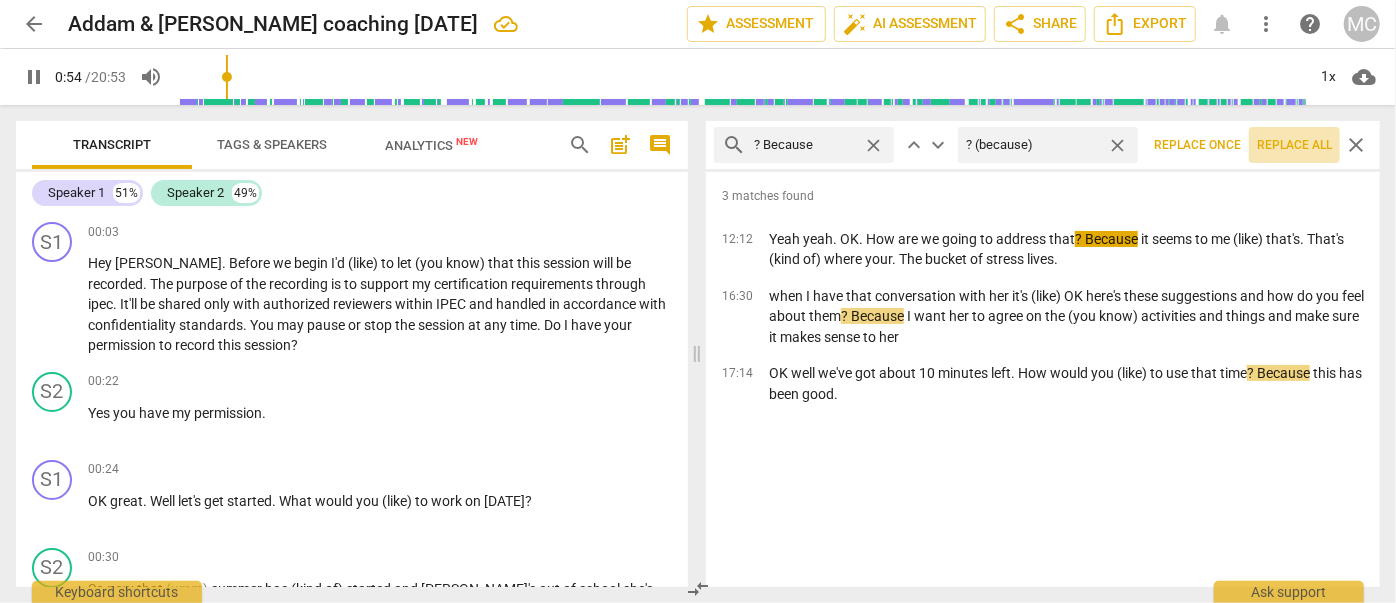 click on "Replace all" at bounding box center [1294, 145] 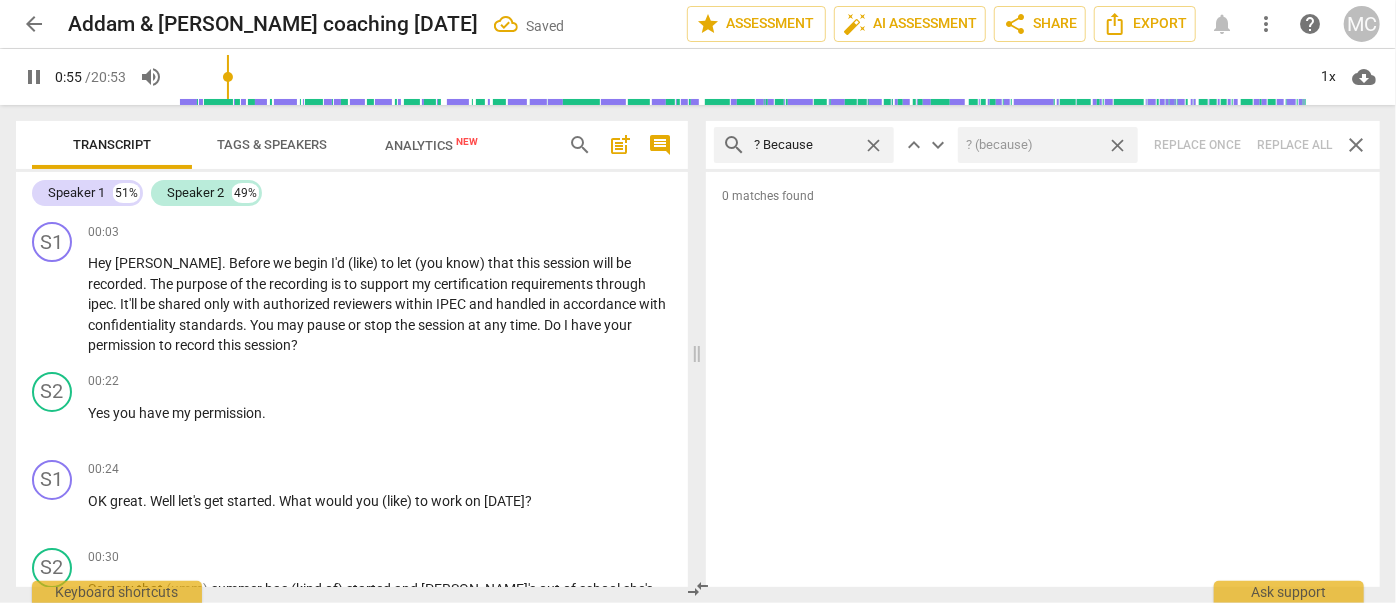 click on "close" at bounding box center (1117, 145) 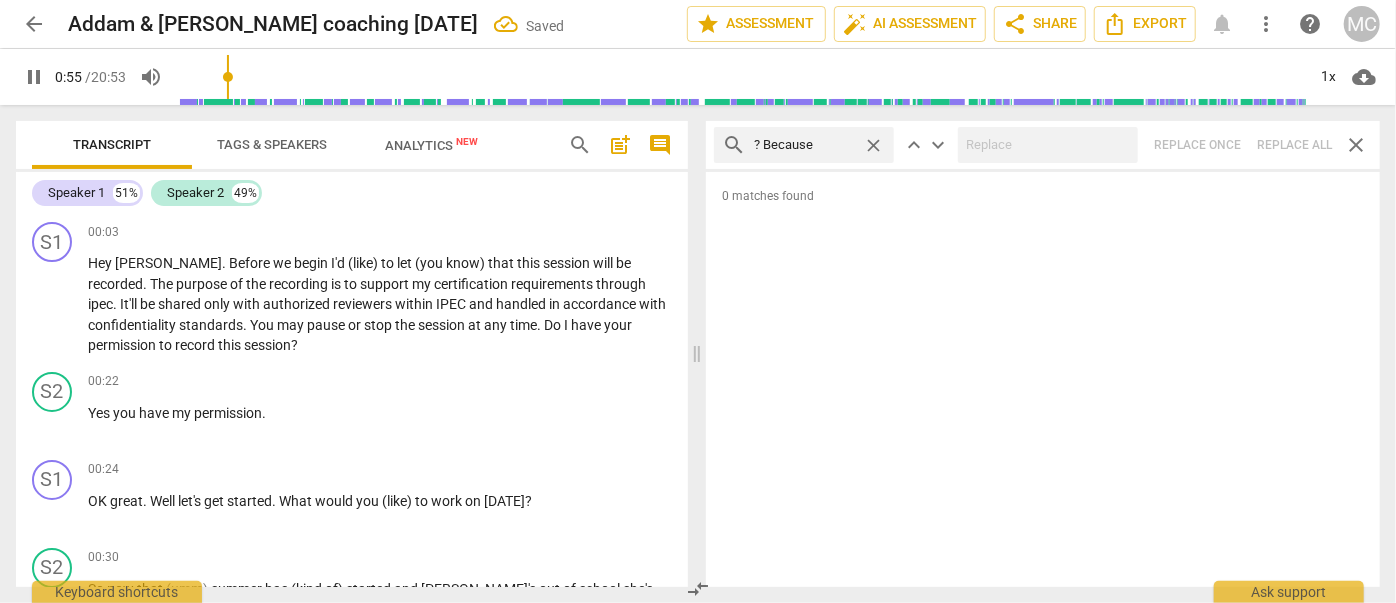 click on "close" at bounding box center (873, 145) 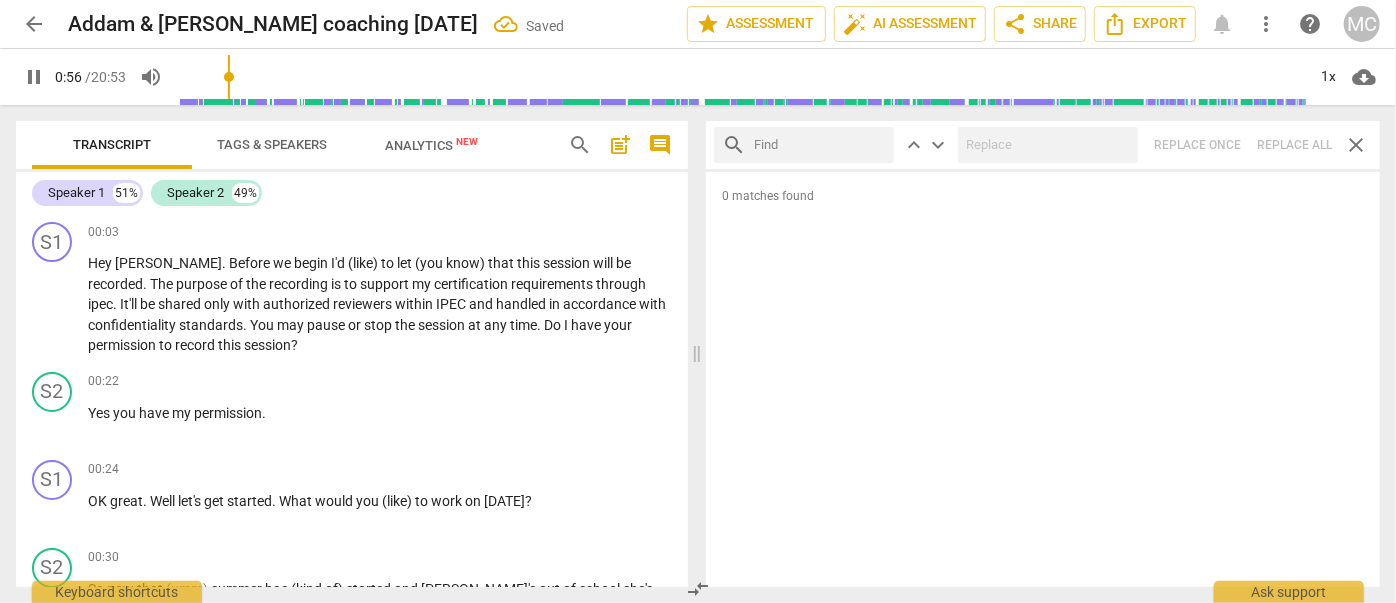 click at bounding box center [820, 145] 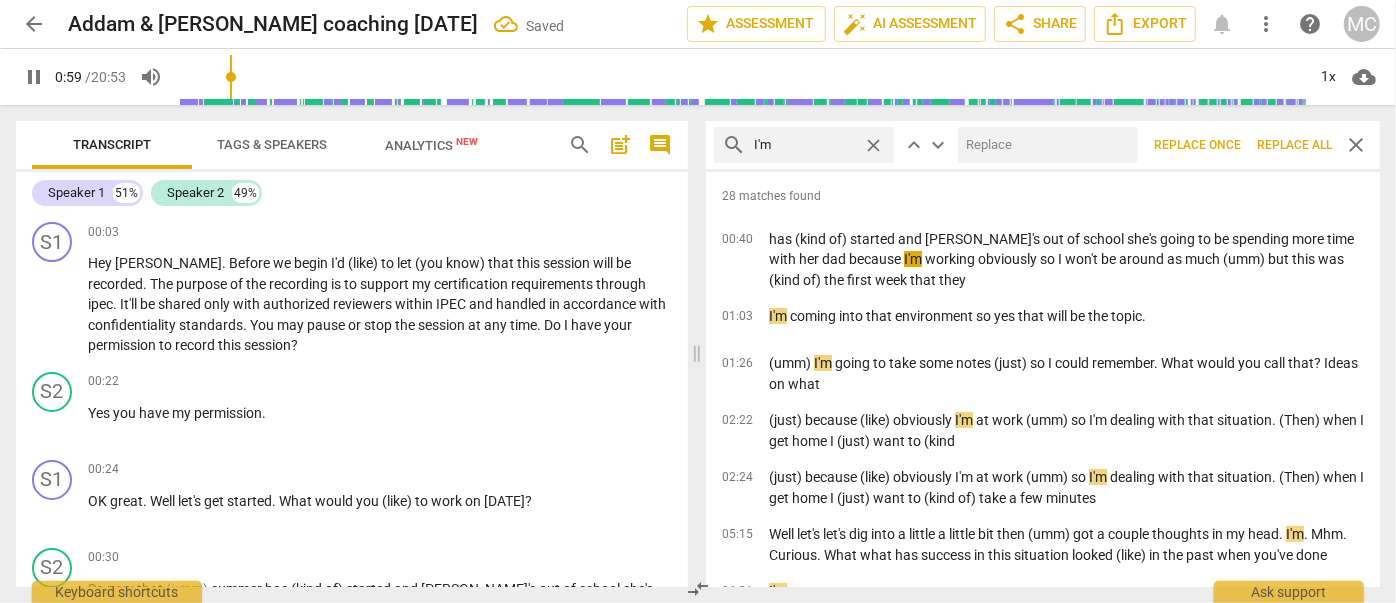 click at bounding box center (1044, 145) 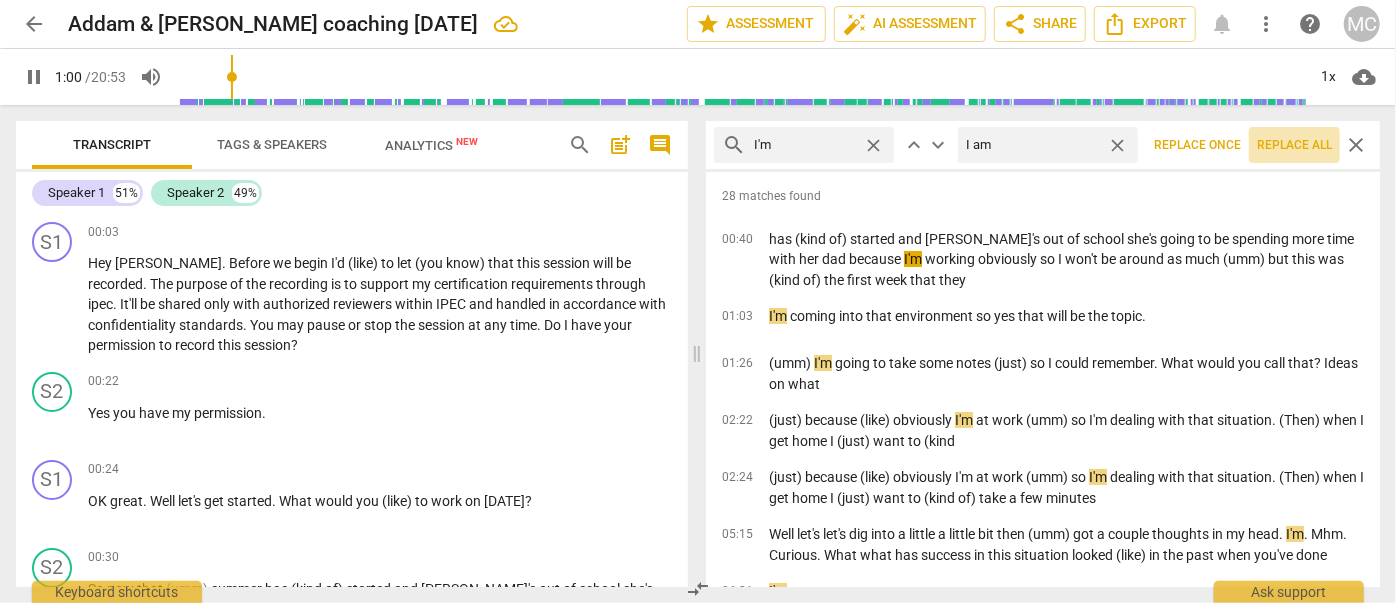 click on "Replace all" at bounding box center [1294, 145] 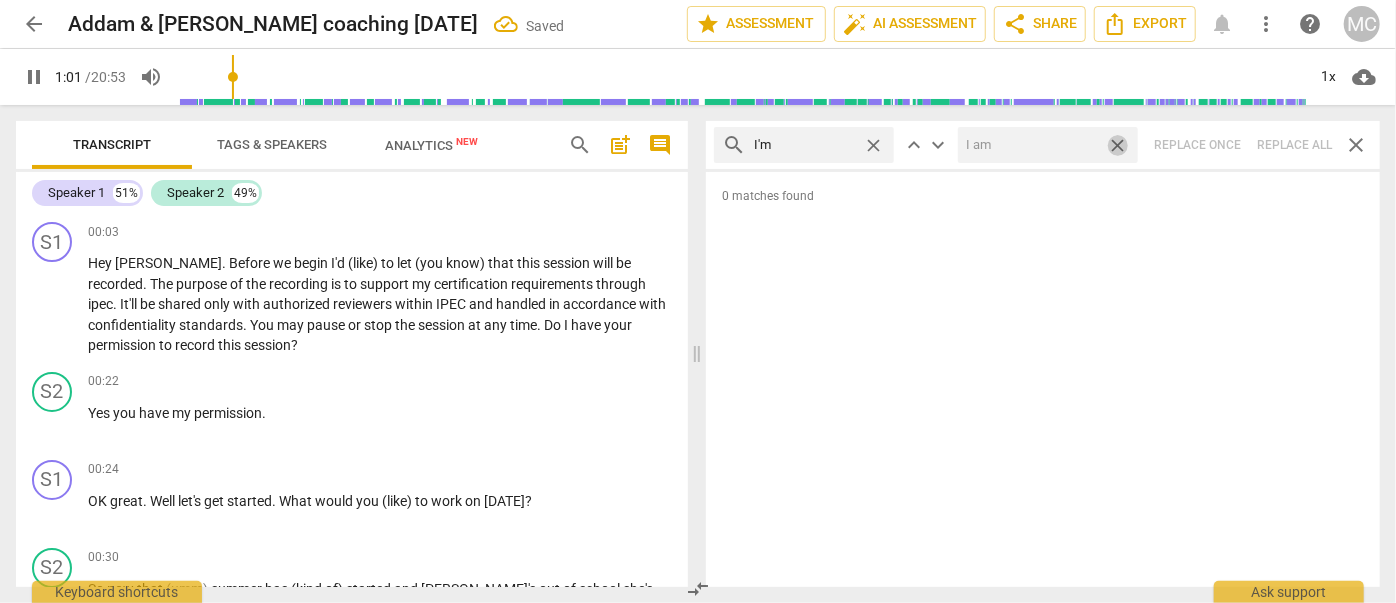 click on "close" at bounding box center [1117, 145] 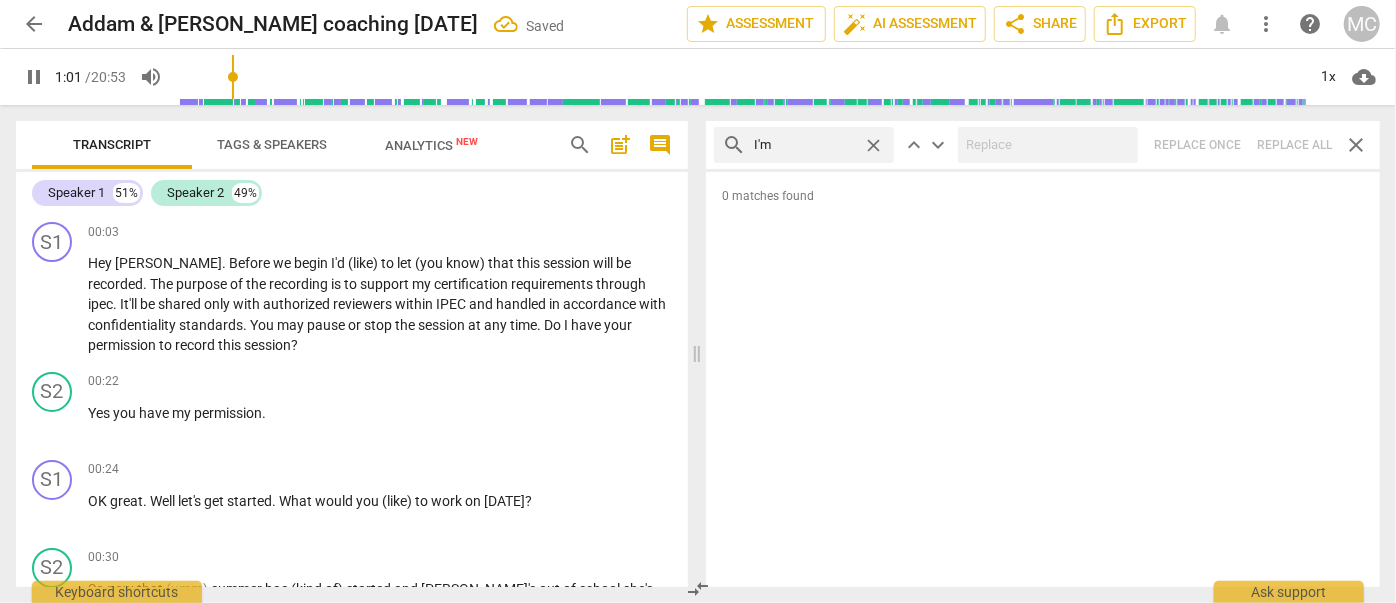 click on "close" at bounding box center [873, 145] 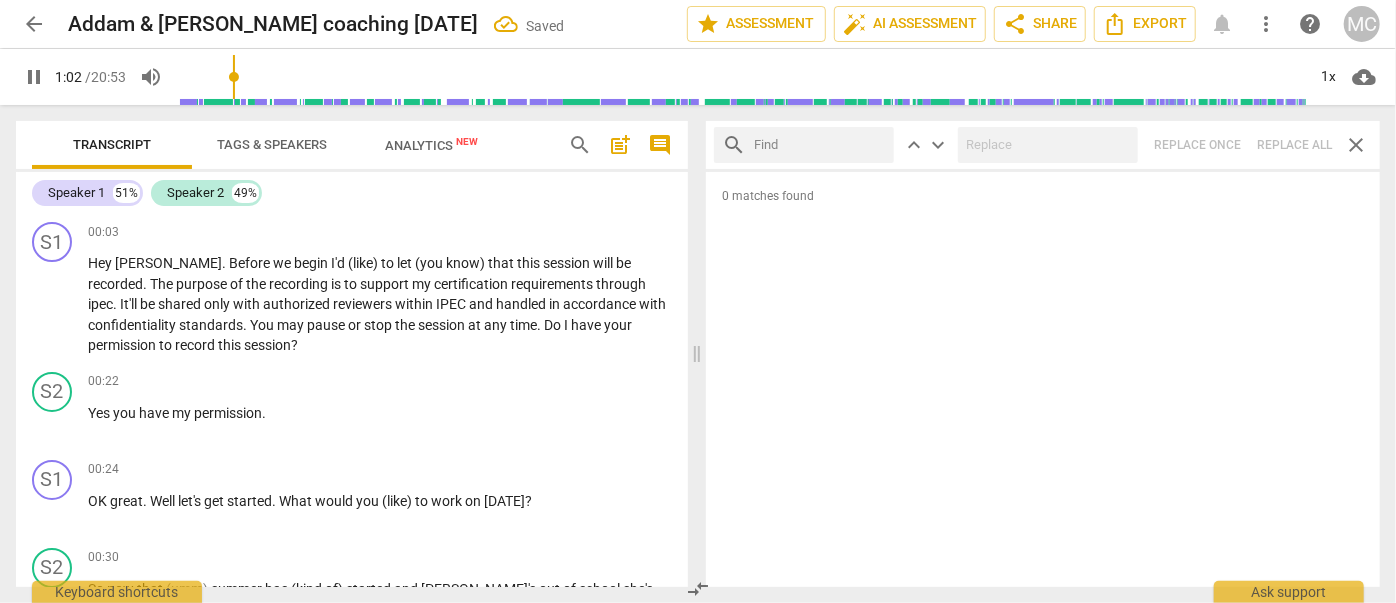 click at bounding box center [820, 145] 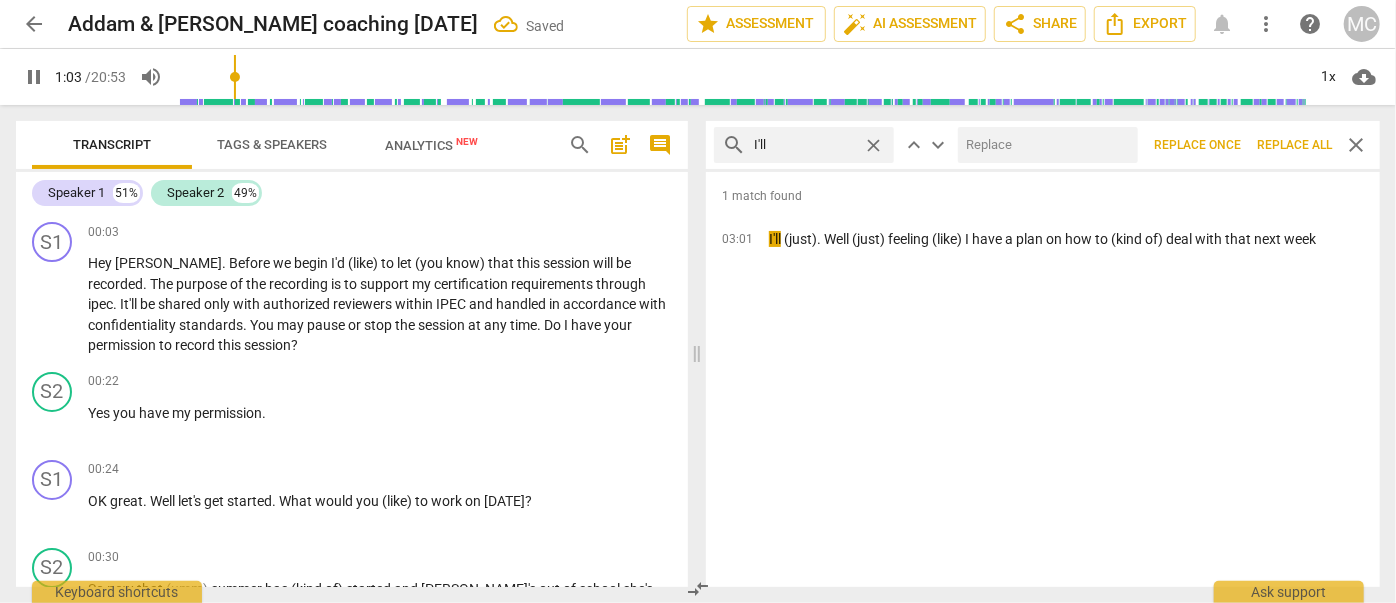 click at bounding box center [1044, 145] 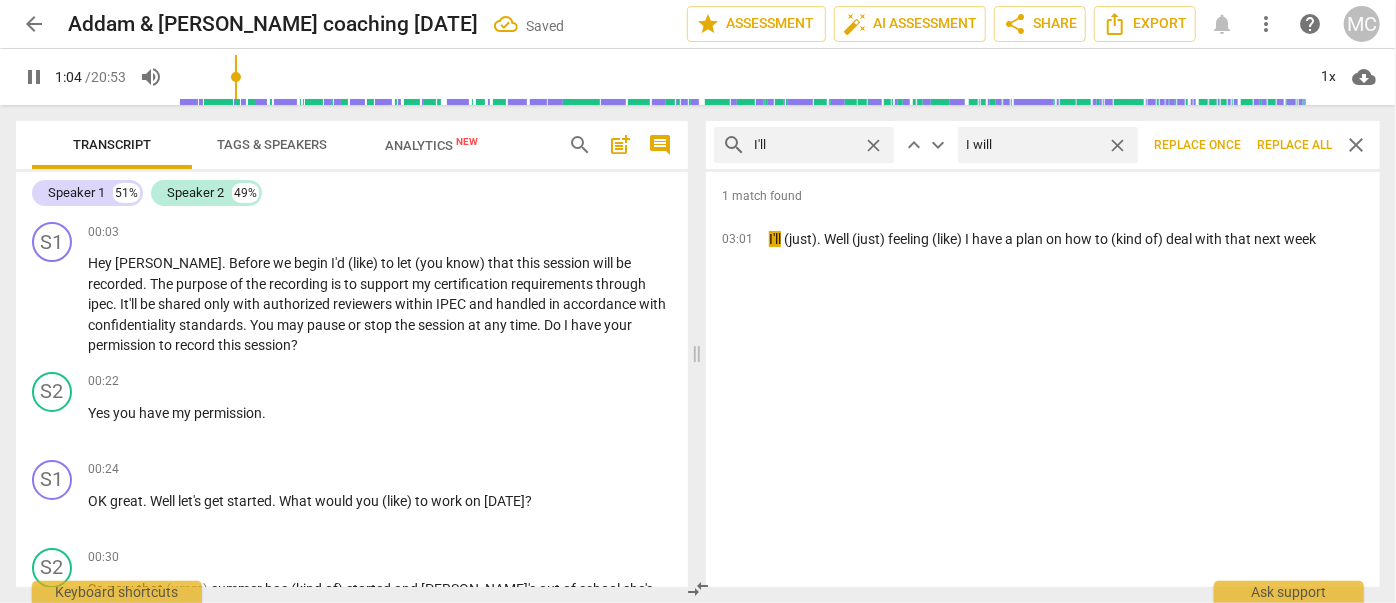 click on "Replace all" at bounding box center [1294, 145] 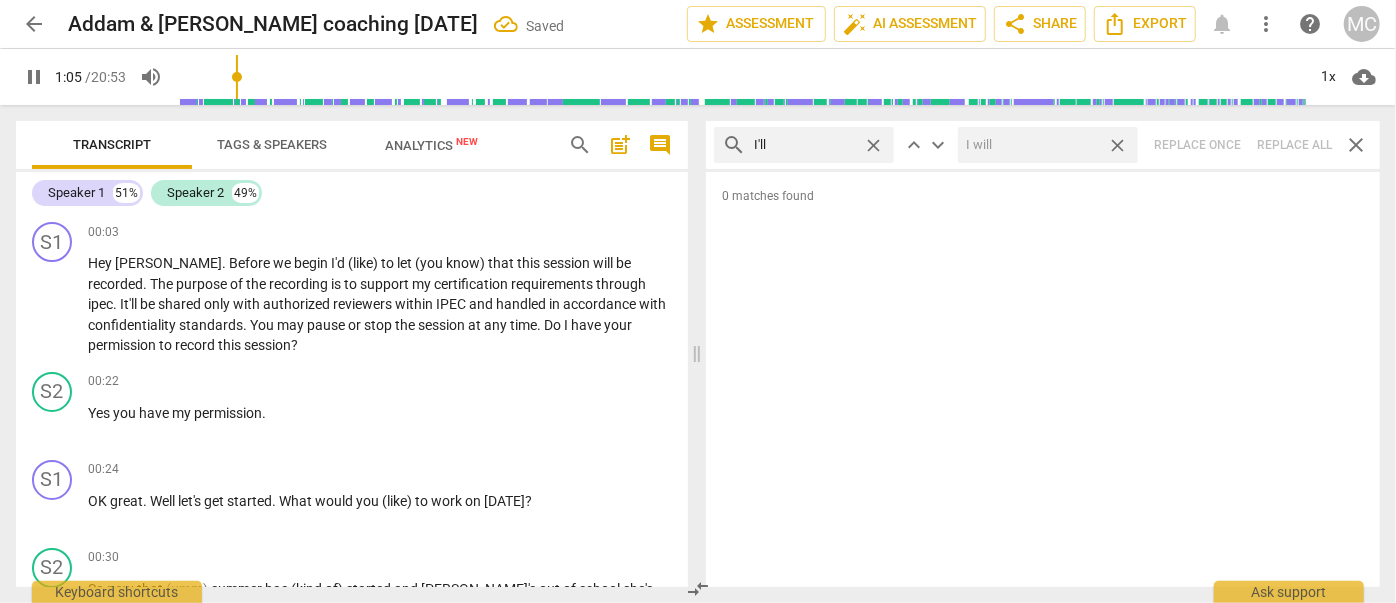 click on "close" at bounding box center (1117, 145) 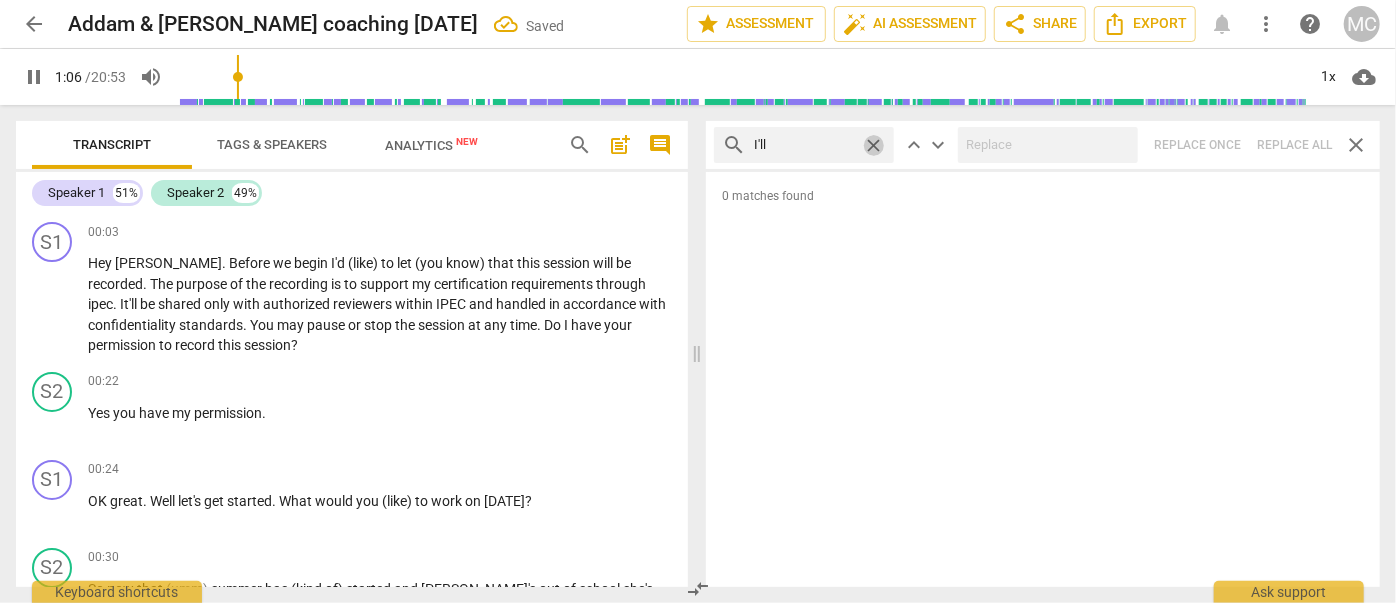 click on "close" at bounding box center [873, 145] 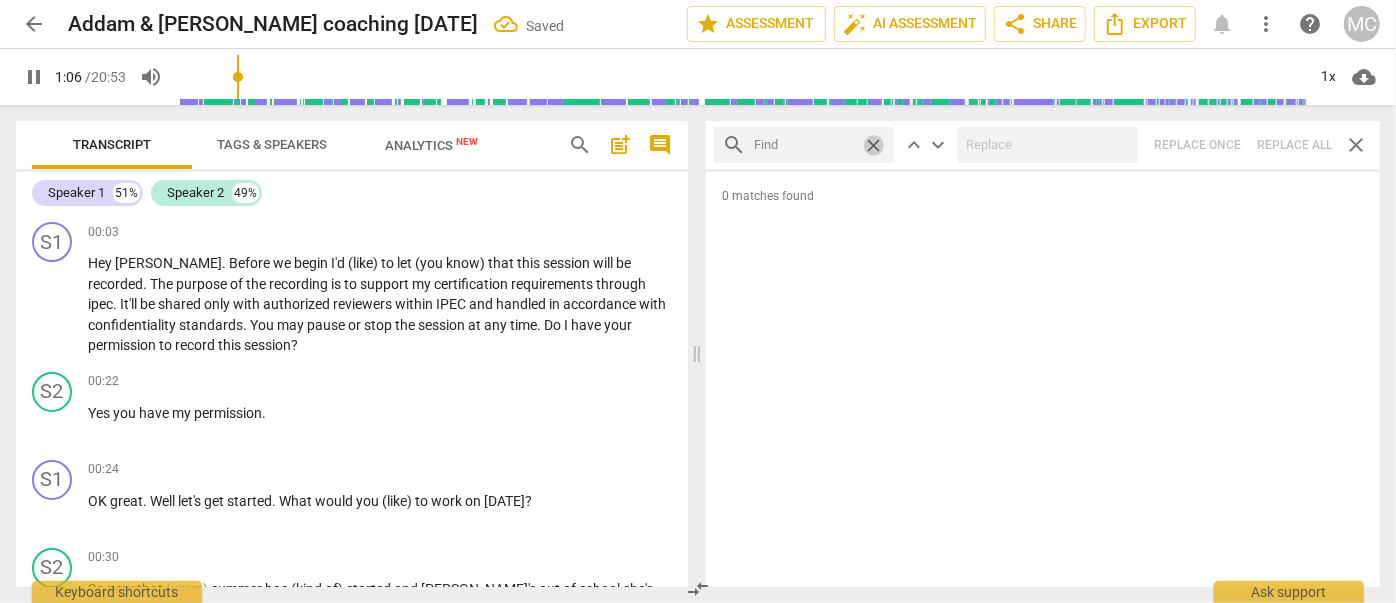 click at bounding box center (804, 145) 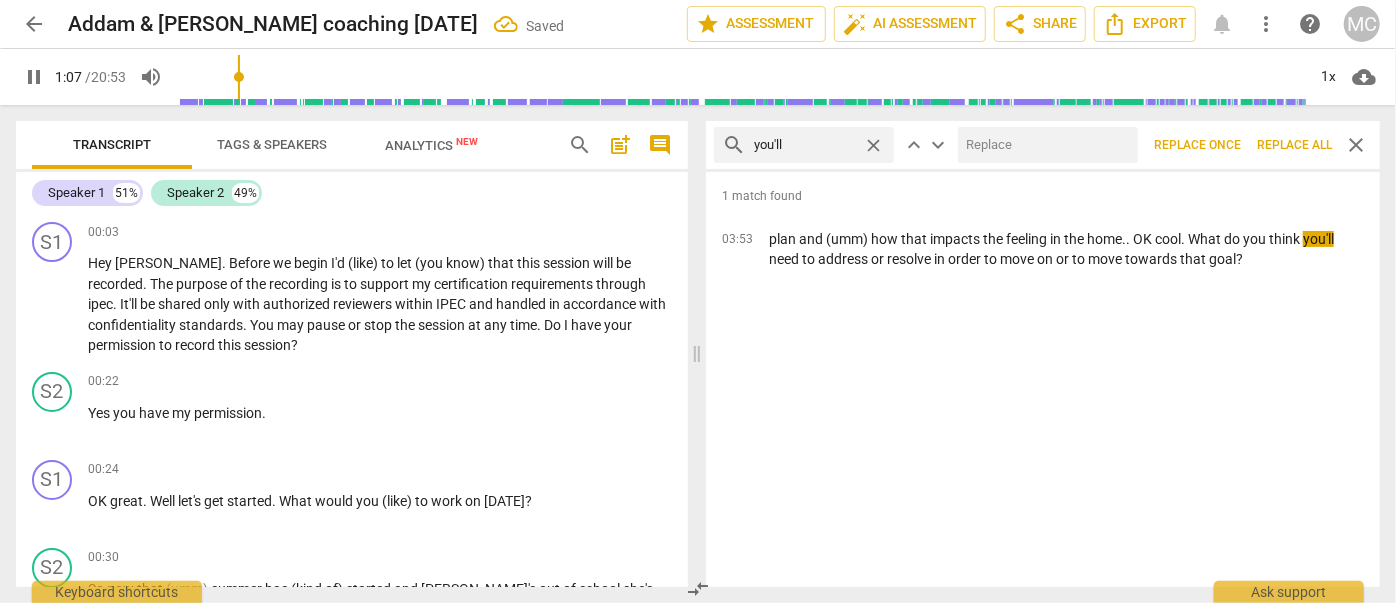click at bounding box center [1044, 145] 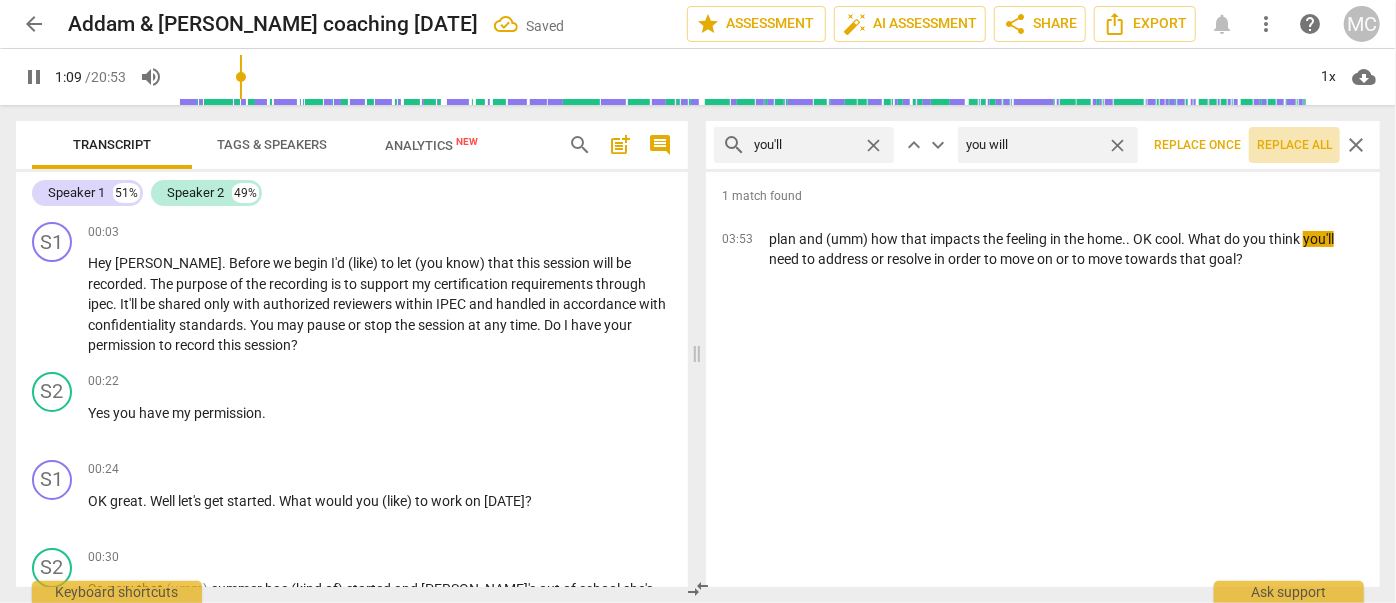 click on "Replace all" at bounding box center [1294, 145] 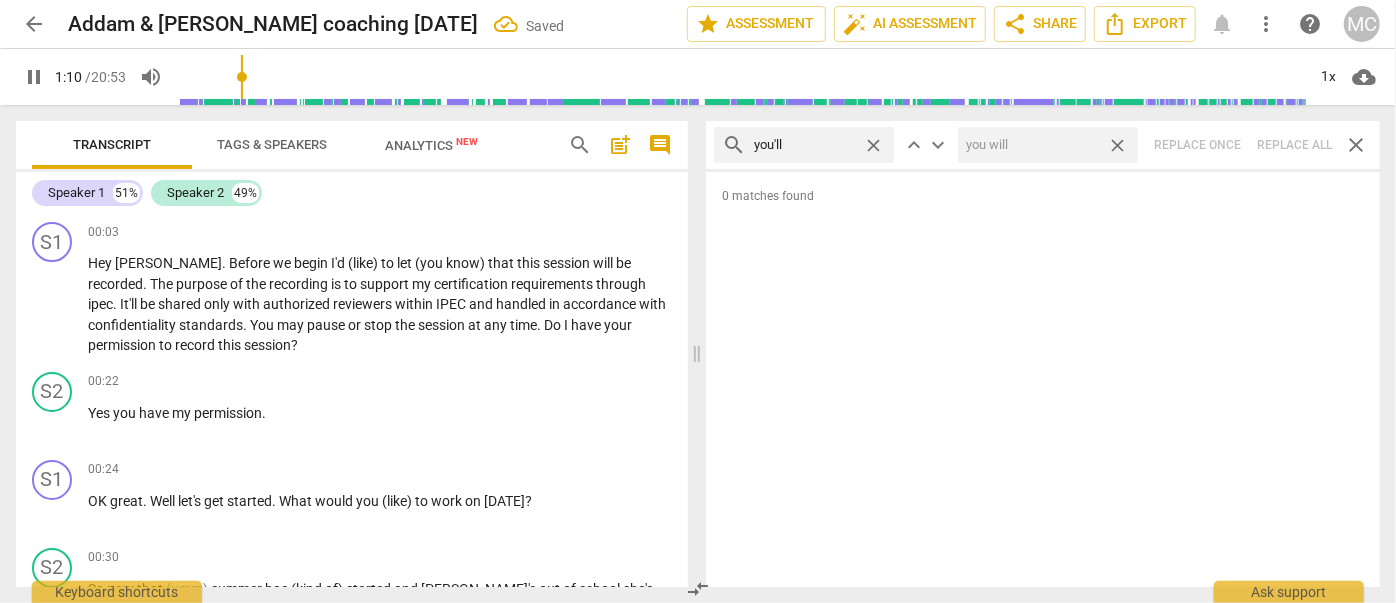click on "close" at bounding box center [1117, 145] 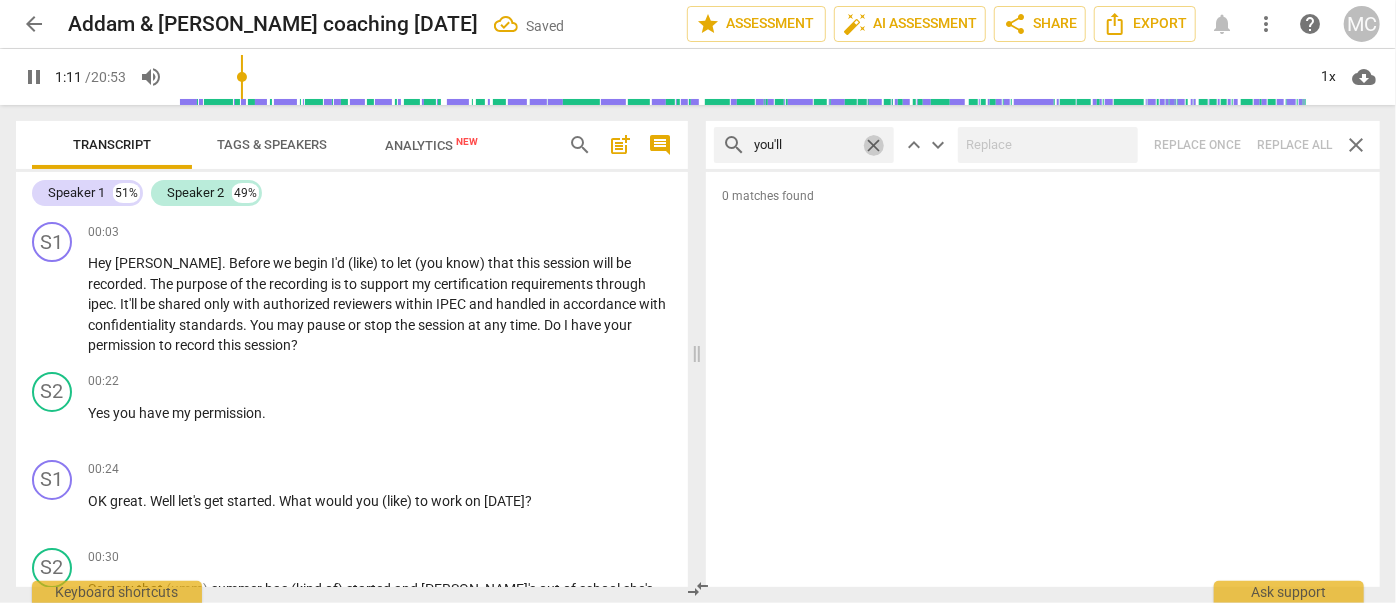 click on "close" at bounding box center (873, 145) 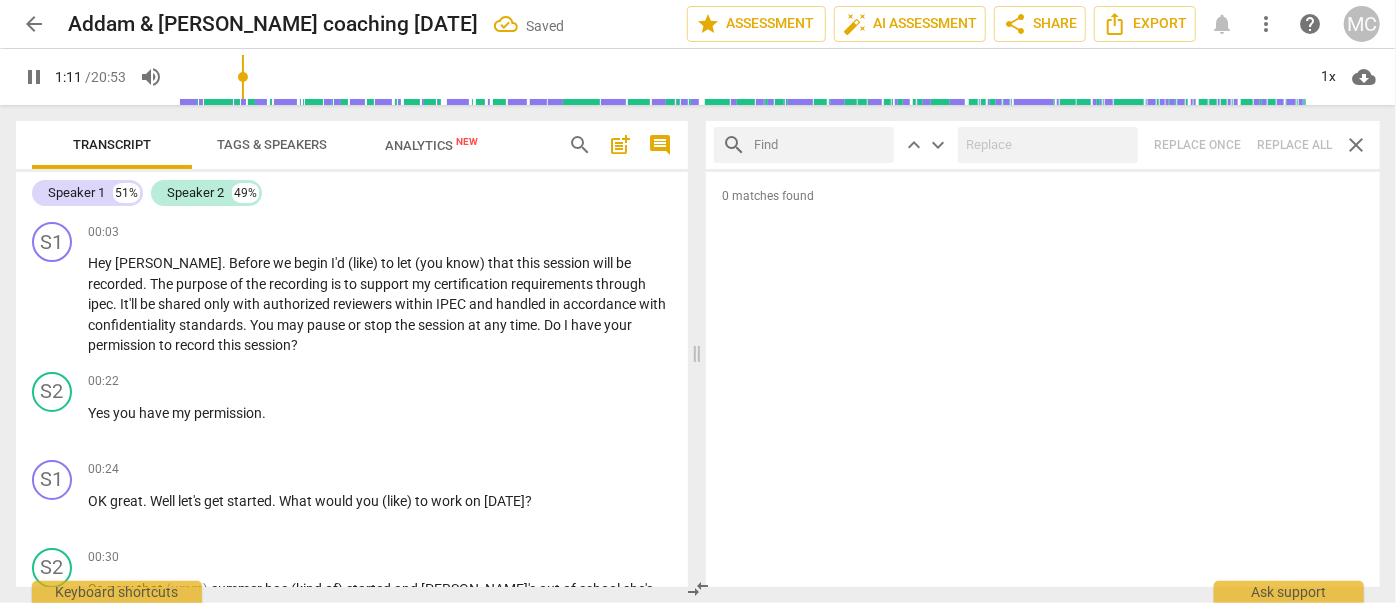 click at bounding box center [820, 145] 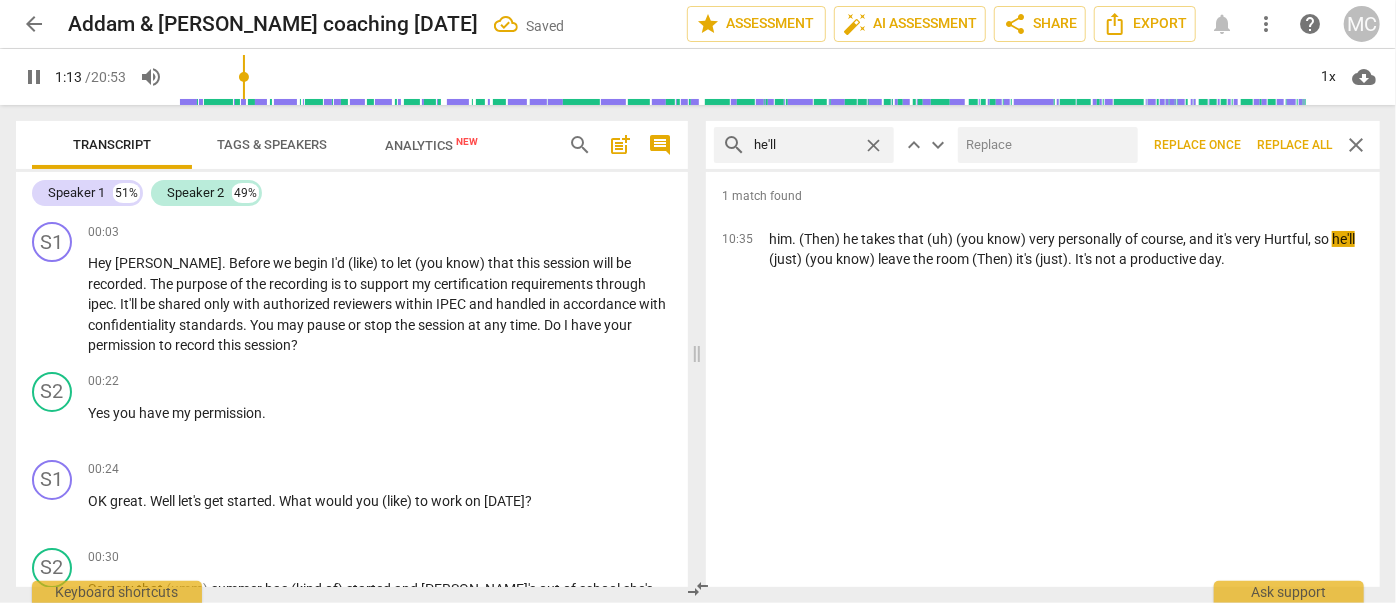 click at bounding box center [1044, 145] 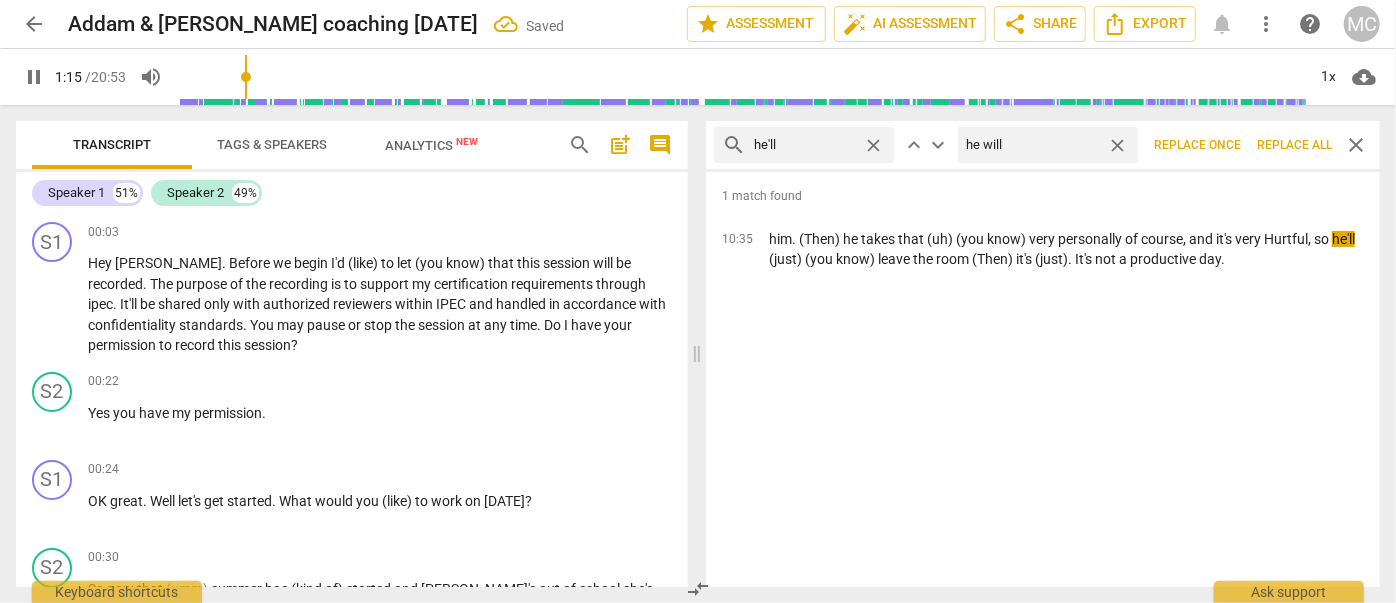 click on "Replace all" at bounding box center [1294, 145] 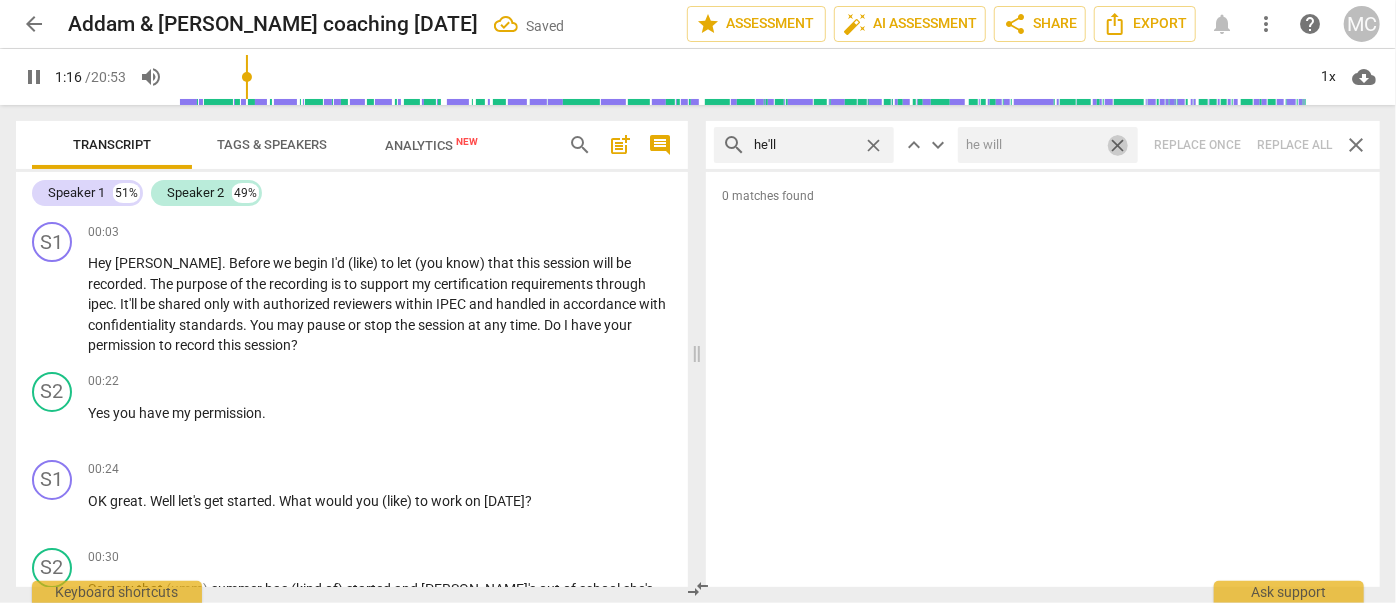 click on "close" at bounding box center (1117, 145) 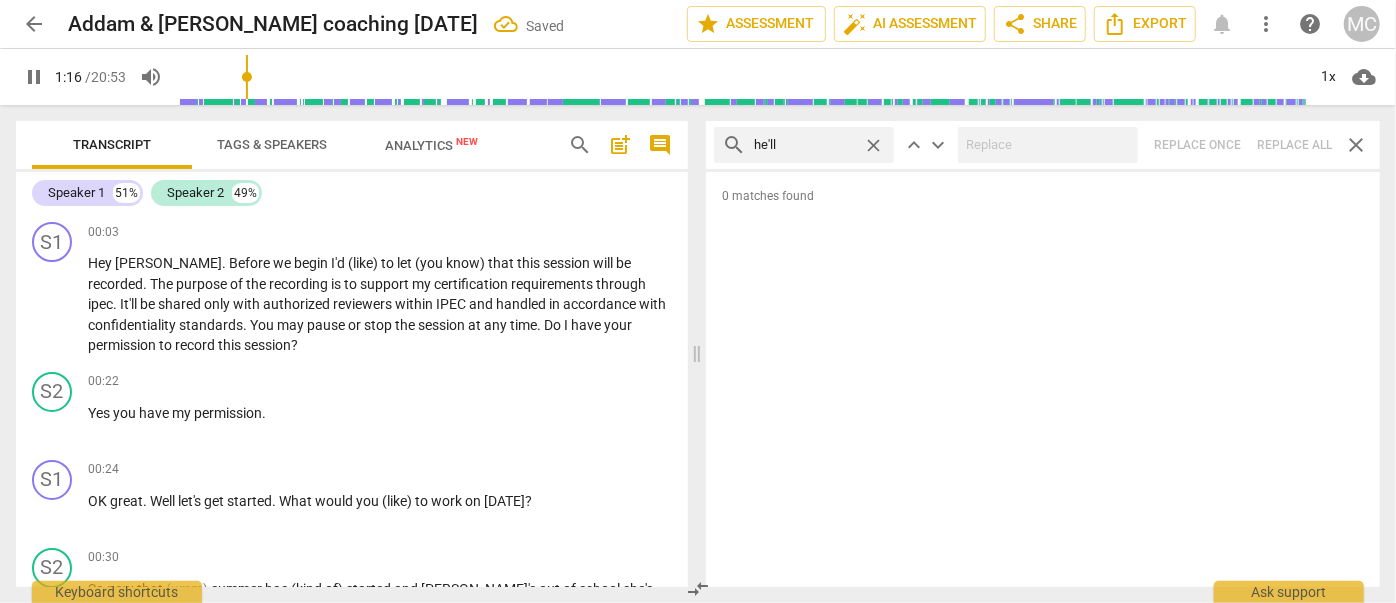click on "close" at bounding box center [873, 145] 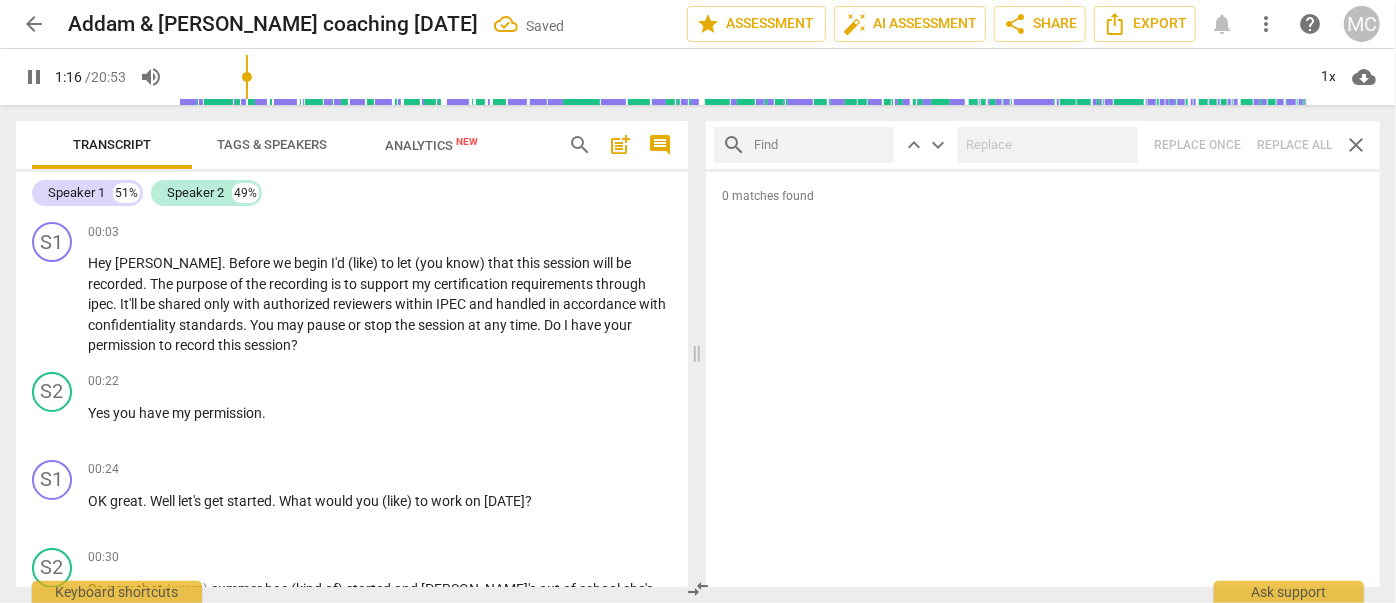 click at bounding box center [820, 145] 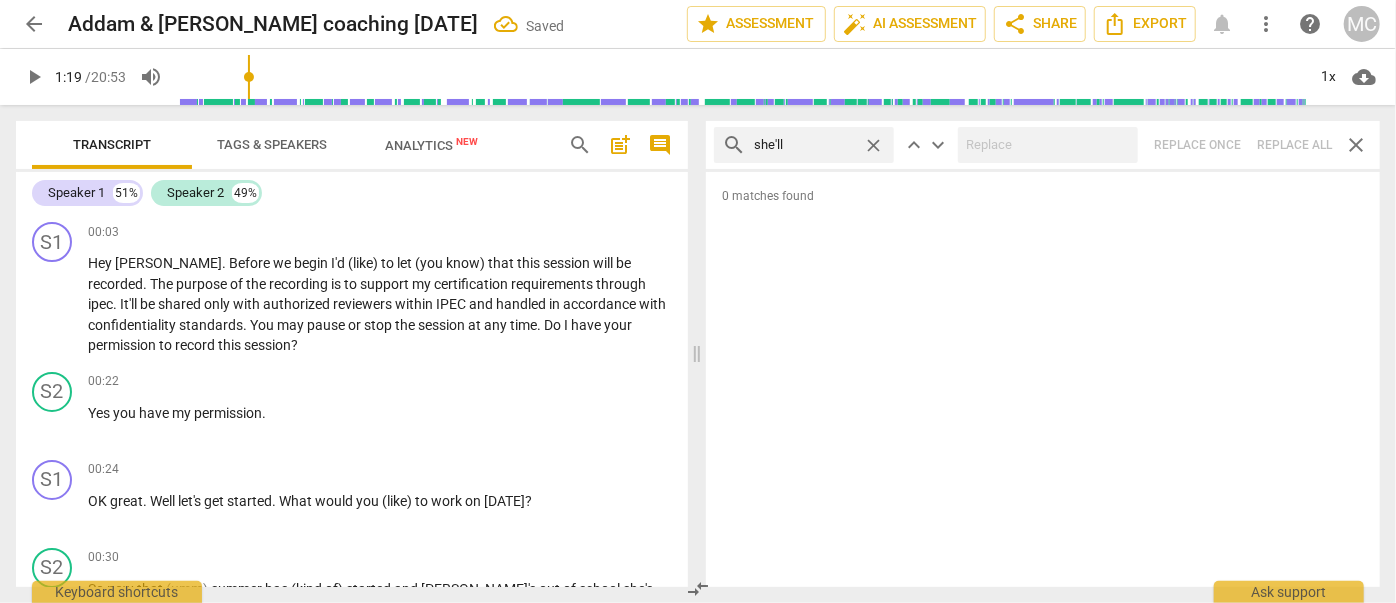 click on "search she'll close keyboard_arrow_up keyboard_arrow_down Replace once Replace all close" at bounding box center (1043, 145) 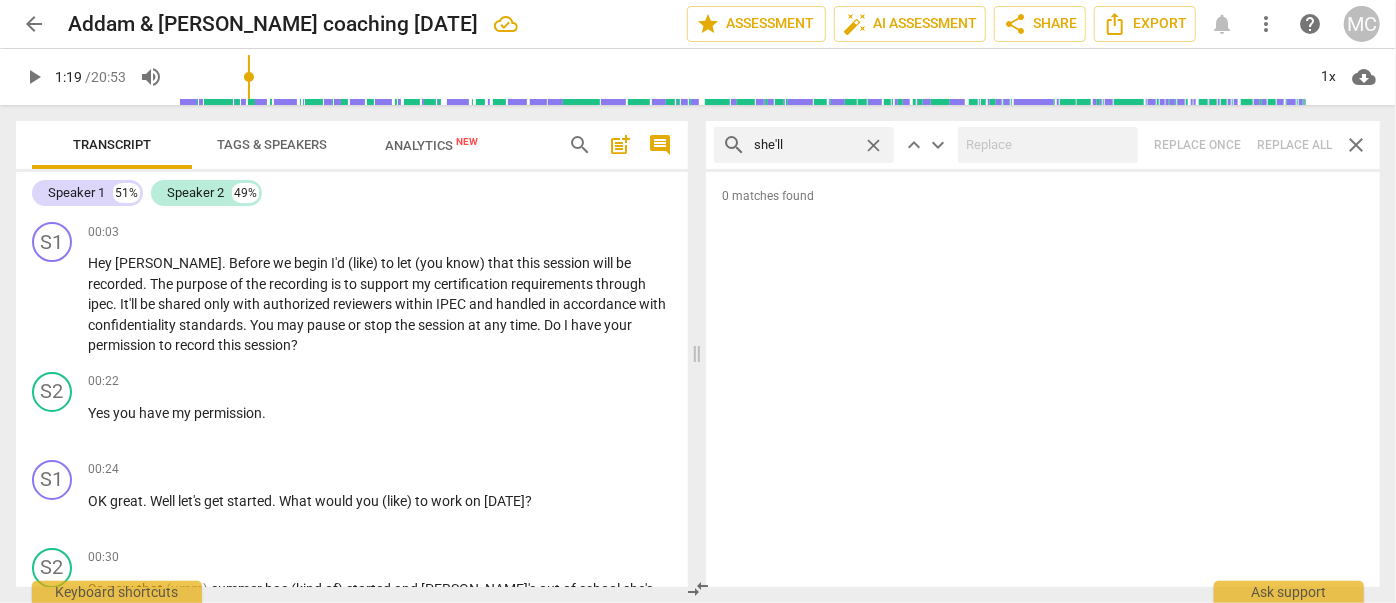 click on "close" at bounding box center (873, 145) 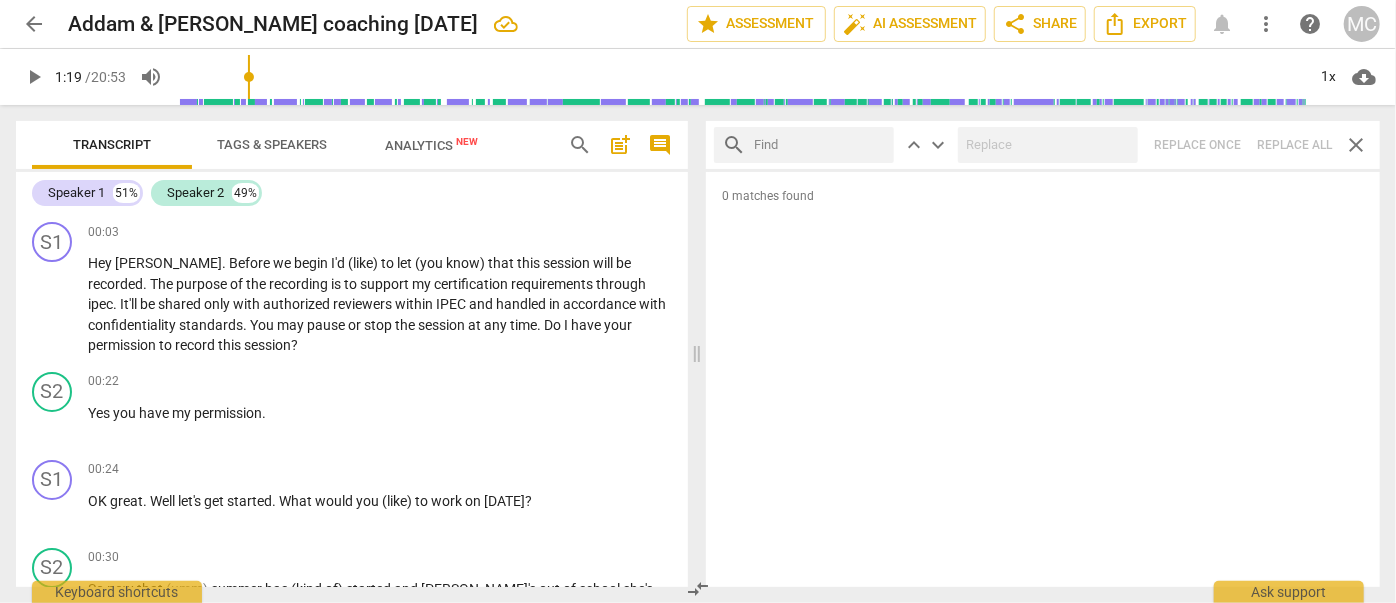 click at bounding box center [820, 145] 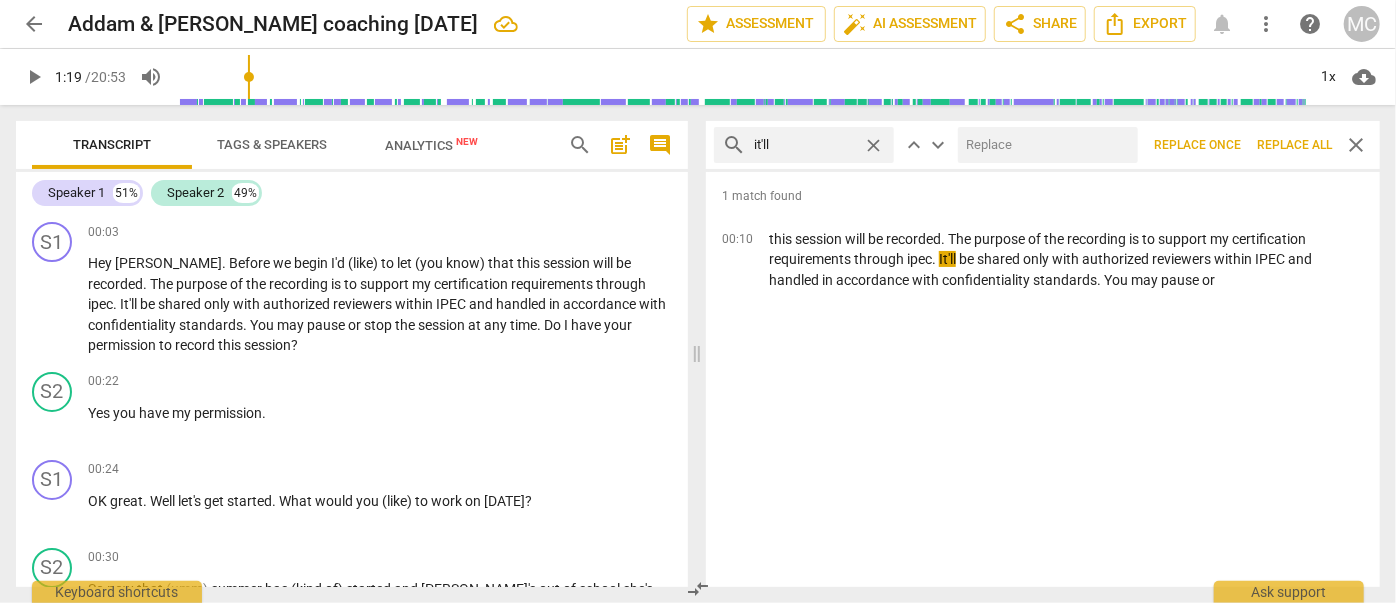 click at bounding box center [1044, 145] 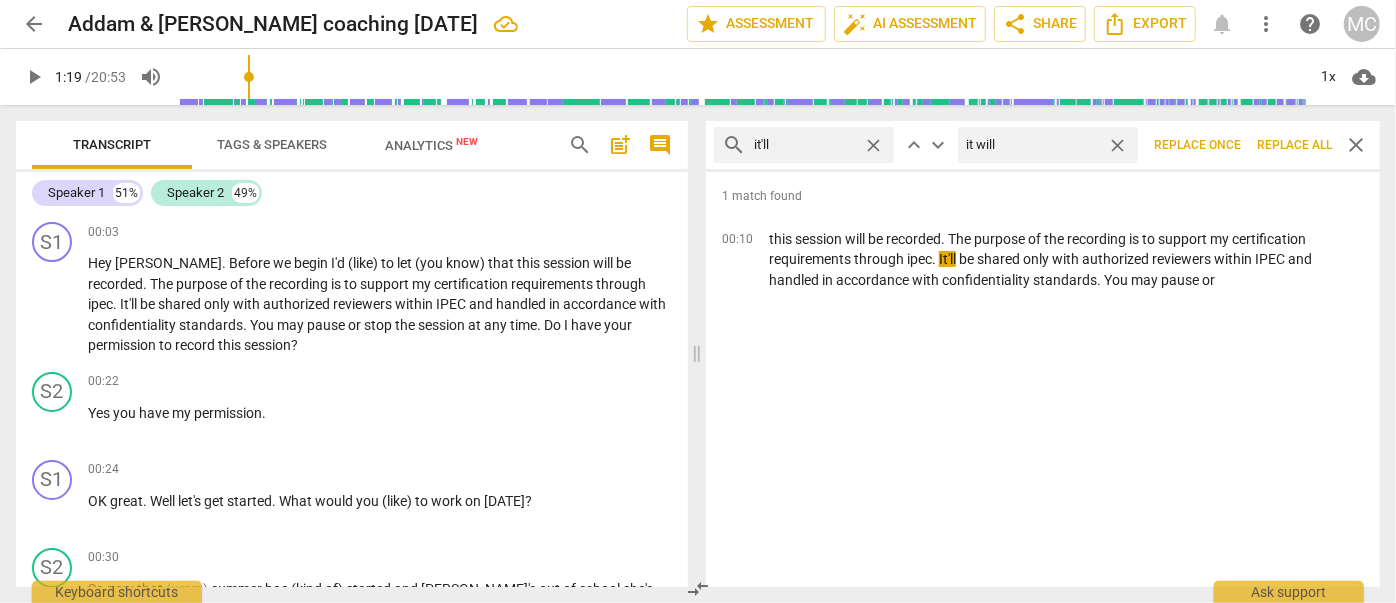 click on "Replace all" at bounding box center [1294, 145] 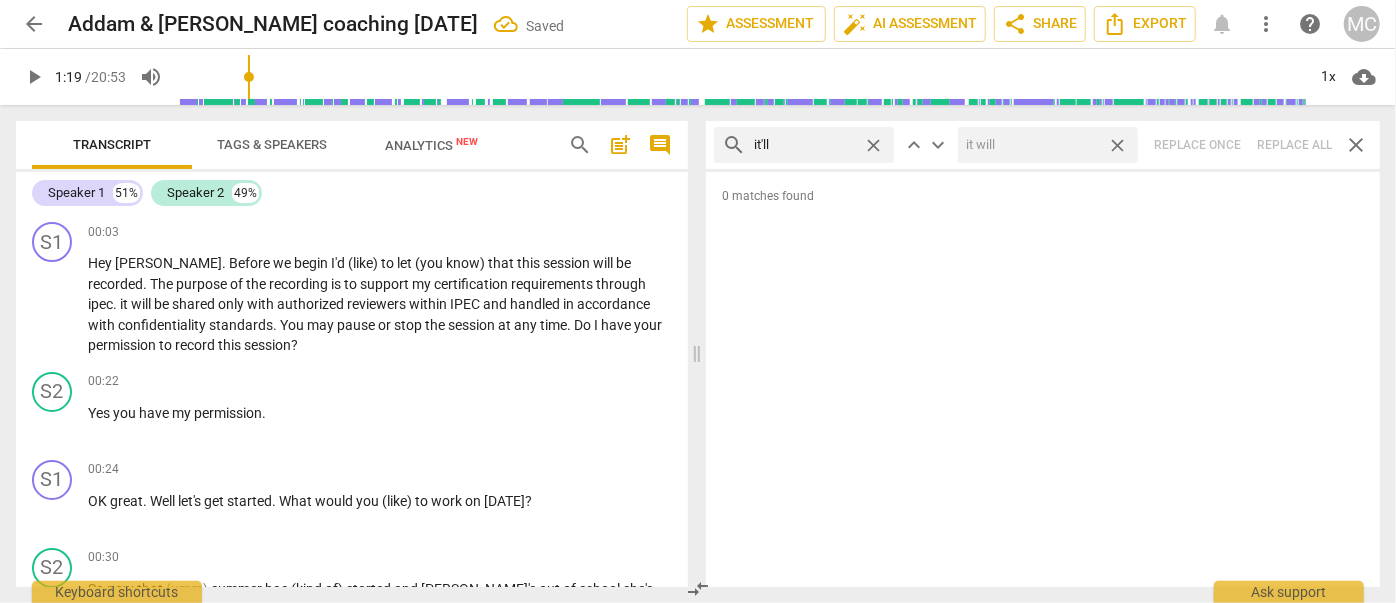 drag, startPoint x: 1120, startPoint y: 146, endPoint x: 910, endPoint y: 133, distance: 210.402 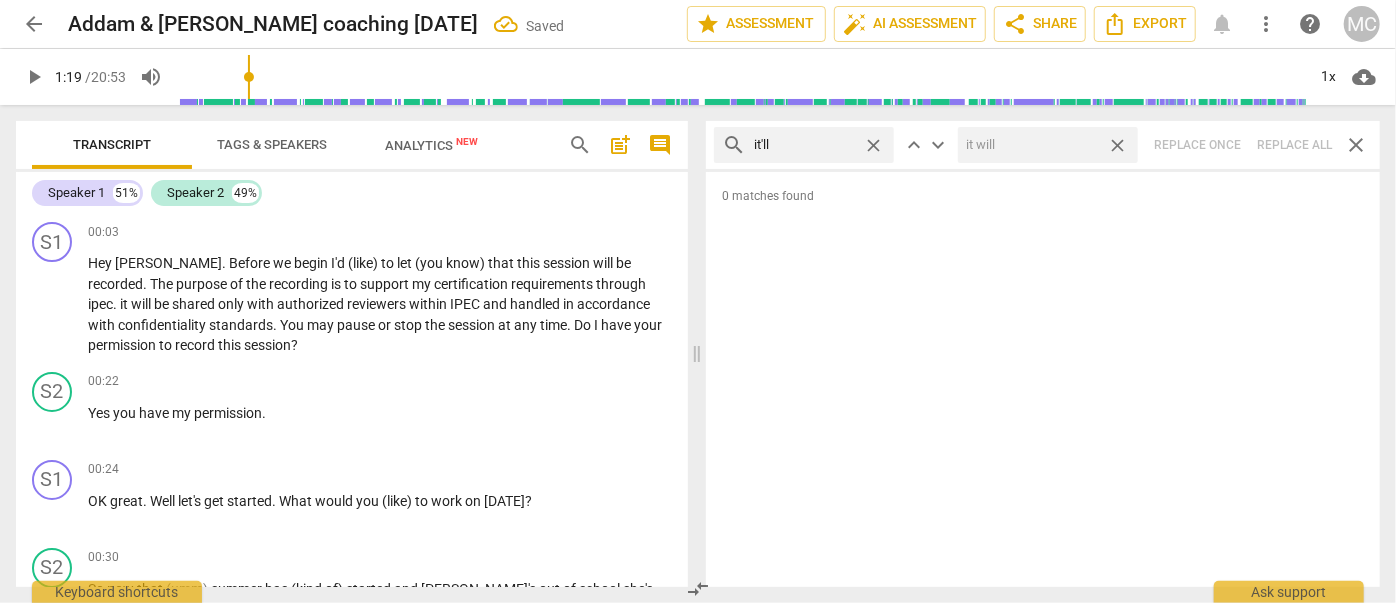 click on "close" at bounding box center [1117, 145] 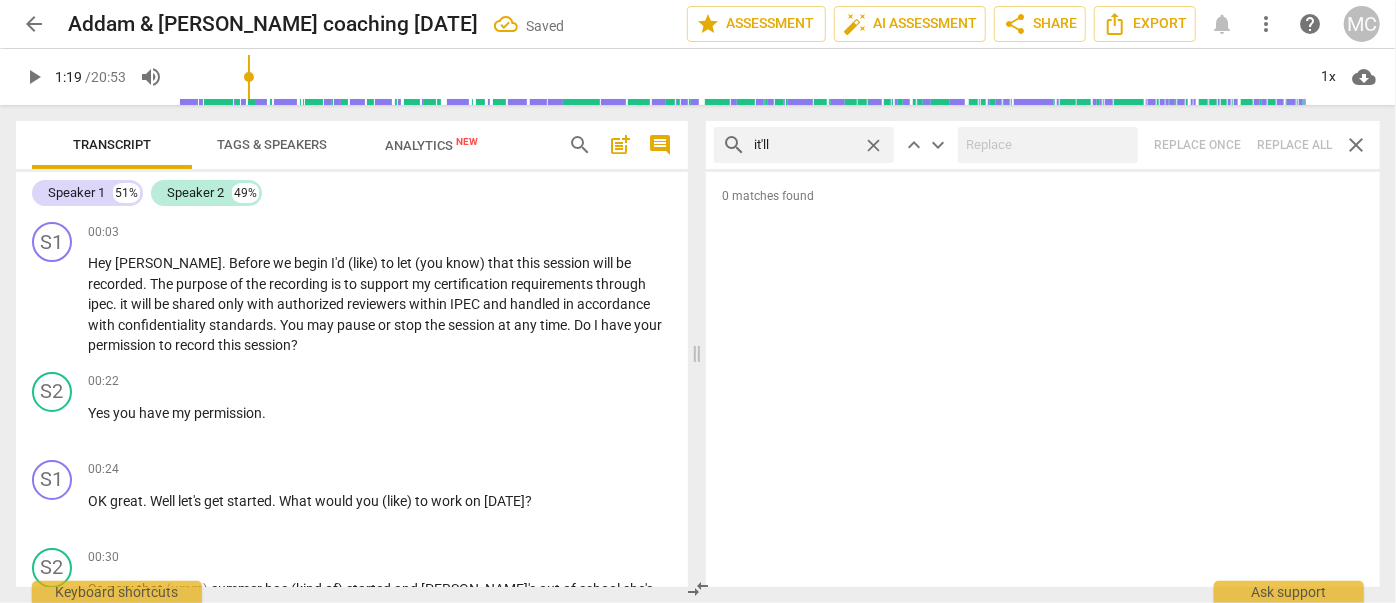 click on "close" at bounding box center [873, 145] 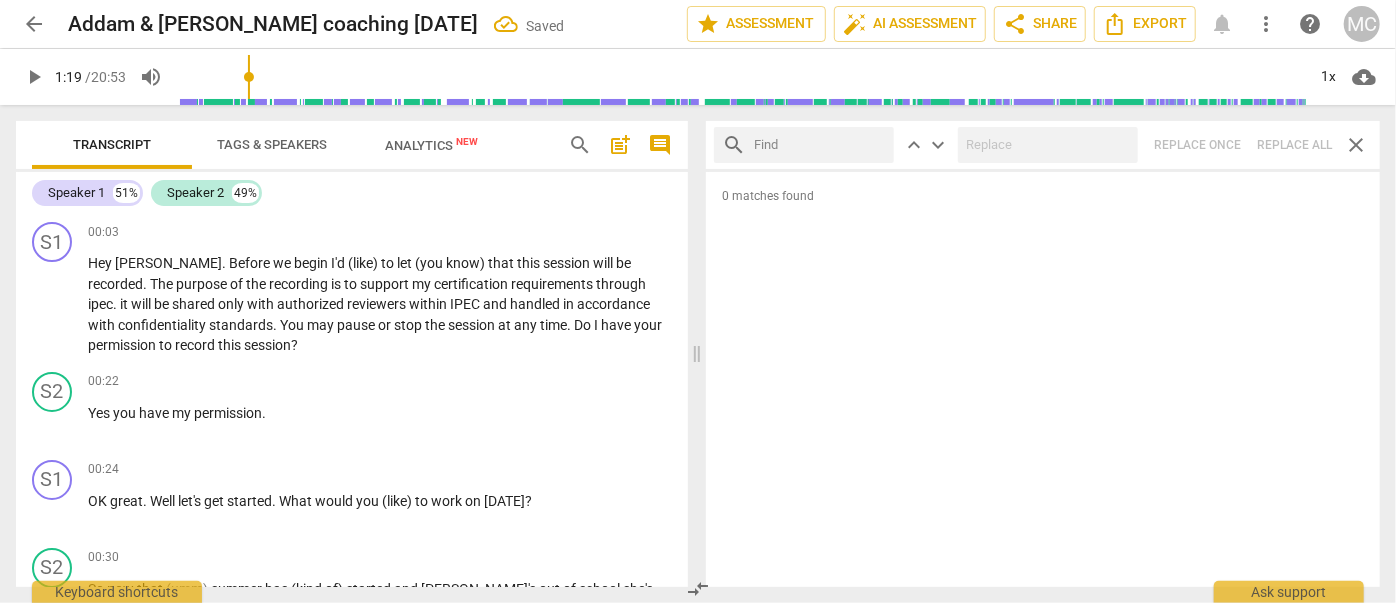 click at bounding box center [820, 145] 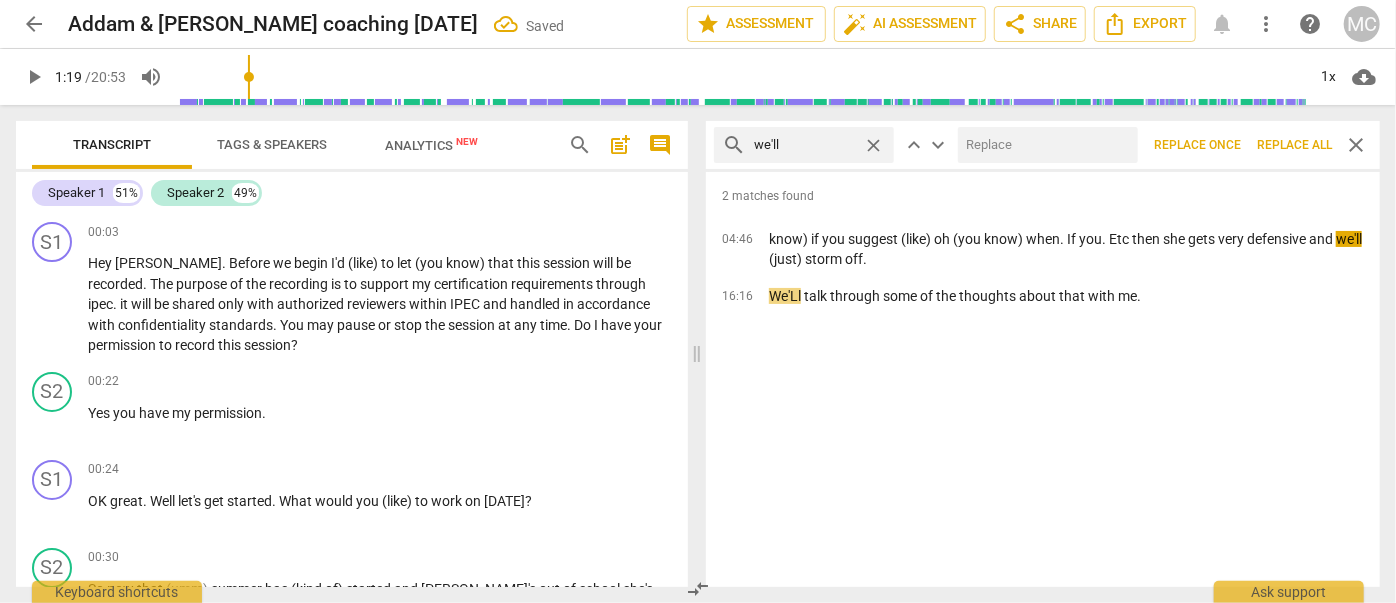 click at bounding box center [1044, 145] 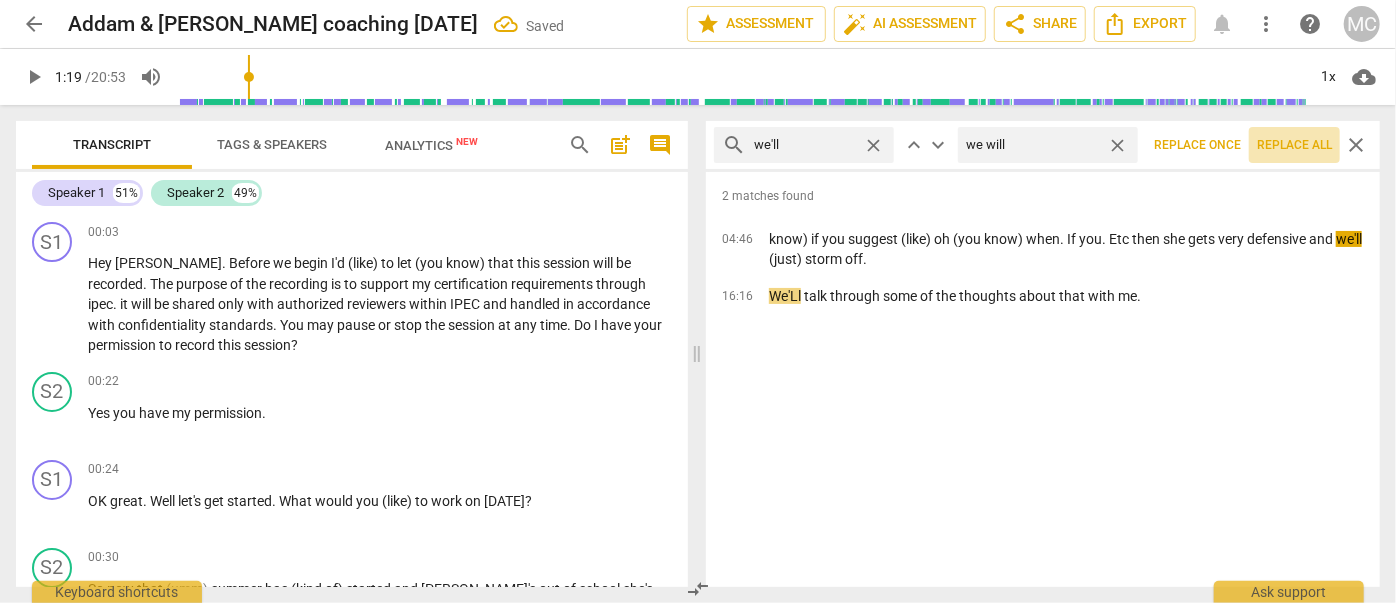 click on "Replace all" at bounding box center [1294, 145] 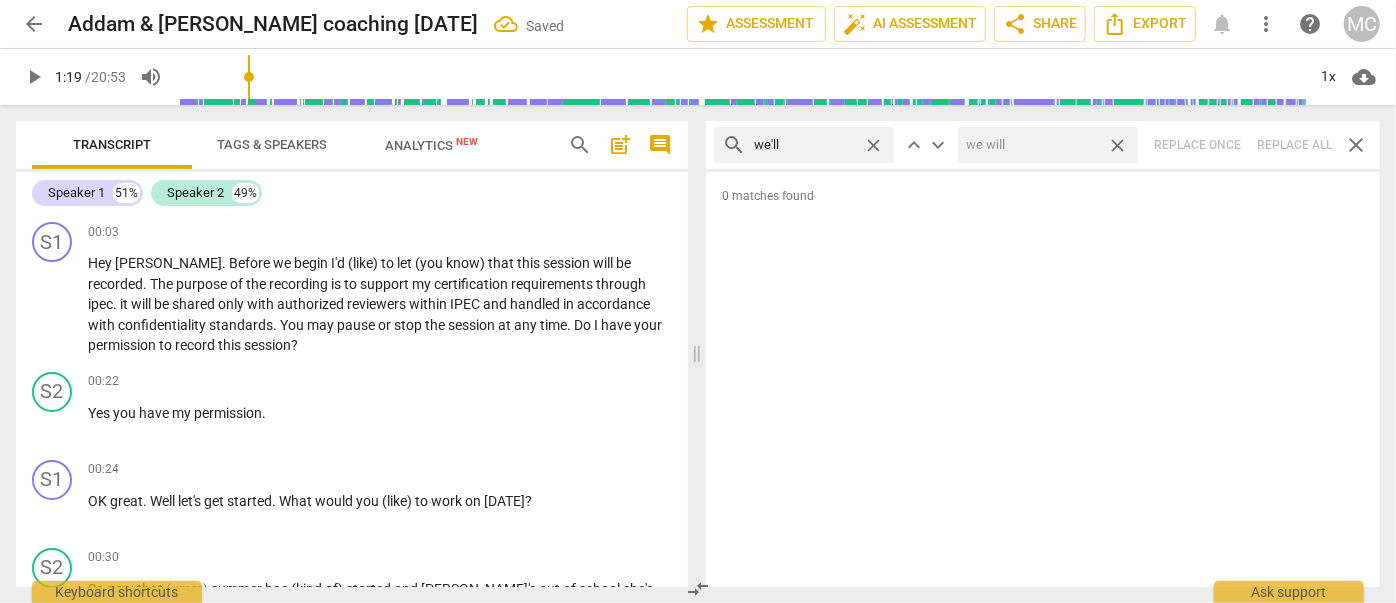 click on "close" at bounding box center (1117, 145) 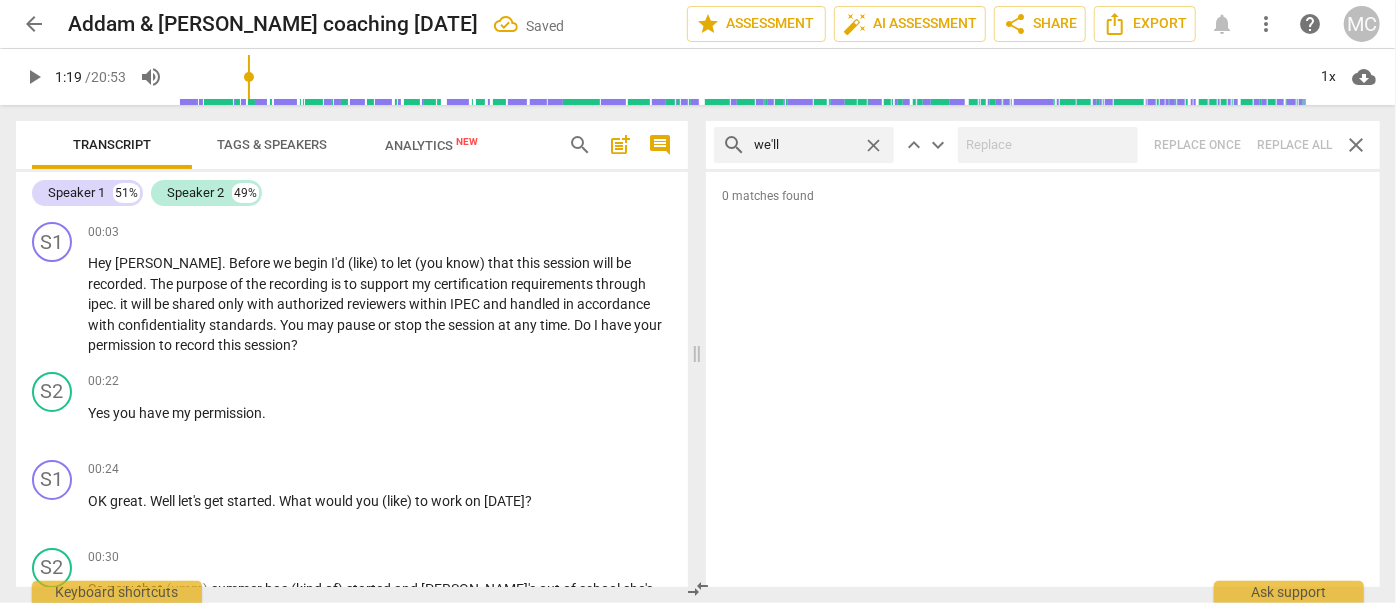 click on "close" at bounding box center [873, 145] 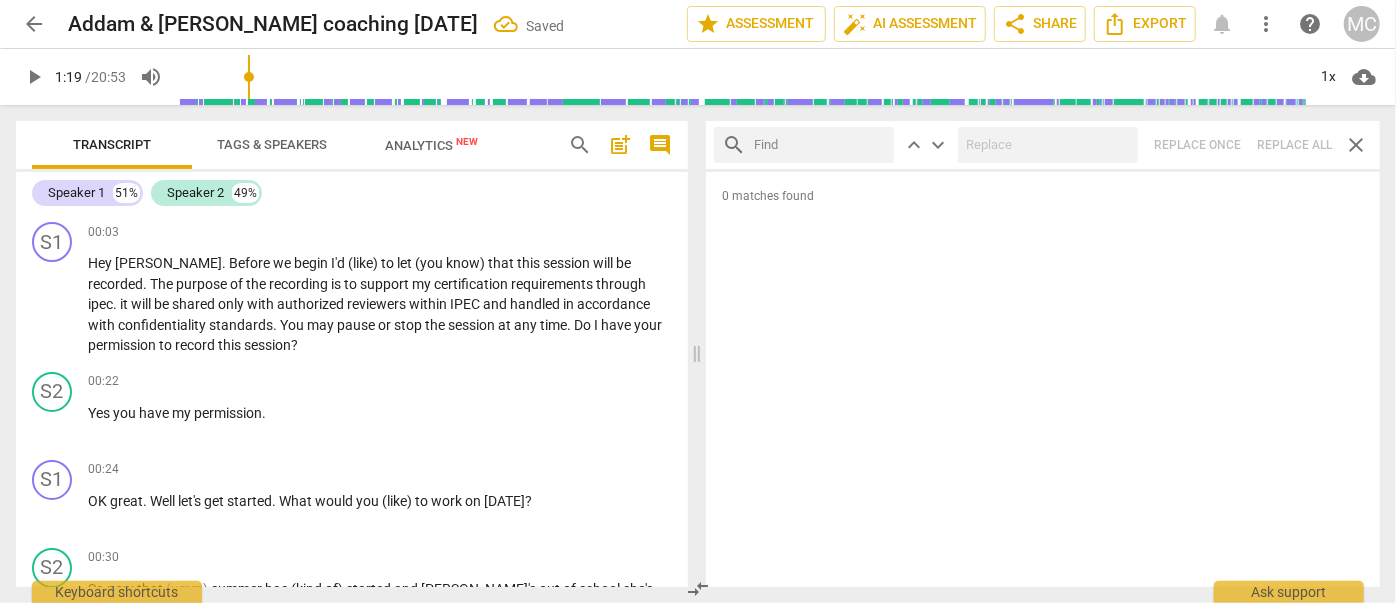click at bounding box center (820, 145) 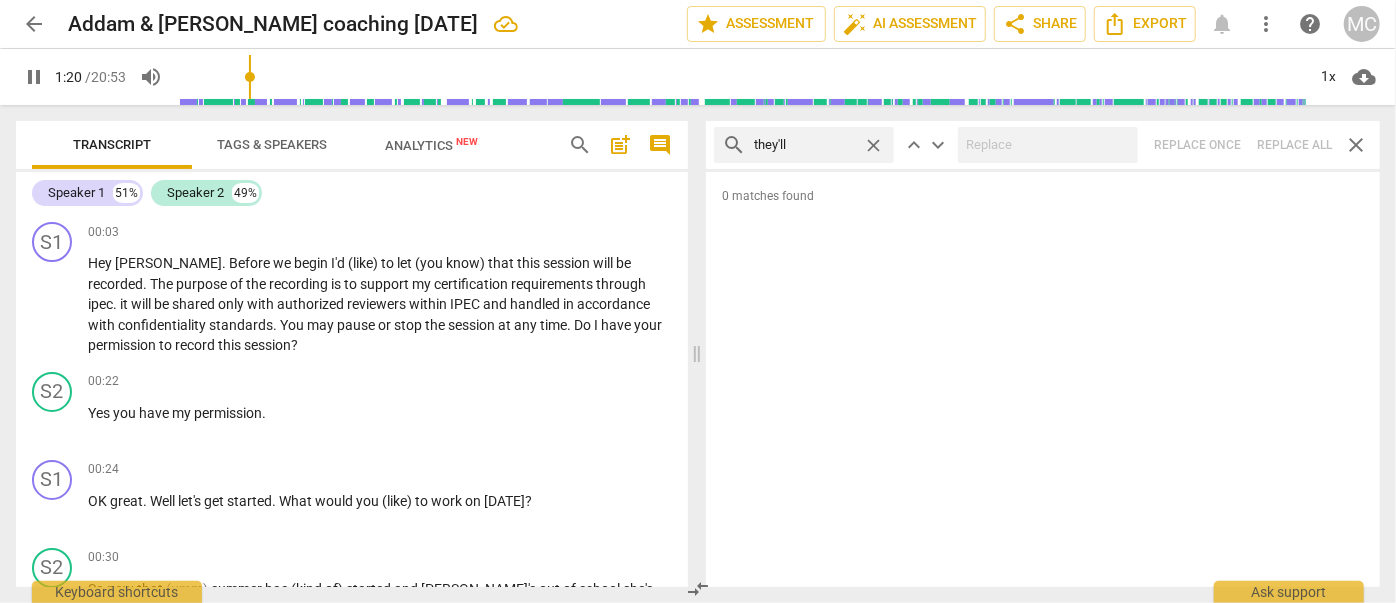 click on "search they'll close keyboard_arrow_up keyboard_arrow_down Replace once Replace all close" at bounding box center [1043, 145] 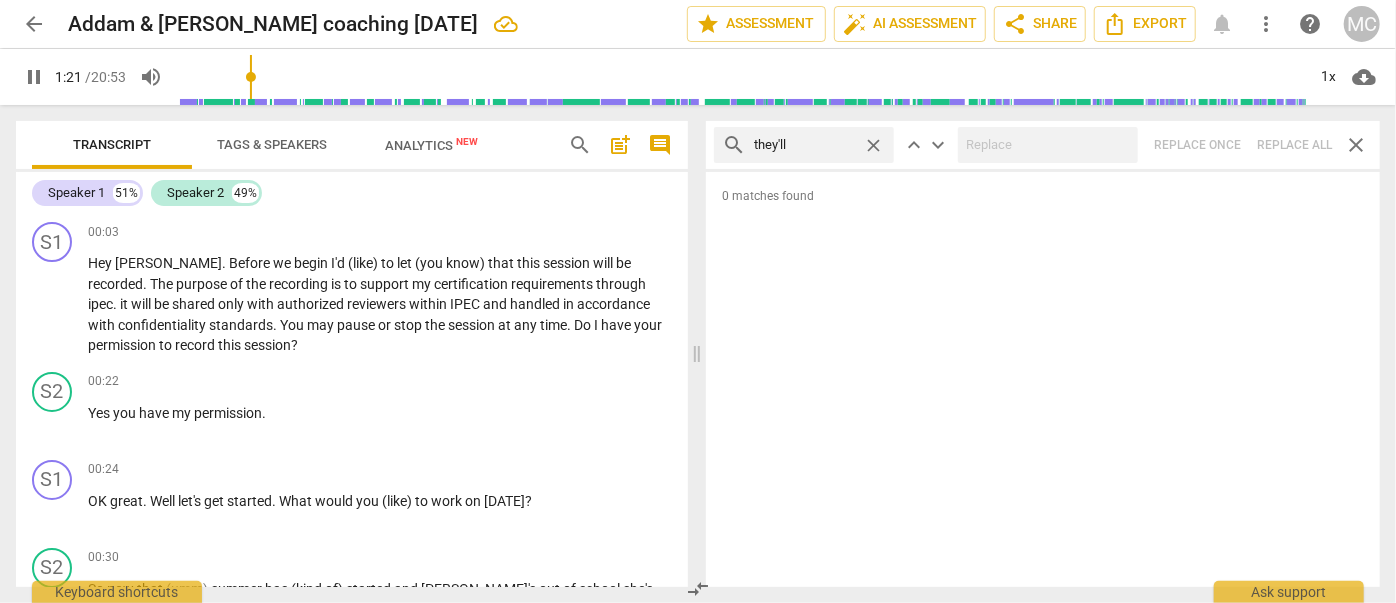 click on "close" at bounding box center [873, 145] 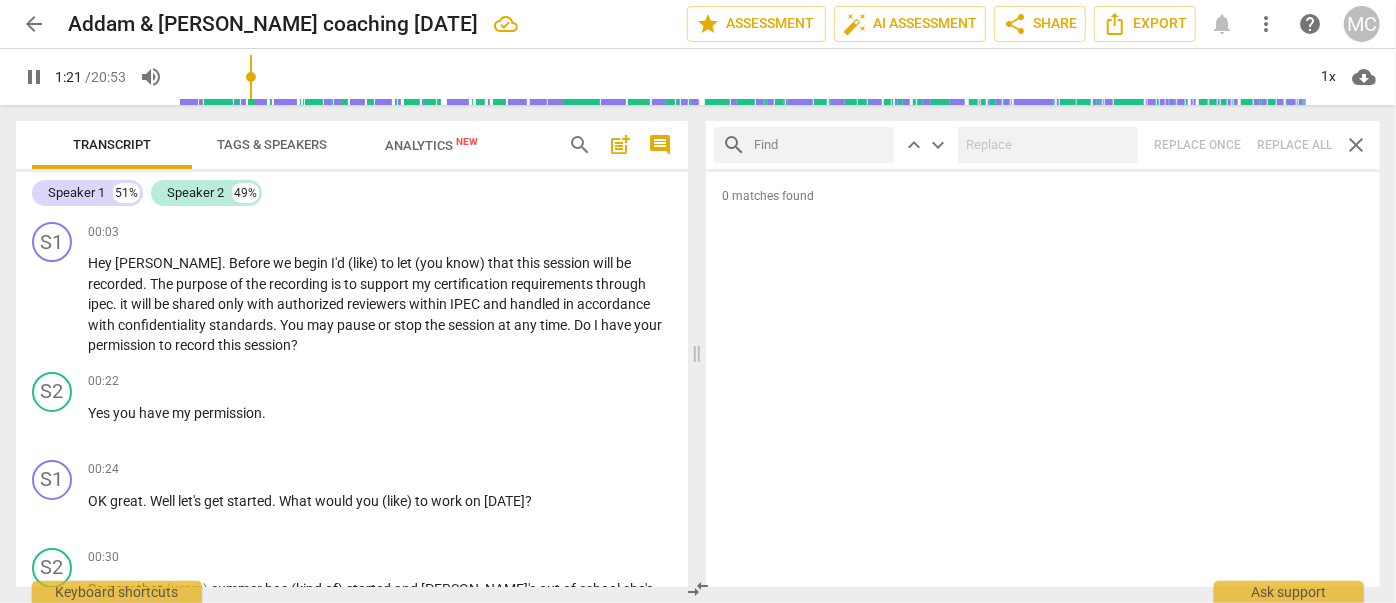 click at bounding box center [820, 145] 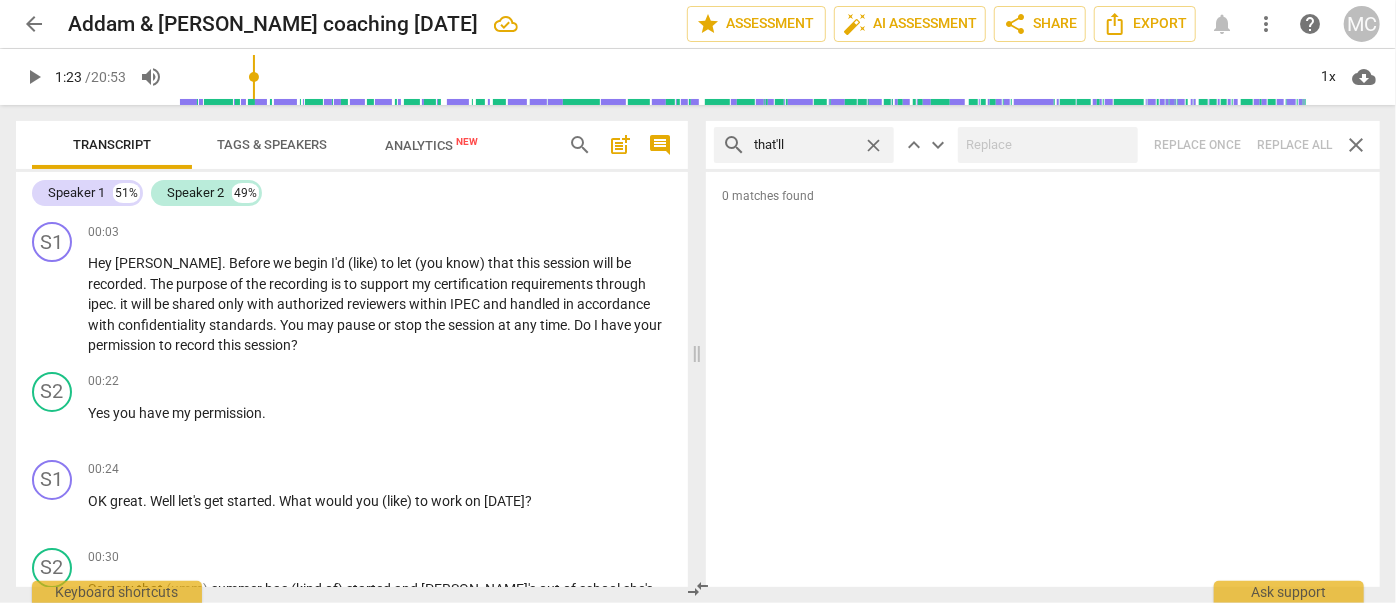 click on "search that'll close keyboard_arrow_up keyboard_arrow_down Replace once Replace all close" at bounding box center [1043, 145] 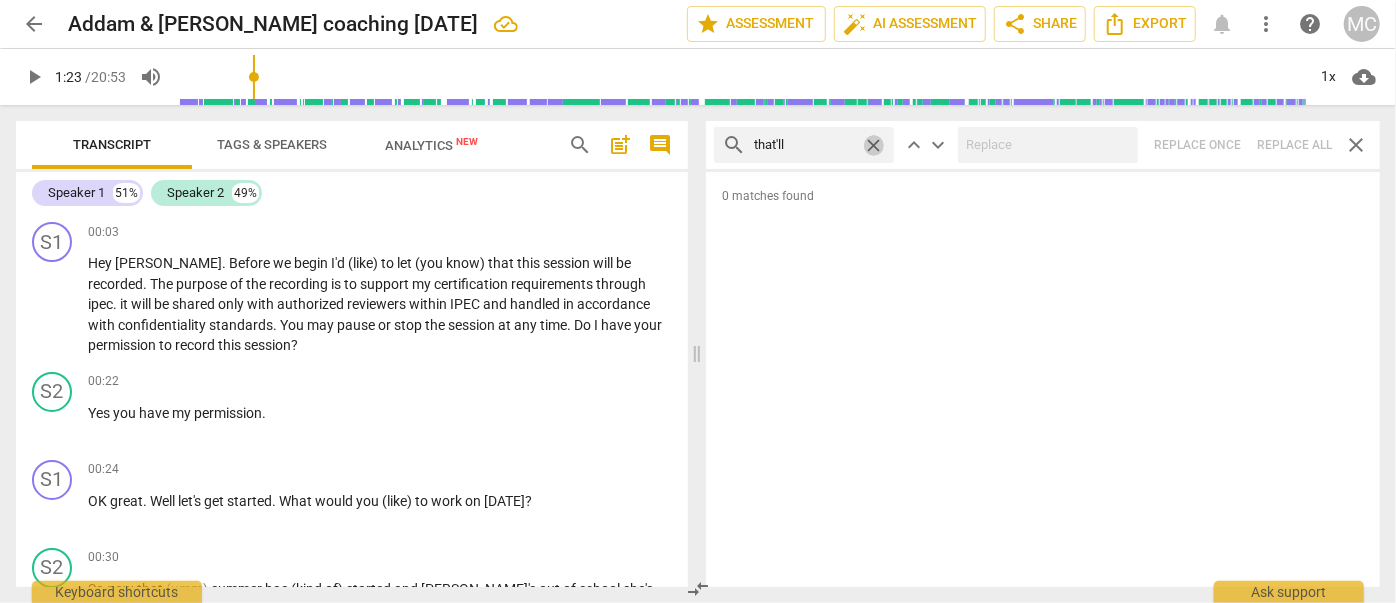 click on "close" at bounding box center (873, 145) 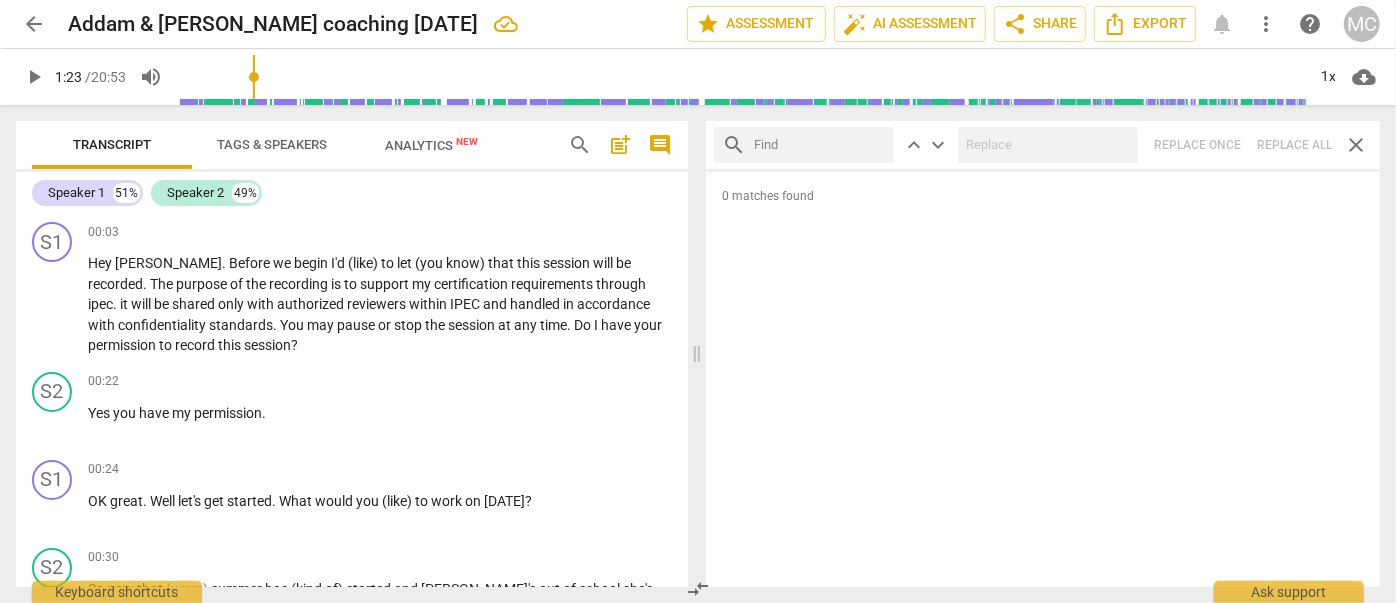click at bounding box center [820, 145] 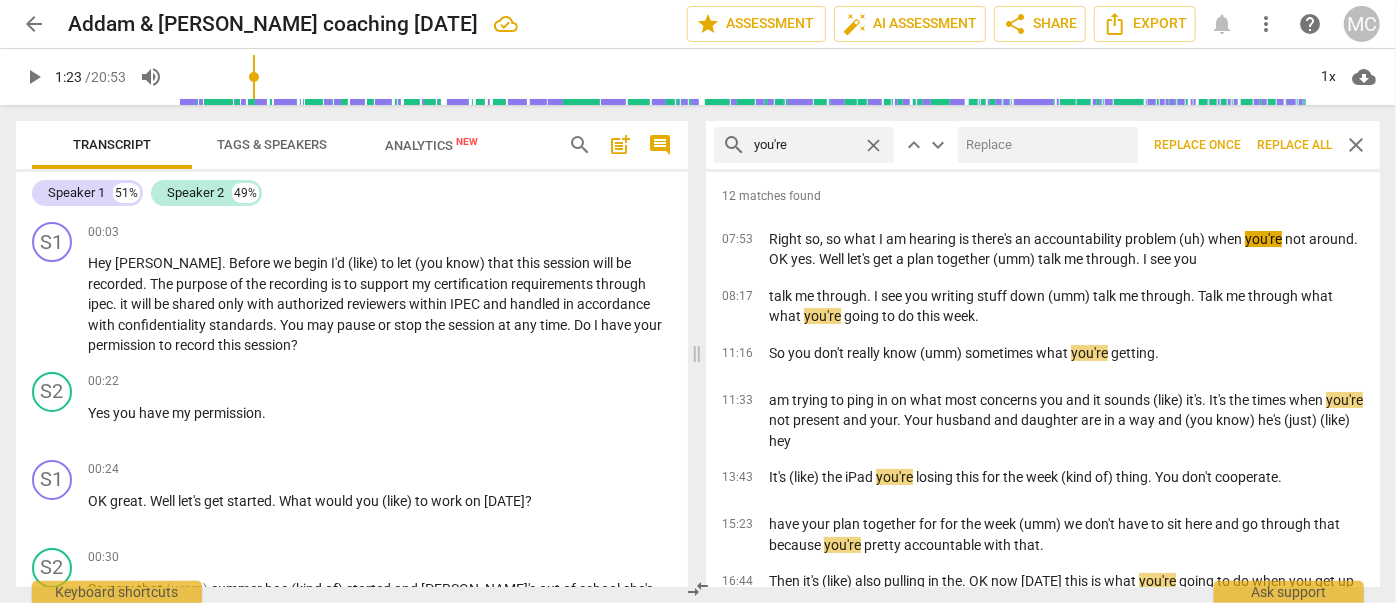 click at bounding box center [1044, 145] 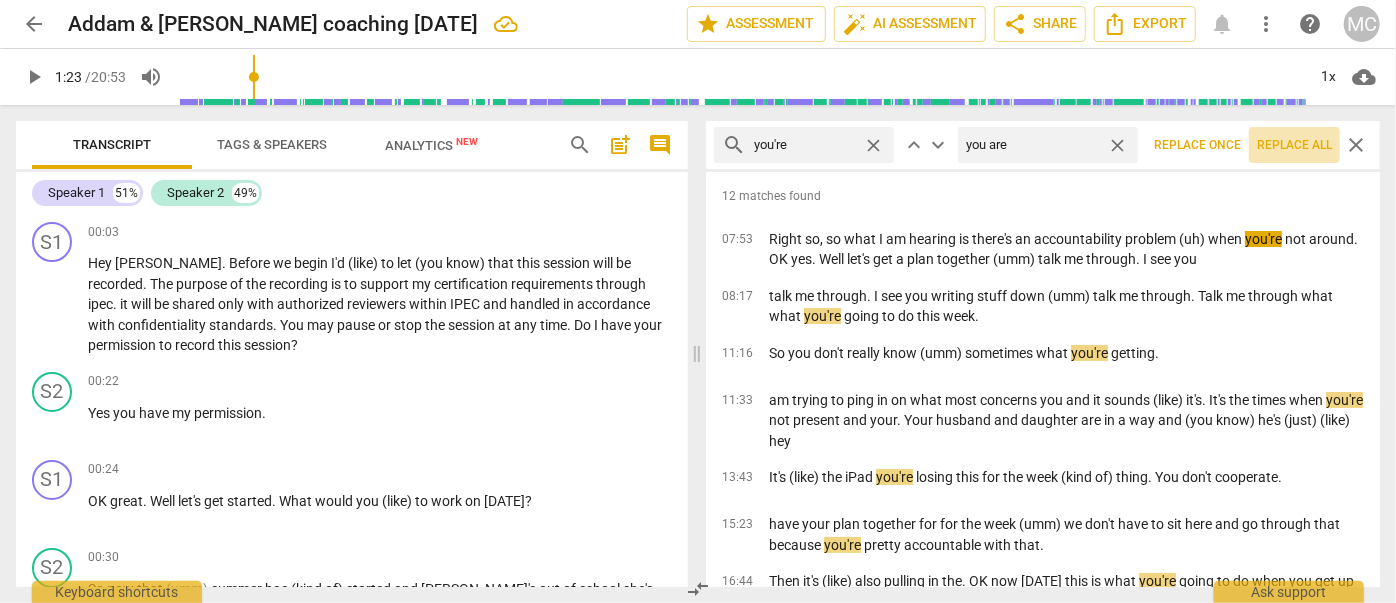 click on "Replace all" at bounding box center [1294, 145] 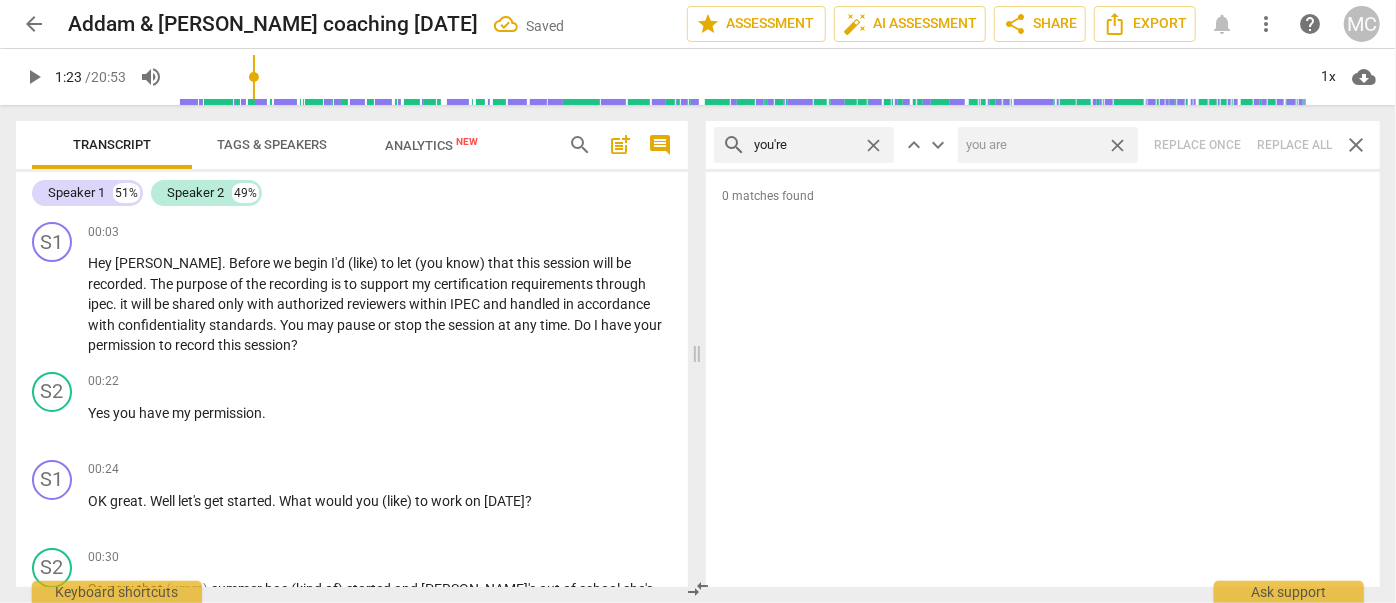 click on "close" at bounding box center (1117, 145) 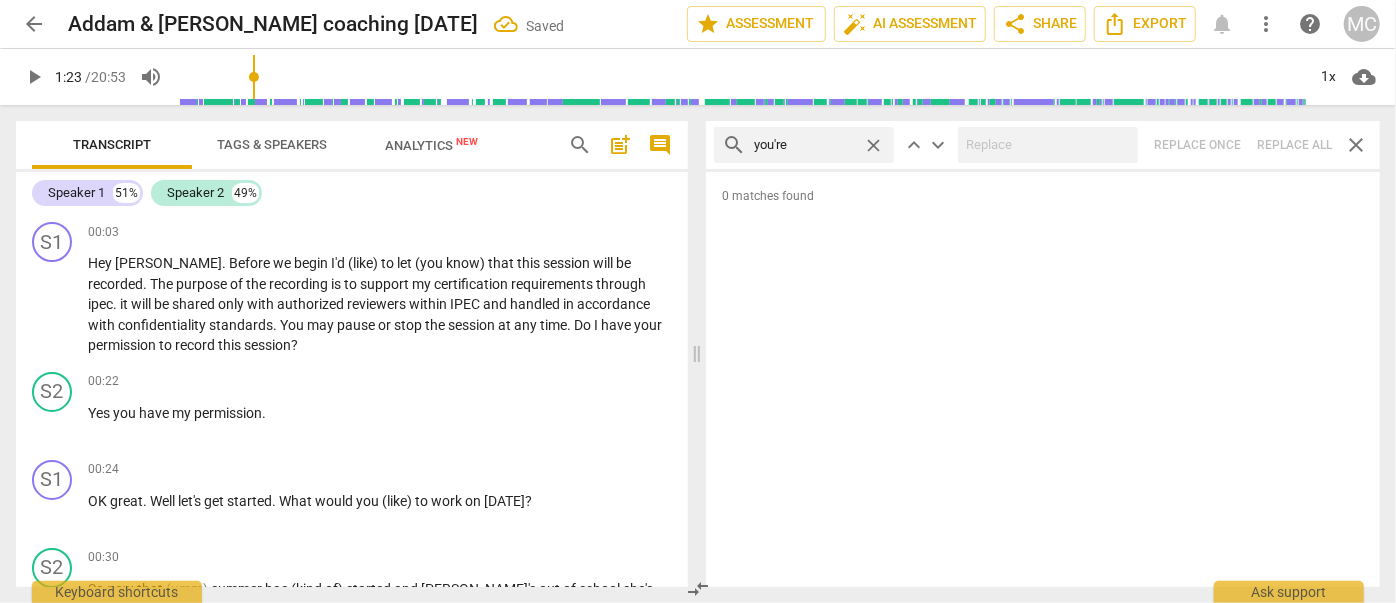 click on "close" at bounding box center [873, 145] 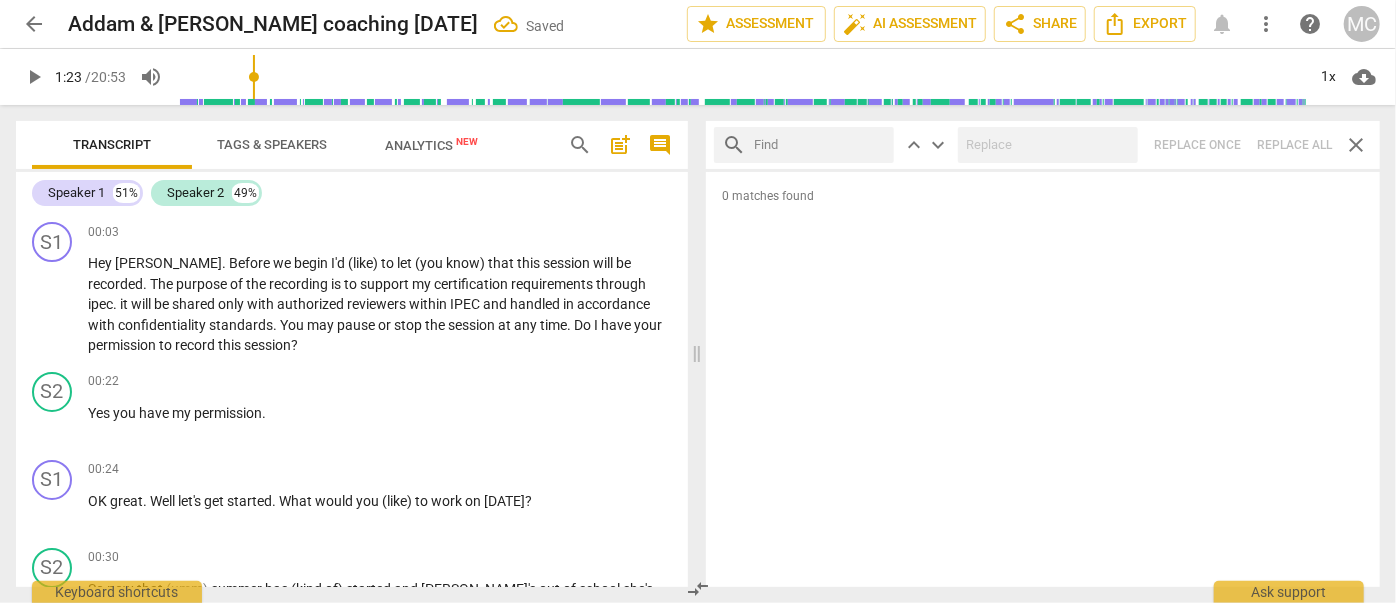 click at bounding box center (820, 145) 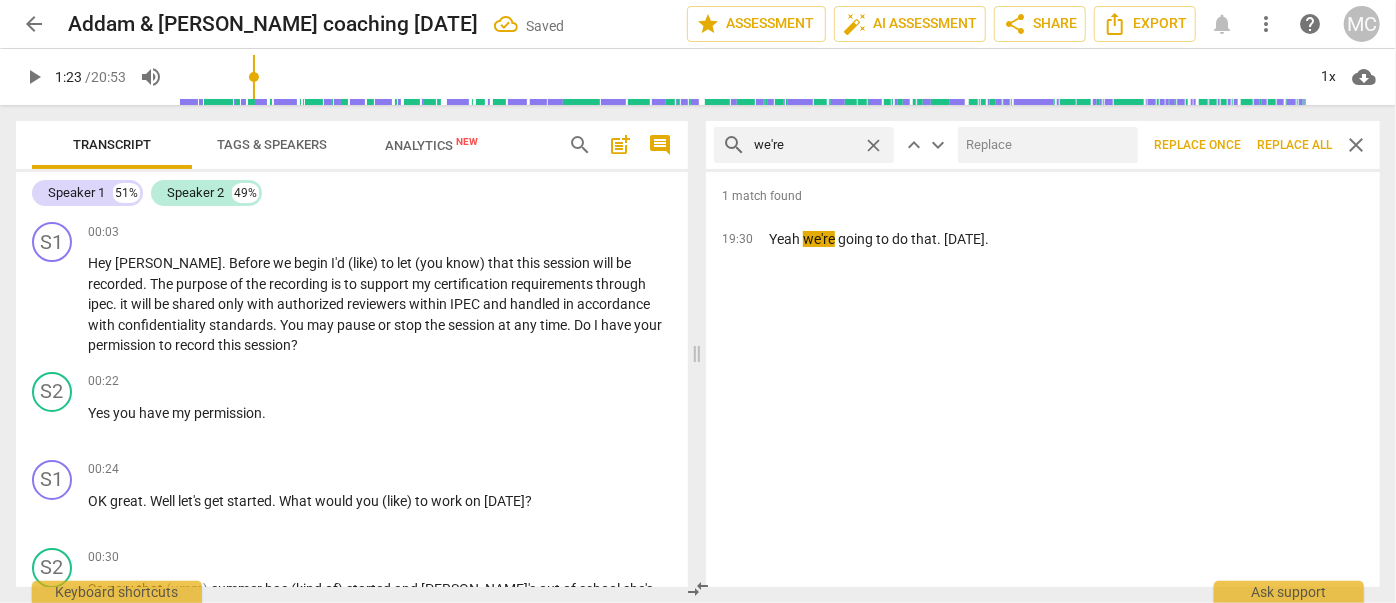 click at bounding box center (1044, 145) 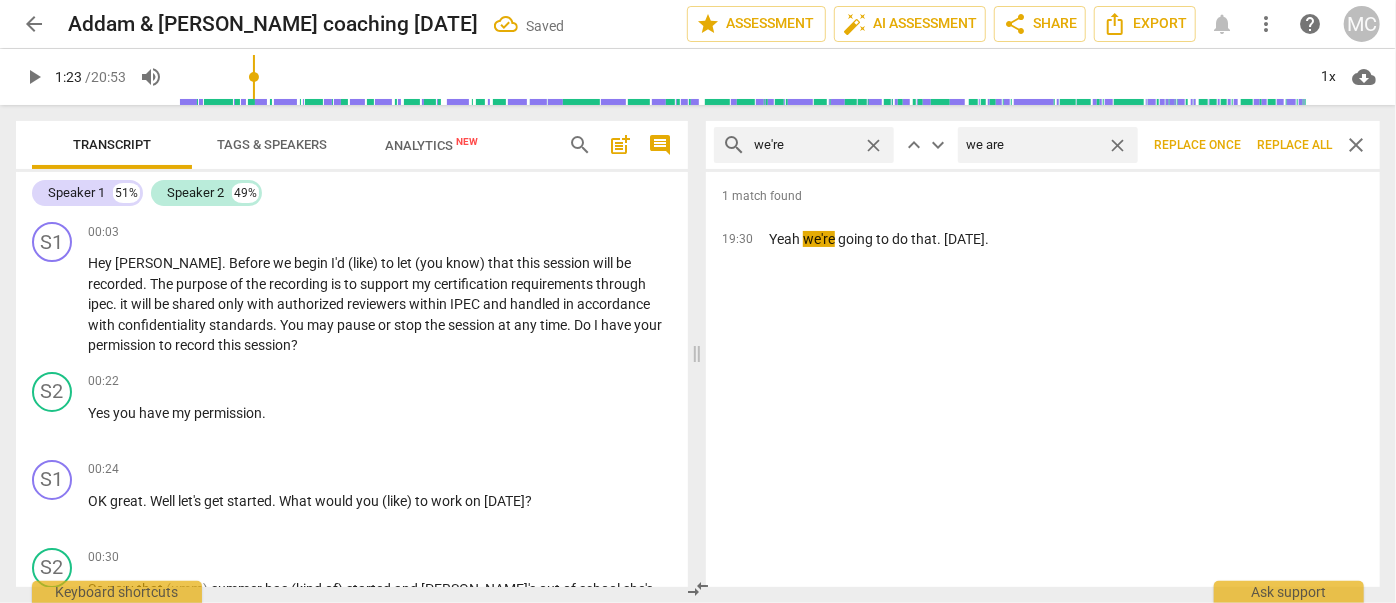 click on "Replace all" at bounding box center [1294, 145] 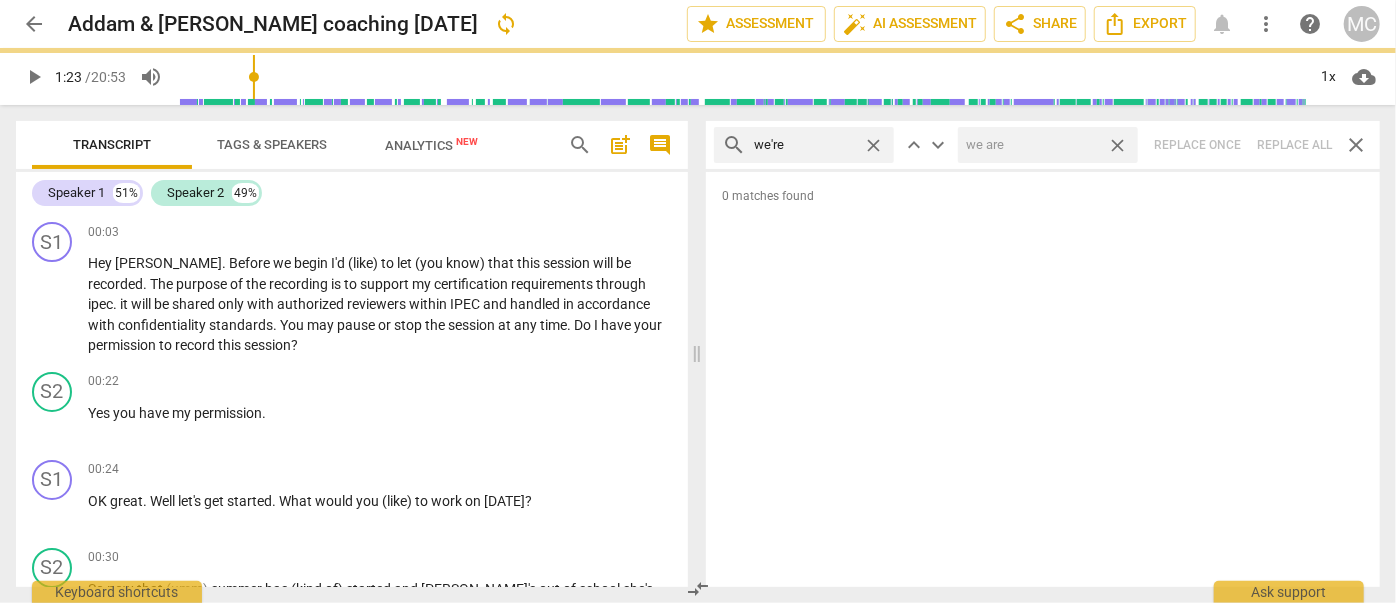 click on "close" at bounding box center (1117, 145) 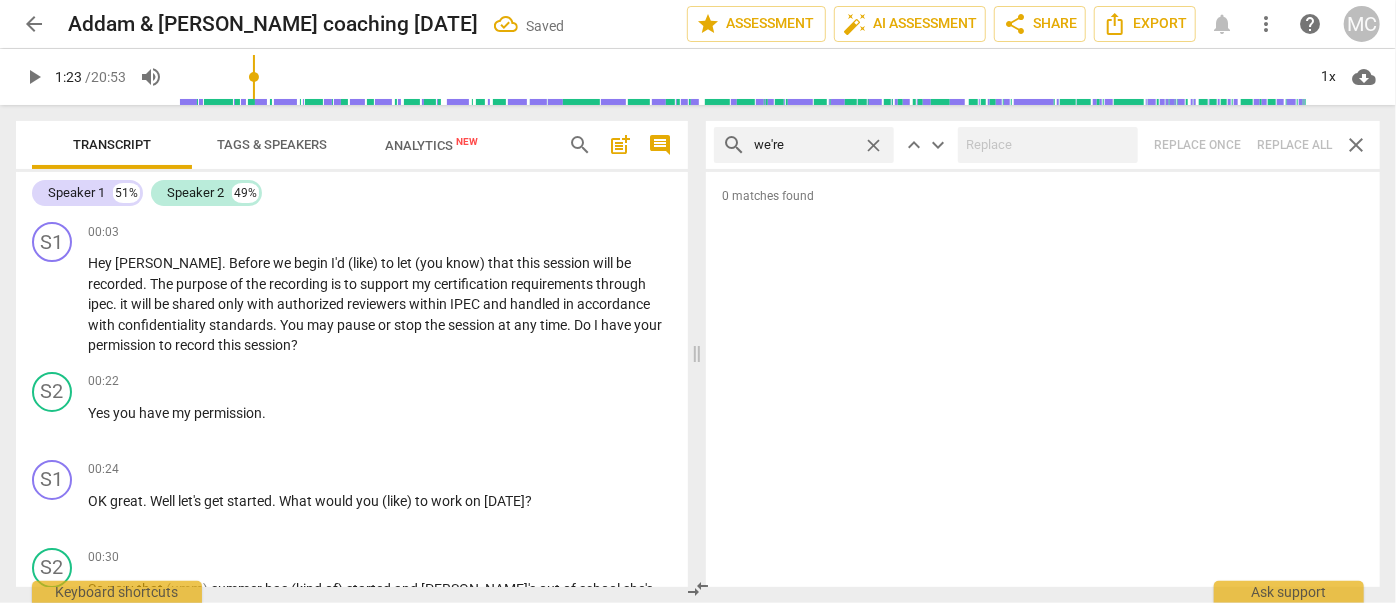 click on "close" at bounding box center [873, 145] 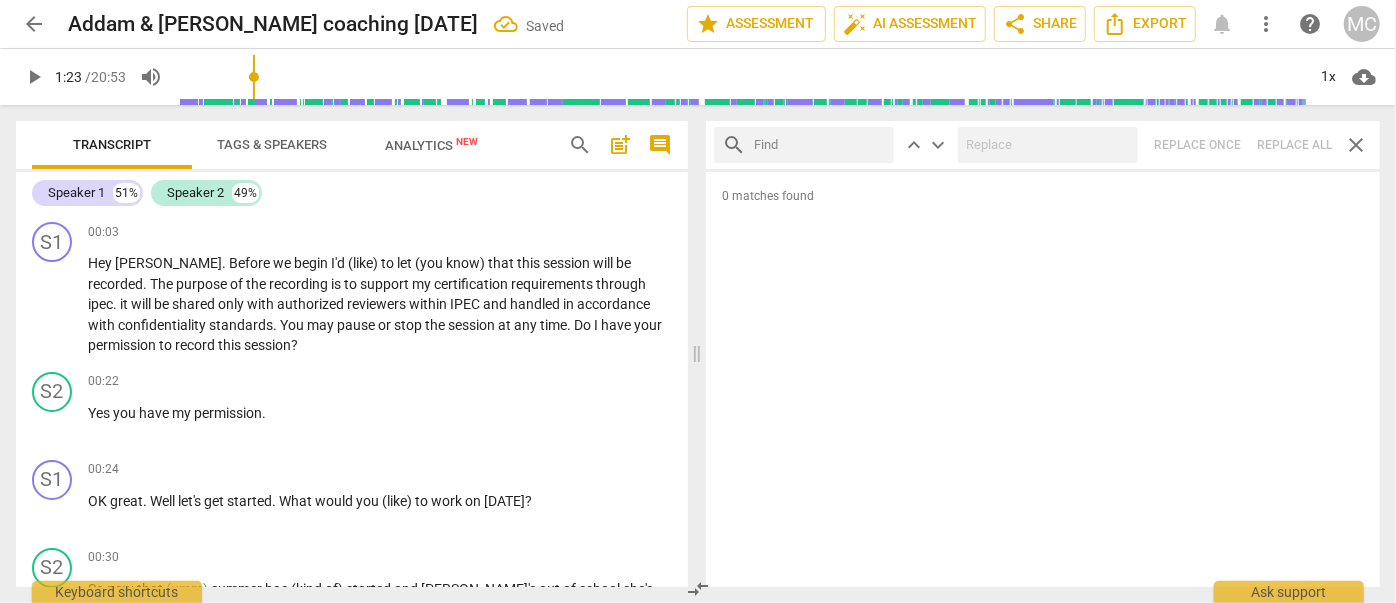 click at bounding box center [820, 145] 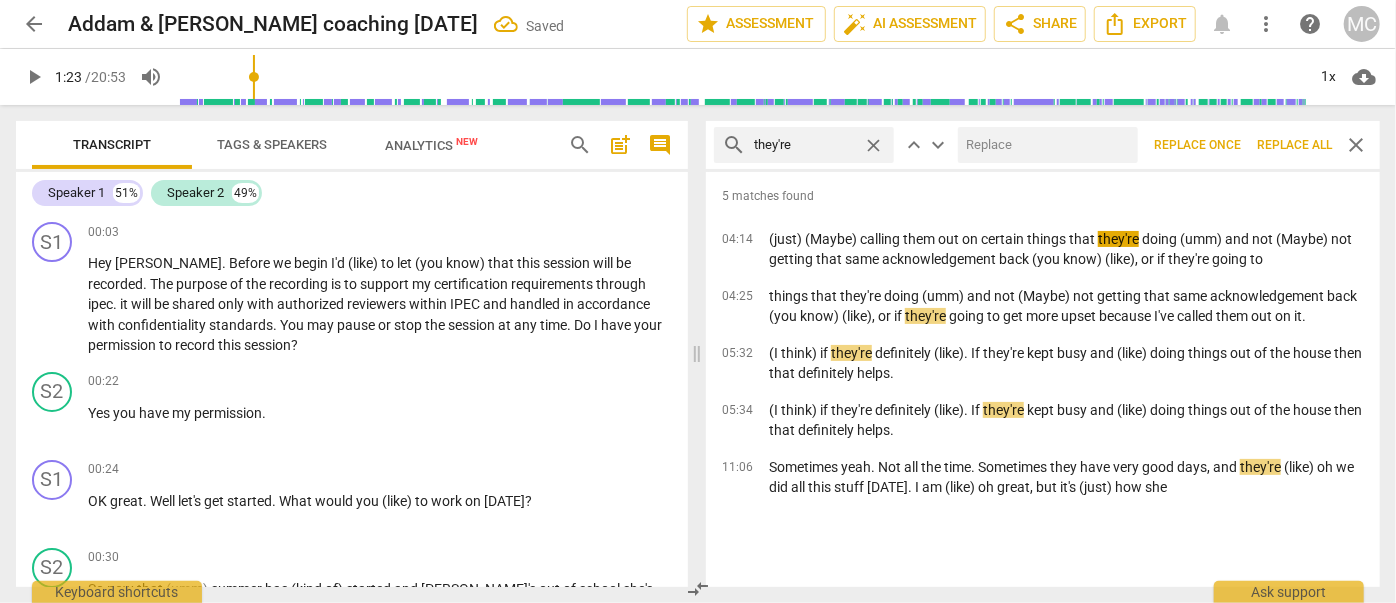 click at bounding box center [1044, 145] 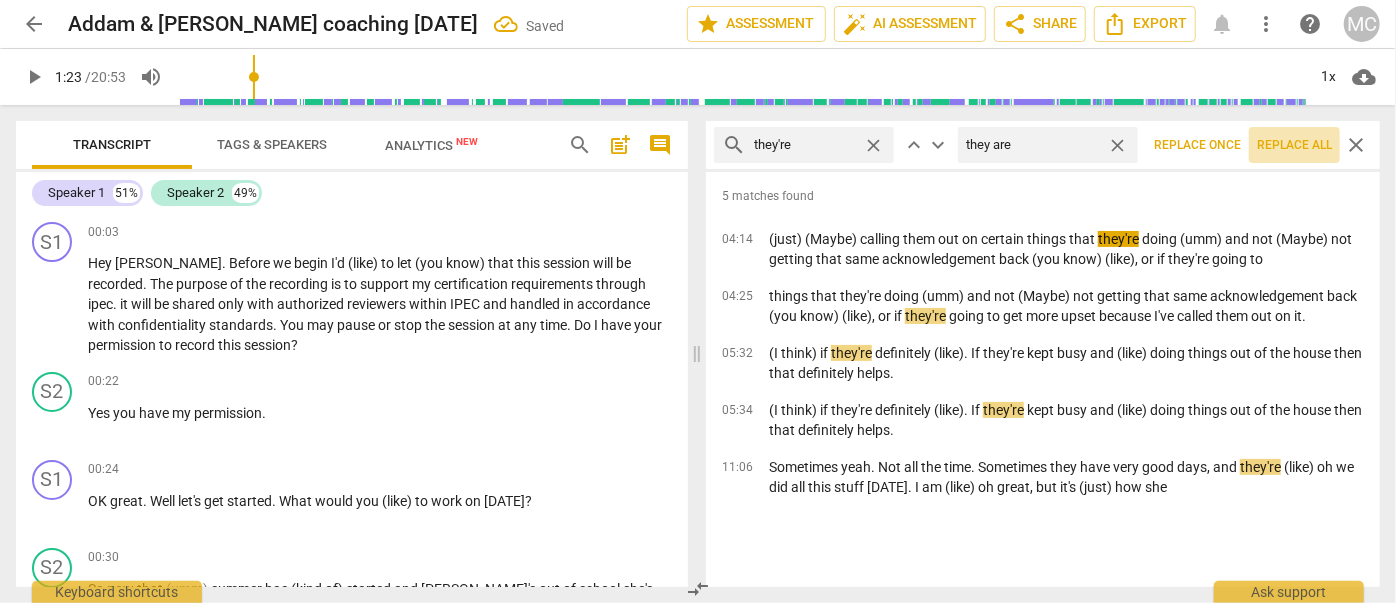 click on "Replace all" at bounding box center [1294, 145] 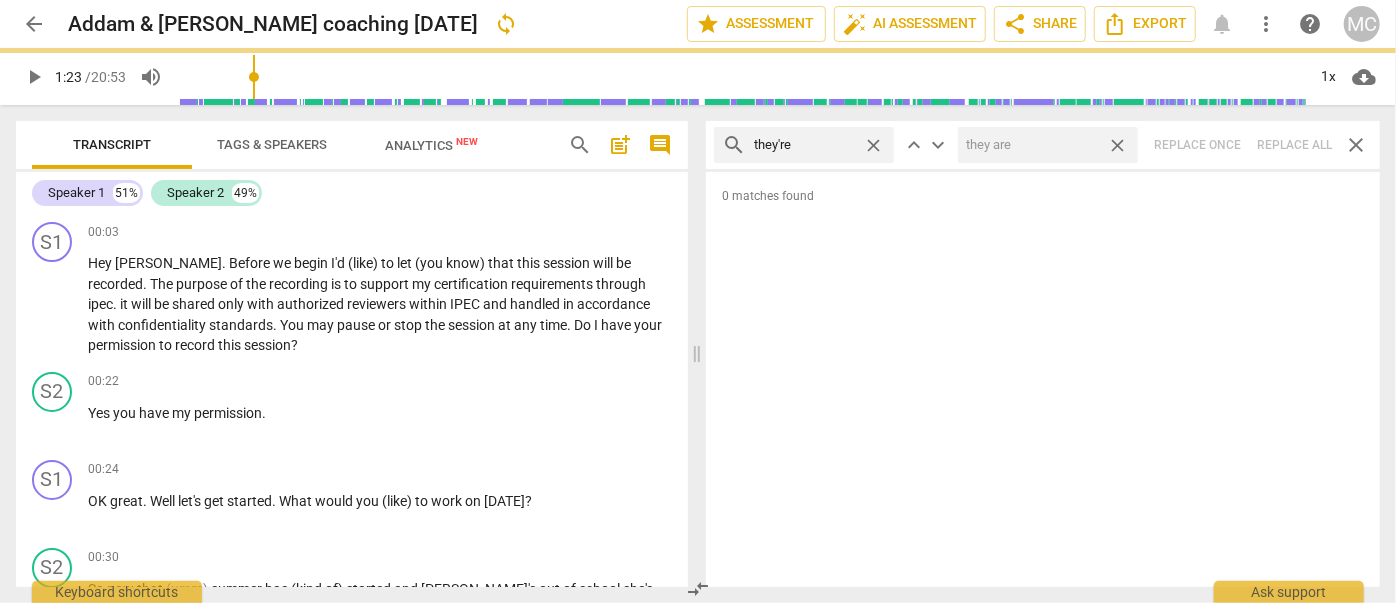 click on "close" at bounding box center [1117, 145] 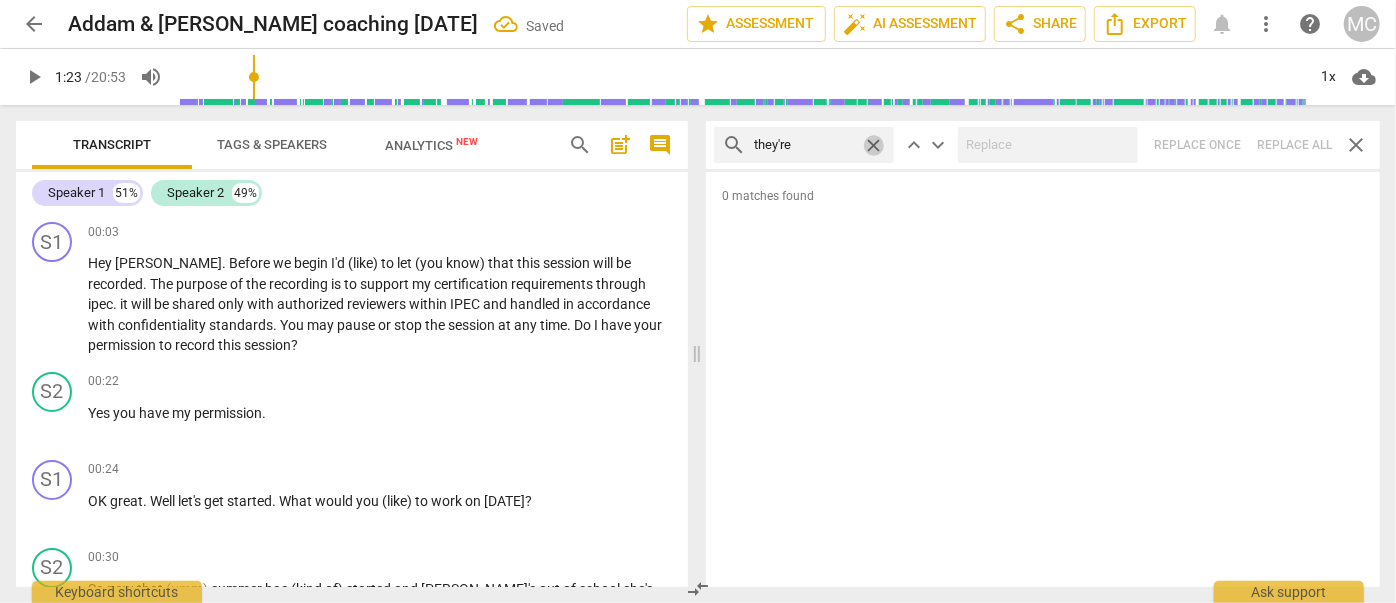click on "close" at bounding box center [873, 145] 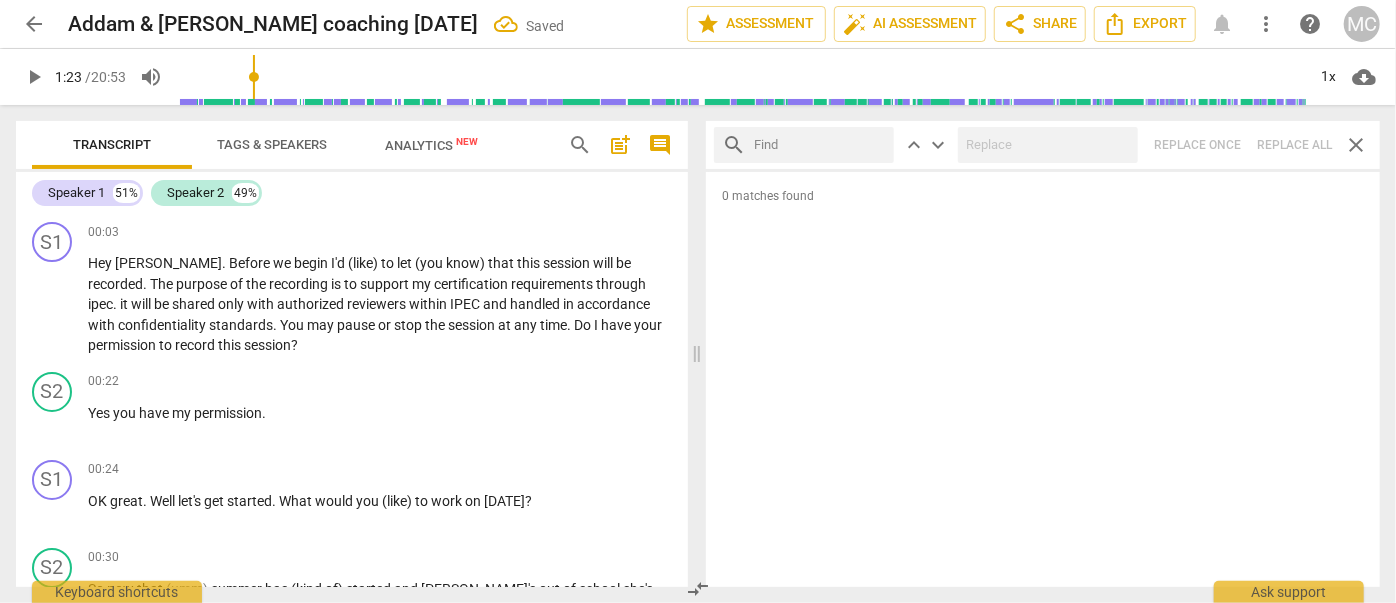 click at bounding box center [820, 145] 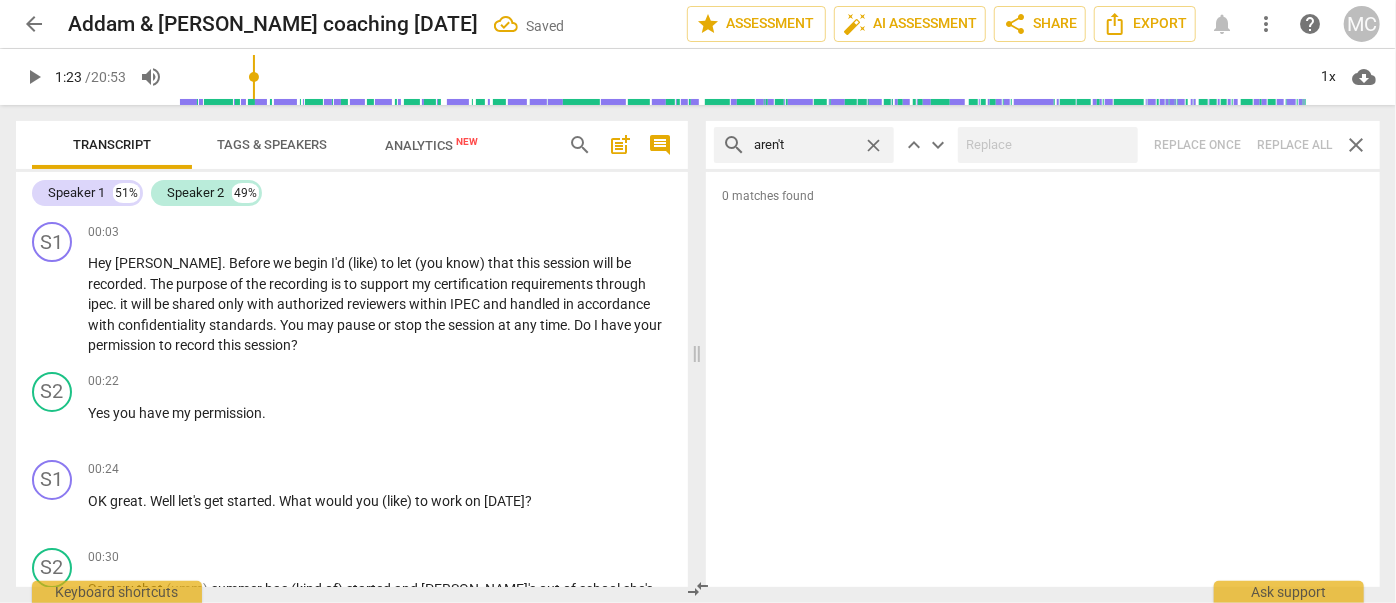 click on "search aren't close keyboard_arrow_up keyboard_arrow_down Replace once Replace all close" at bounding box center [1043, 145] 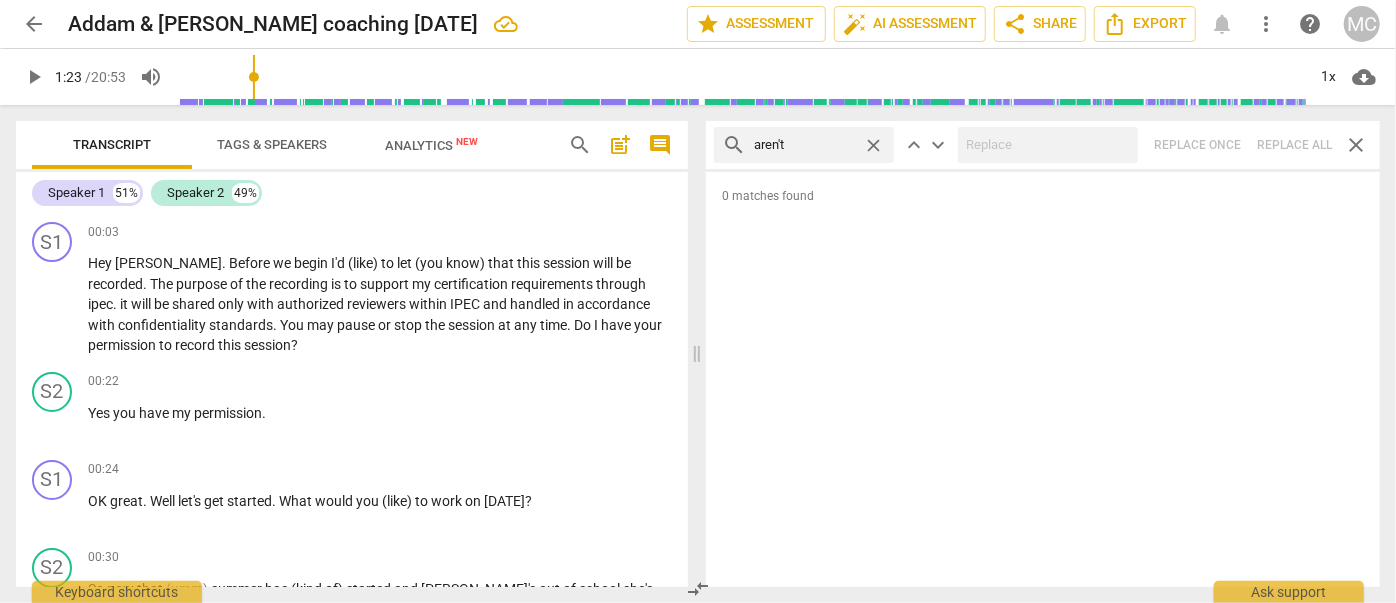 click on "close" at bounding box center [873, 145] 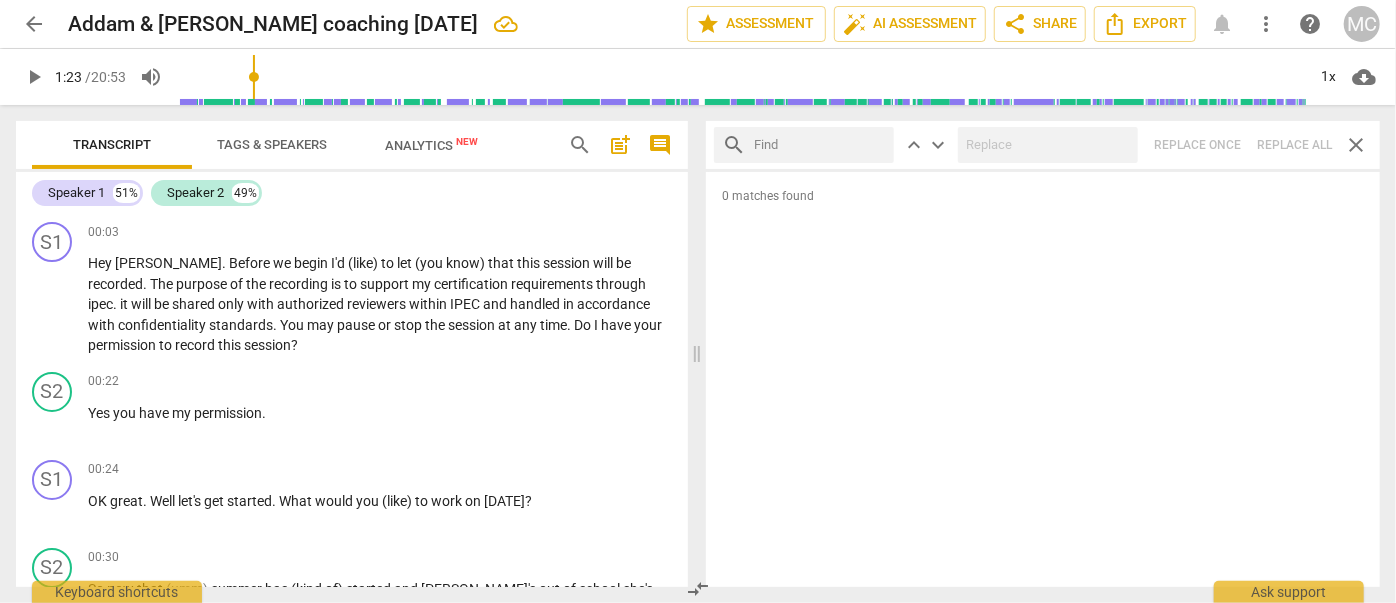 click at bounding box center [820, 145] 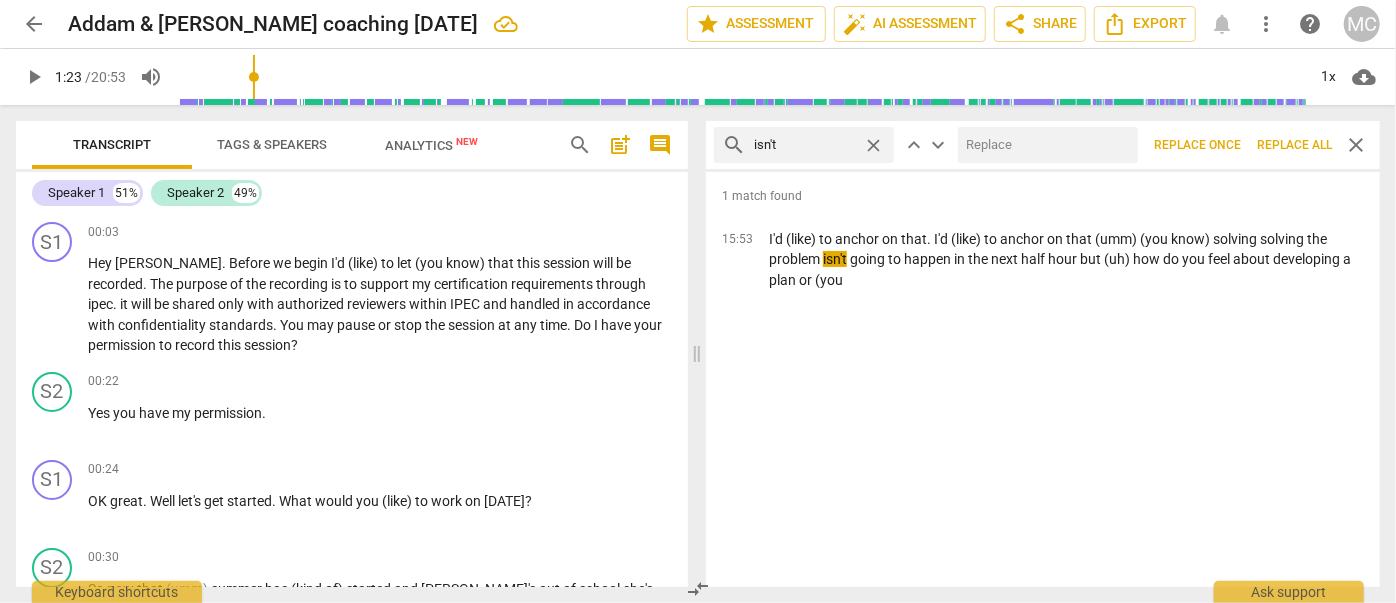 click at bounding box center (1044, 145) 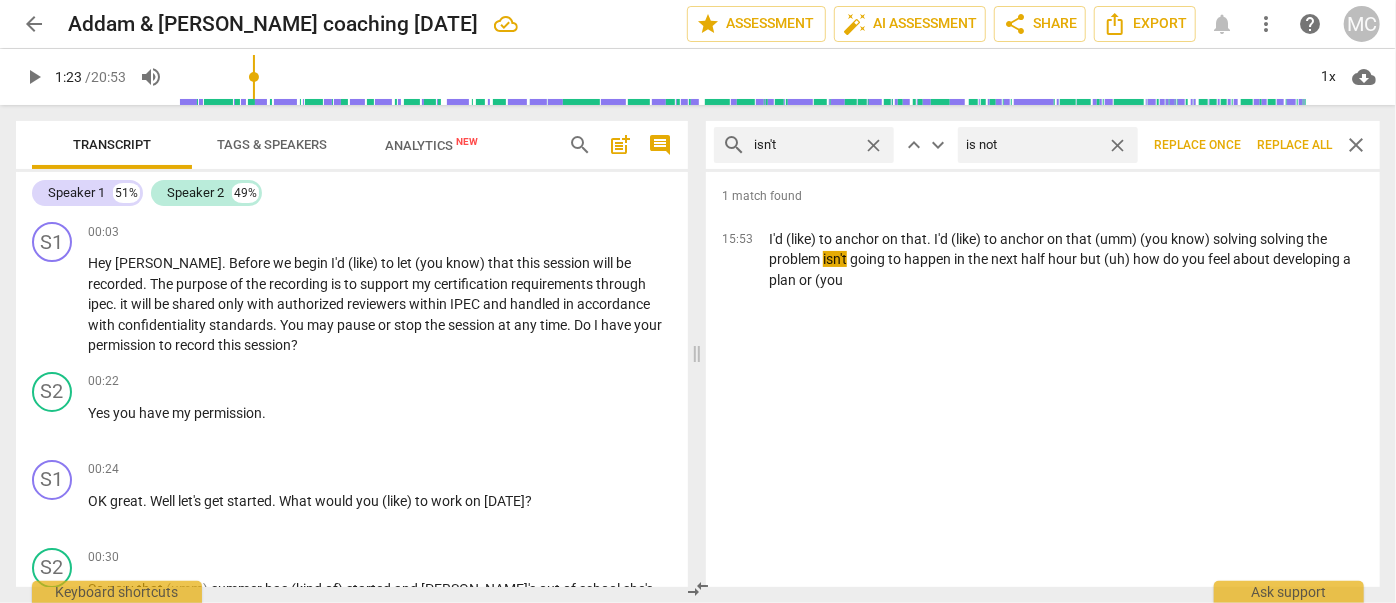 click on "Replace all" at bounding box center (1294, 145) 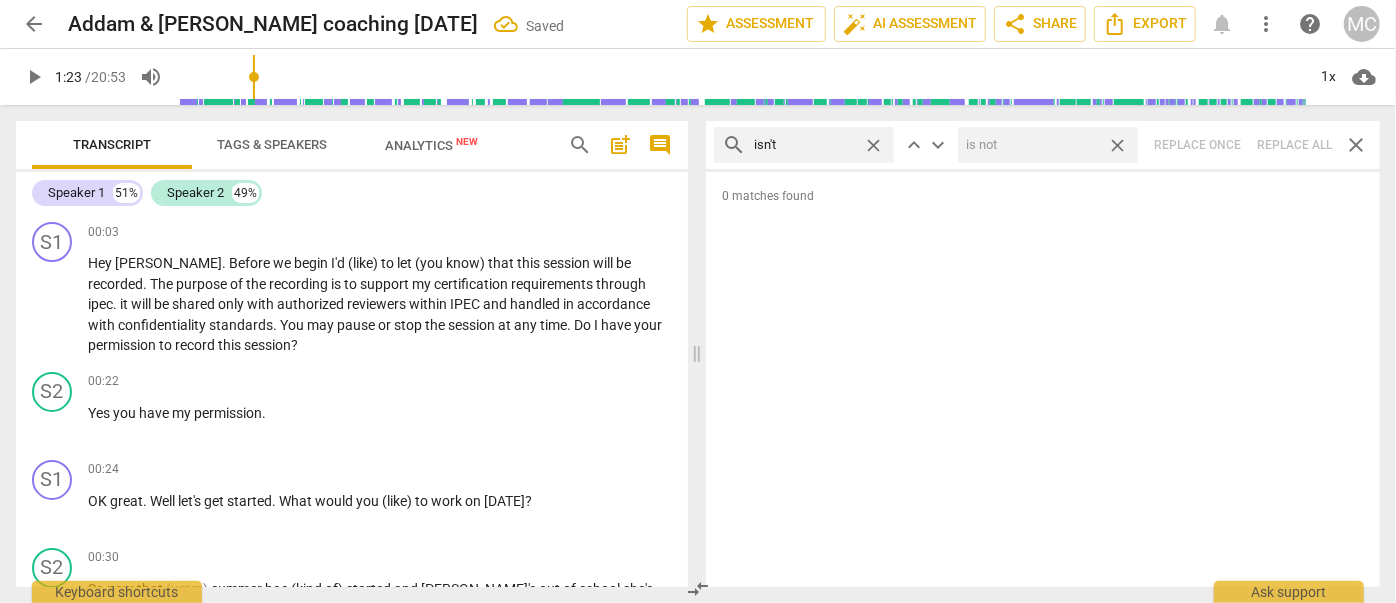 click on "close" at bounding box center [1117, 145] 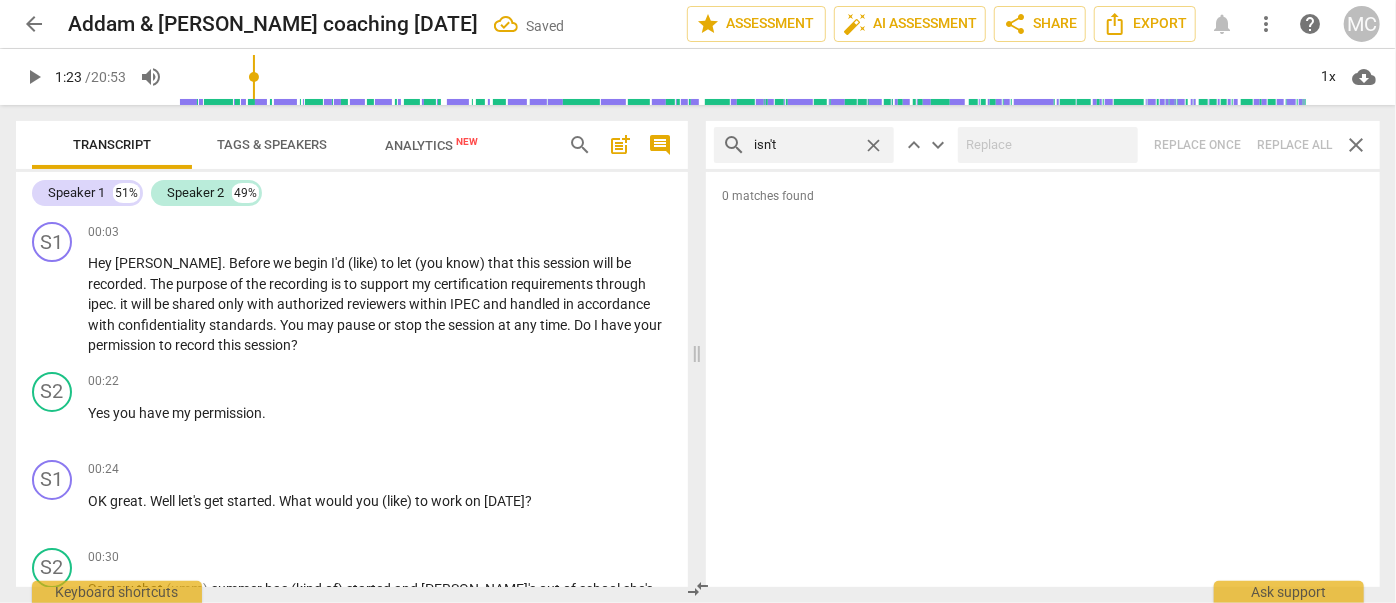 click on "close" at bounding box center (873, 145) 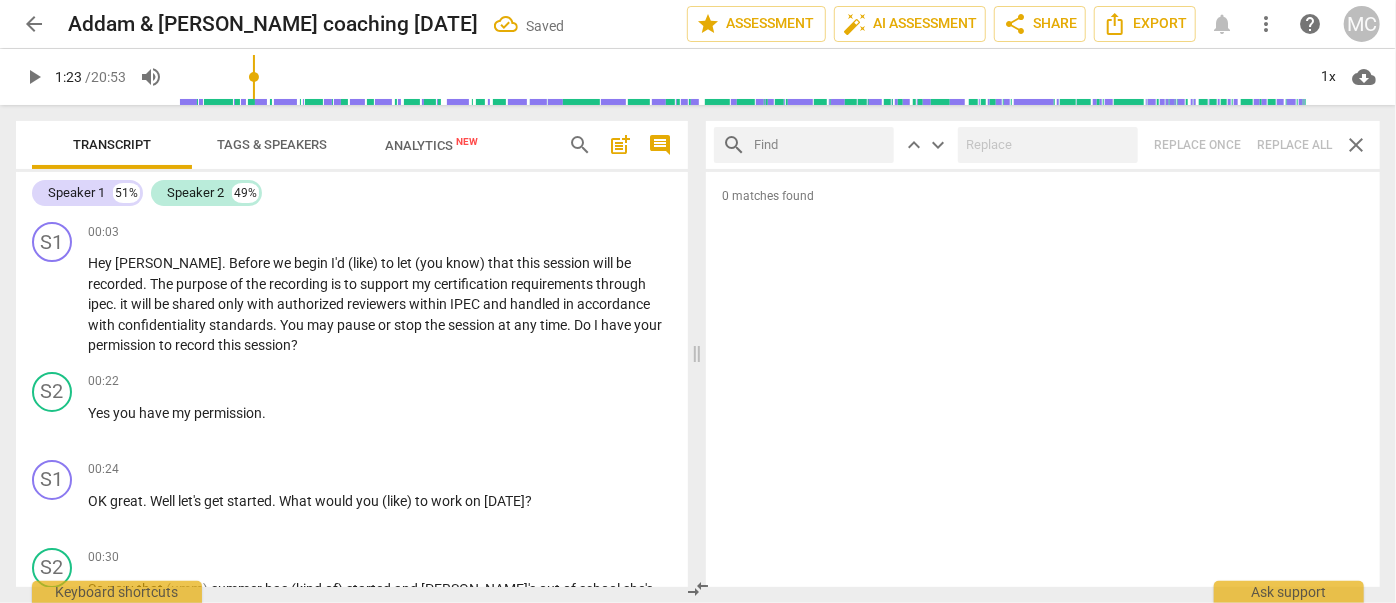 click at bounding box center [820, 145] 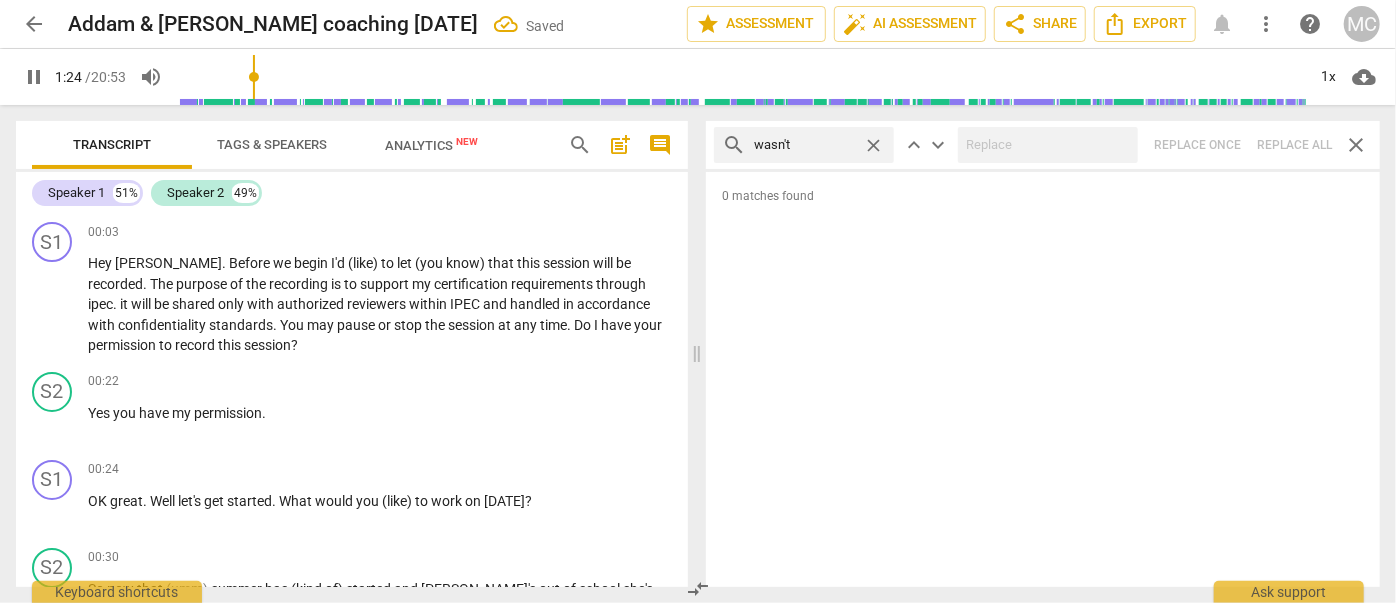 click on "search wasn't close keyboard_arrow_up keyboard_arrow_down Replace once Replace all close" at bounding box center (1043, 145) 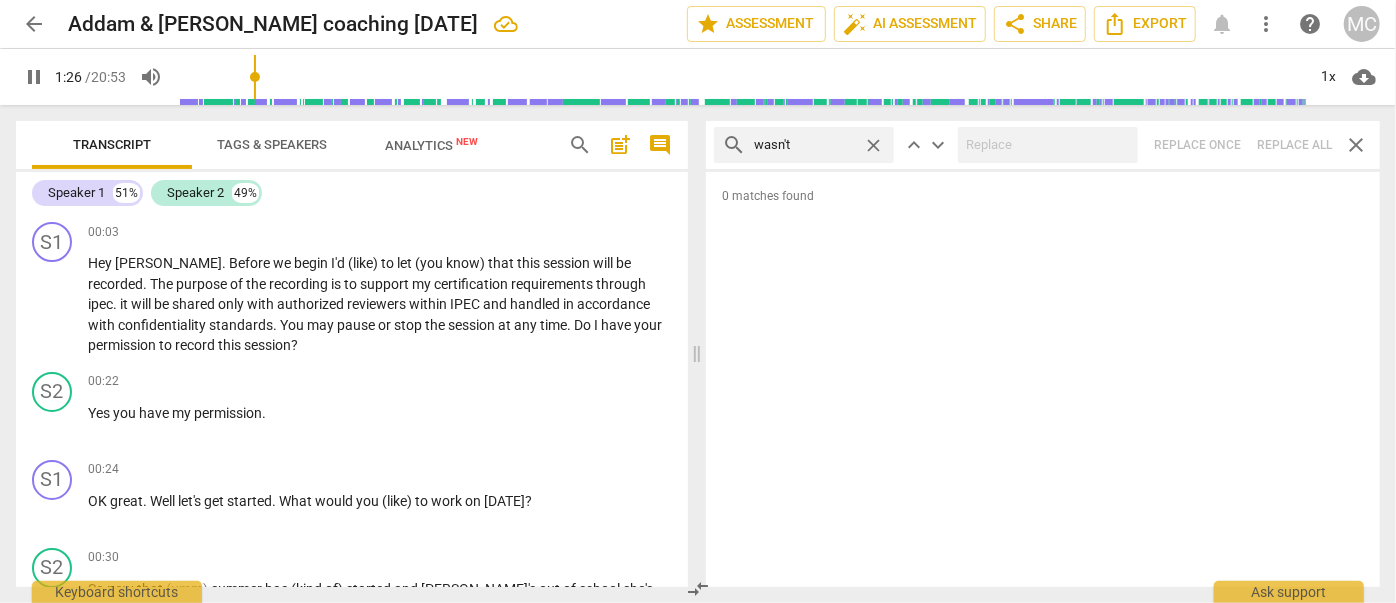 click on "close" at bounding box center [873, 145] 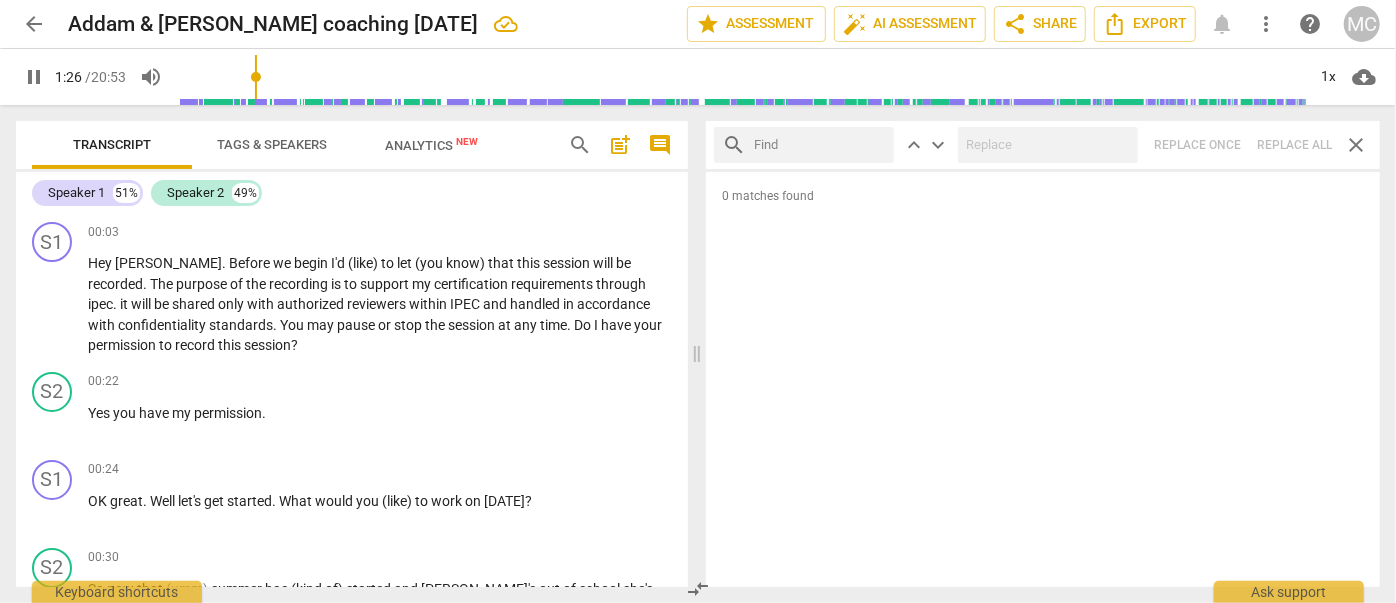 click at bounding box center [820, 145] 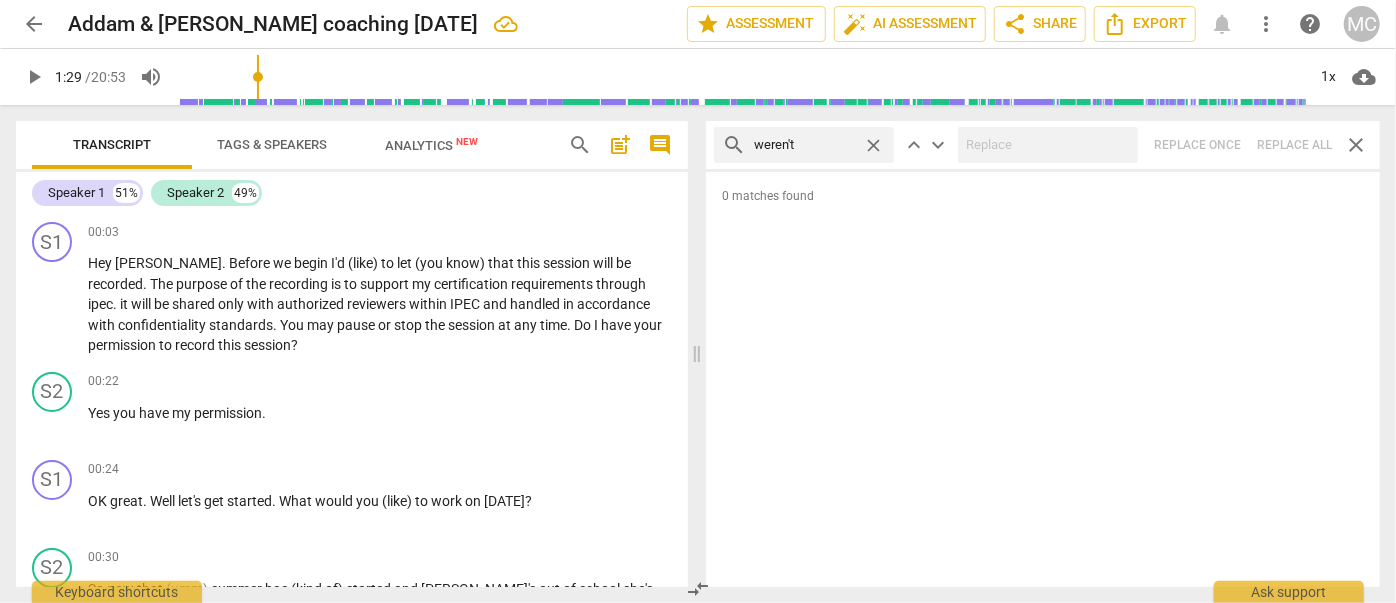 click on "search weren't close keyboard_arrow_up keyboard_arrow_down Replace once Replace all close" at bounding box center [1043, 145] 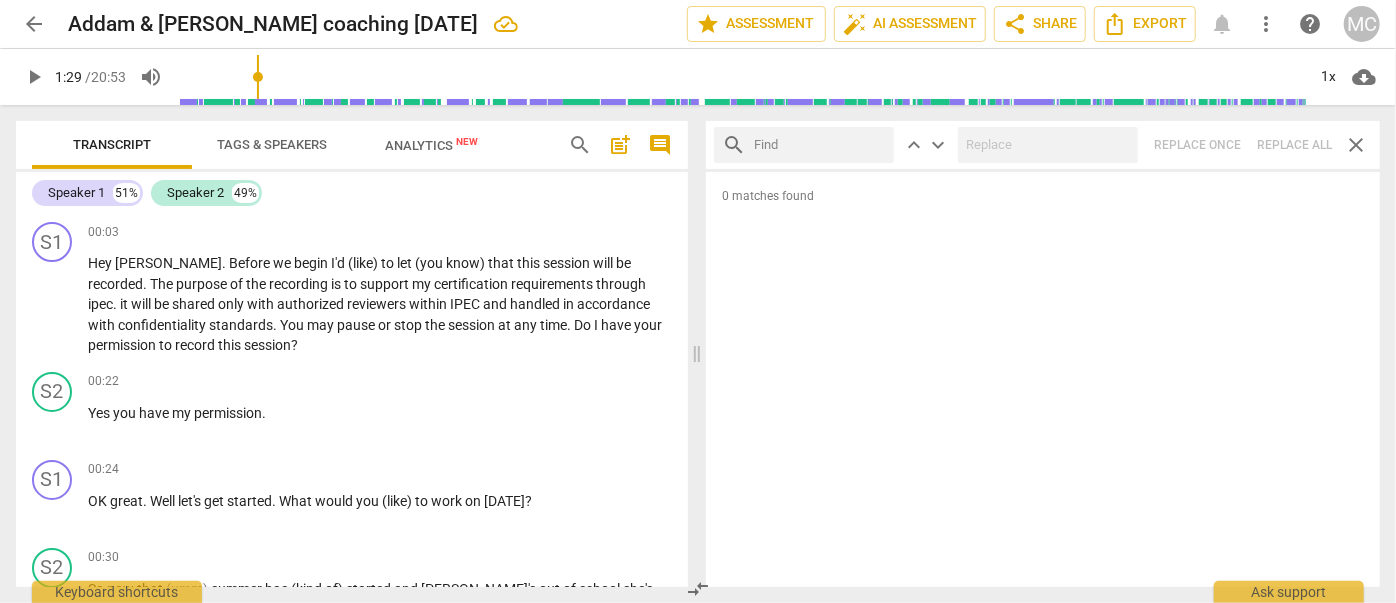 click at bounding box center (820, 145) 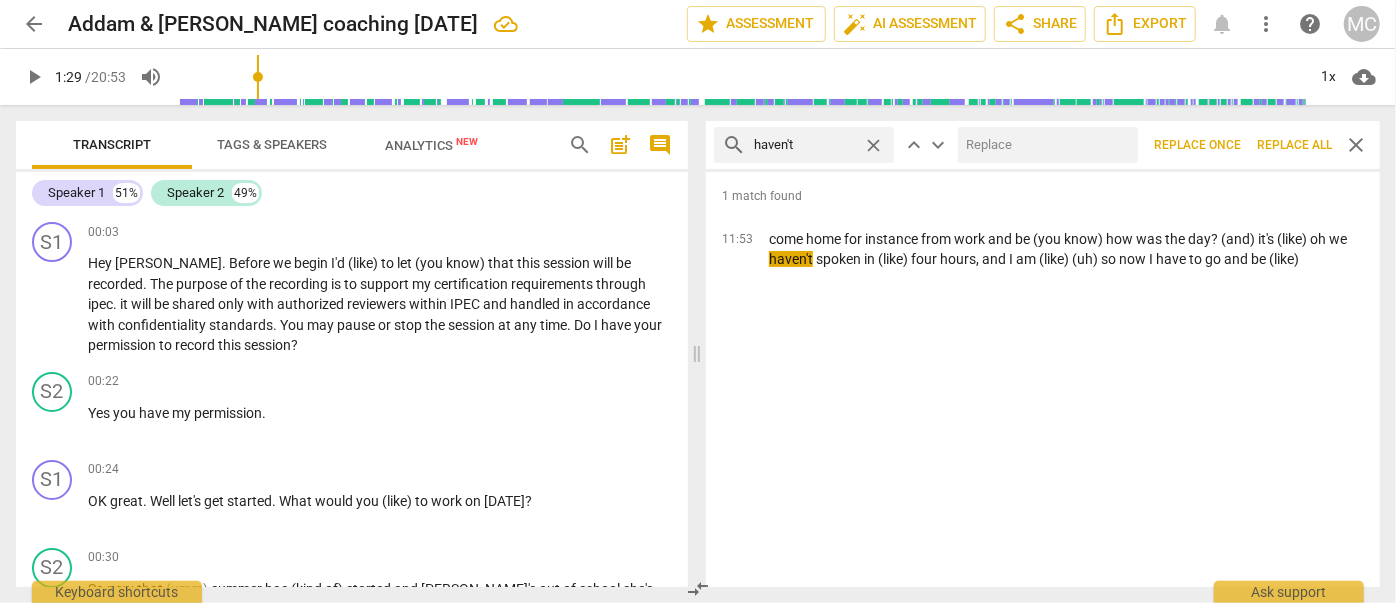 click at bounding box center [1044, 145] 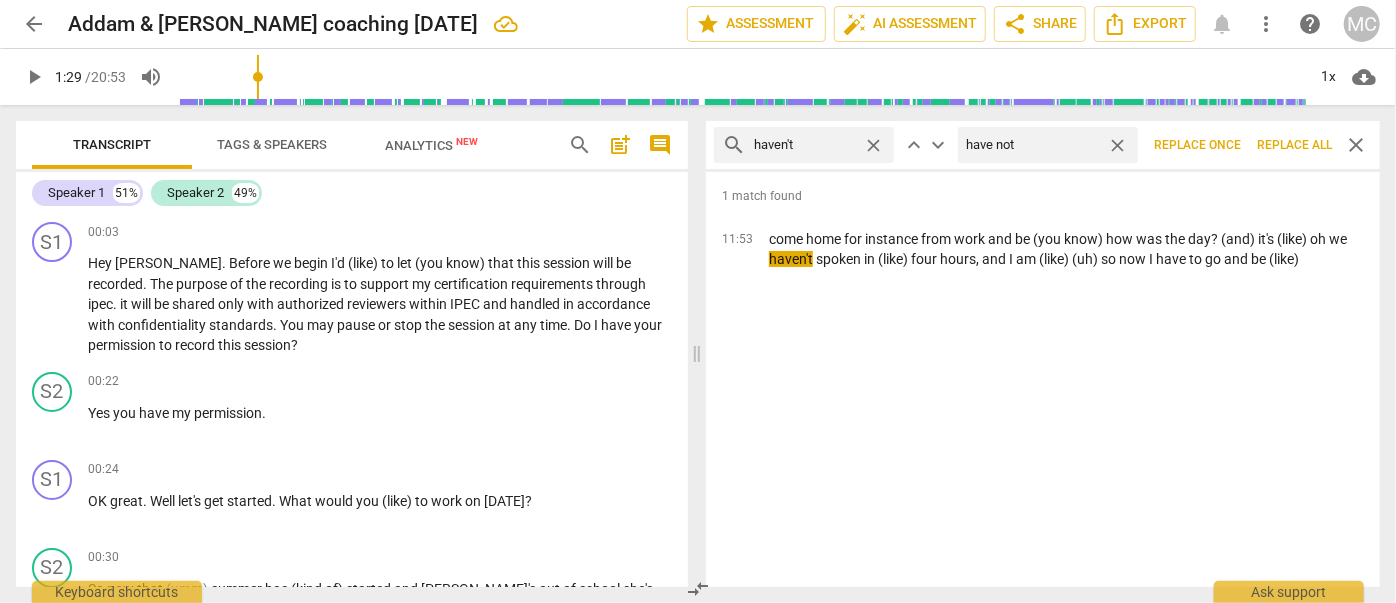 click on "Replace all" at bounding box center (1294, 145) 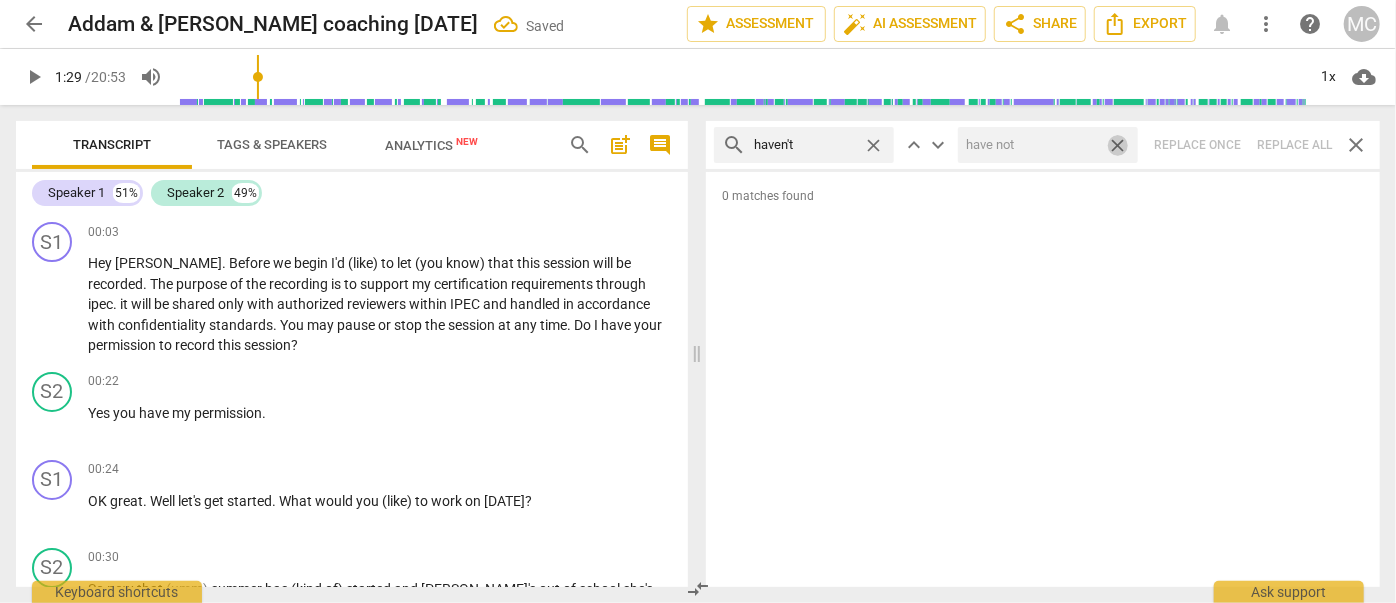 drag, startPoint x: 1114, startPoint y: 145, endPoint x: 882, endPoint y: 135, distance: 232.21542 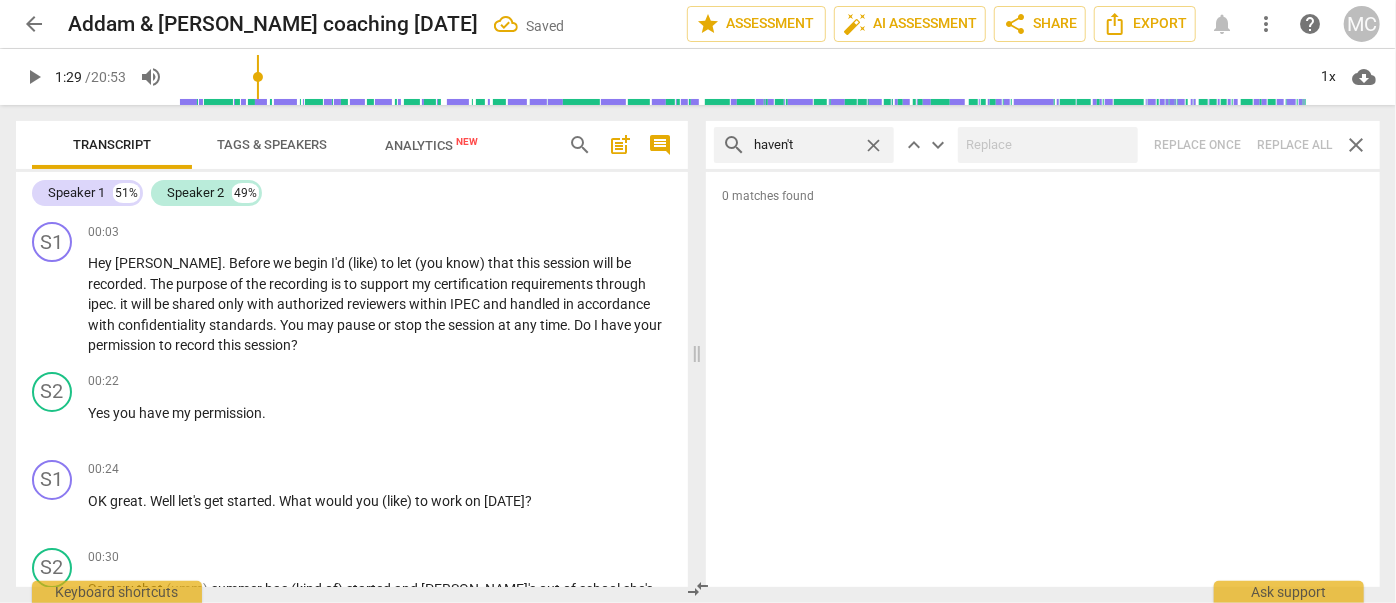 click on "close" at bounding box center [873, 145] 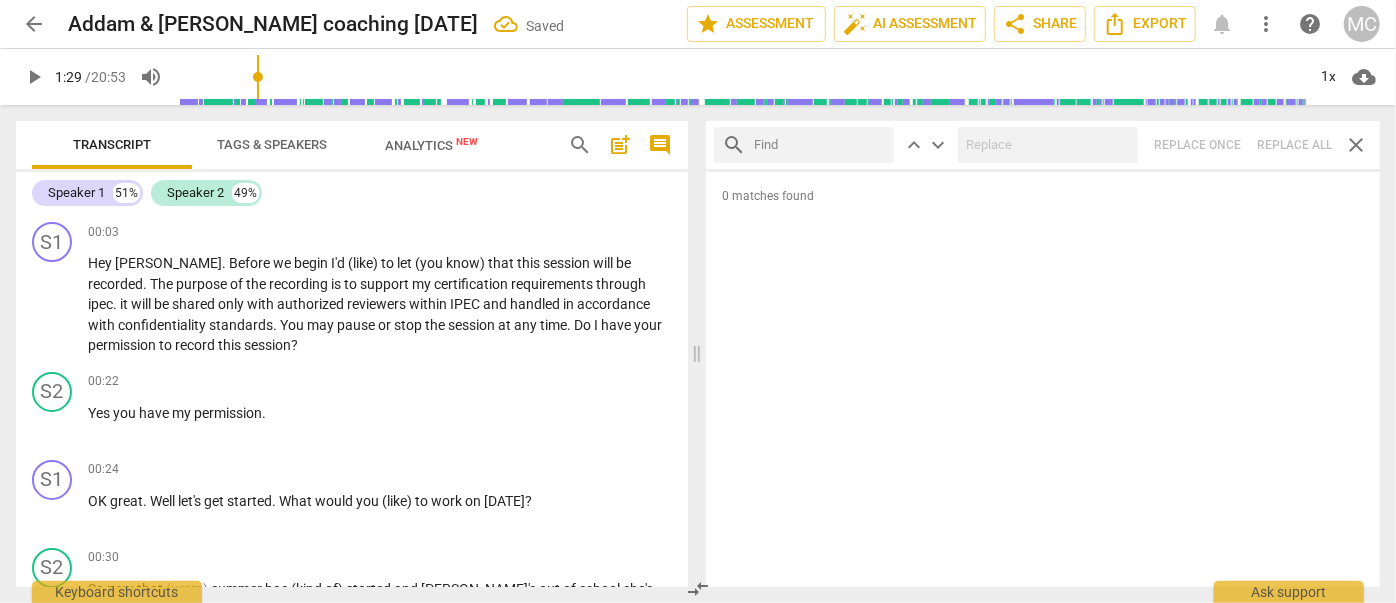 click at bounding box center (820, 145) 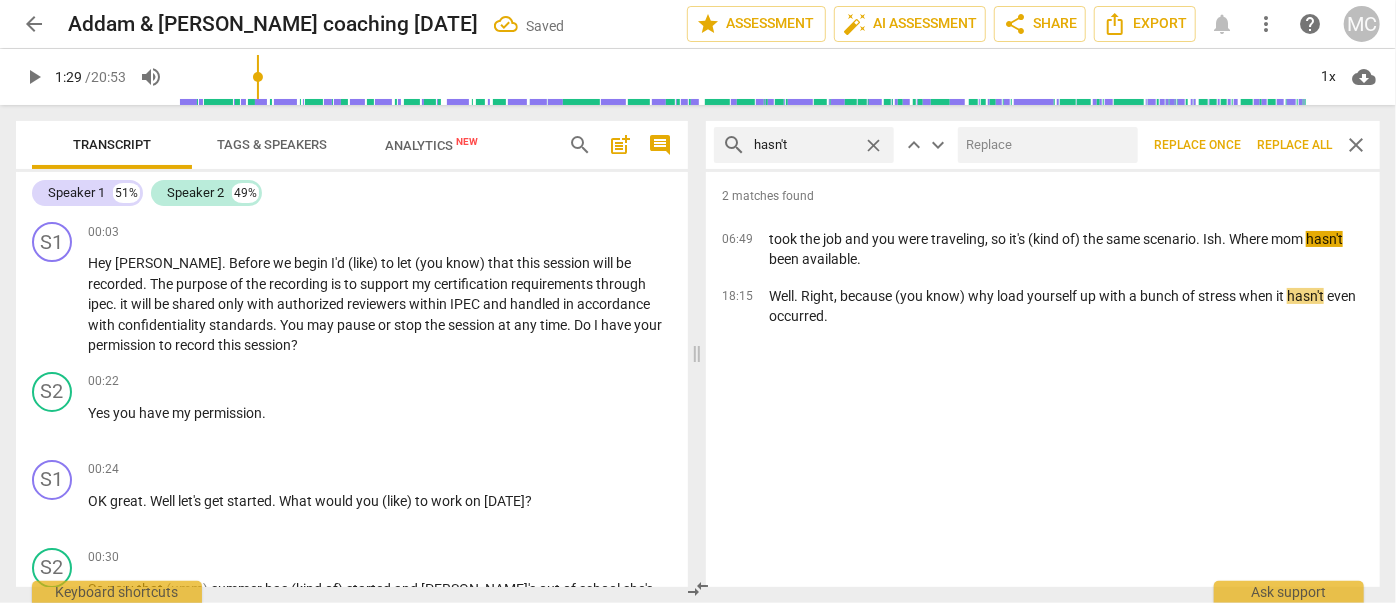 click at bounding box center (1048, 145) 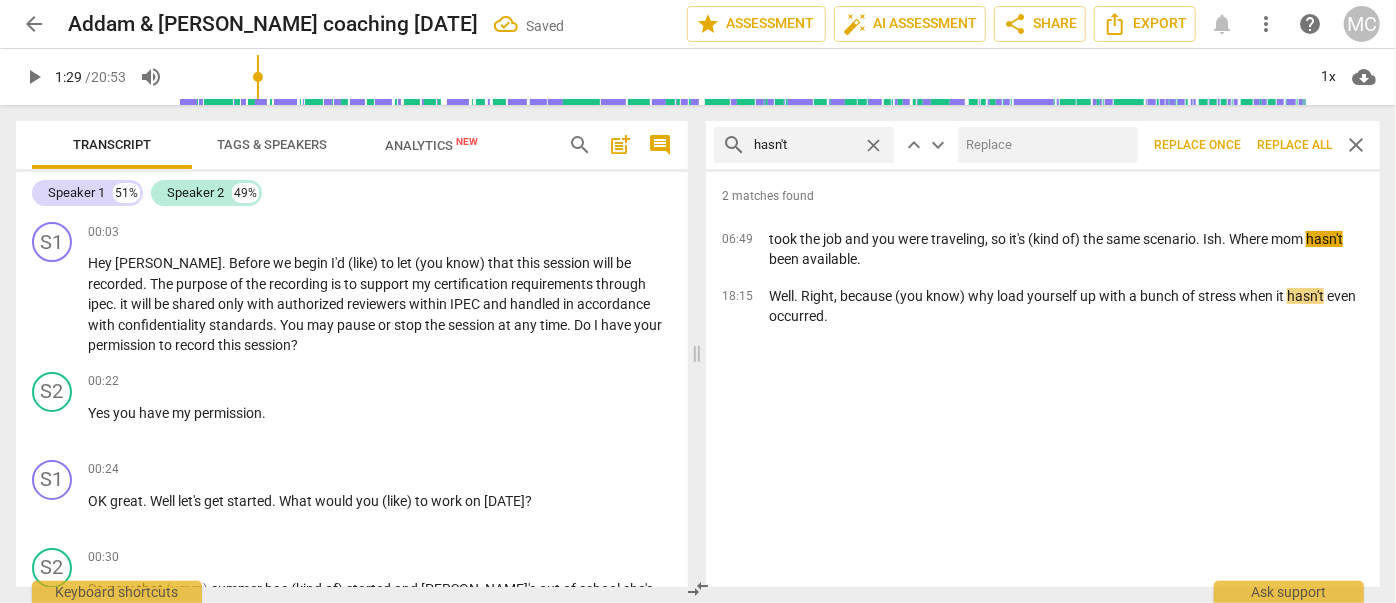 click at bounding box center [1044, 145] 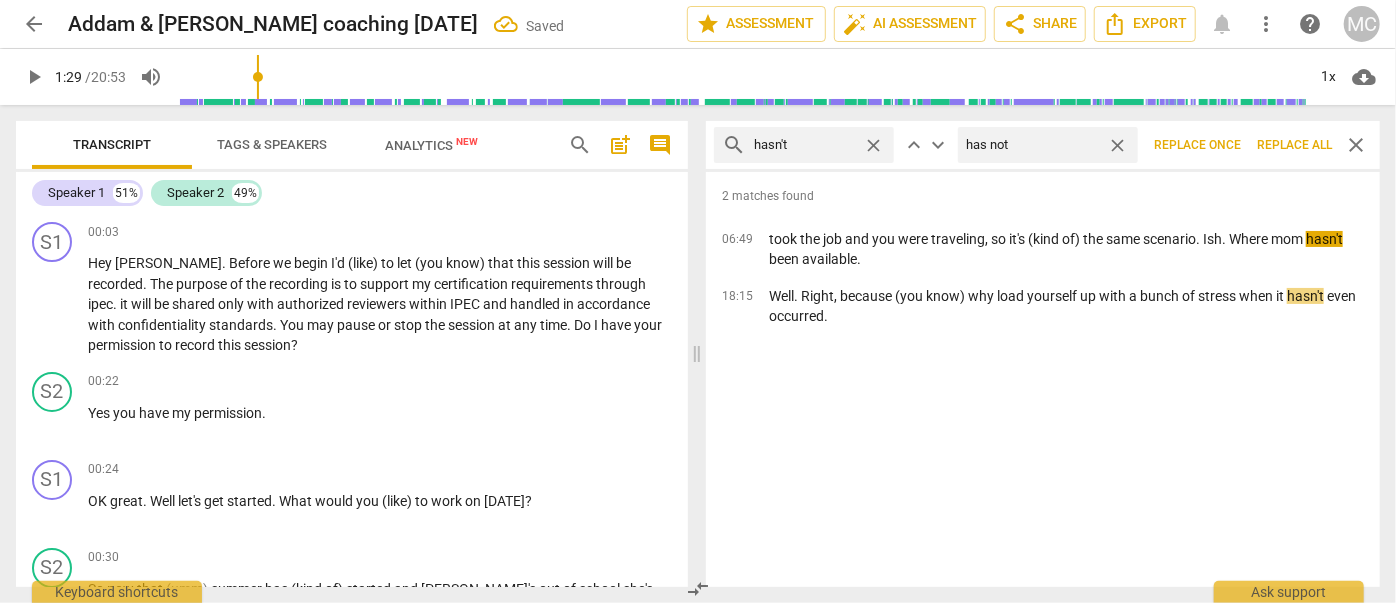 click on "Replace all" at bounding box center [1294, 145] 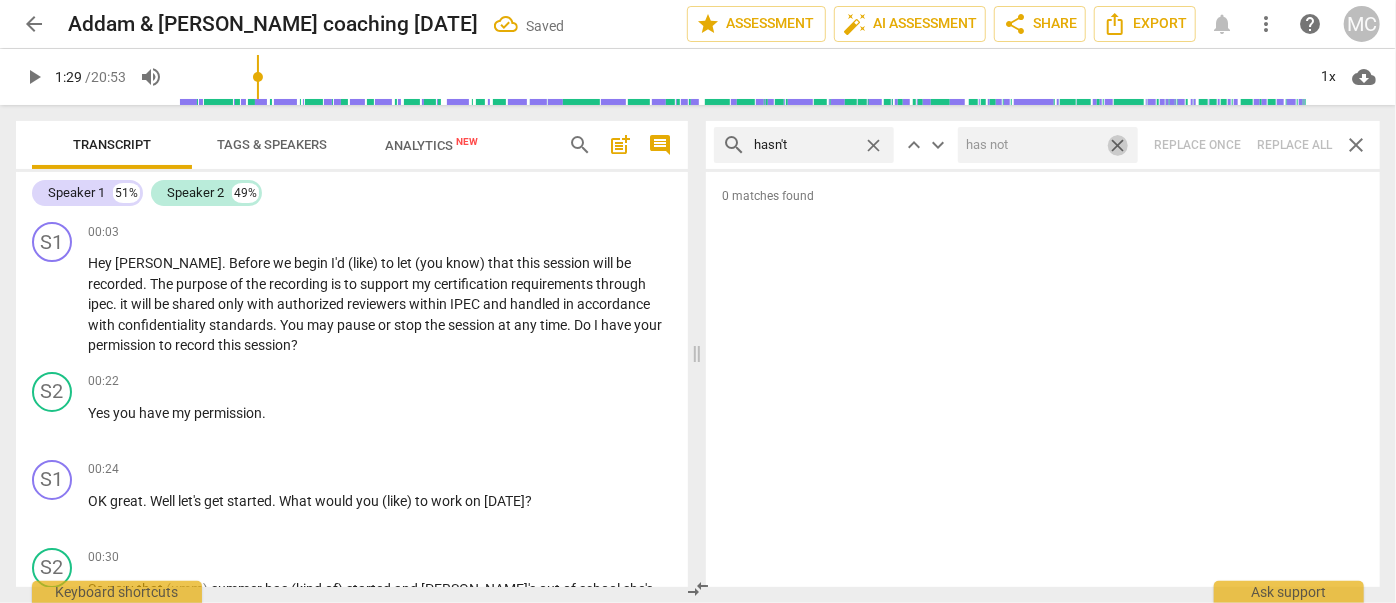 drag, startPoint x: 1115, startPoint y: 146, endPoint x: 1012, endPoint y: 147, distance: 103.00485 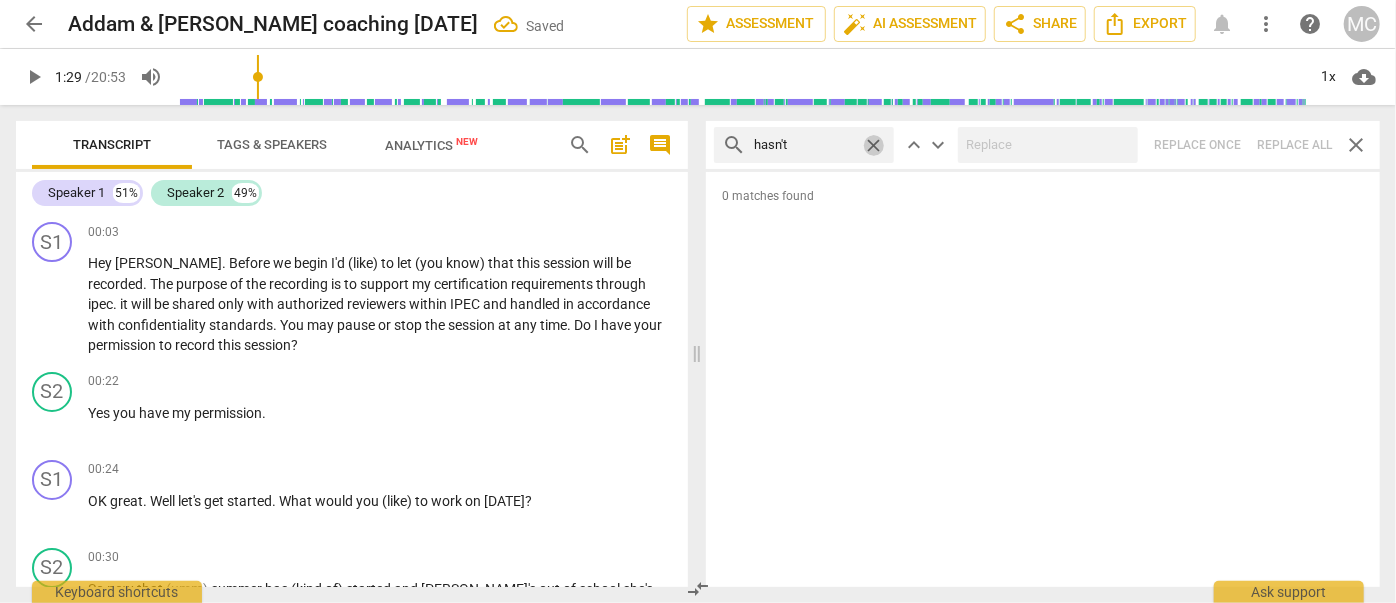 click on "close" at bounding box center [873, 145] 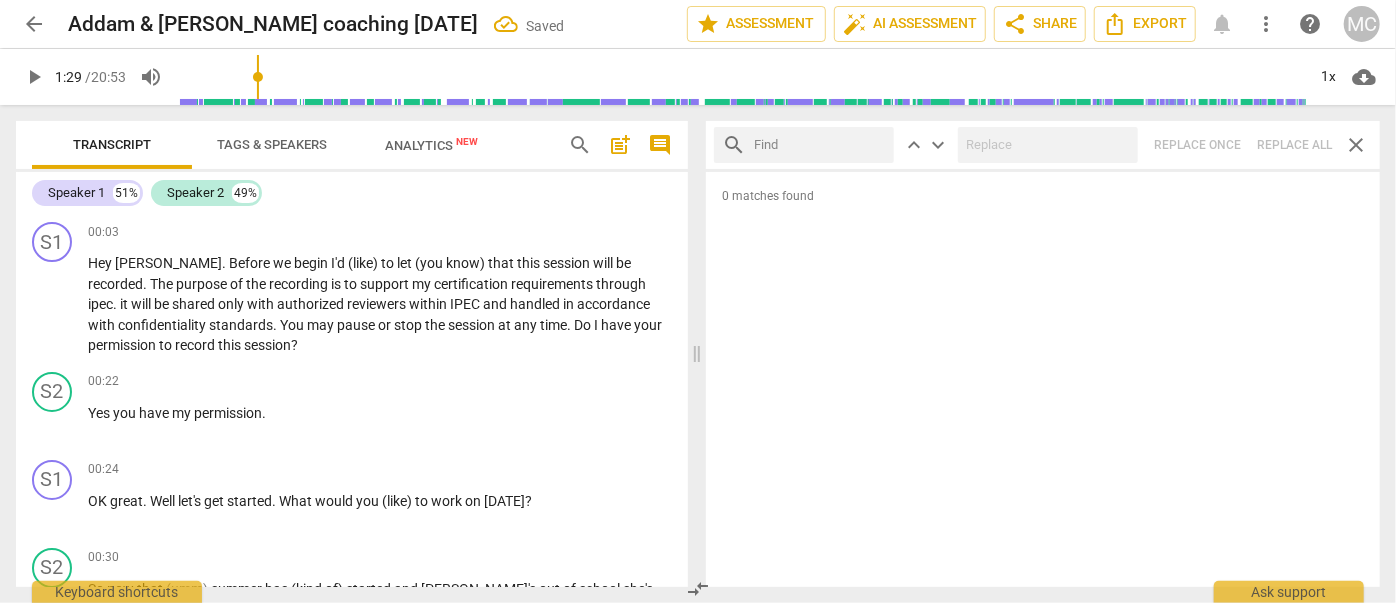 click at bounding box center [820, 145] 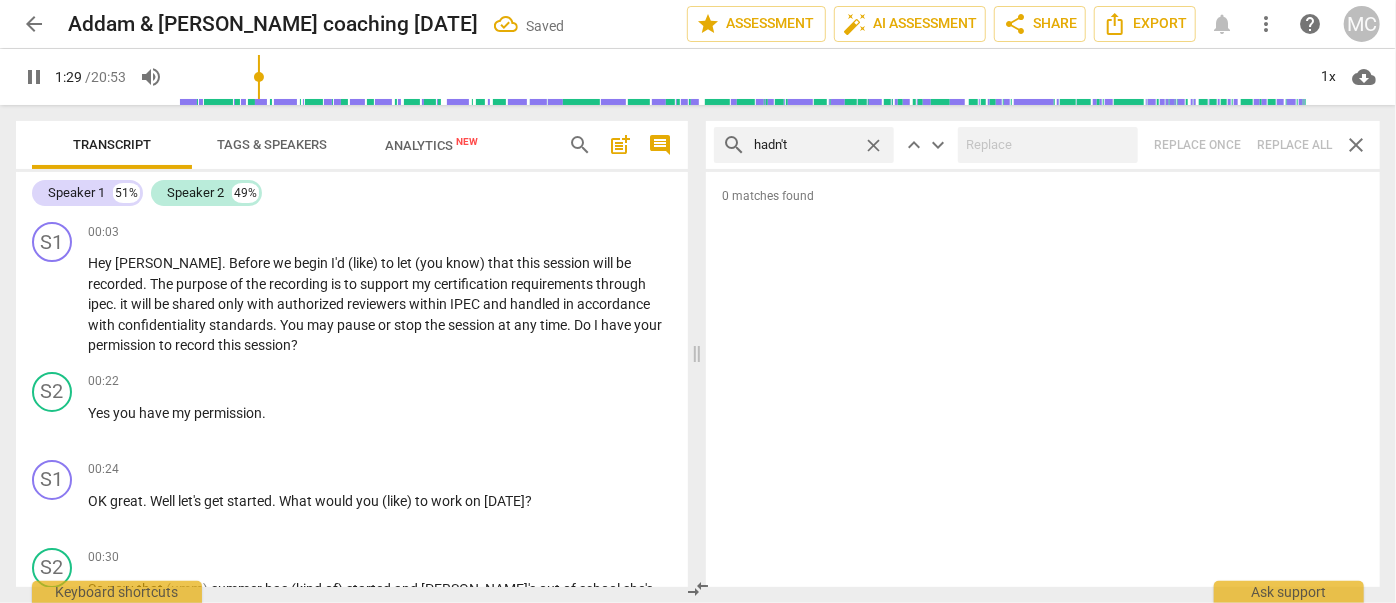 click on "search hadn't close keyboard_arrow_up keyboard_arrow_down Replace once Replace all close" at bounding box center [1043, 145] 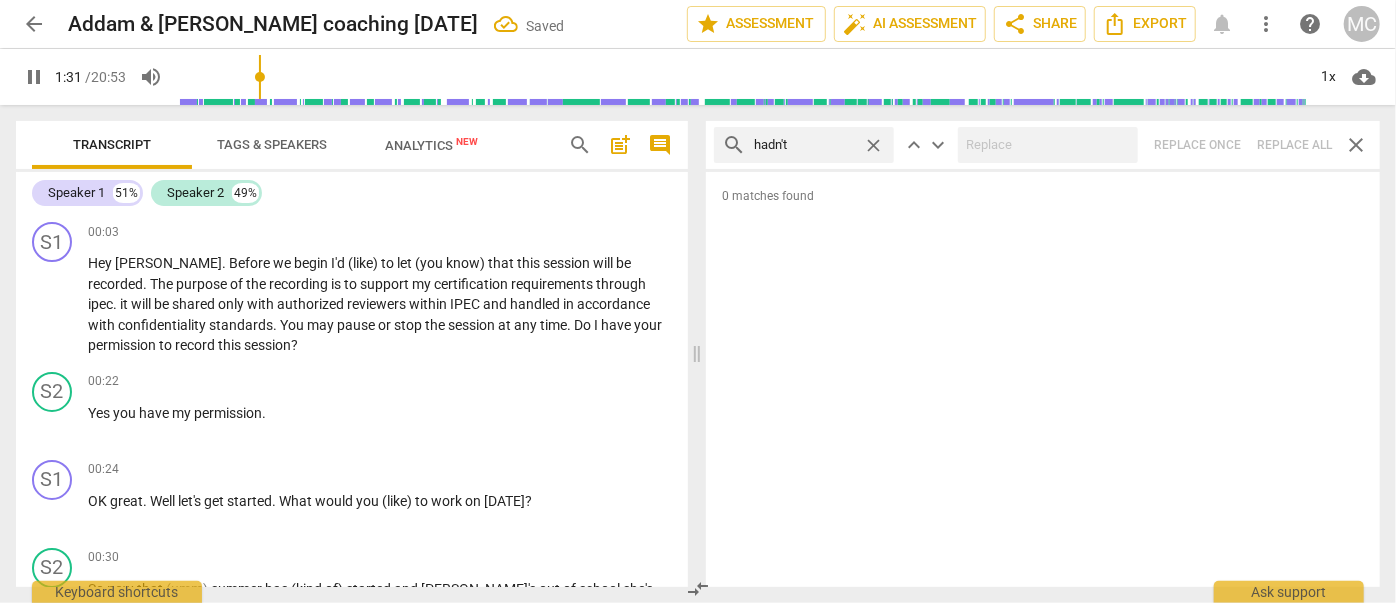 click on "close" at bounding box center [873, 145] 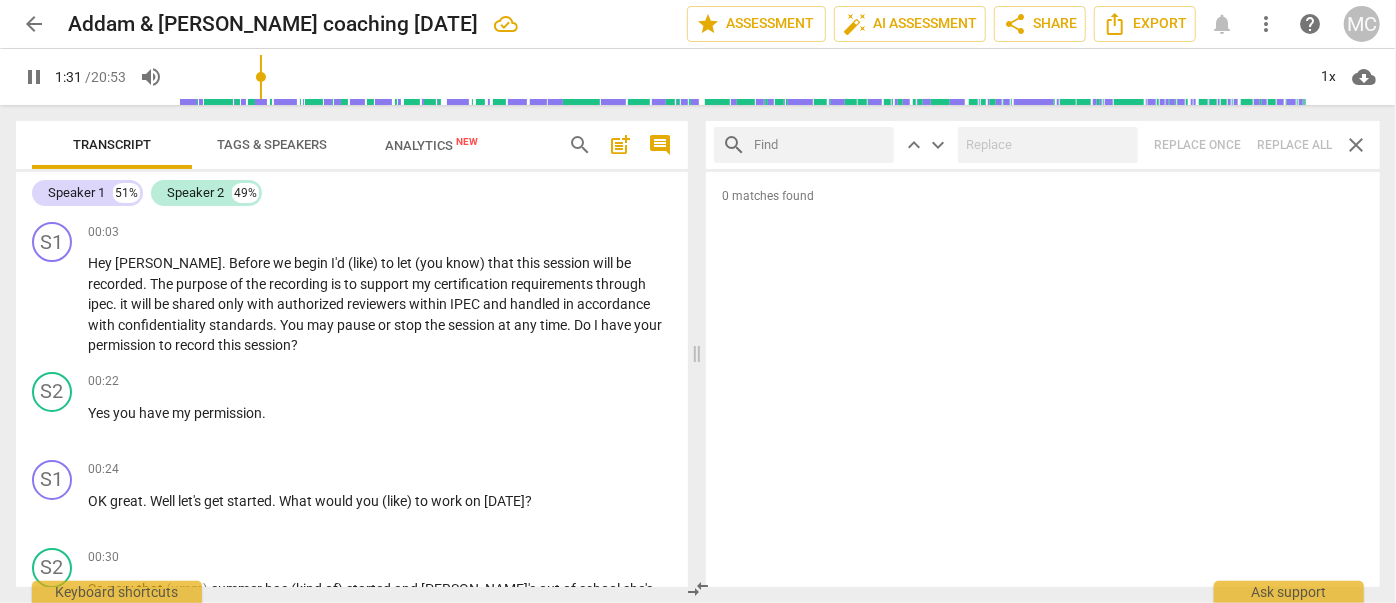 click at bounding box center [820, 145] 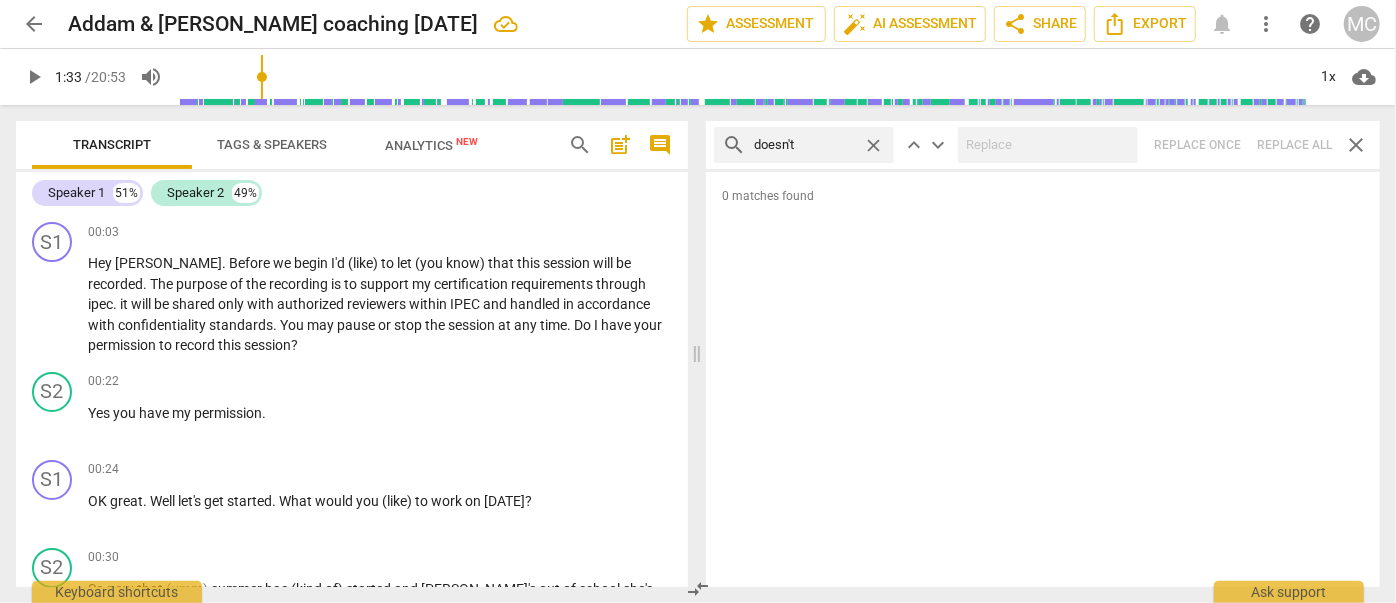 click on "search doesn't close keyboard_arrow_up keyboard_arrow_down Replace once Replace all close" at bounding box center [1043, 145] 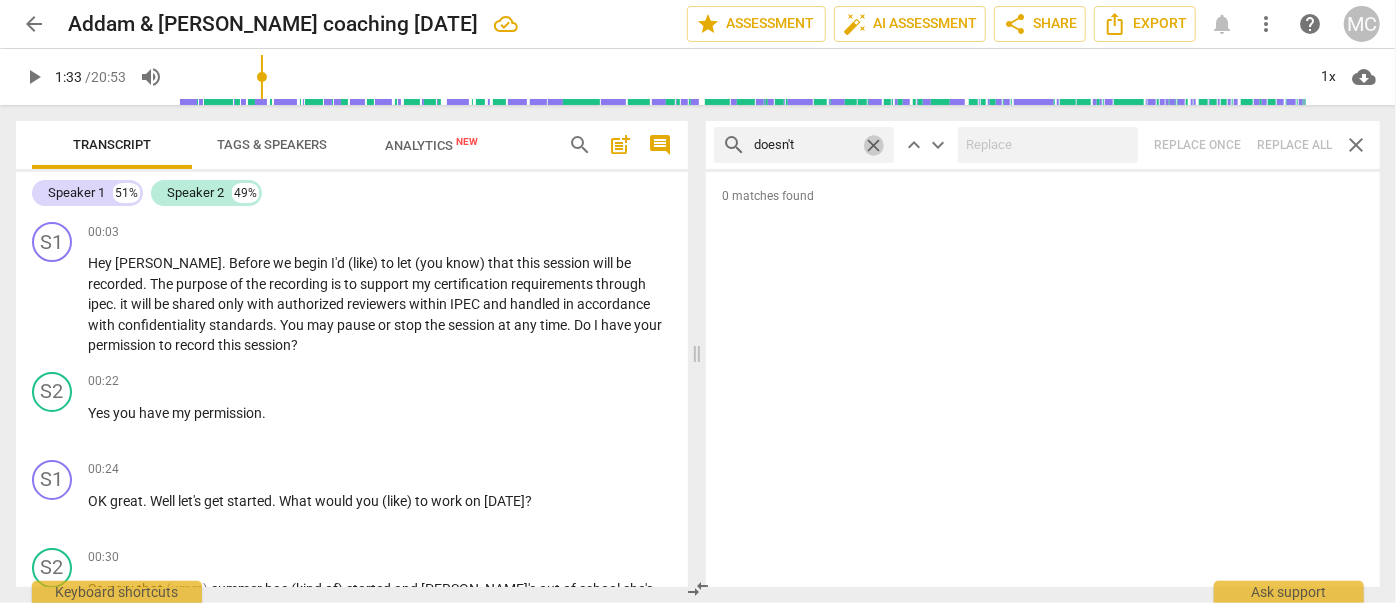 drag, startPoint x: 874, startPoint y: 138, endPoint x: 845, endPoint y: 143, distance: 29.427877 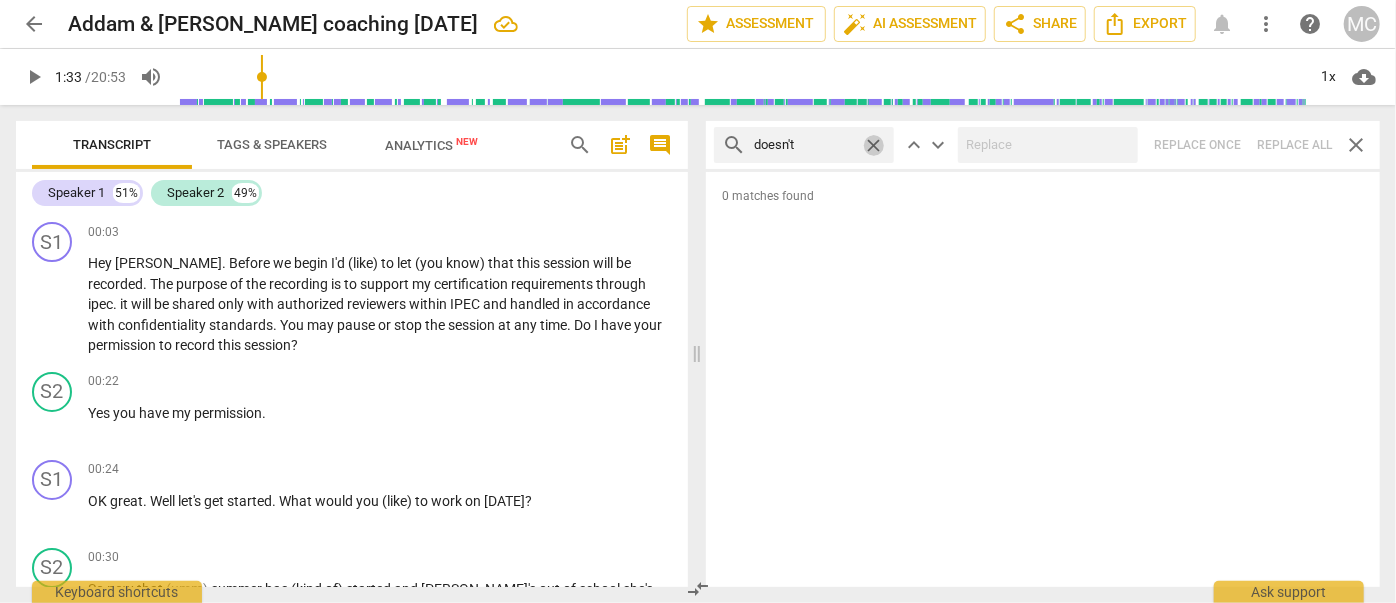 click on "close" at bounding box center [873, 145] 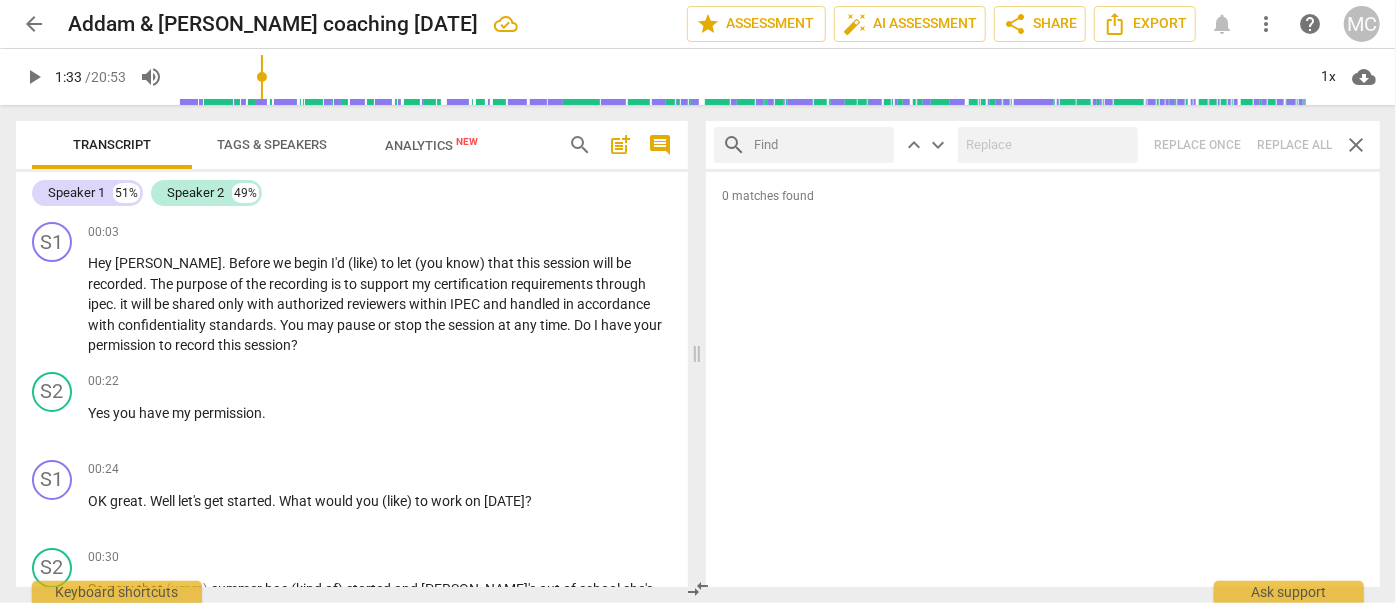 click at bounding box center (820, 145) 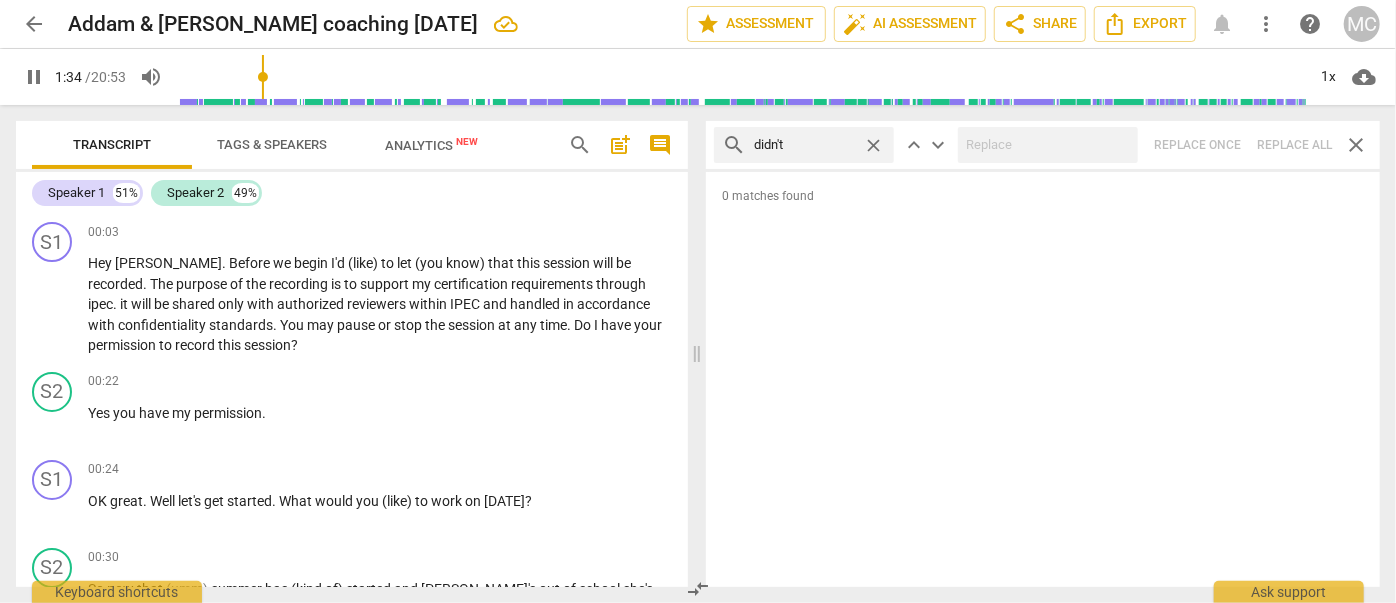 click on "search didn't close keyboard_arrow_up keyboard_arrow_down Replace once Replace all close" at bounding box center [1043, 145] 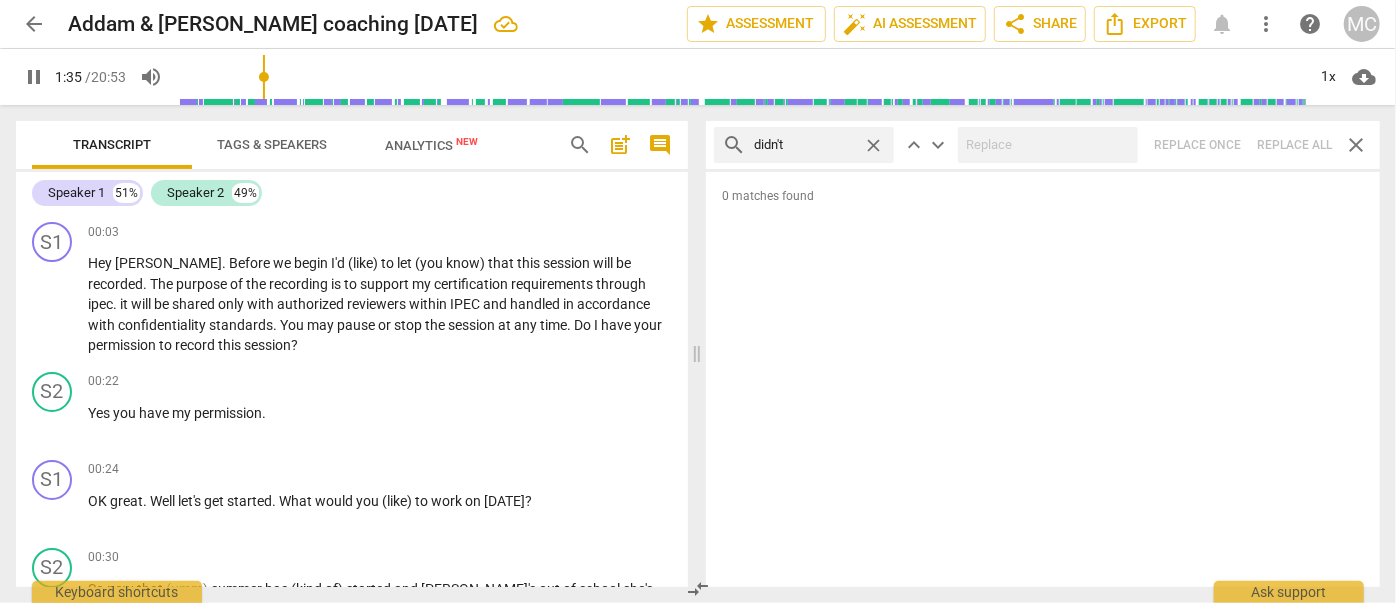 click on "close" at bounding box center [873, 145] 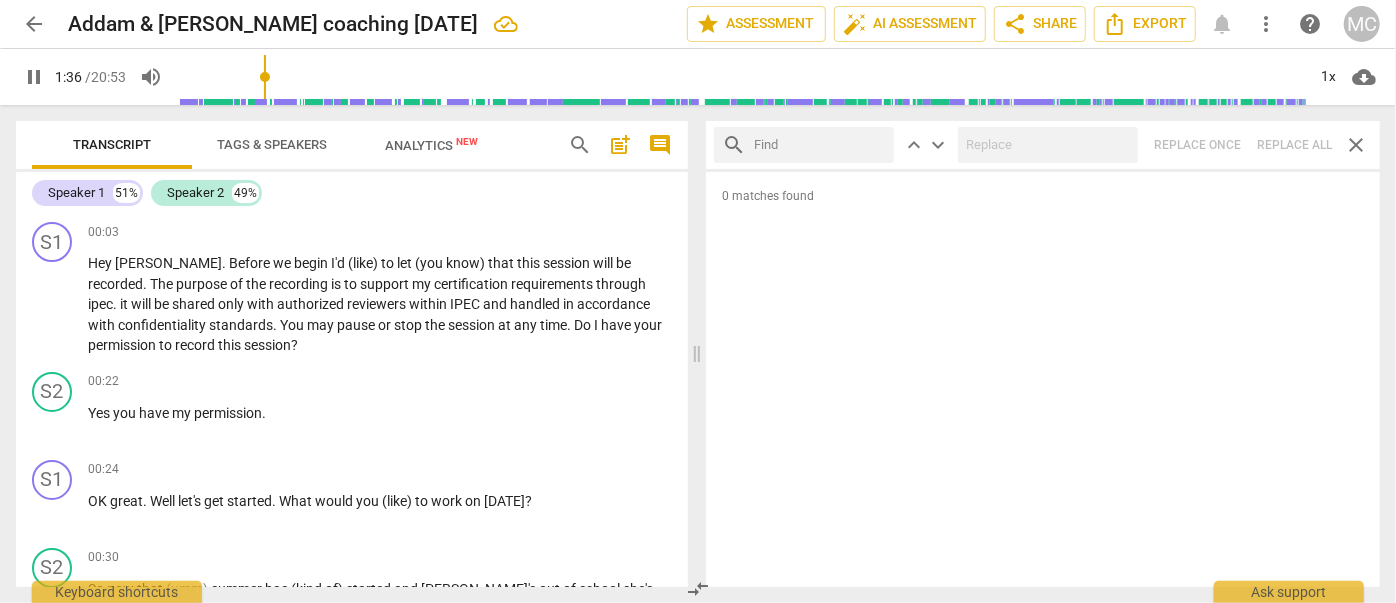click at bounding box center (820, 145) 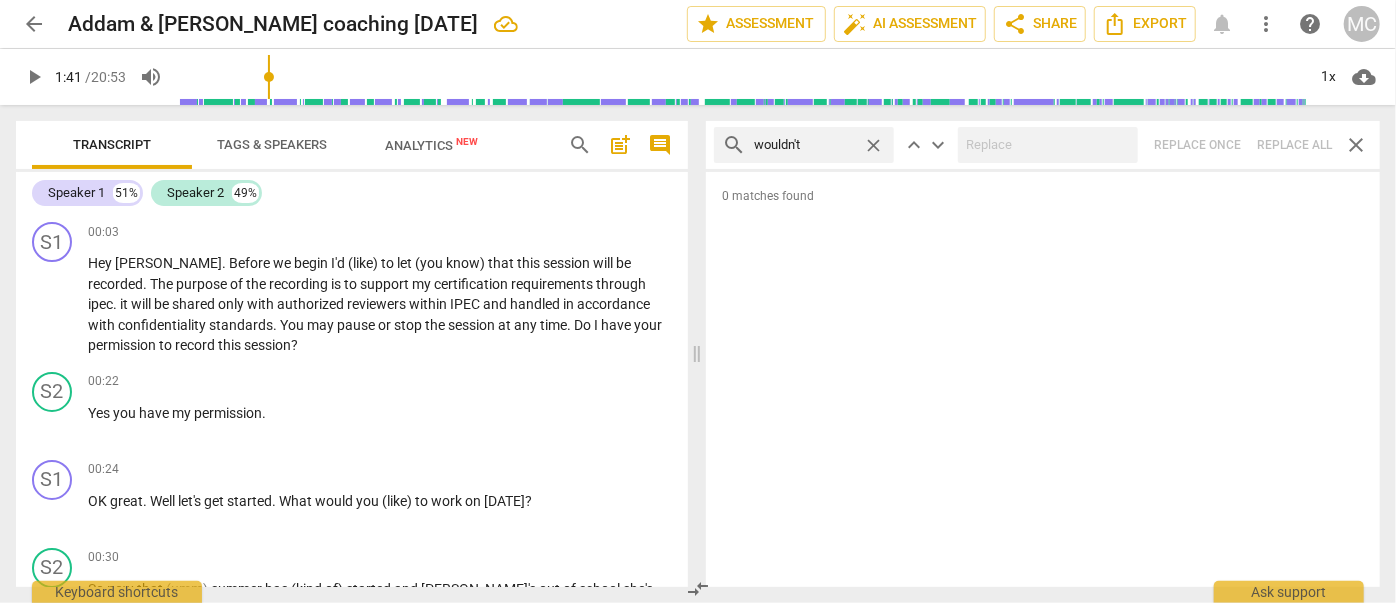 click on "search wouldn't close keyboard_arrow_up keyboard_arrow_down Replace once Replace all close" at bounding box center [1043, 145] 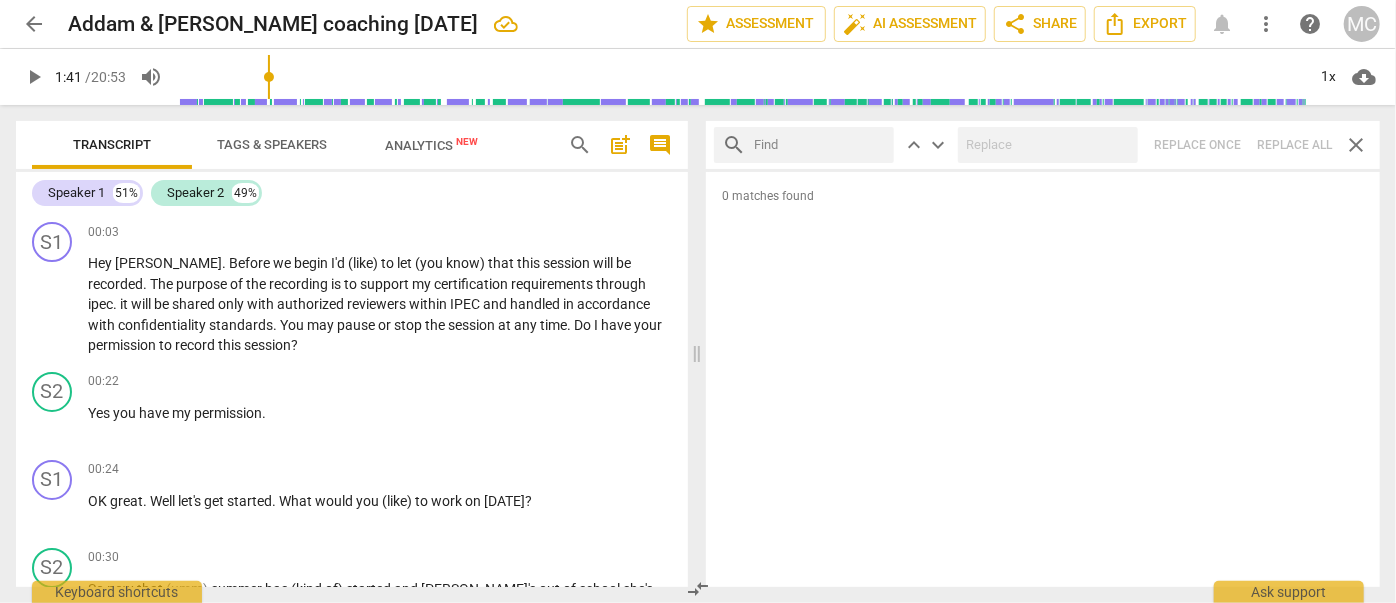 click at bounding box center (820, 145) 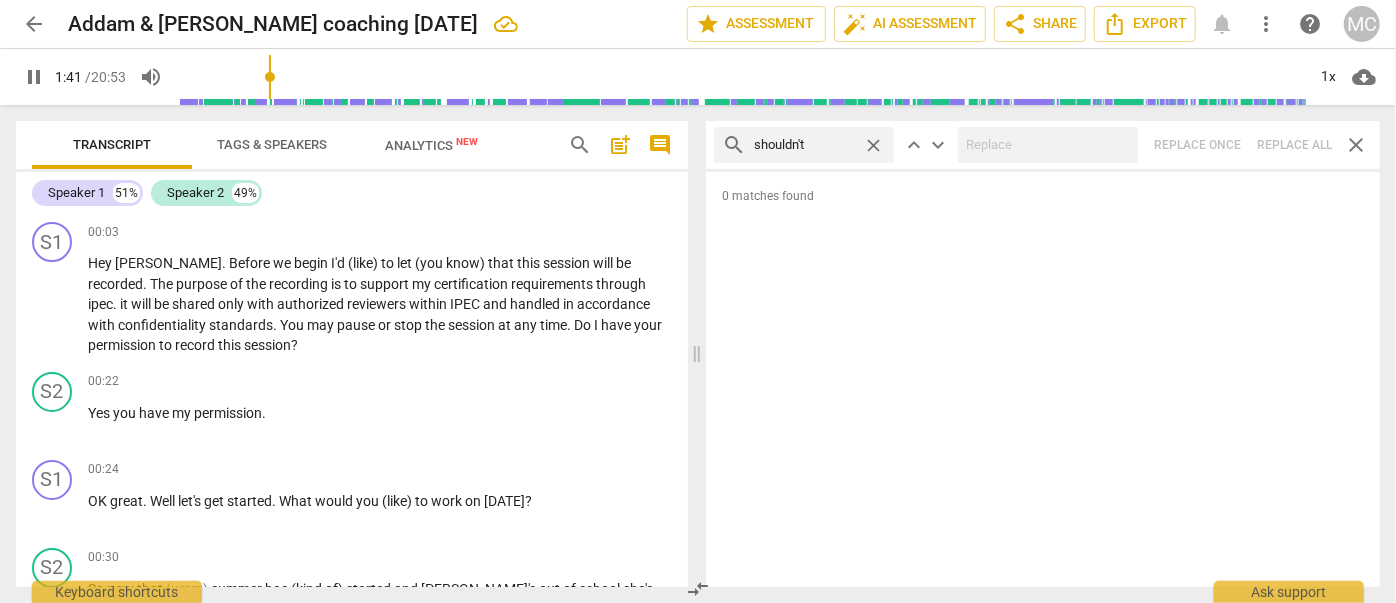 click on "search shouldn't close keyboard_arrow_up keyboard_arrow_down Replace once Replace all close" at bounding box center (1043, 145) 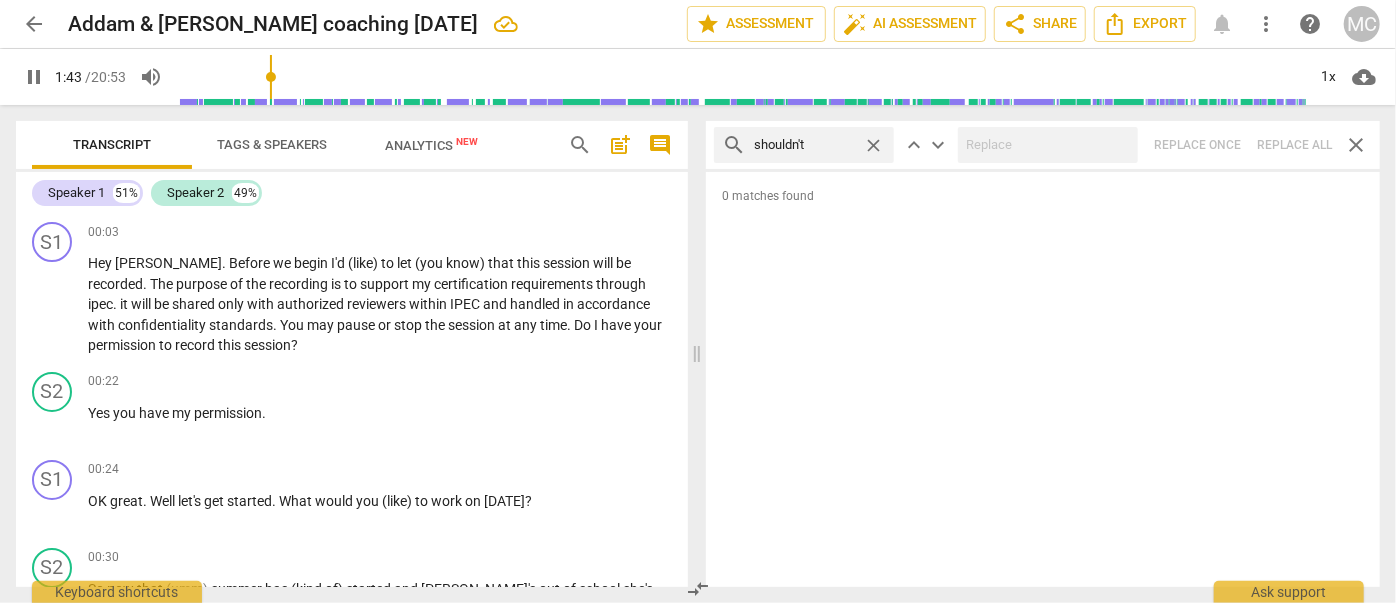 click on "close" at bounding box center [873, 145] 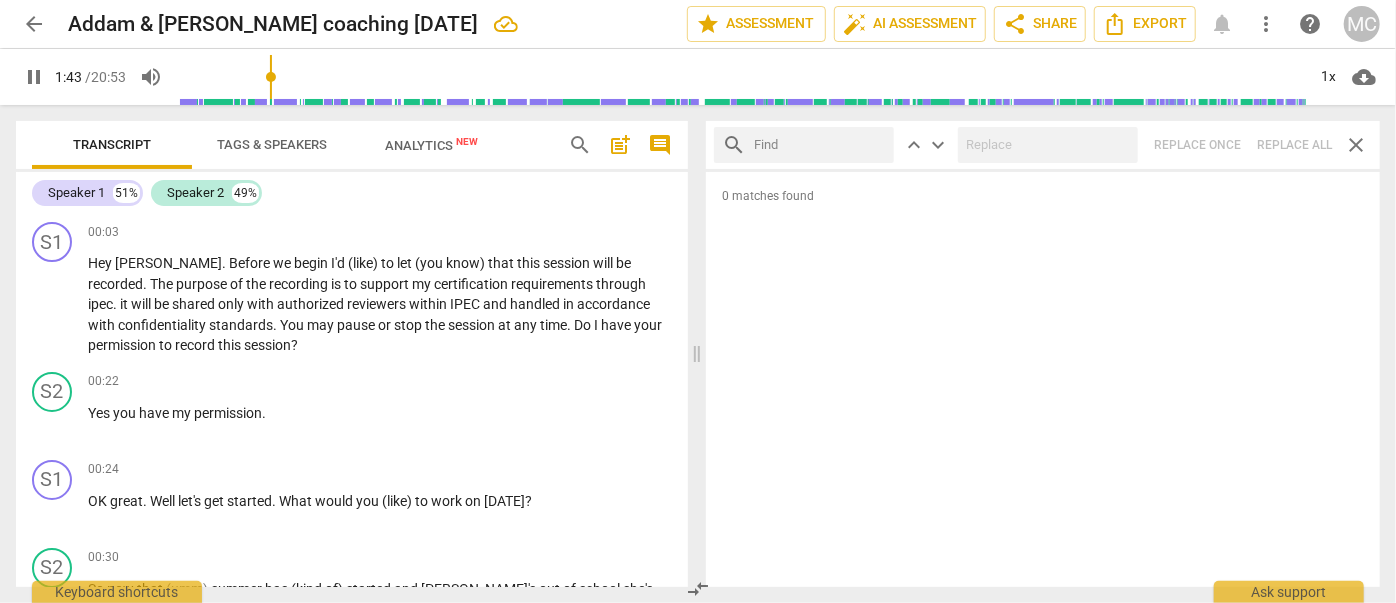 click at bounding box center (820, 145) 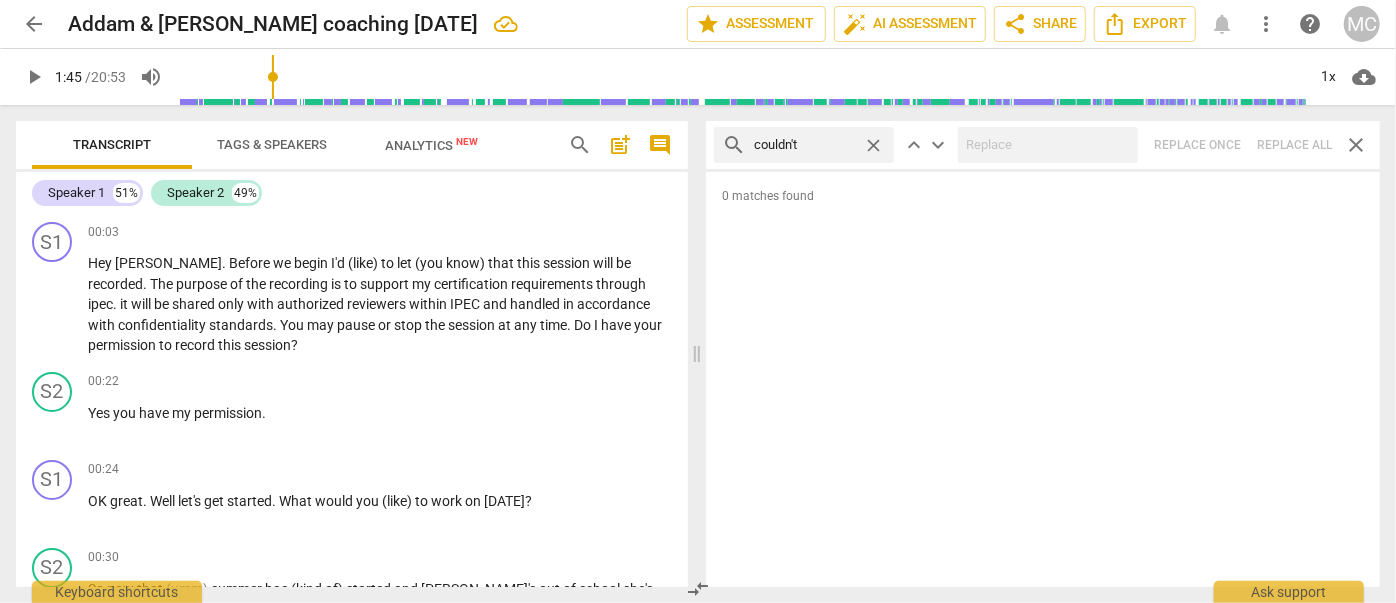 click on "search couldn't close keyboard_arrow_up keyboard_arrow_down Replace once Replace all close" at bounding box center (1043, 145) 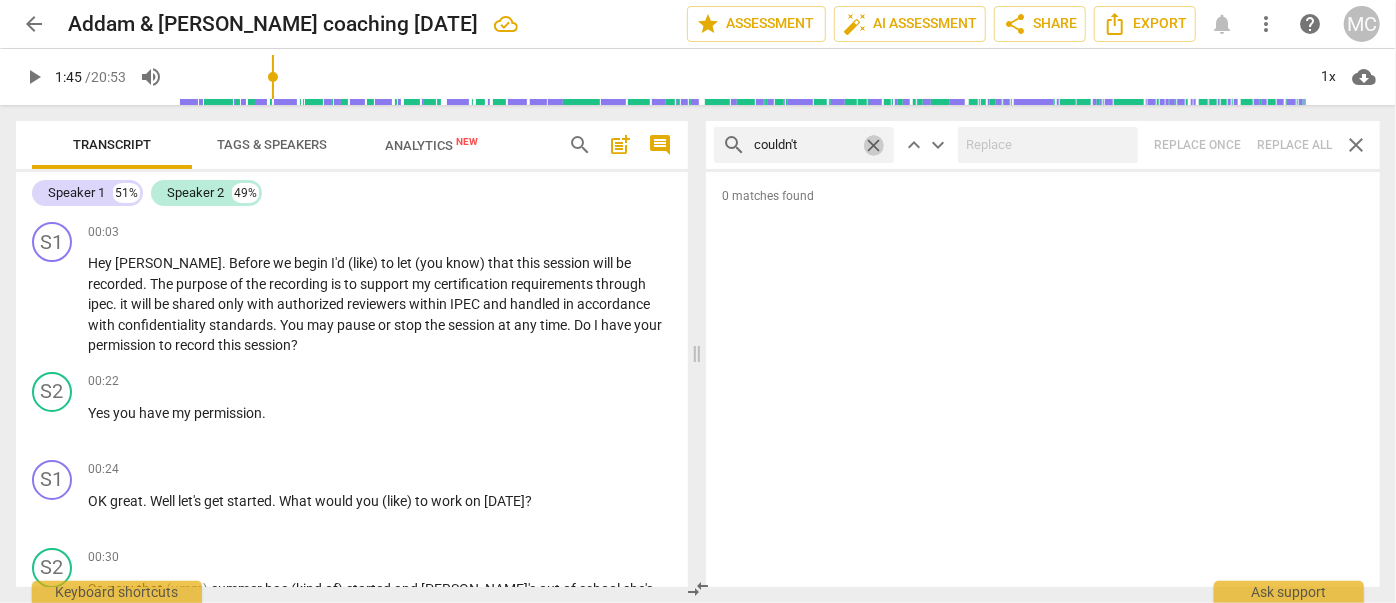 click on "close" at bounding box center (873, 145) 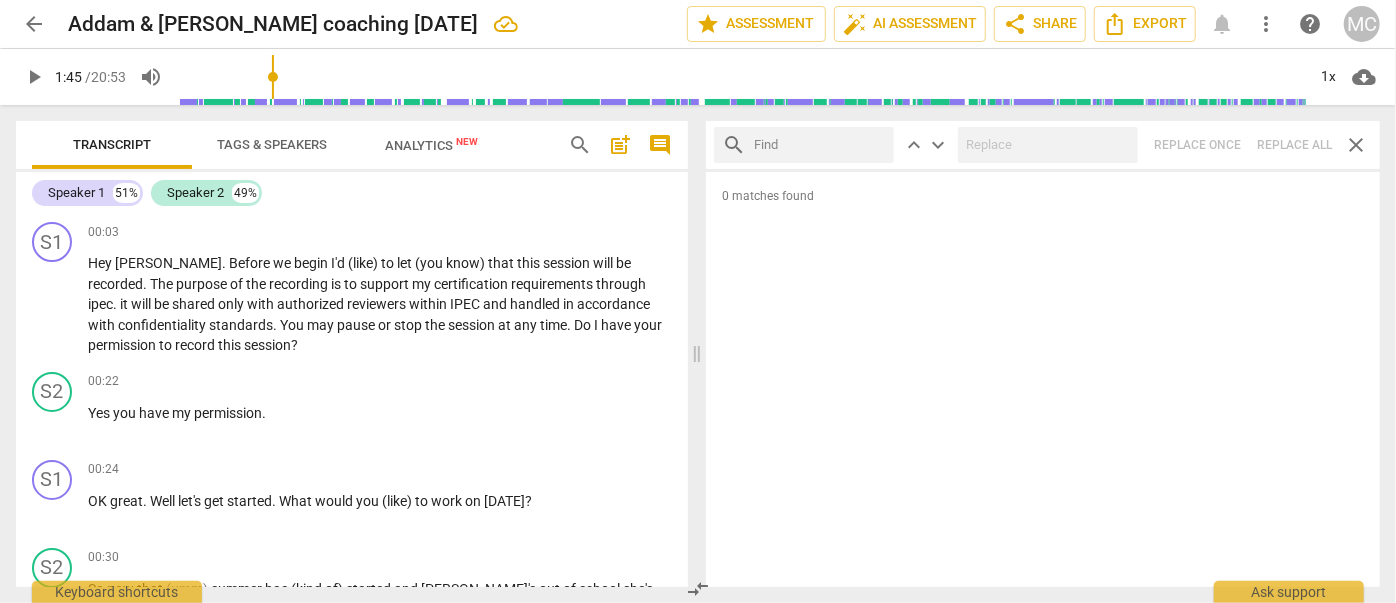 click at bounding box center [820, 145] 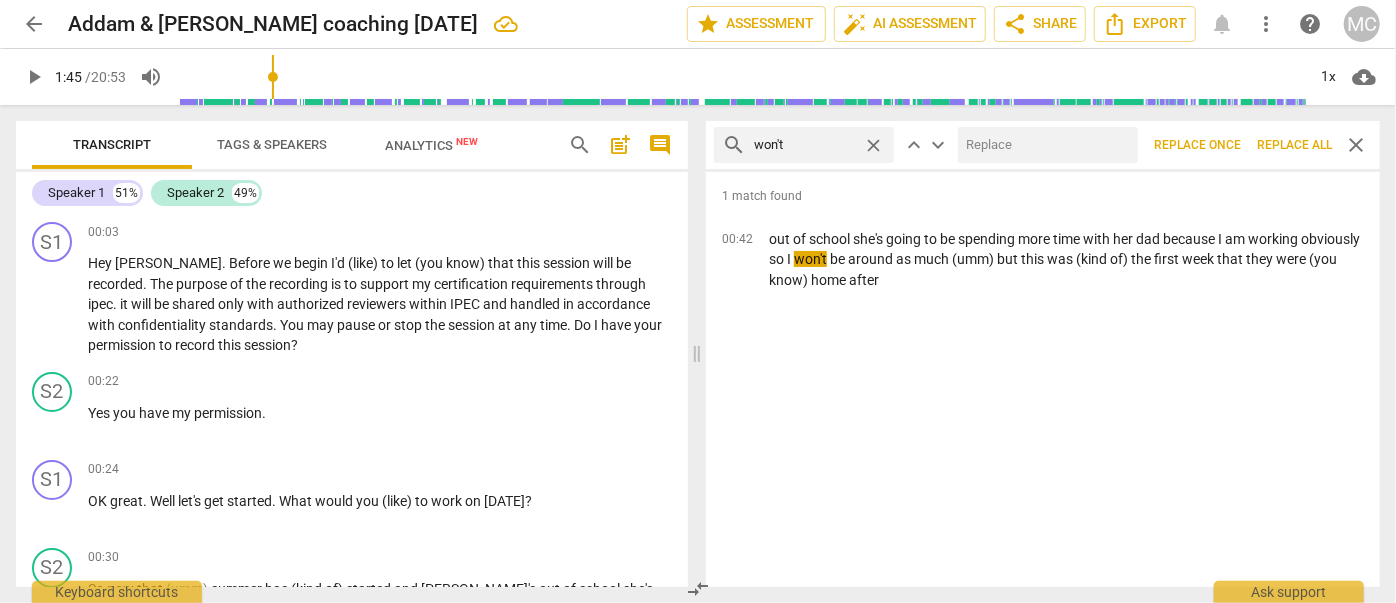 click at bounding box center (1044, 145) 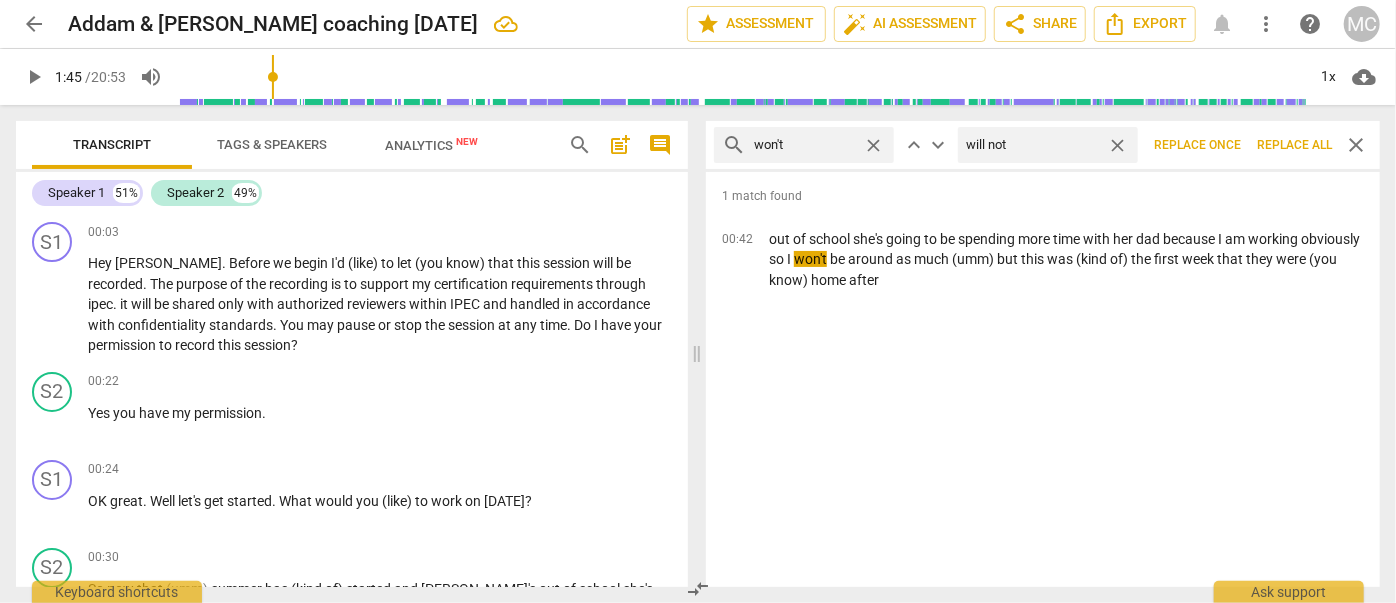 click on "Replace all" at bounding box center [1294, 145] 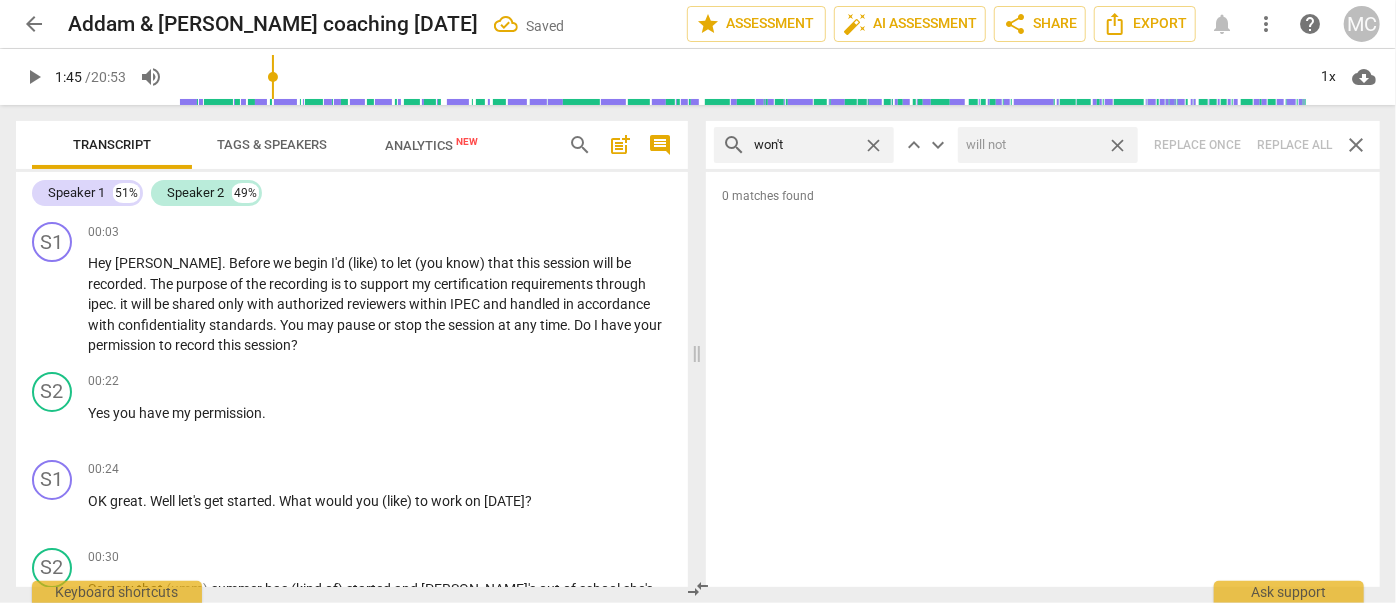 click on "close" at bounding box center [1117, 145] 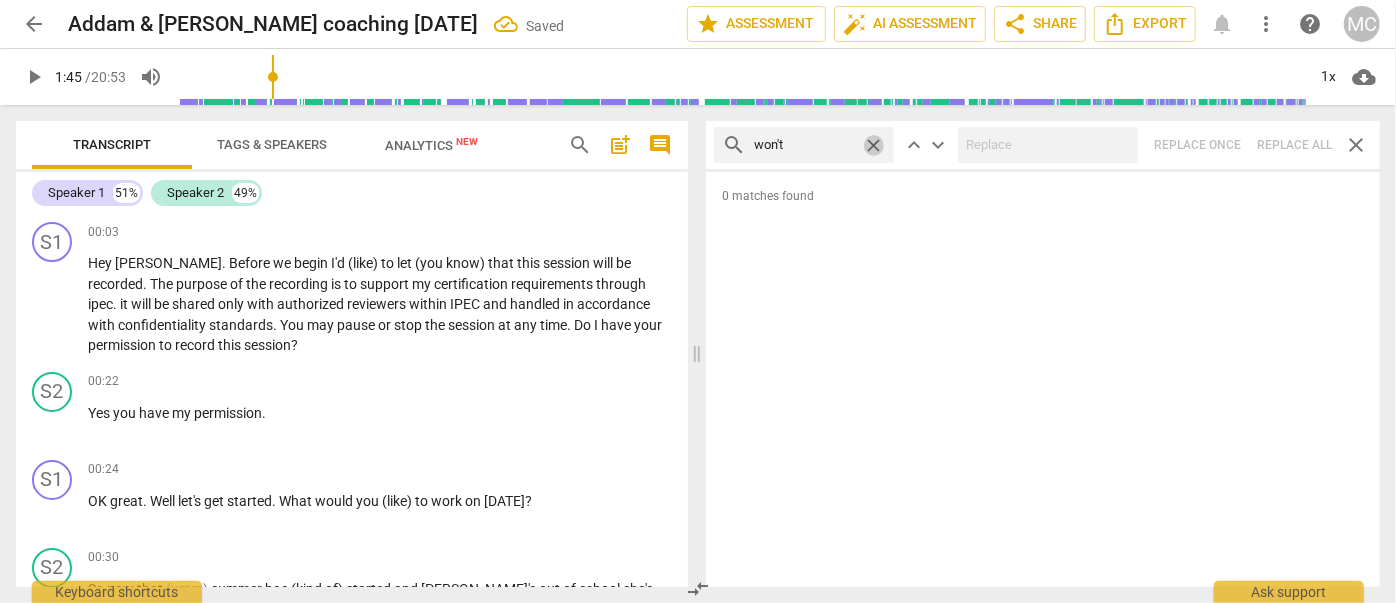 click on "close" at bounding box center (873, 145) 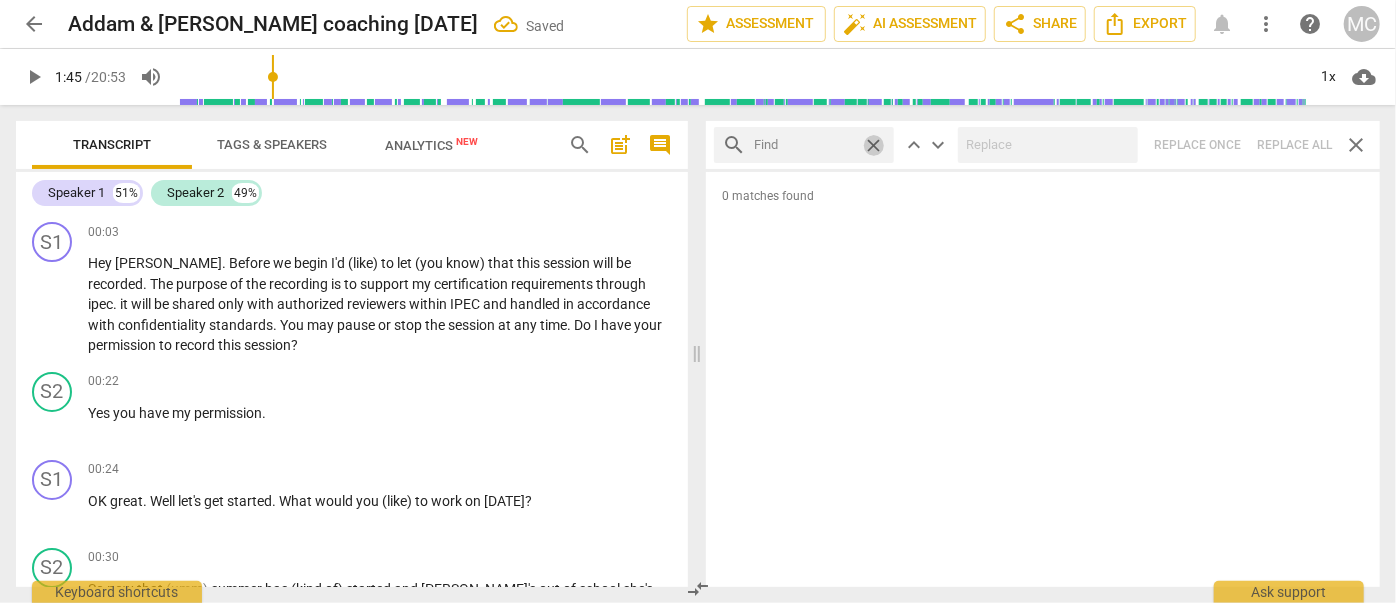 click at bounding box center [804, 145] 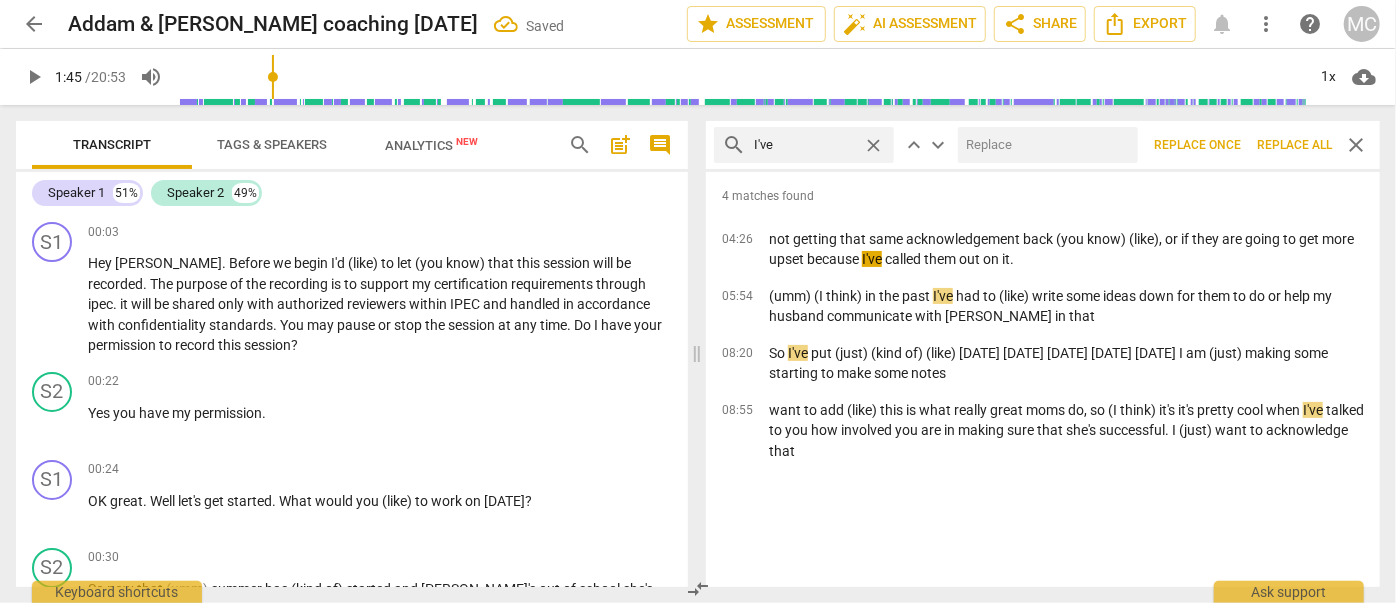click at bounding box center [1044, 145] 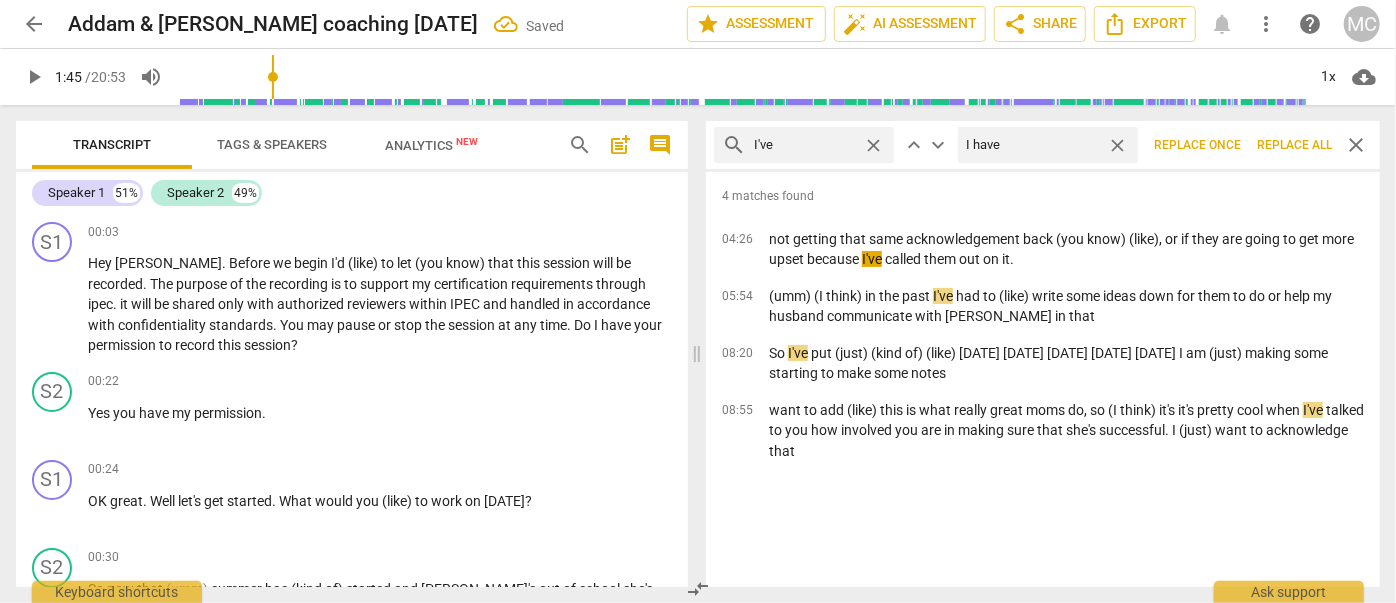 click on "Replace all" at bounding box center [1294, 145] 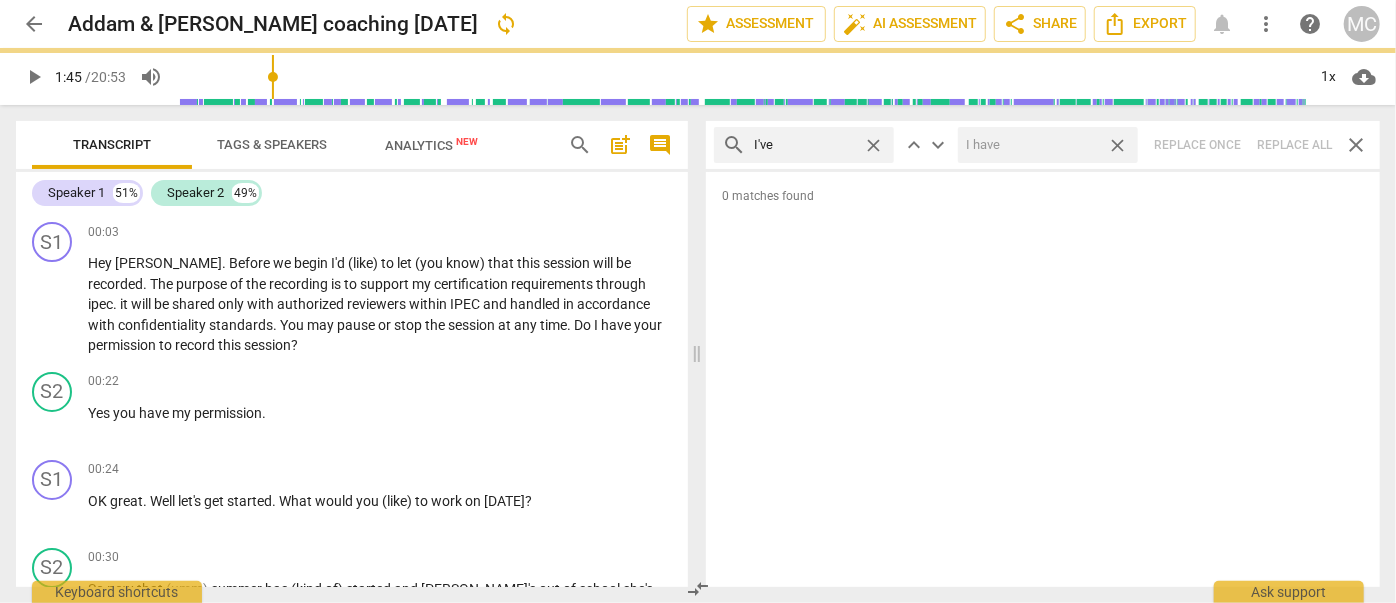 click on "close" at bounding box center [1117, 145] 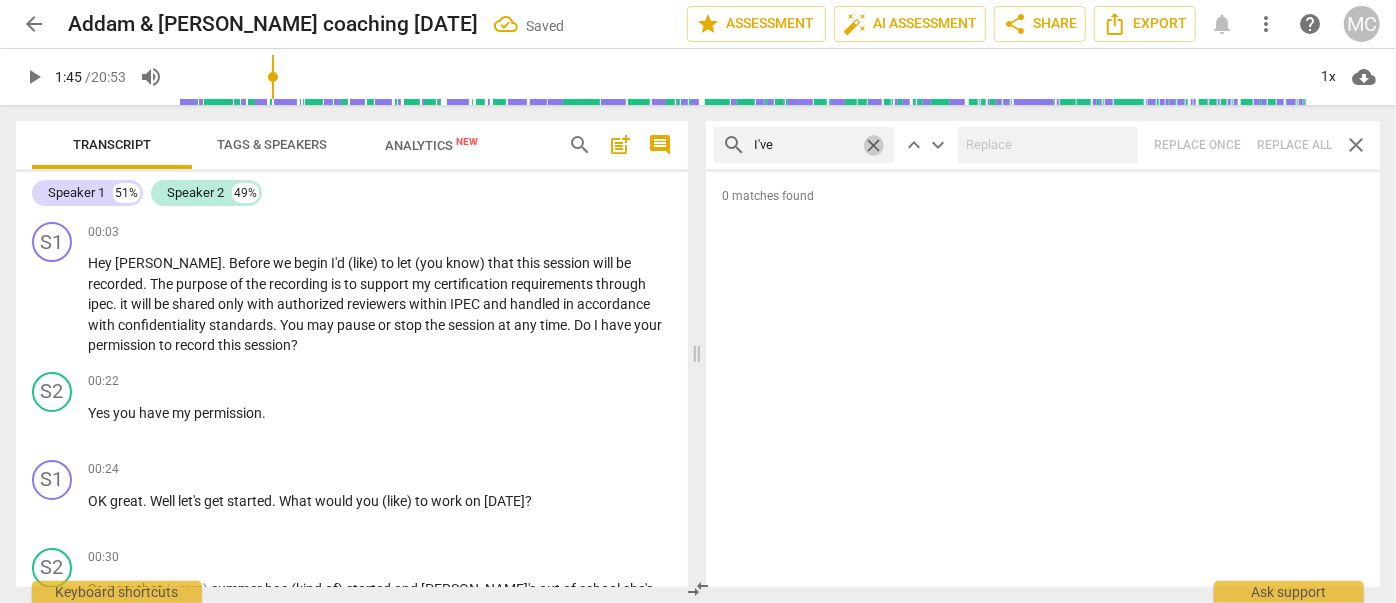 click on "close" at bounding box center (873, 145) 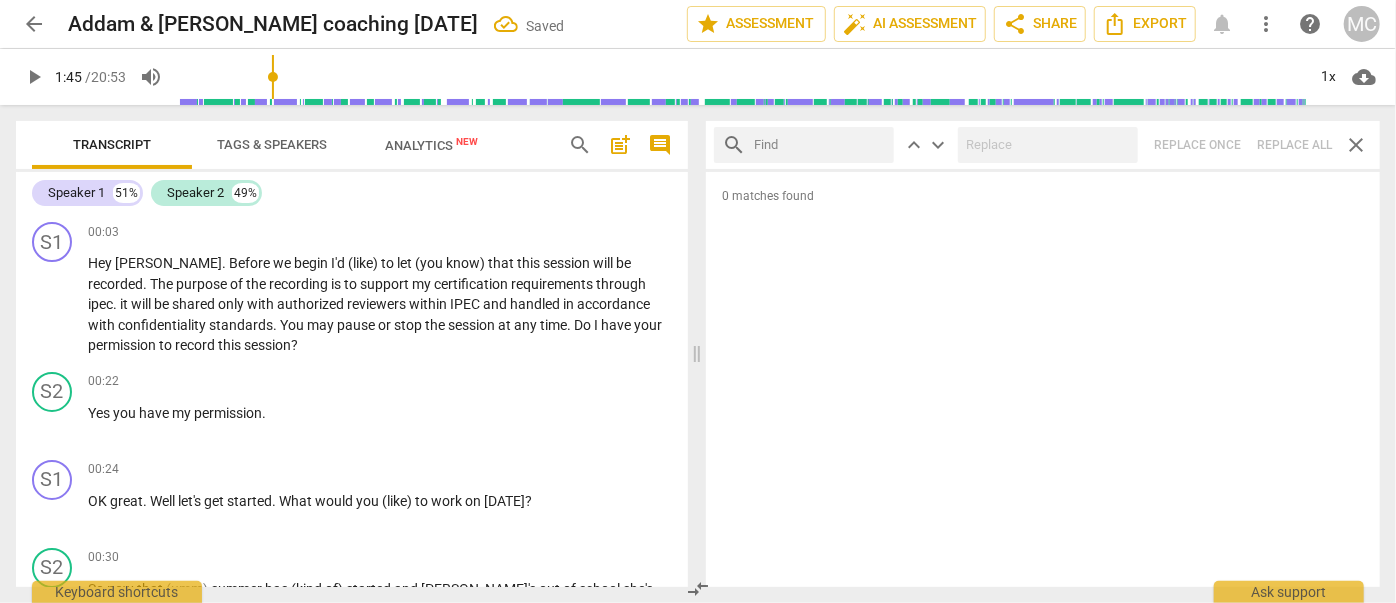 click at bounding box center [820, 145] 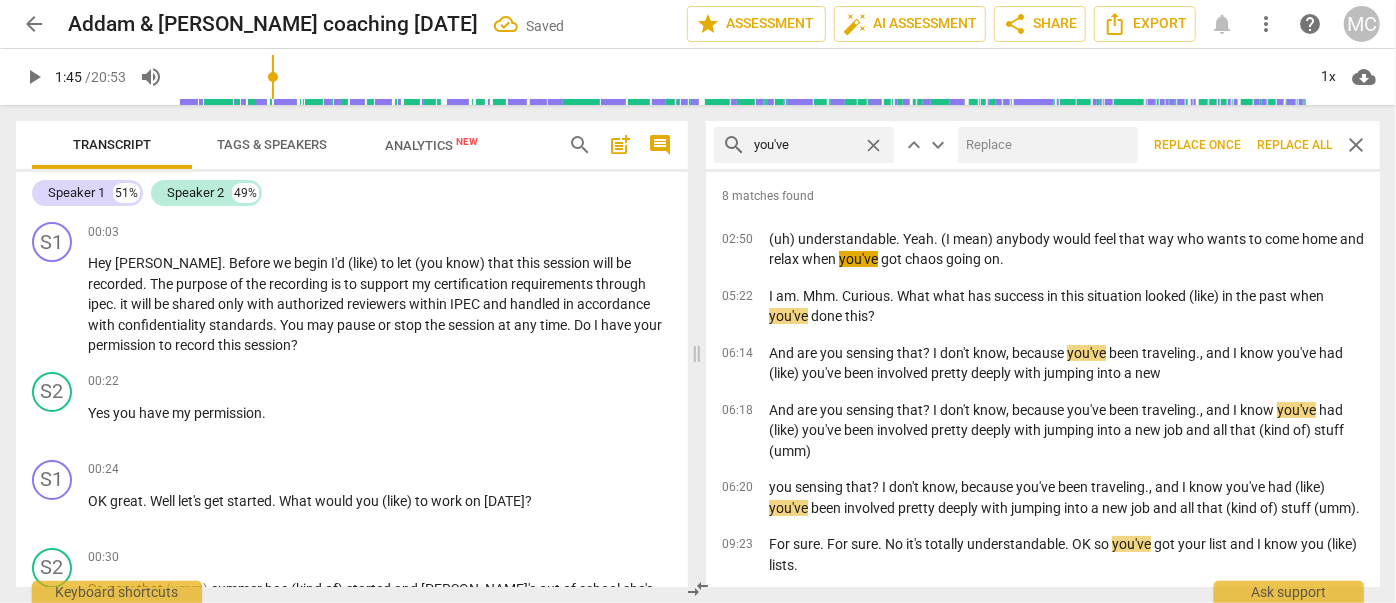 click at bounding box center [1044, 145] 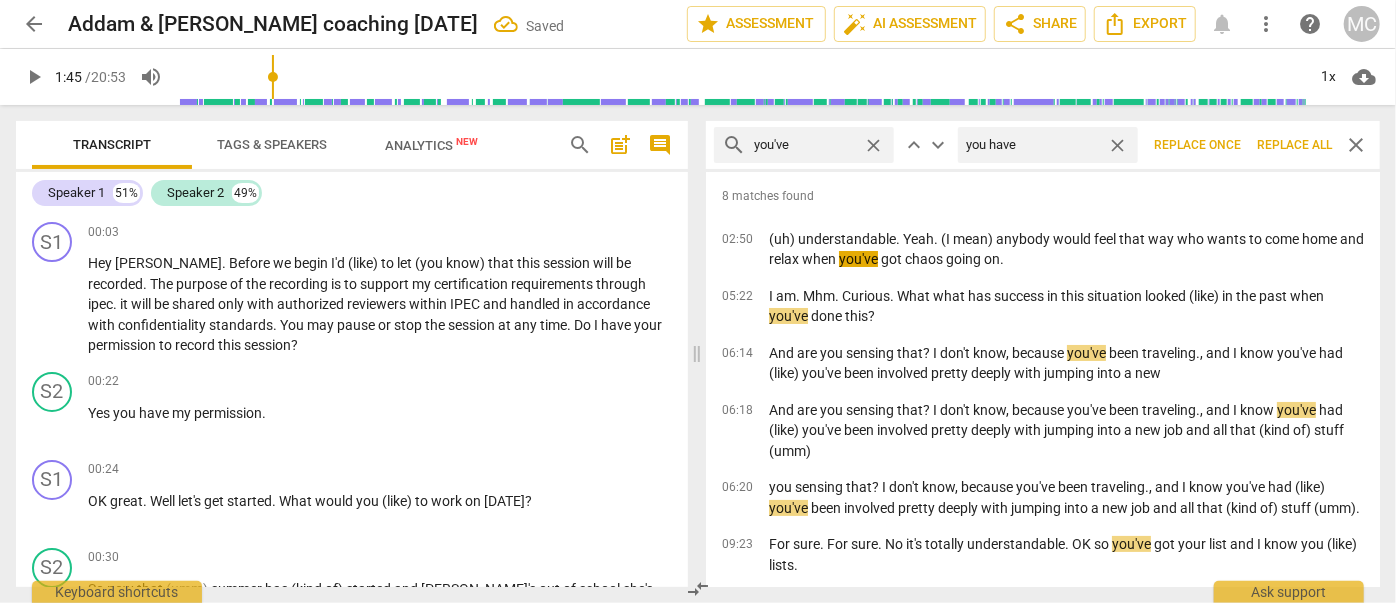 click on "Replace all" at bounding box center [1294, 145] 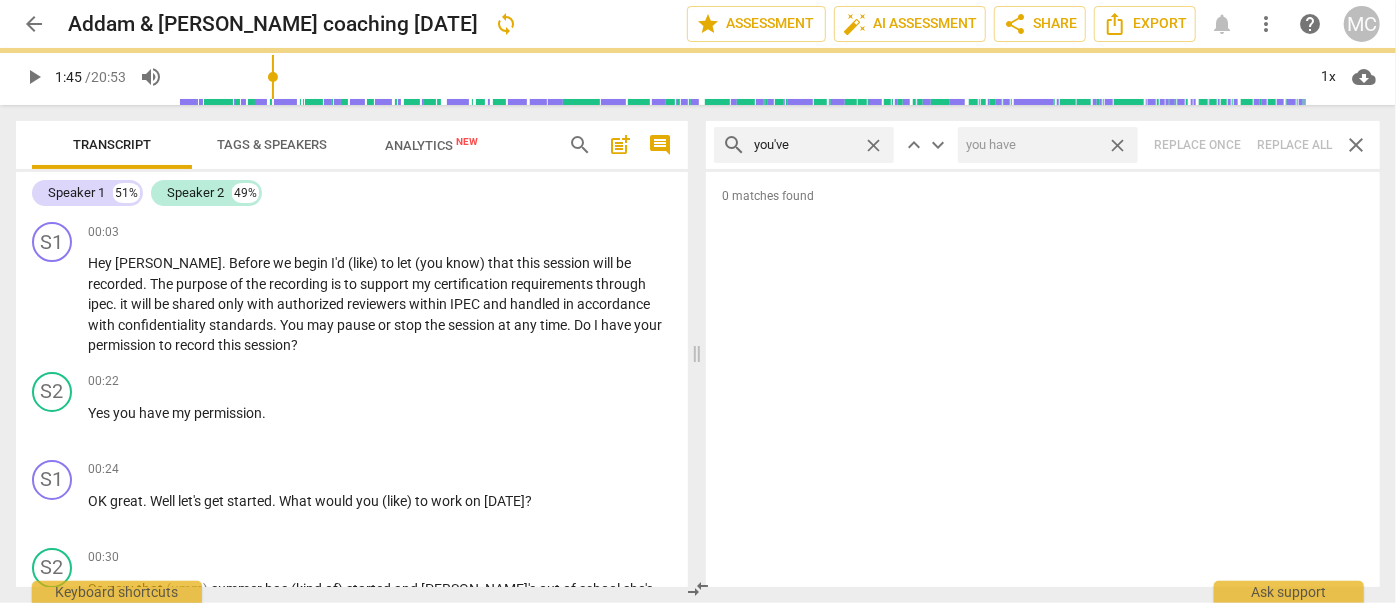 click on "close" at bounding box center (1117, 145) 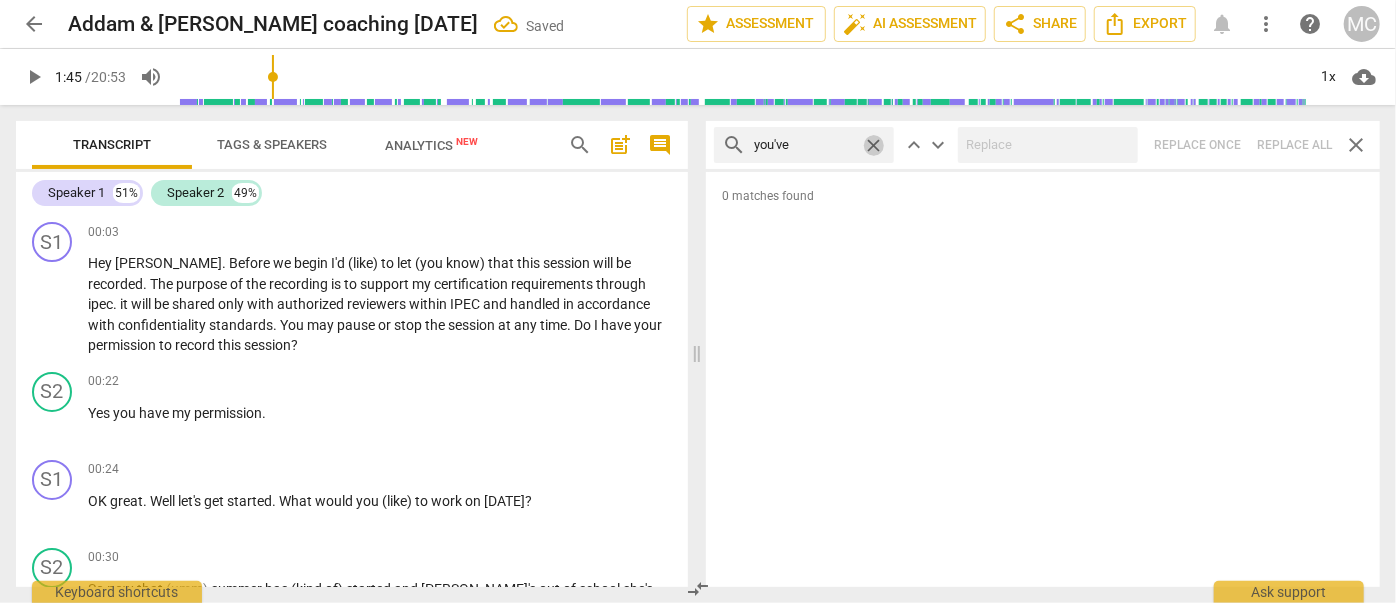 click on "close" at bounding box center [873, 145] 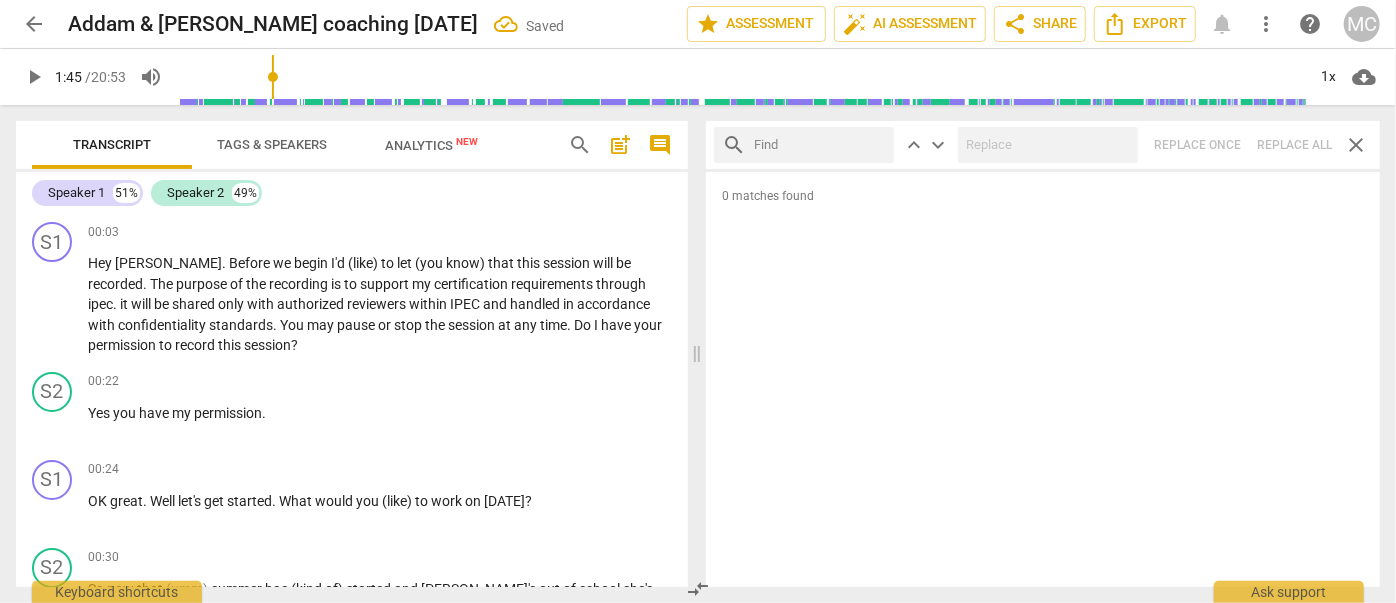 click at bounding box center (820, 145) 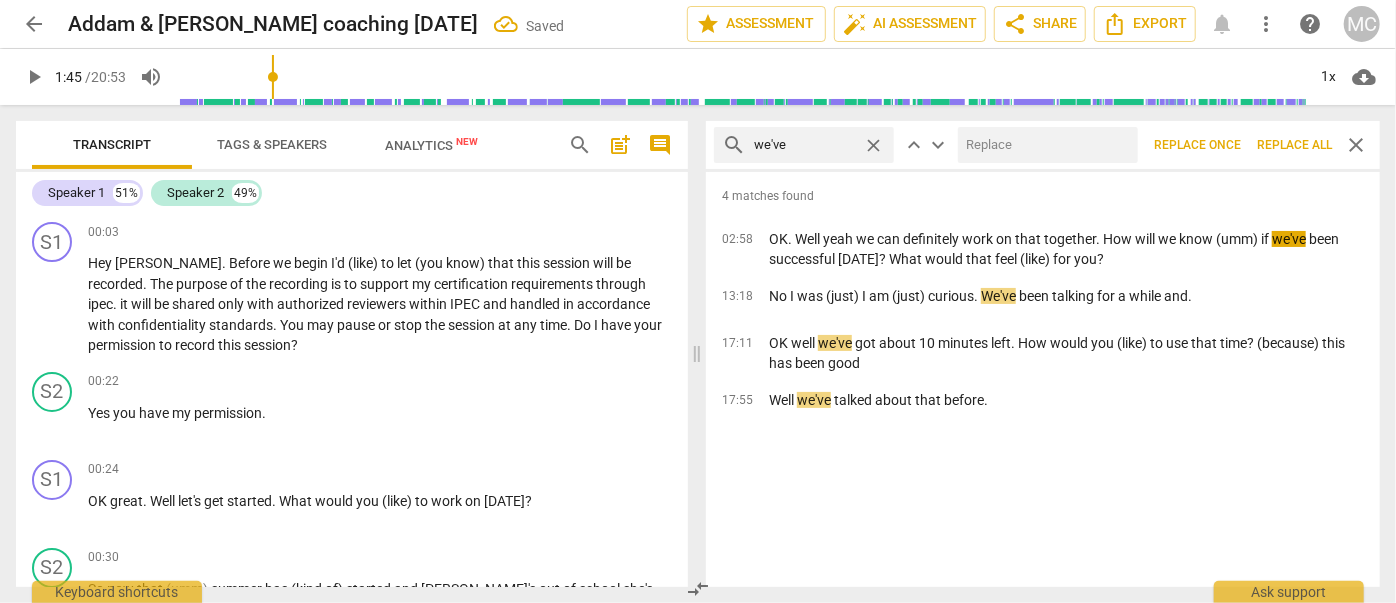 click at bounding box center [1044, 145] 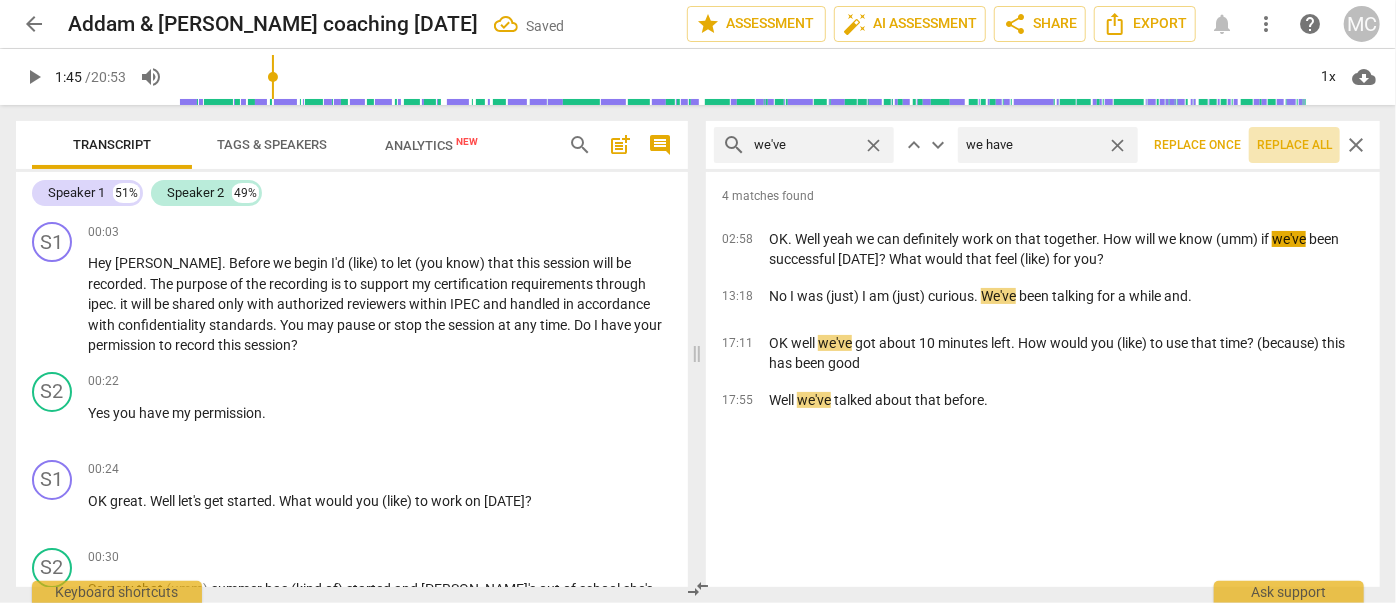 click on "Replace all" at bounding box center (1294, 145) 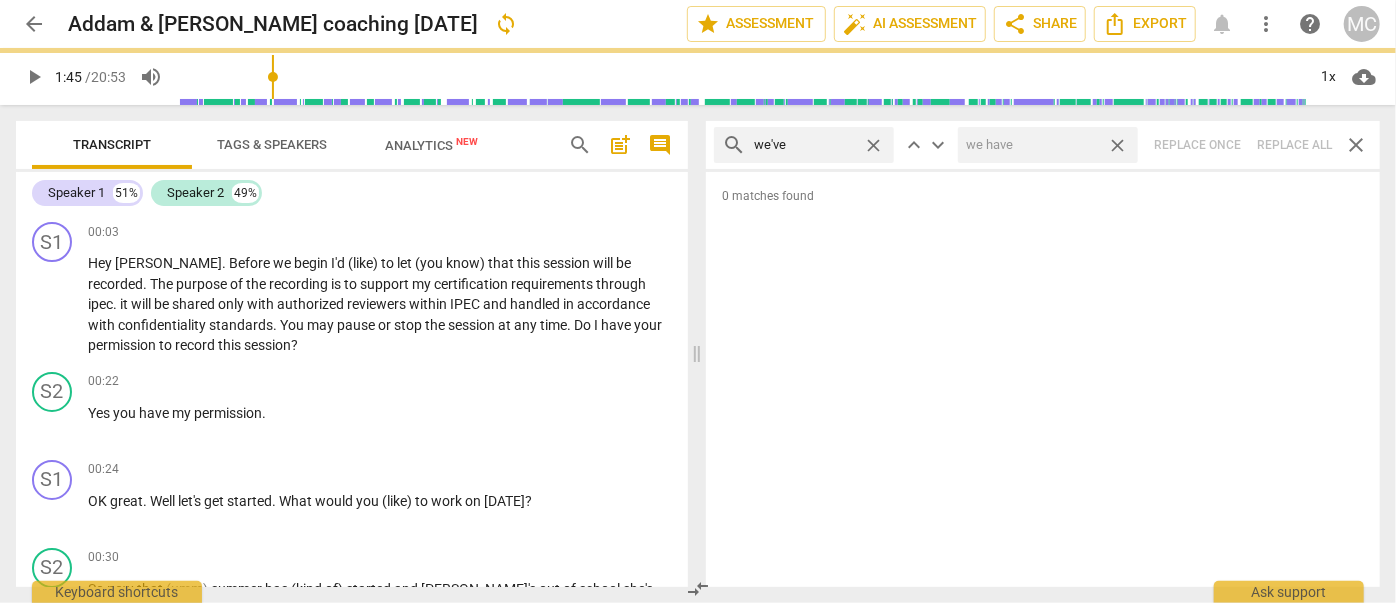 click on "close" at bounding box center (1117, 145) 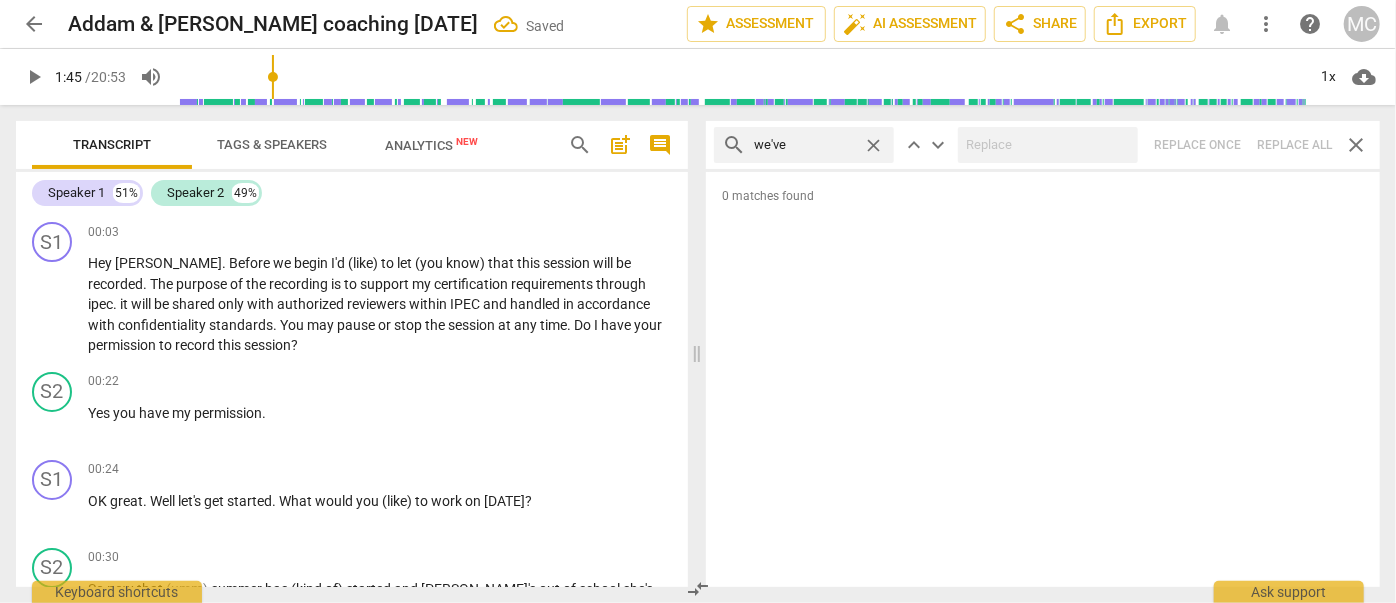 click on "close" at bounding box center (873, 145) 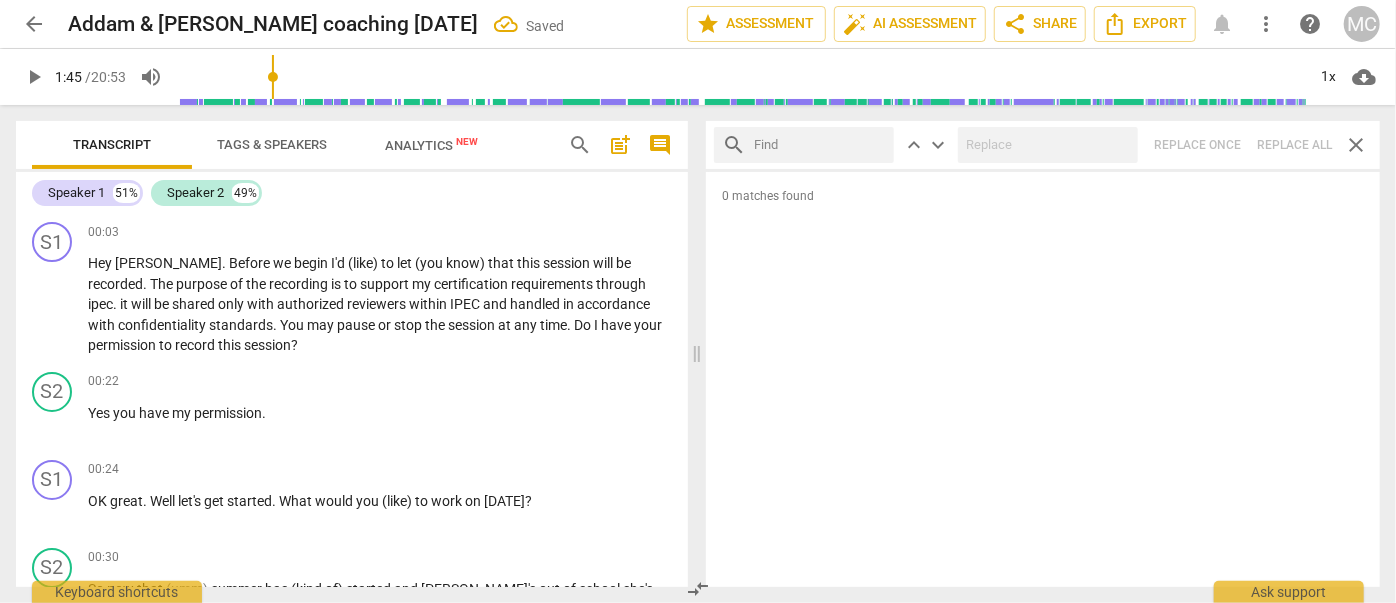 click at bounding box center (820, 145) 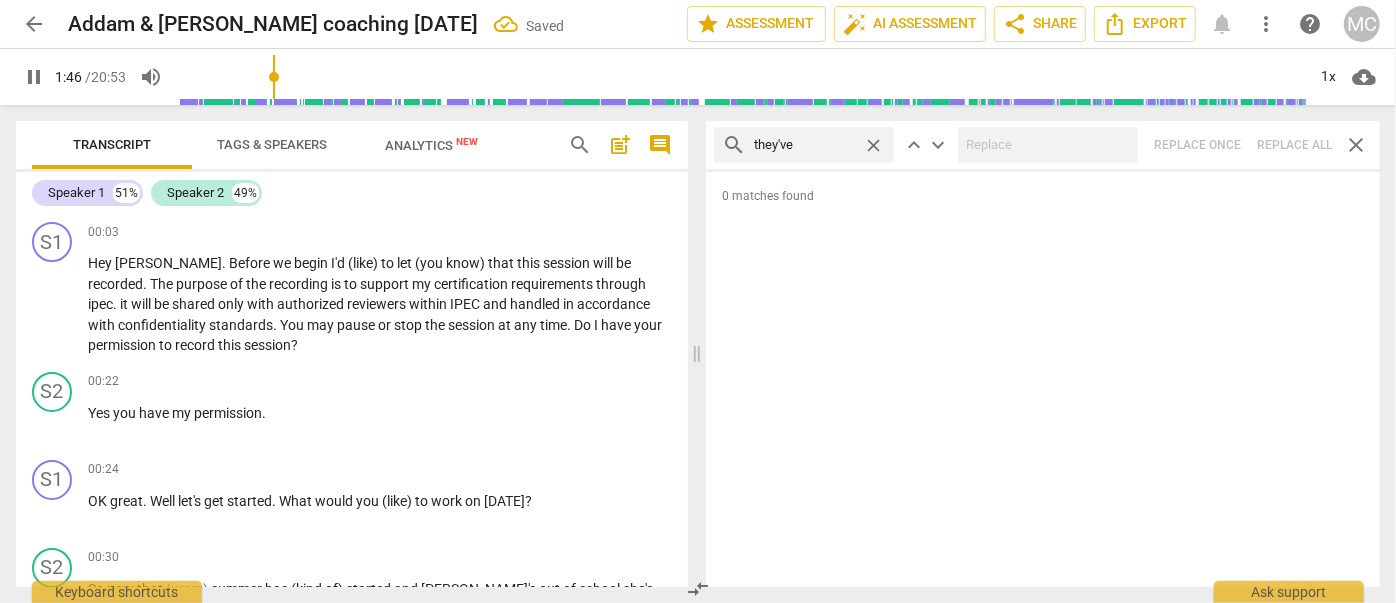 click on "search they've close keyboard_arrow_up keyboard_arrow_down Replace once Replace all close" at bounding box center (1043, 145) 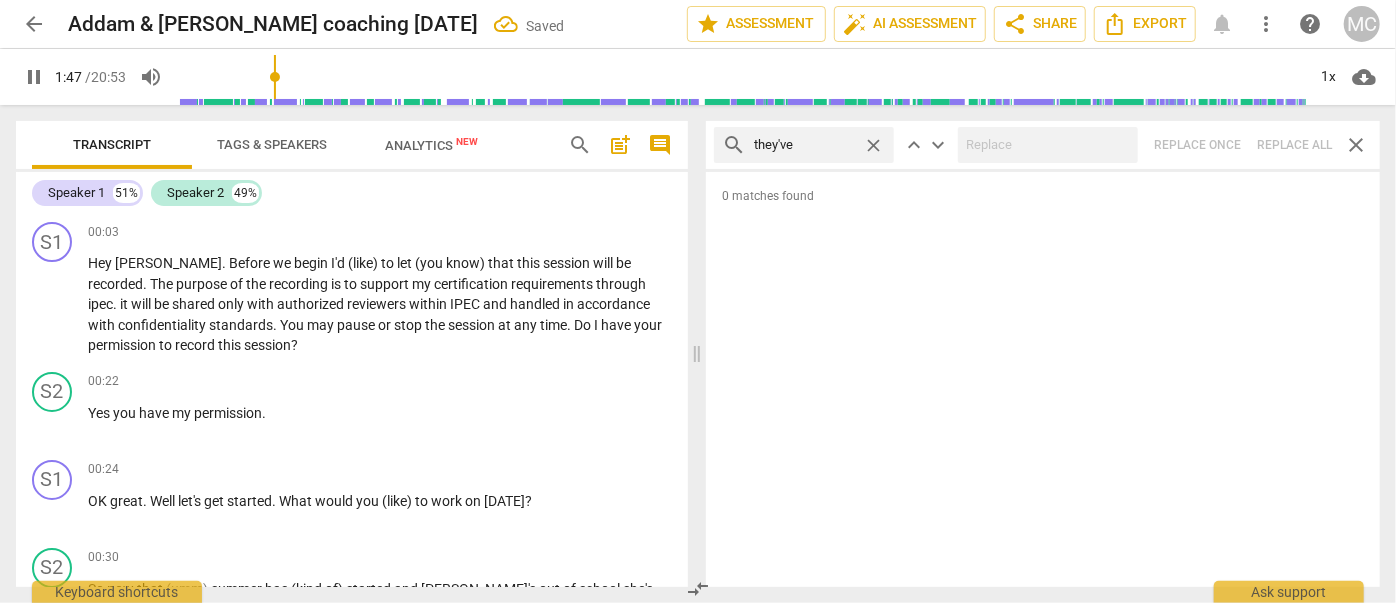 click on "close" at bounding box center [873, 145] 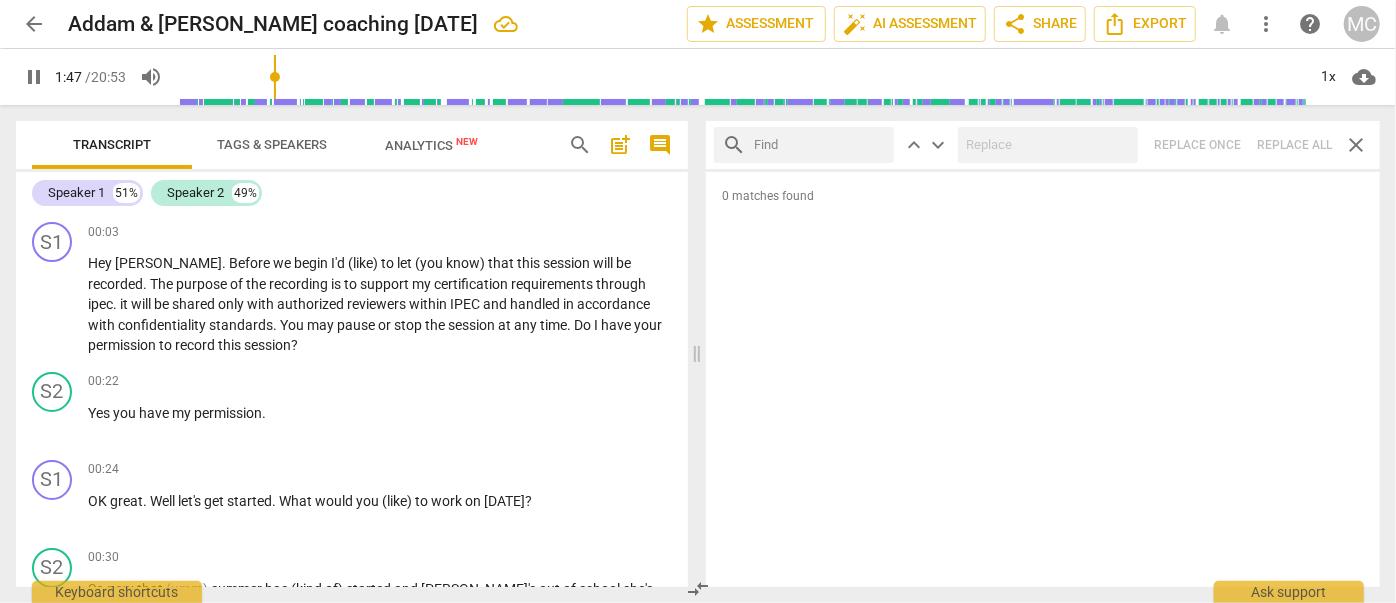 click at bounding box center [820, 145] 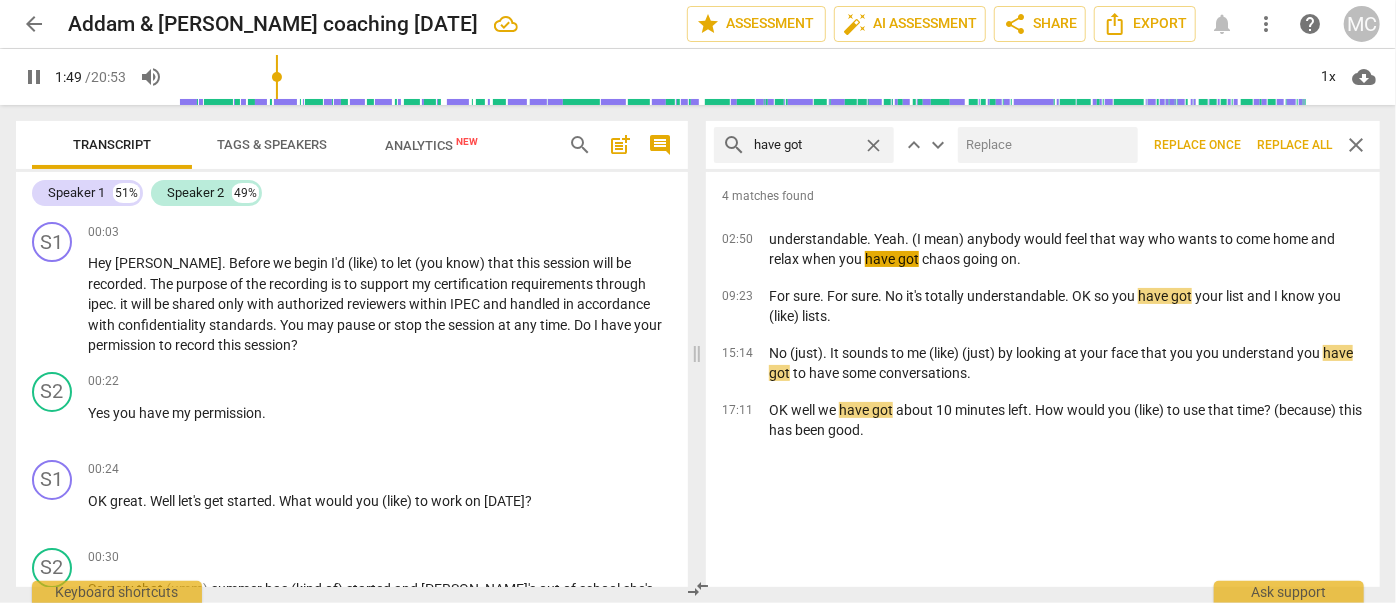 click at bounding box center (1044, 145) 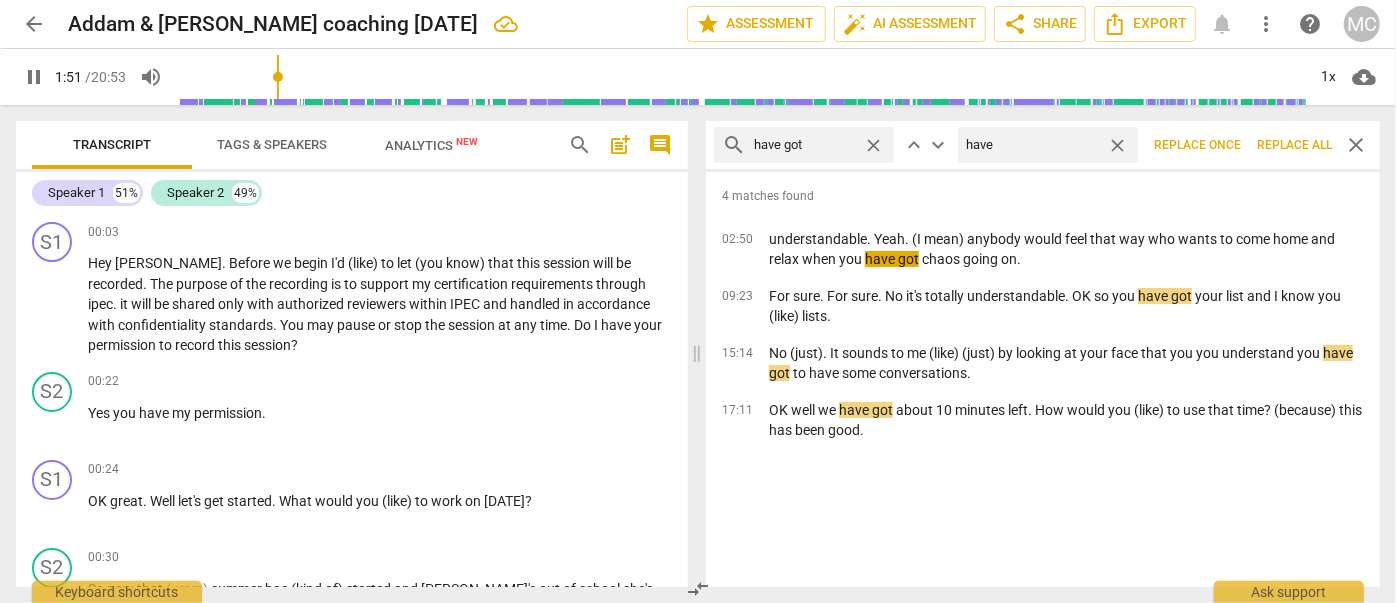 click on "Replace all" at bounding box center [1294, 145] 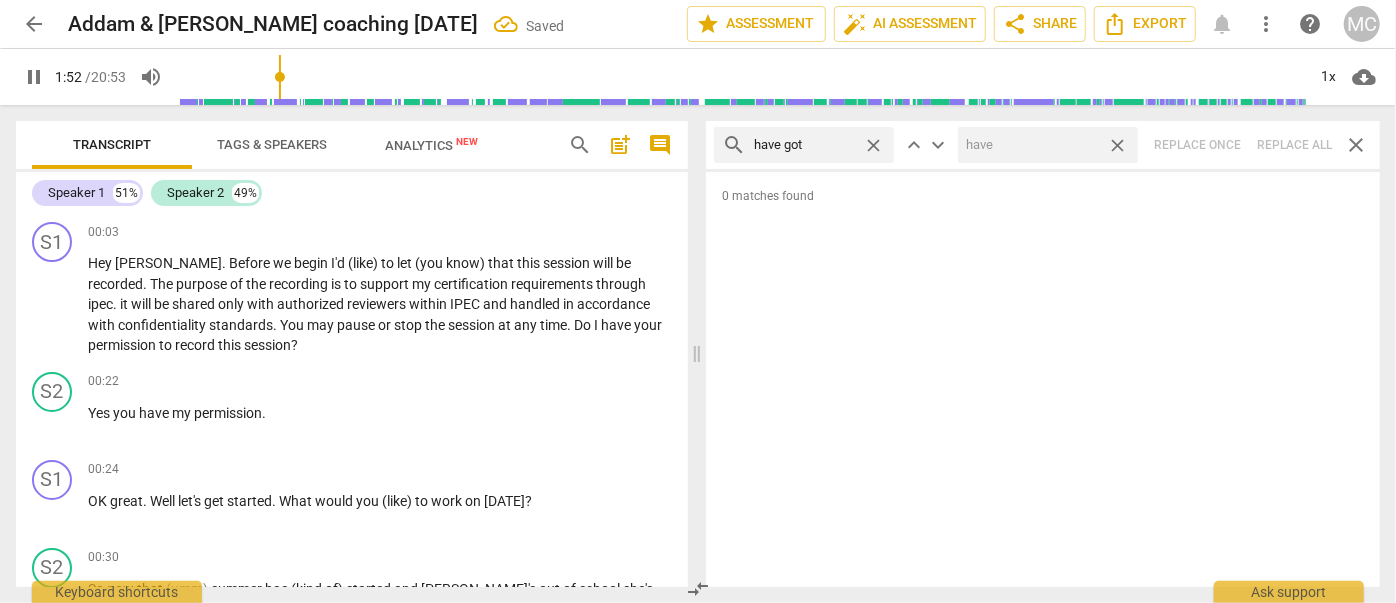 click on "close" at bounding box center (1117, 145) 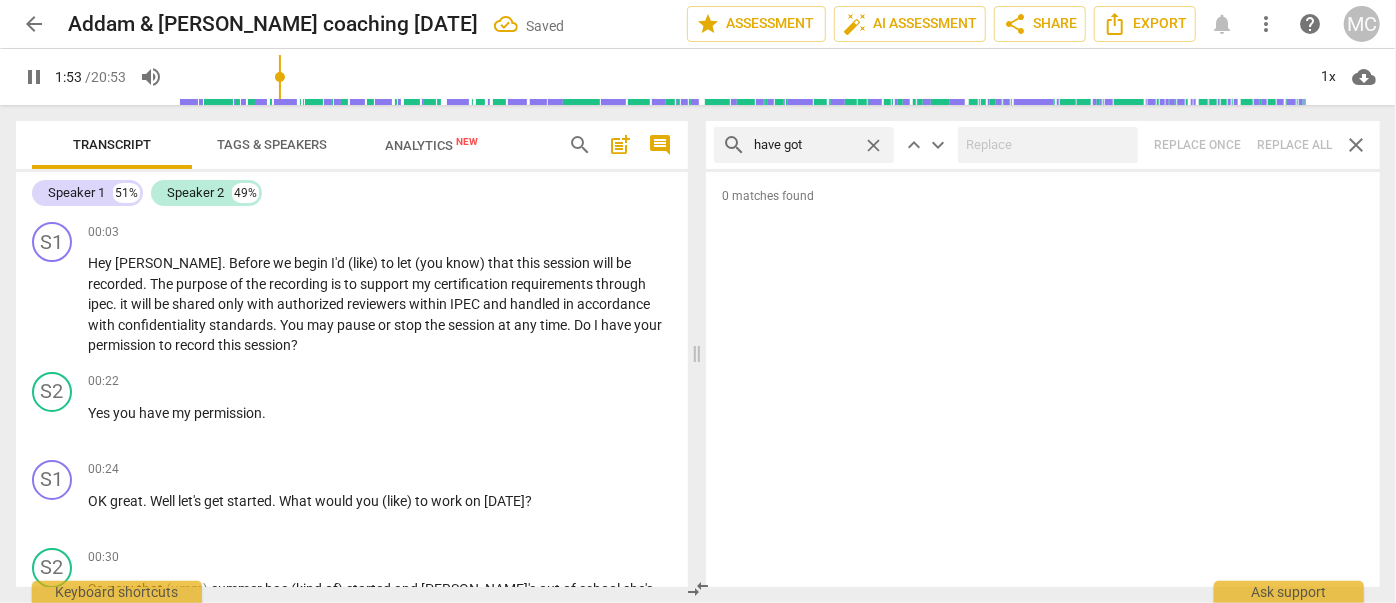 click on "close" at bounding box center (873, 145) 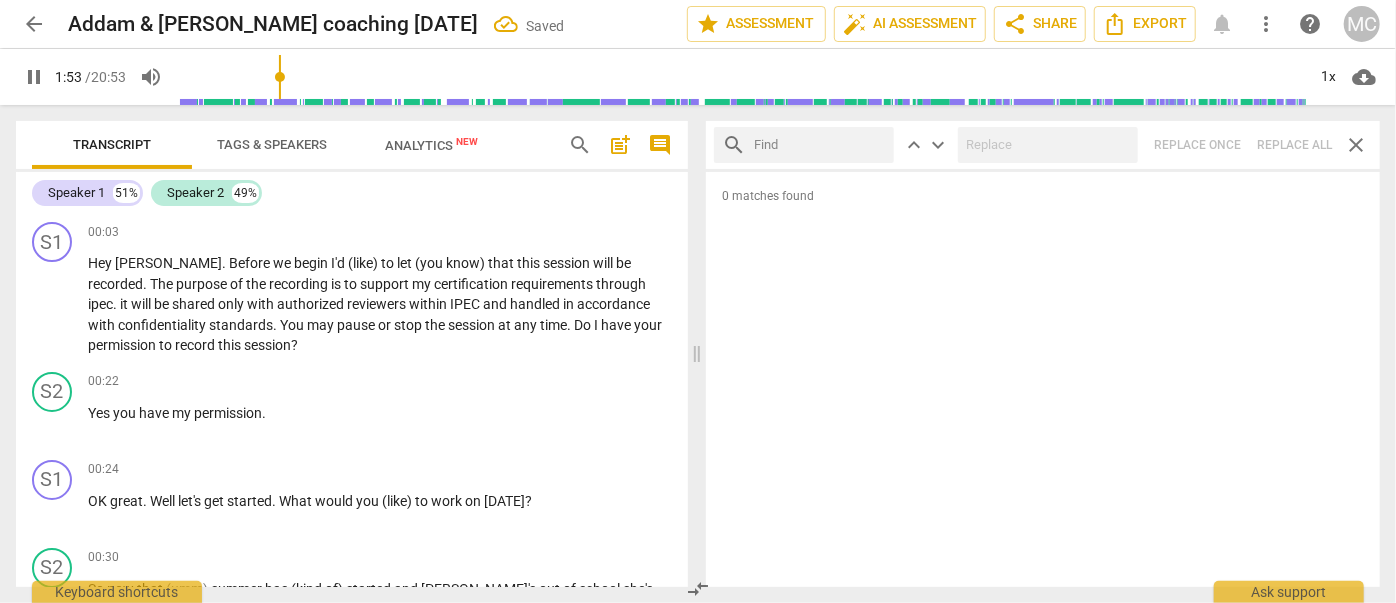 click at bounding box center (820, 145) 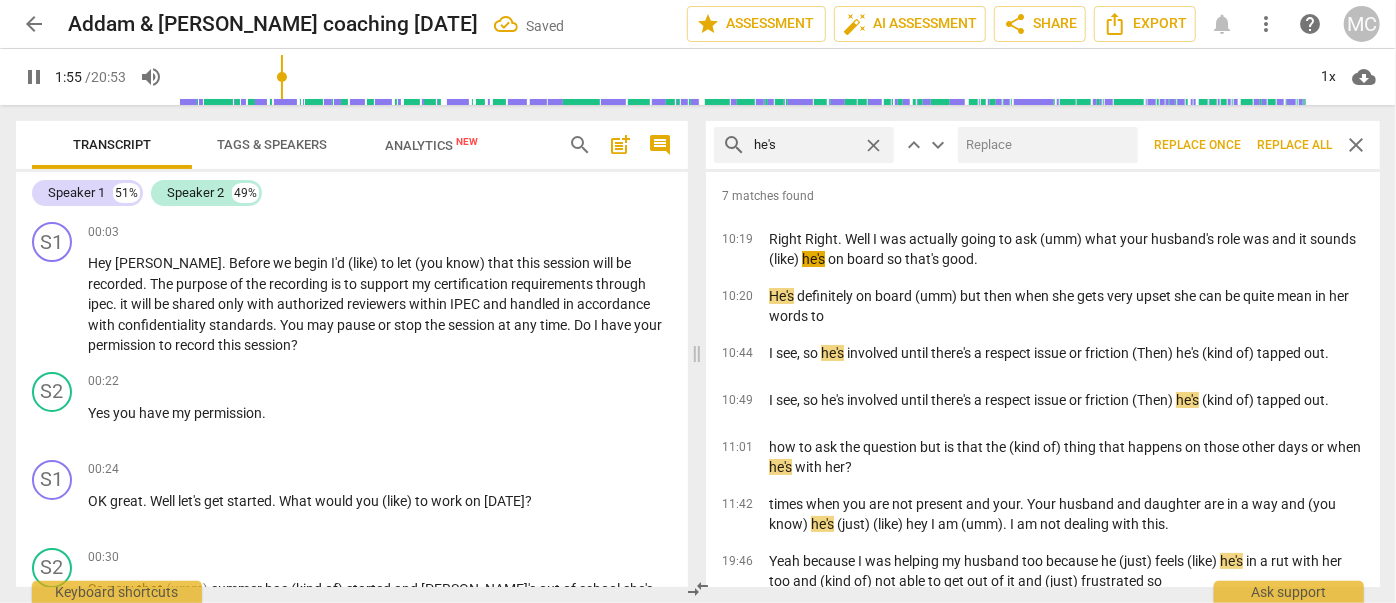 click at bounding box center (1044, 145) 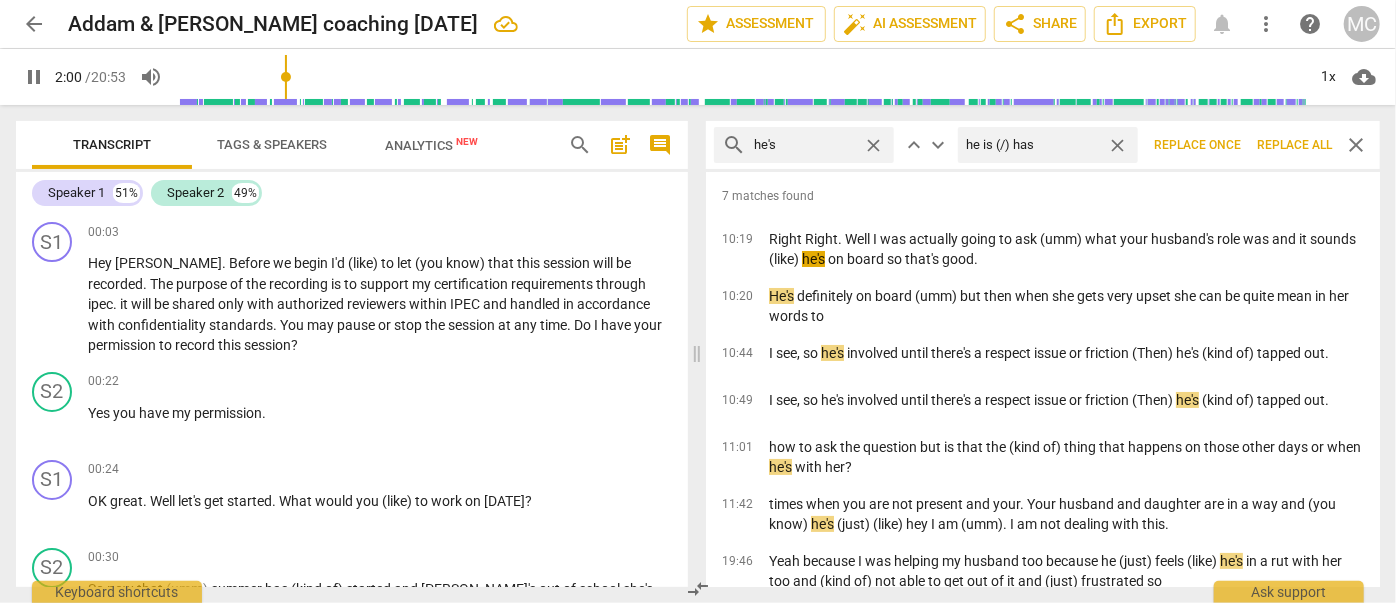 drag, startPoint x: 1304, startPoint y: 145, endPoint x: 1165, endPoint y: 146, distance: 139.0036 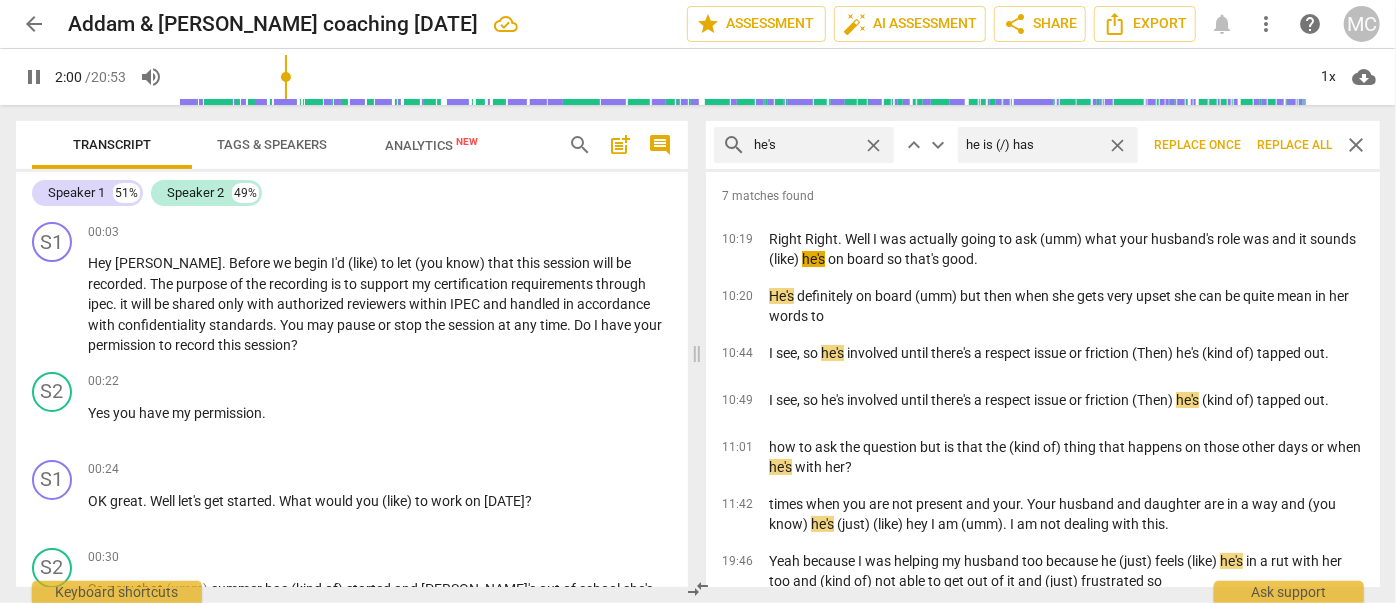 click on "Replace all" at bounding box center [1294, 145] 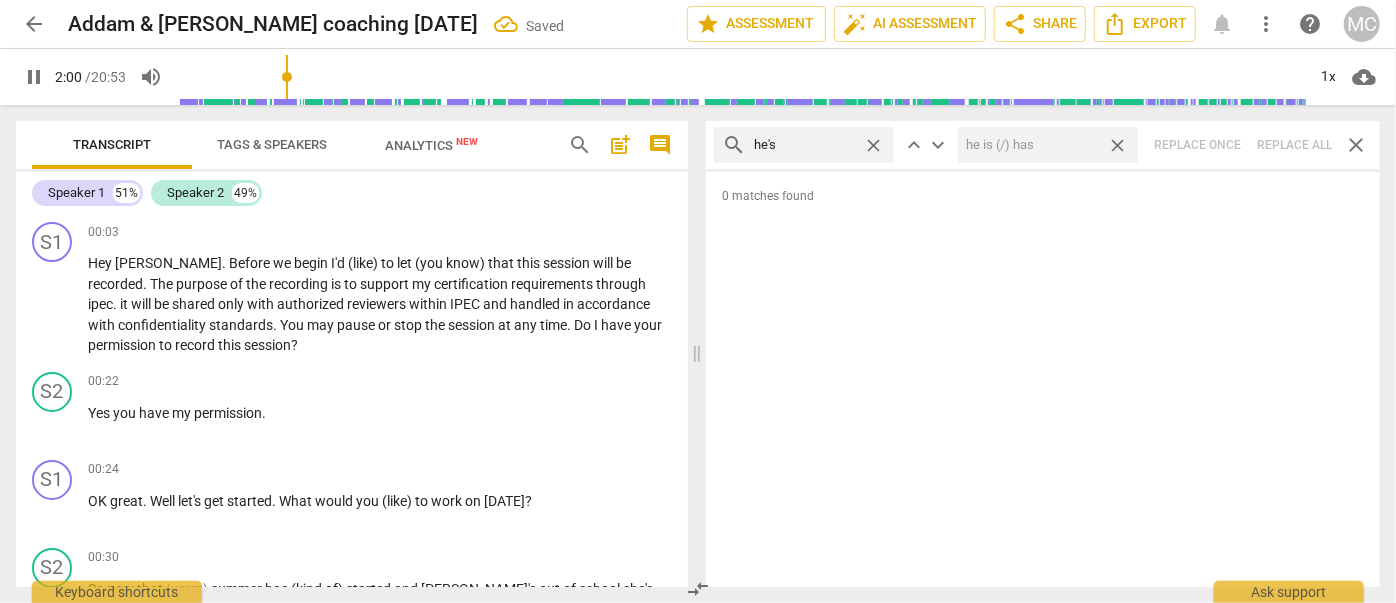 click on "close" at bounding box center [1117, 145] 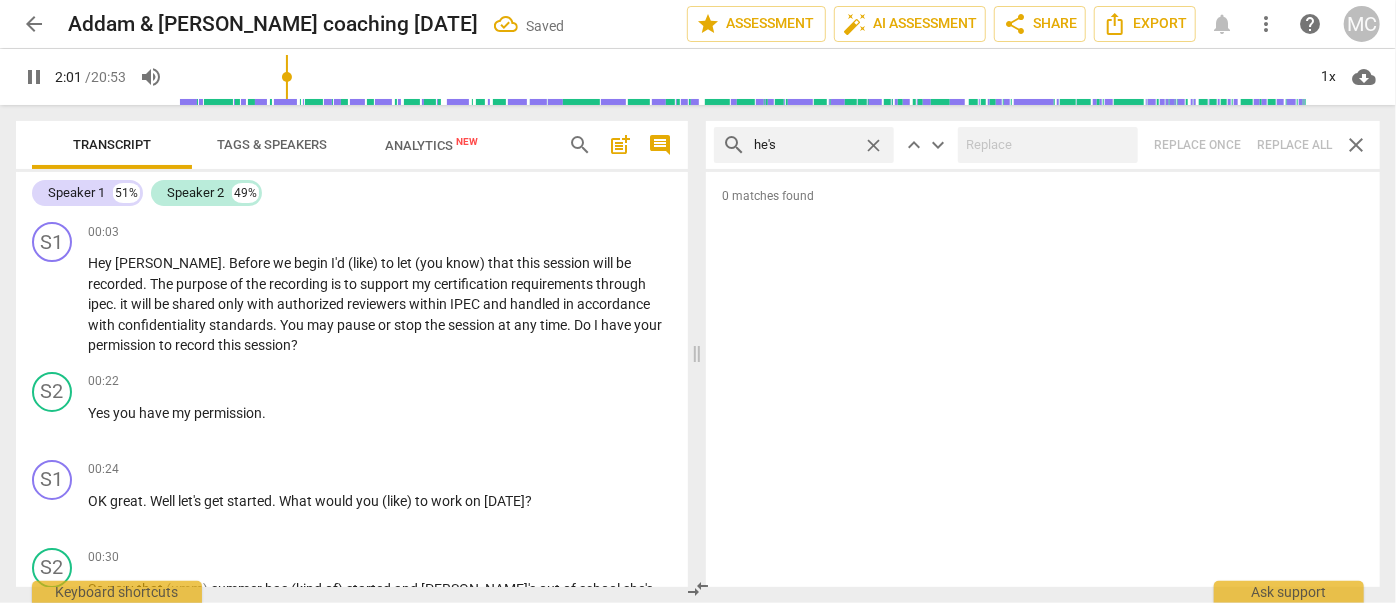 click on "close" at bounding box center [873, 145] 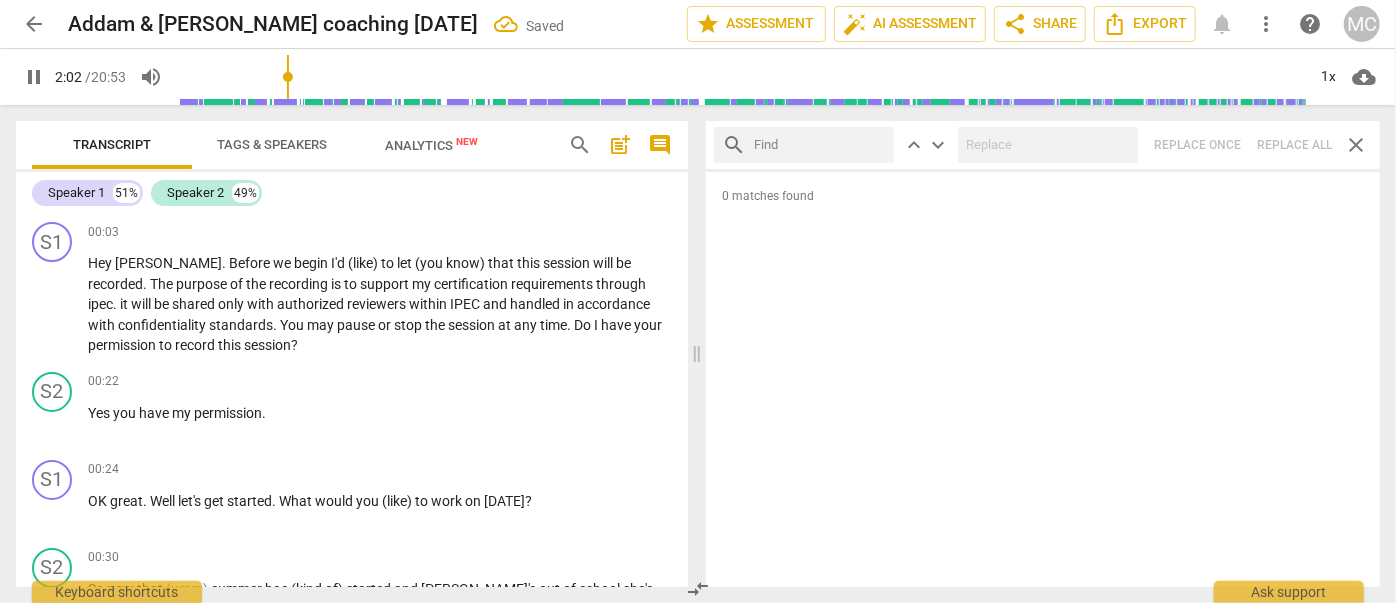 click at bounding box center [820, 145] 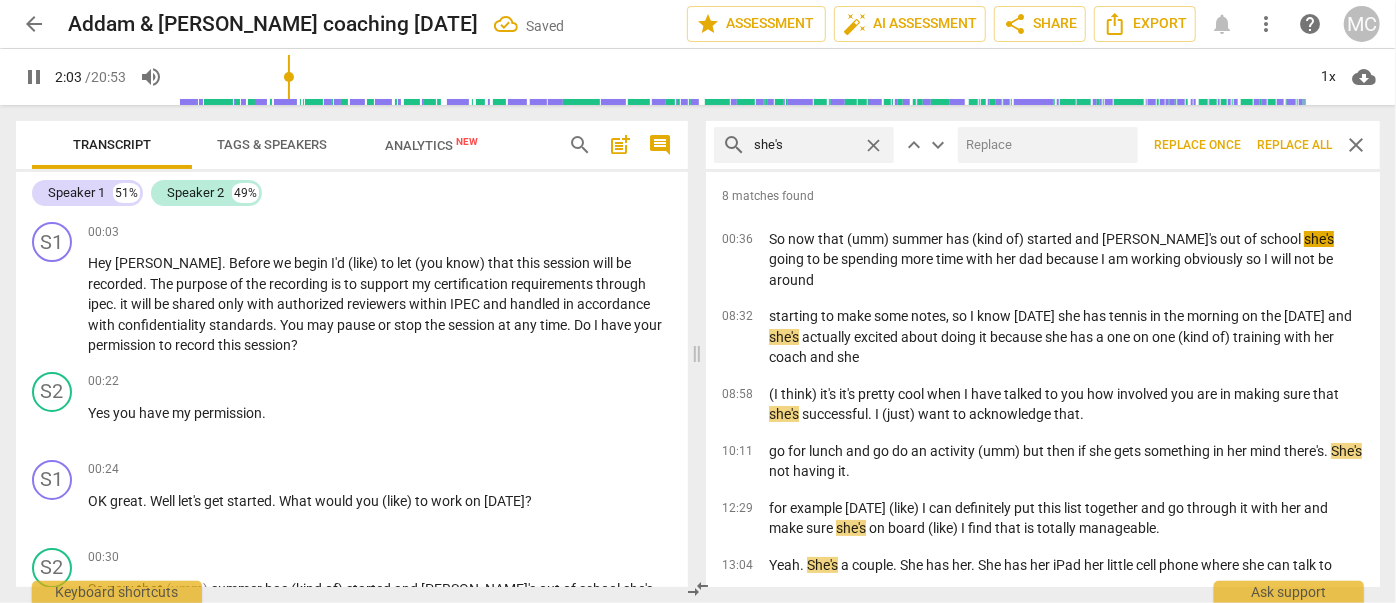 click at bounding box center (1044, 145) 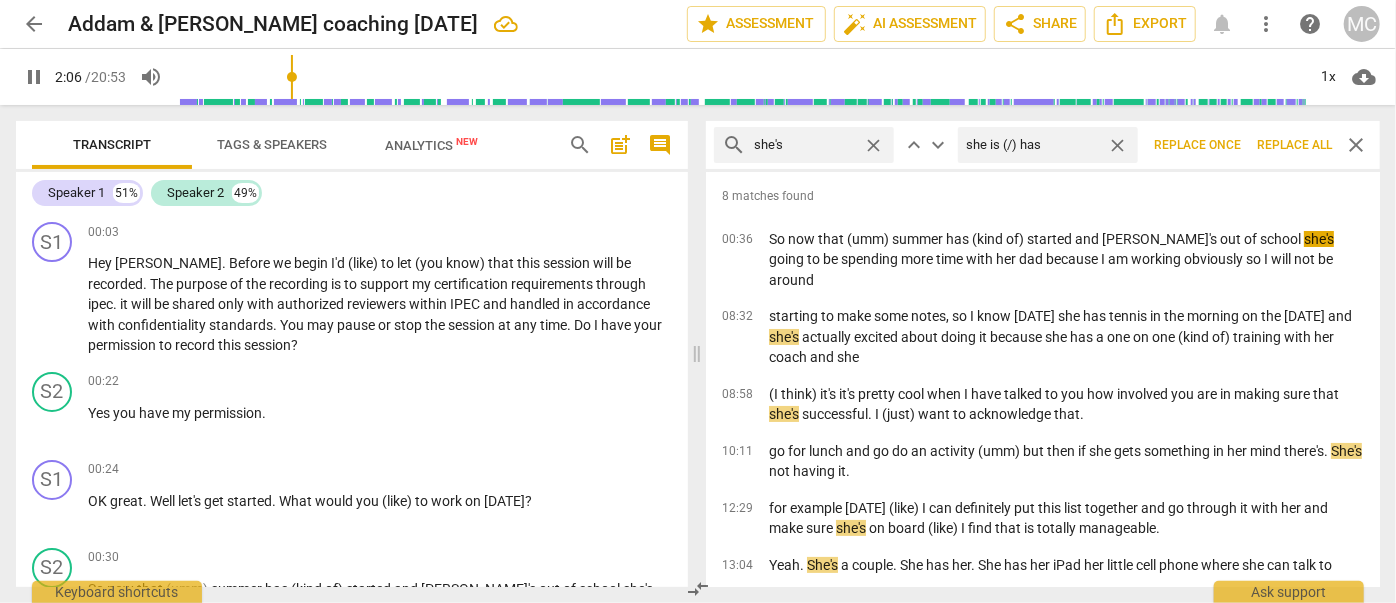 click on "Replace all" at bounding box center [1294, 145] 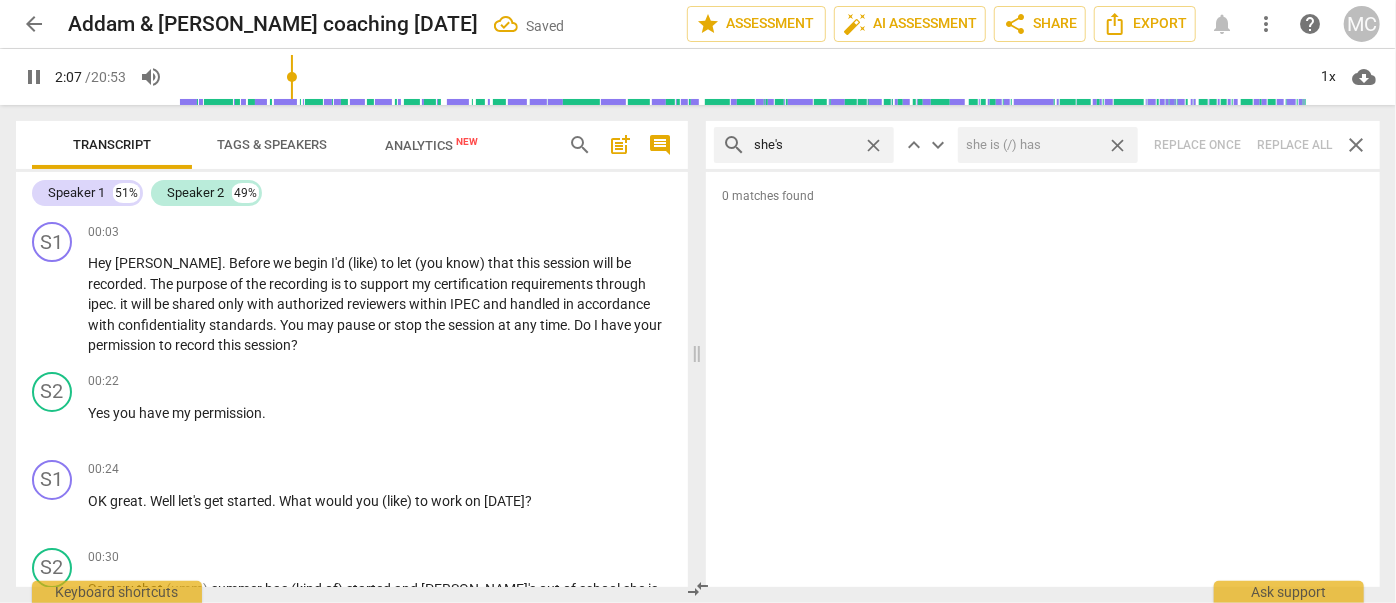 click on "close" at bounding box center [1117, 145] 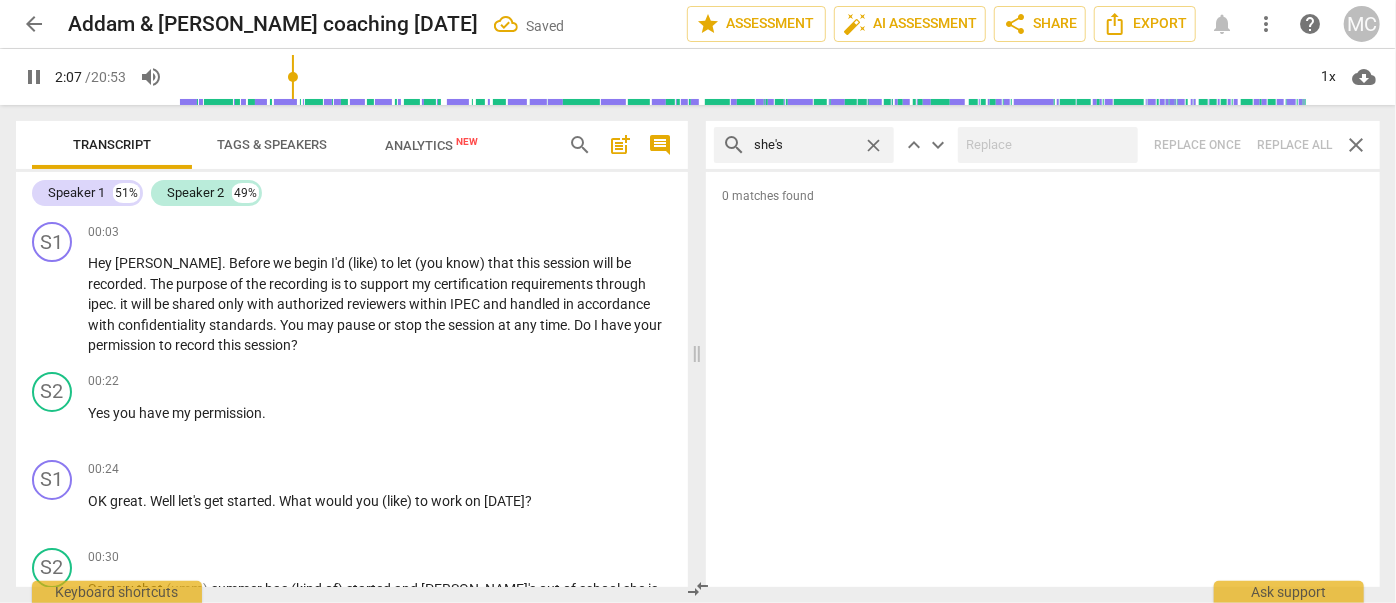 click on "close" at bounding box center [873, 145] 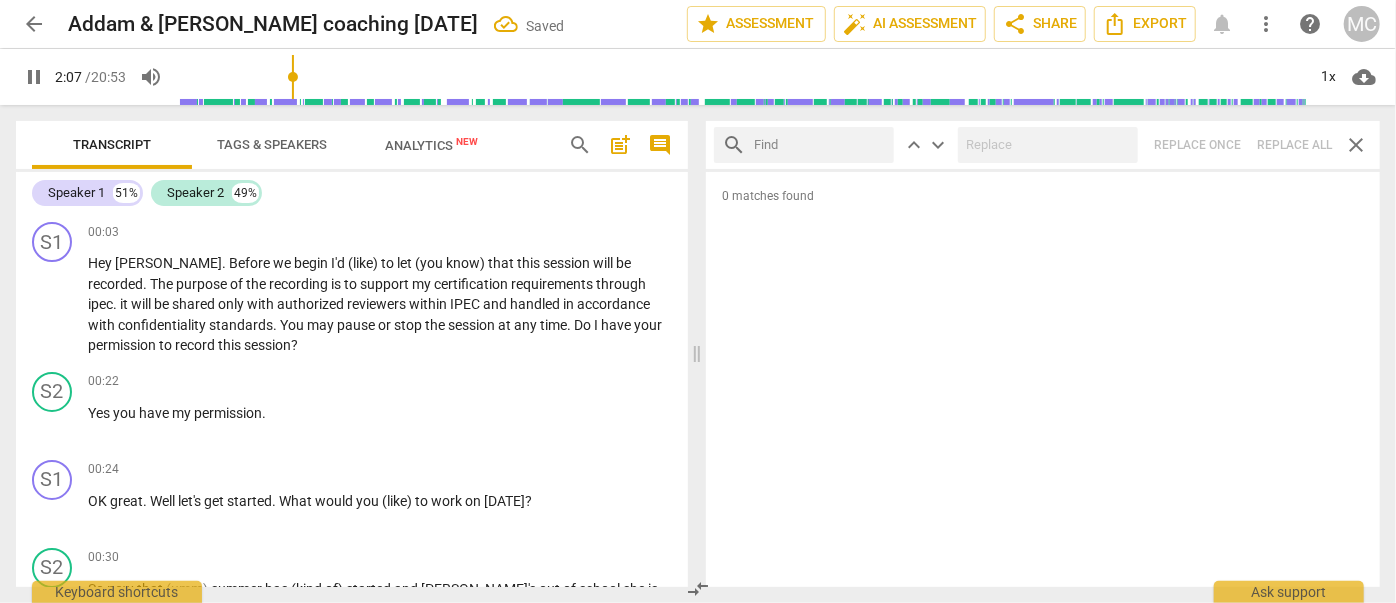 click at bounding box center [820, 145] 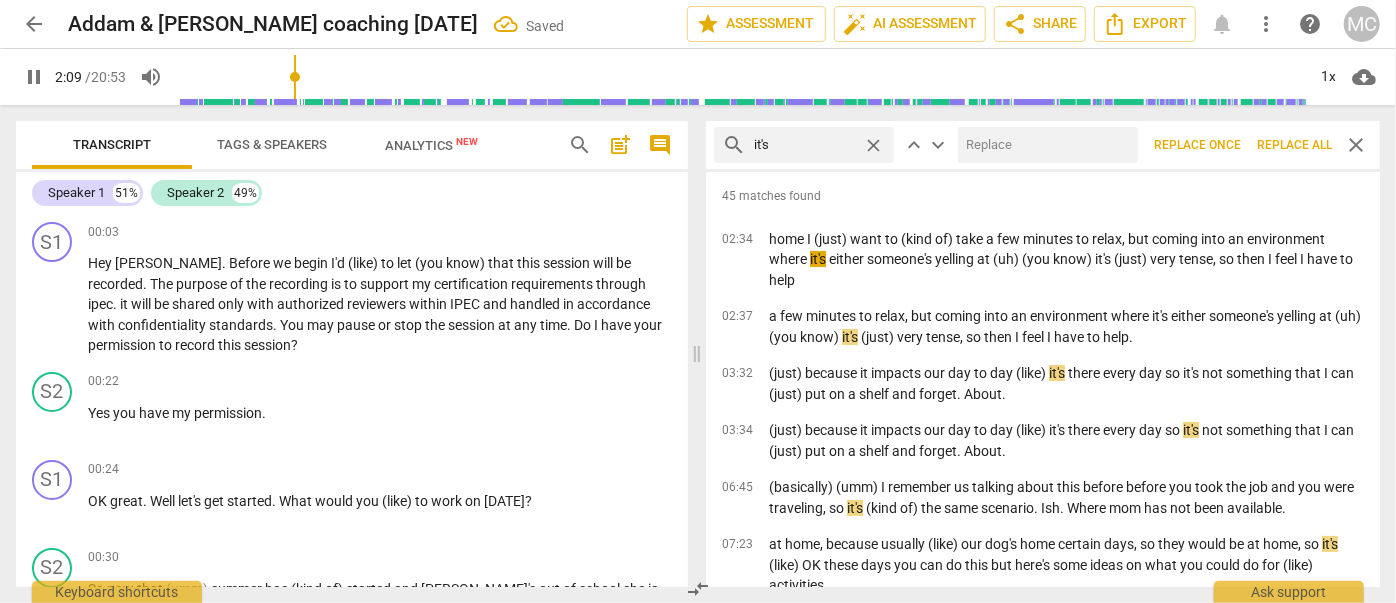 click at bounding box center [1044, 145] 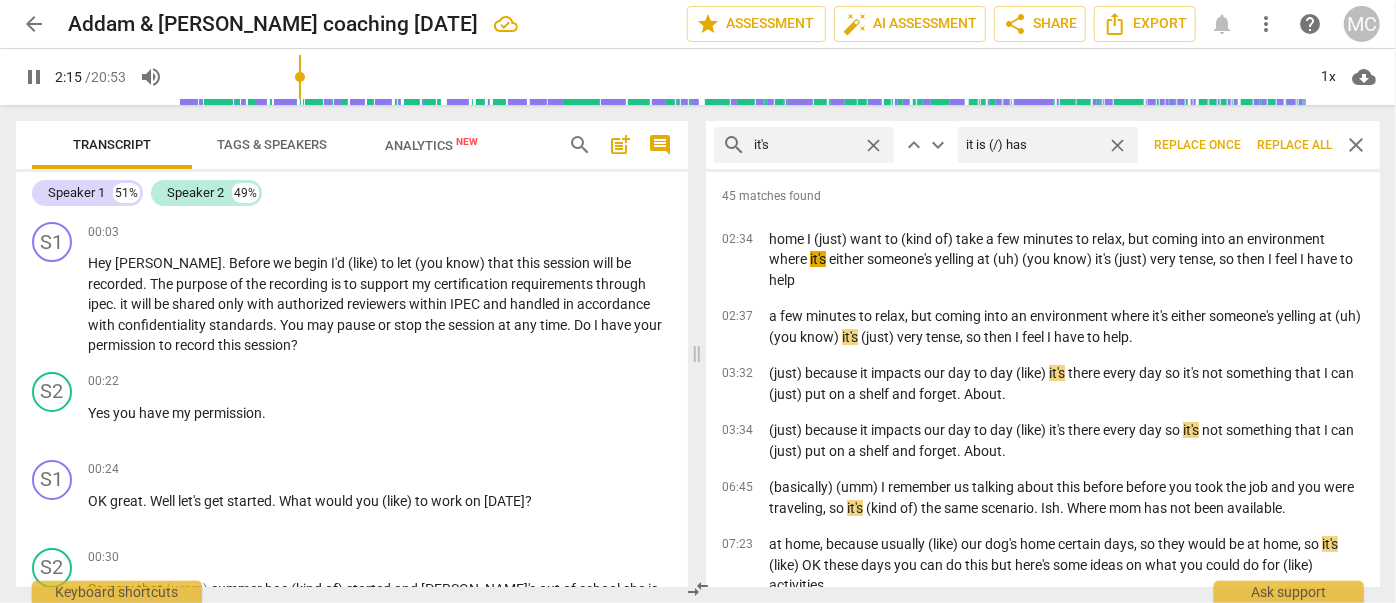 click on "Replace all" at bounding box center [1294, 145] 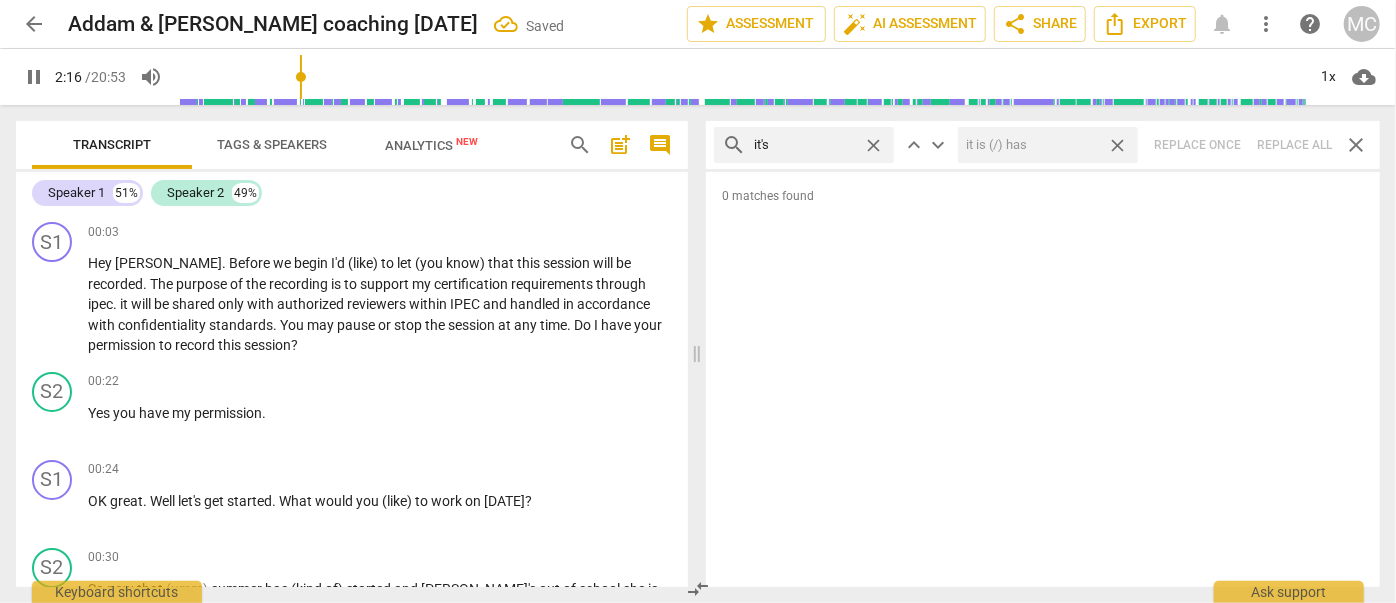 click on "close" at bounding box center (1117, 145) 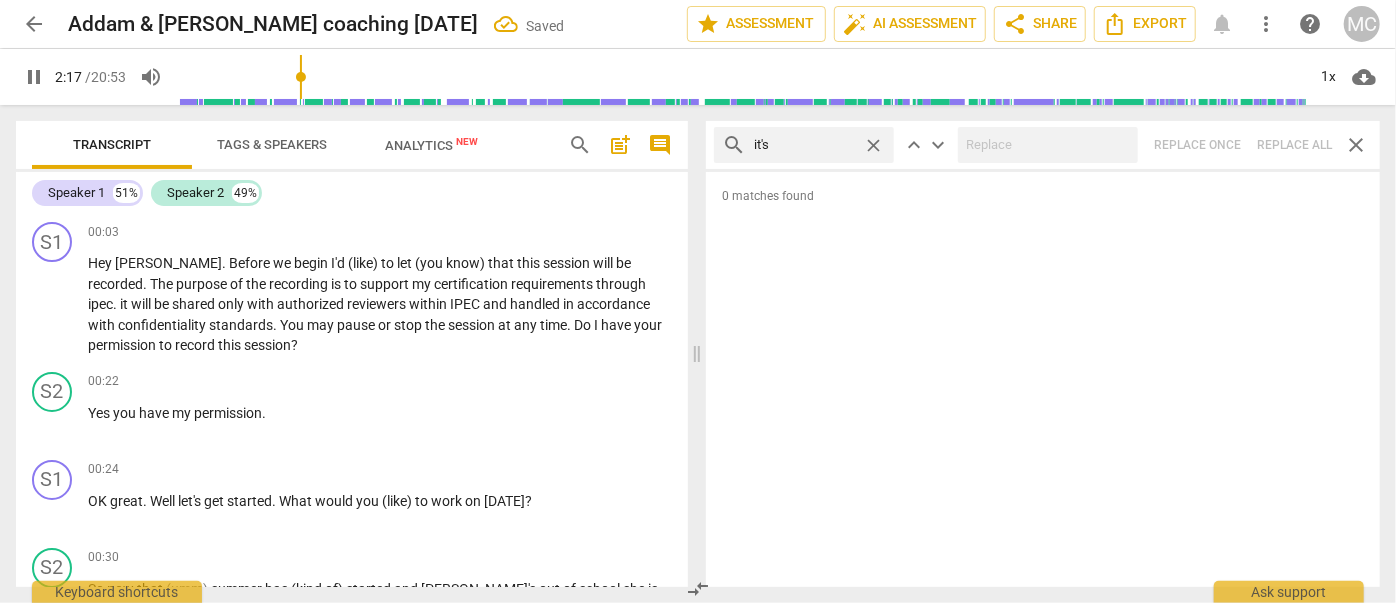 click on "close" at bounding box center (873, 145) 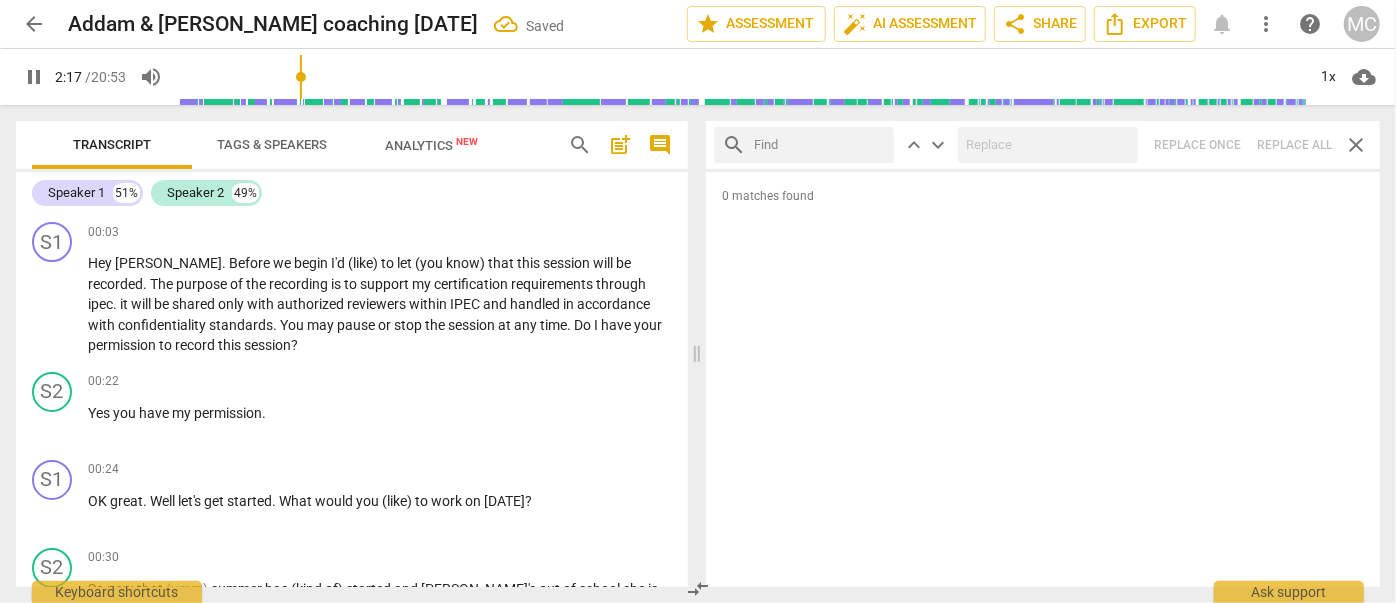 click at bounding box center [820, 145] 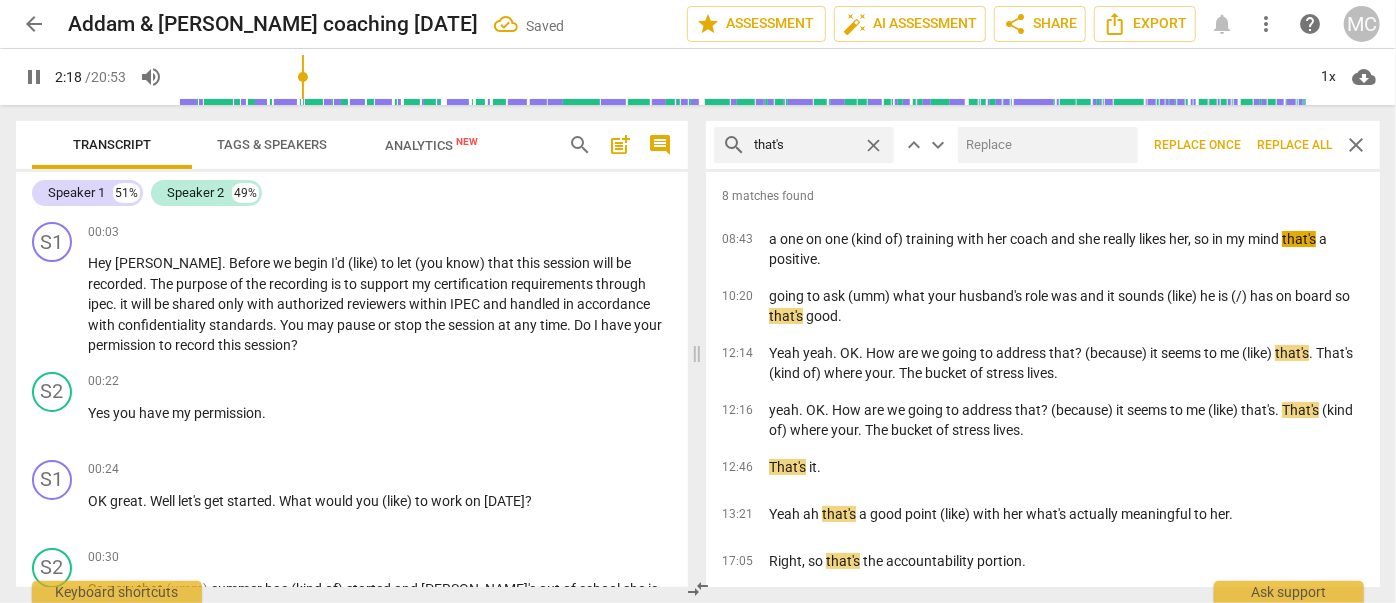 drag, startPoint x: 980, startPoint y: 134, endPoint x: 956, endPoint y: 130, distance: 24.33105 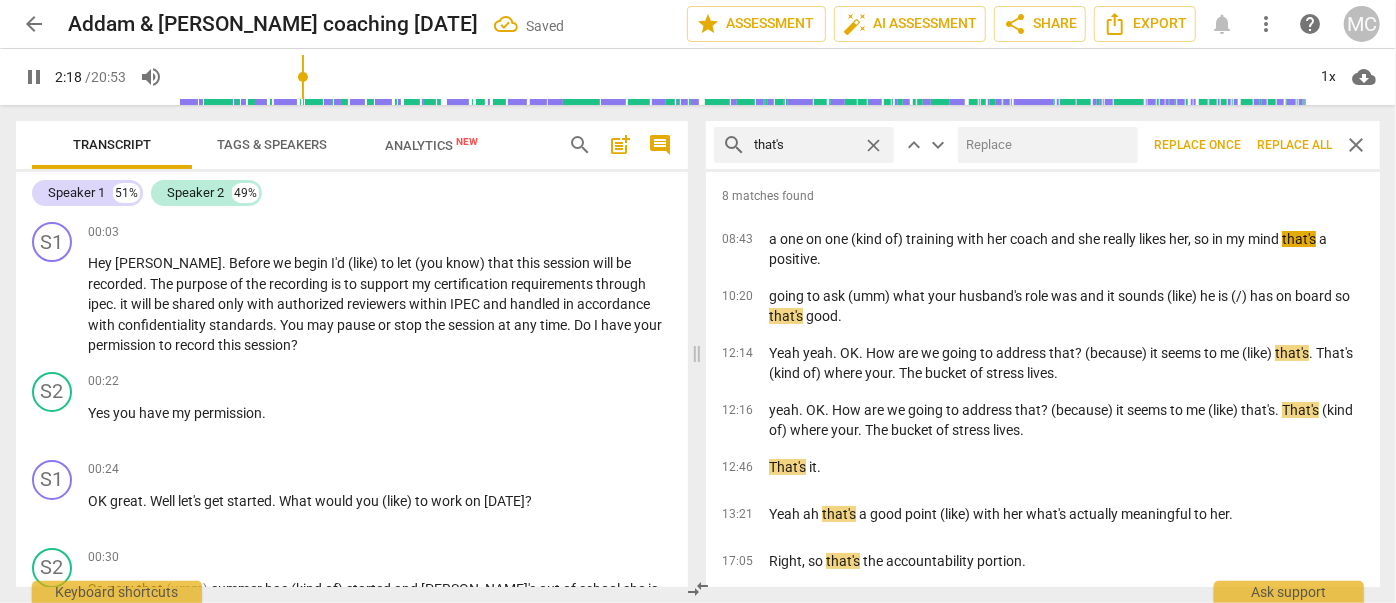 click at bounding box center [1044, 145] 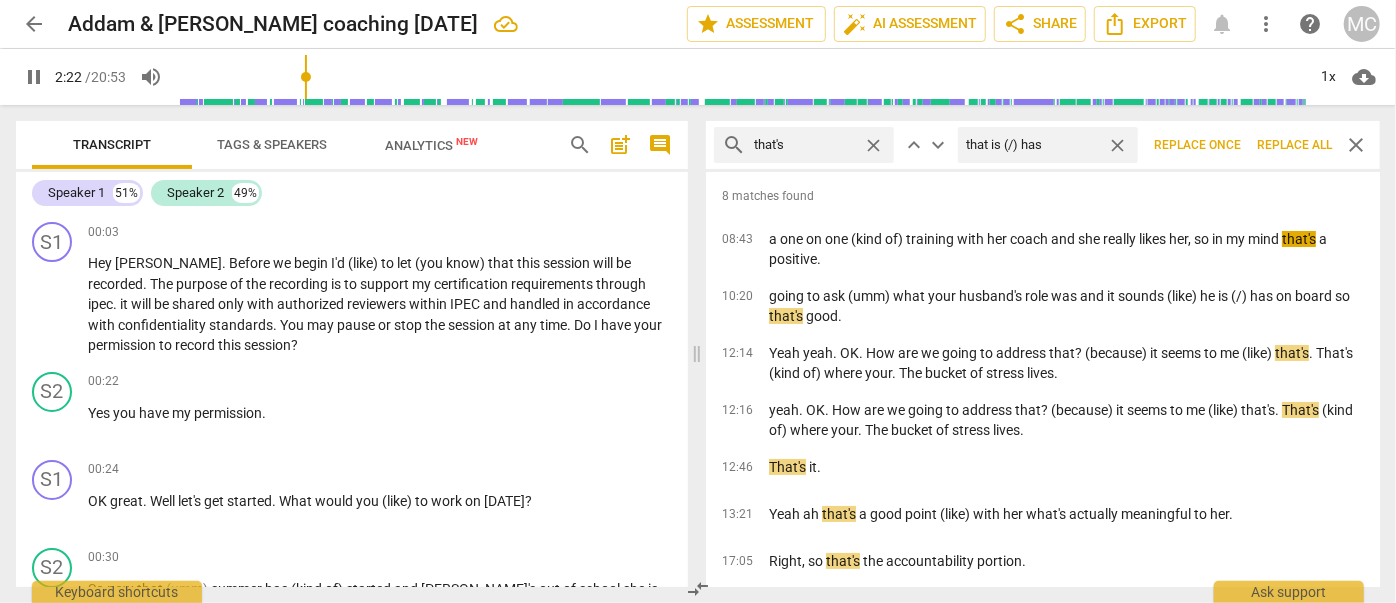 click on "Replace all" at bounding box center (1294, 145) 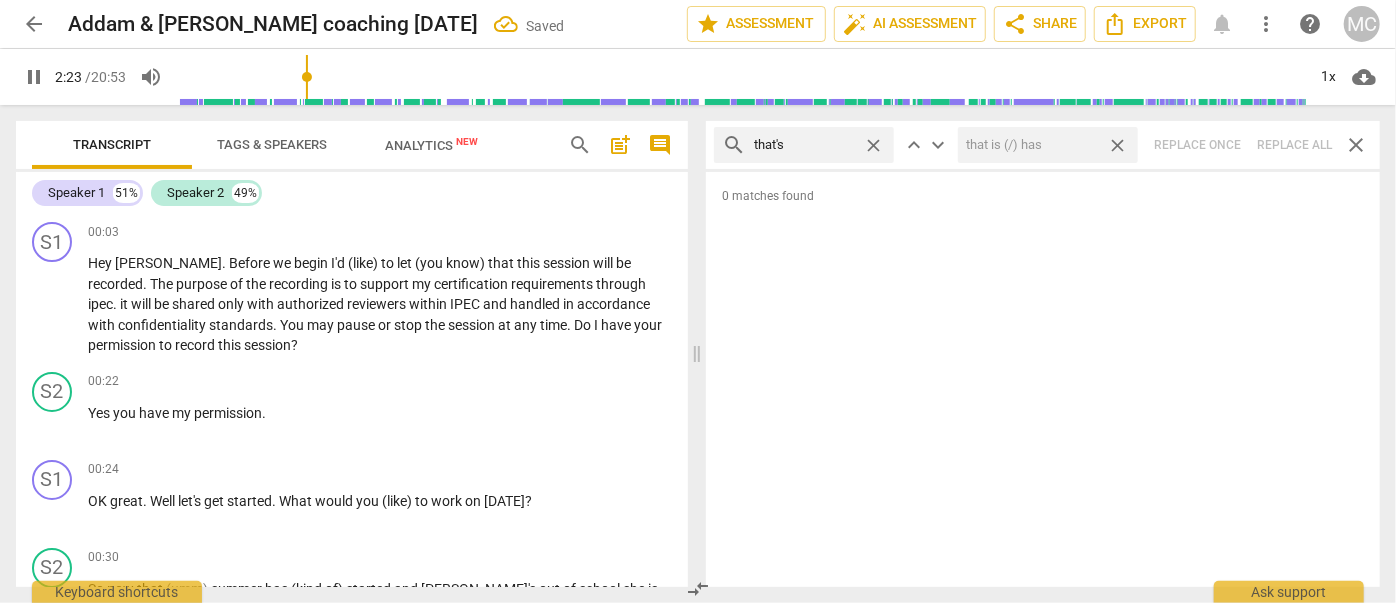 click on "close" at bounding box center (1117, 145) 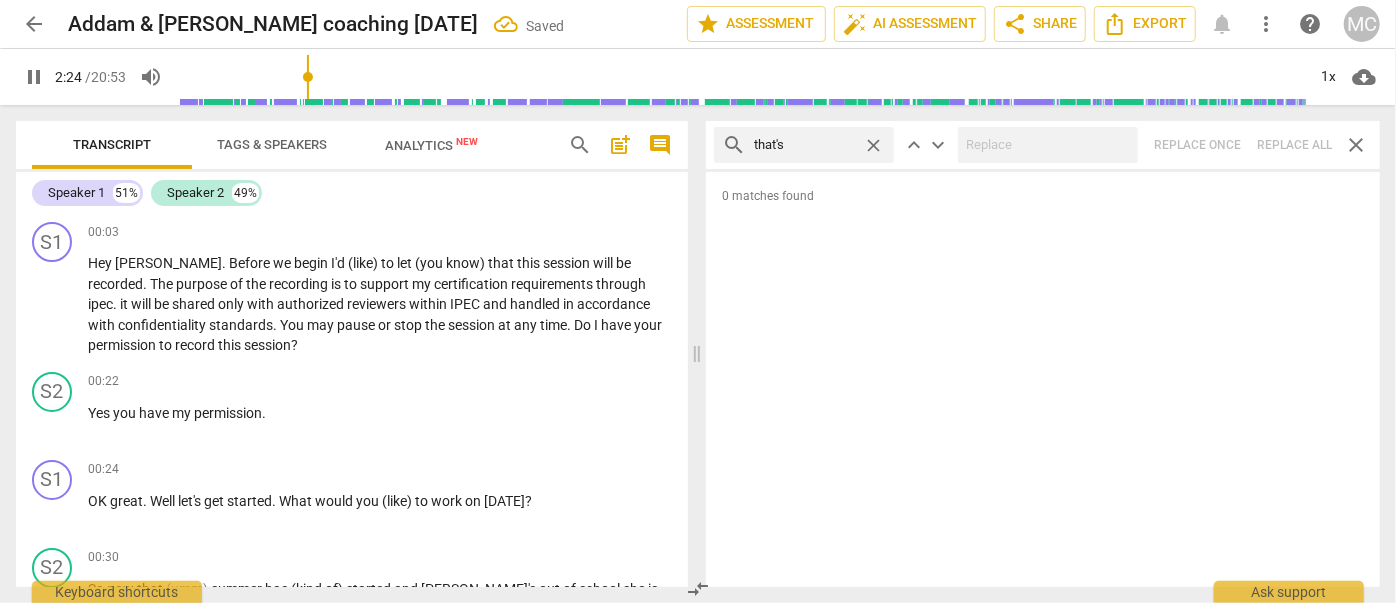 drag, startPoint x: 875, startPoint y: 145, endPoint x: 850, endPoint y: 145, distance: 25 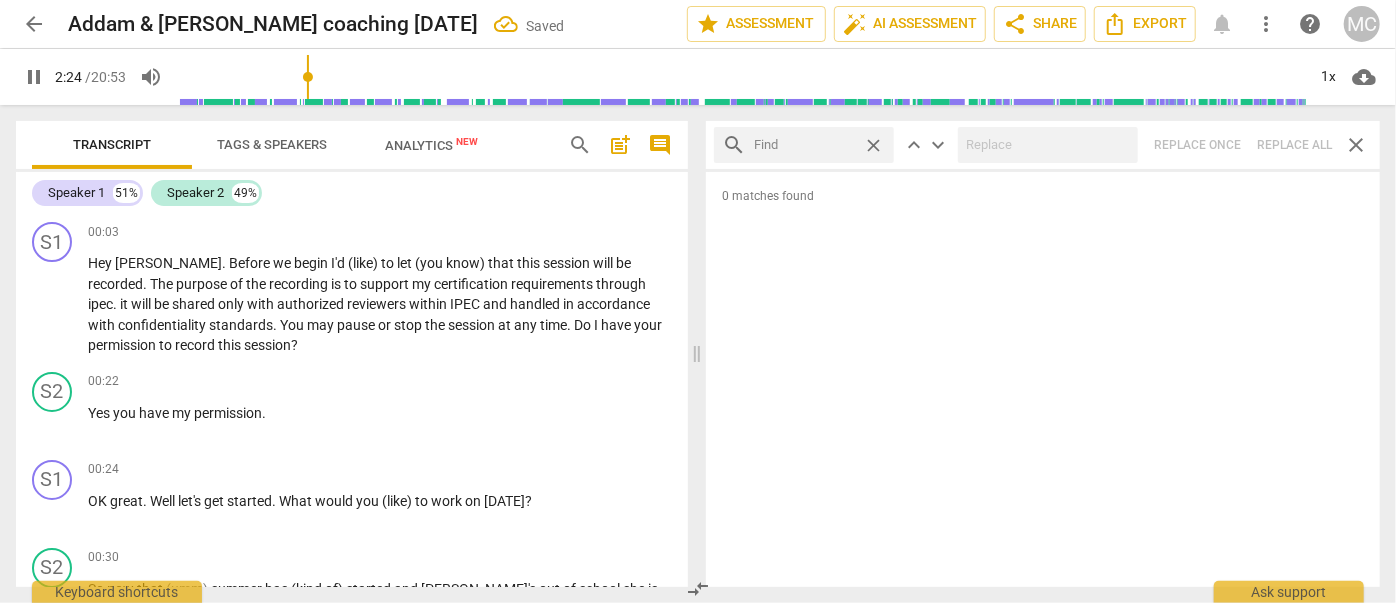 click at bounding box center (804, 145) 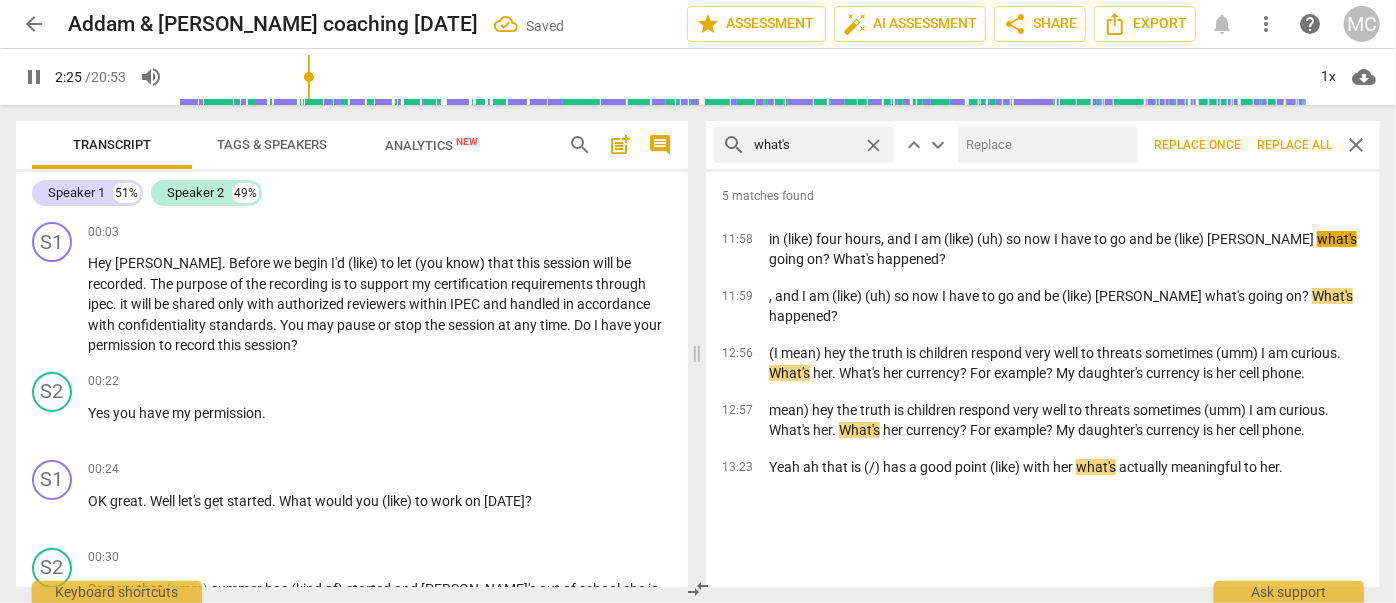 click at bounding box center (1044, 145) 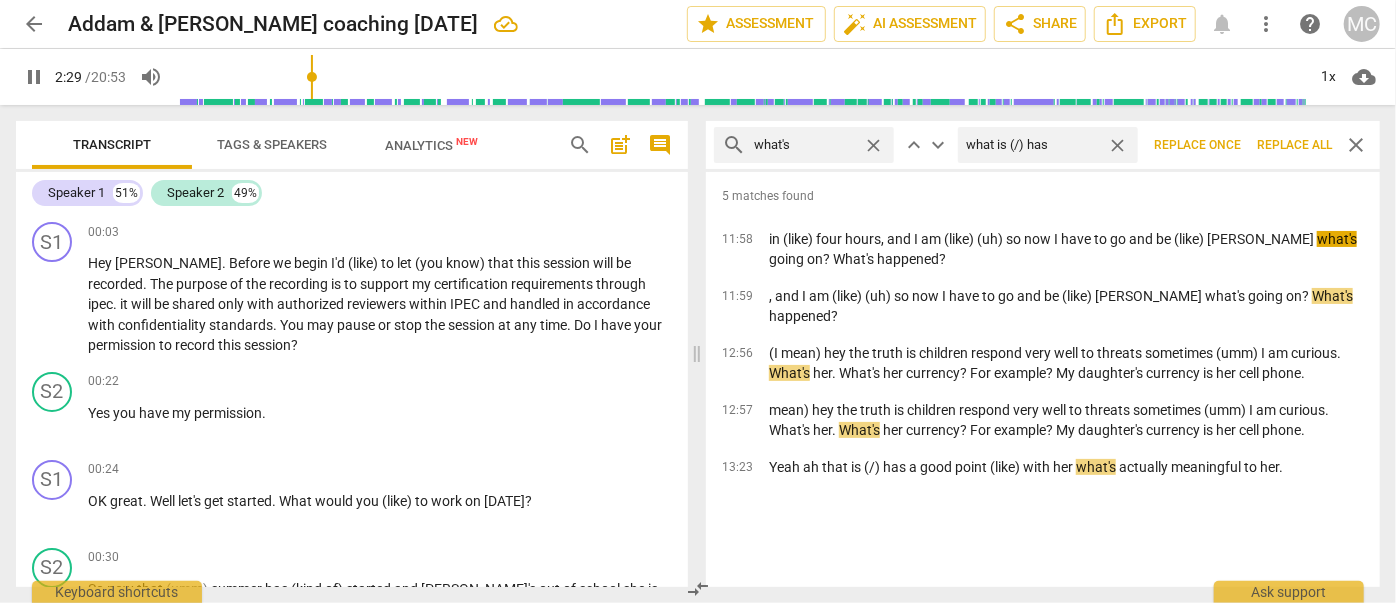 click on "Replace all" at bounding box center (1294, 145) 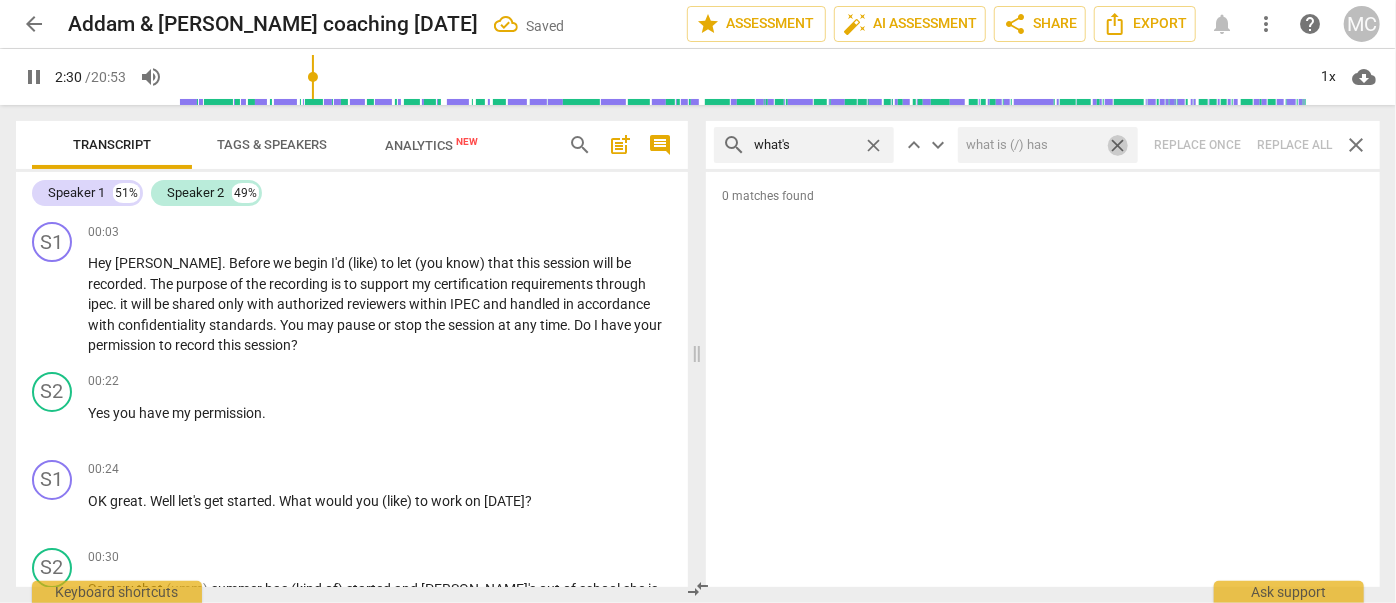 click on "close" at bounding box center [1117, 145] 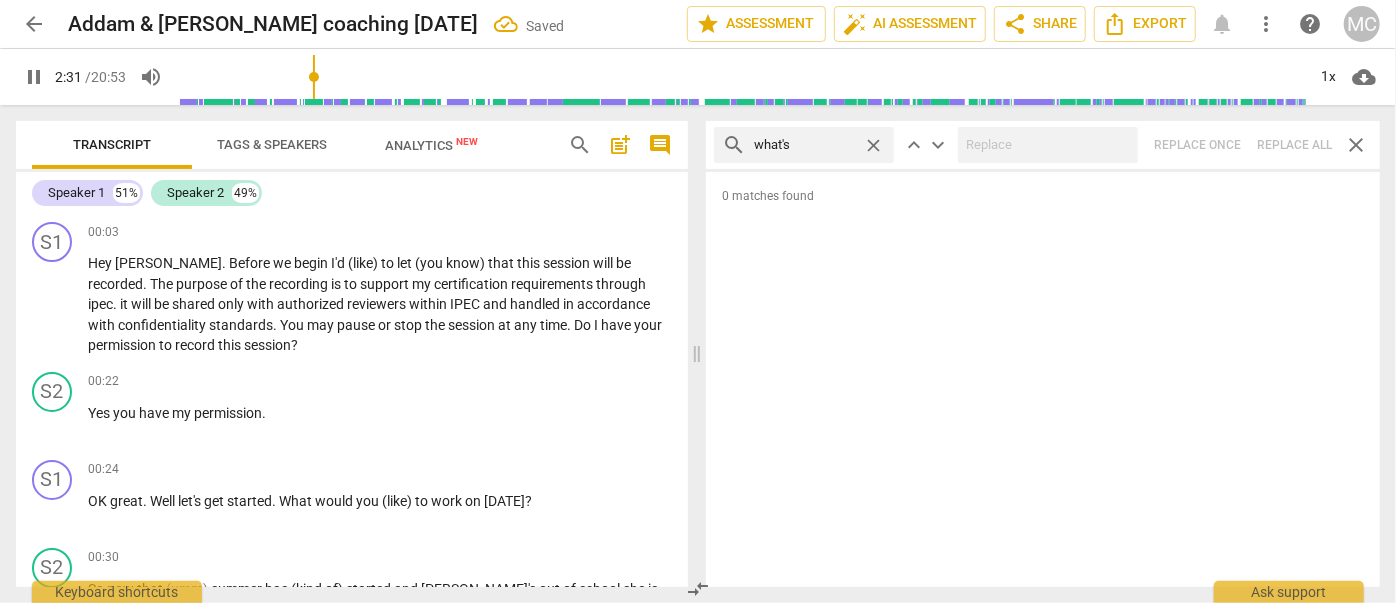 click on "close" at bounding box center (873, 145) 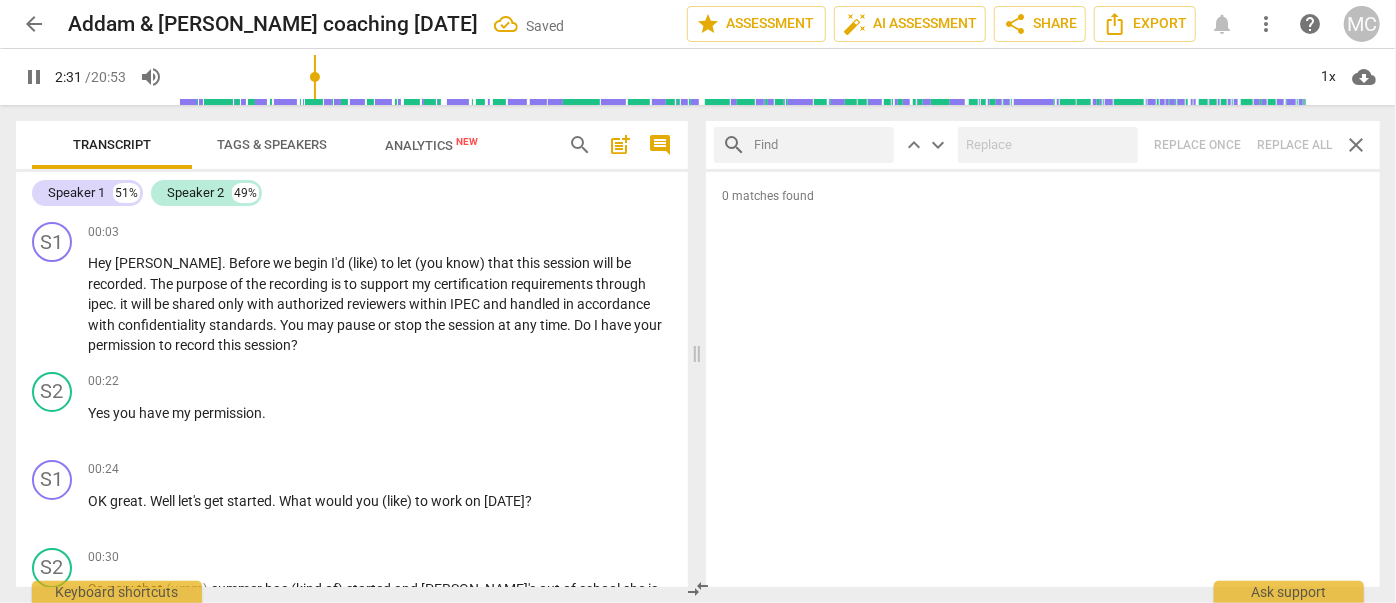 click at bounding box center [820, 145] 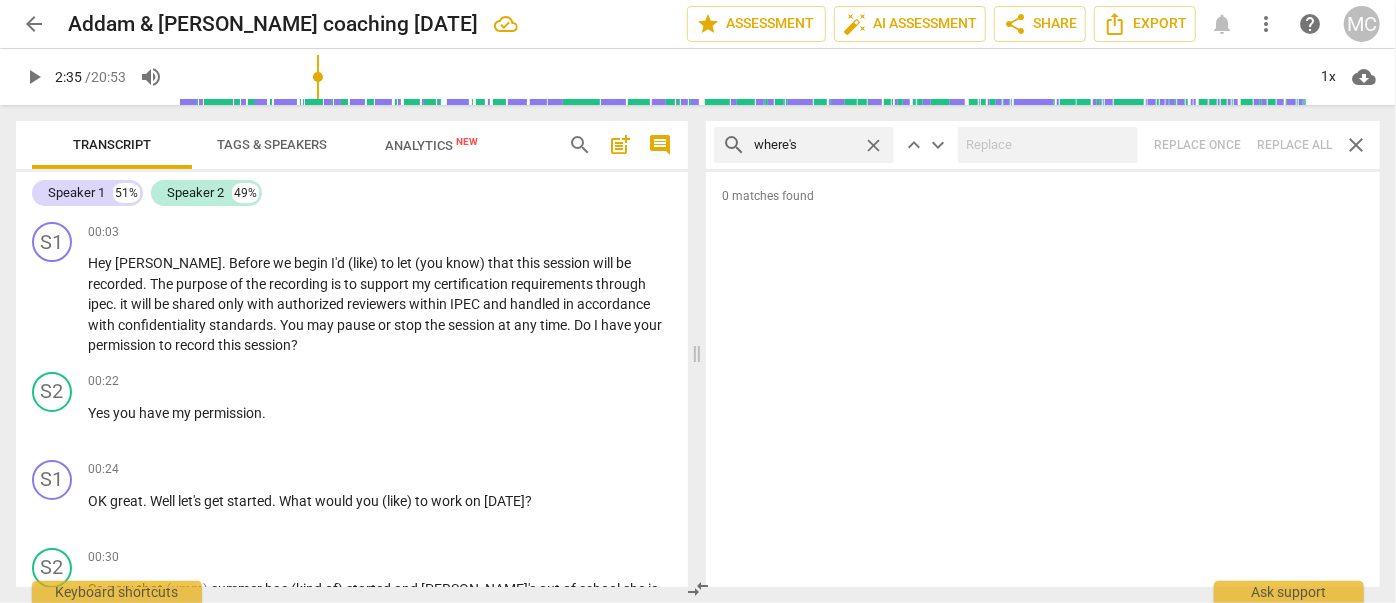 click on "search where's close keyboard_arrow_up keyboard_arrow_down Replace once Replace all close" at bounding box center (1043, 145) 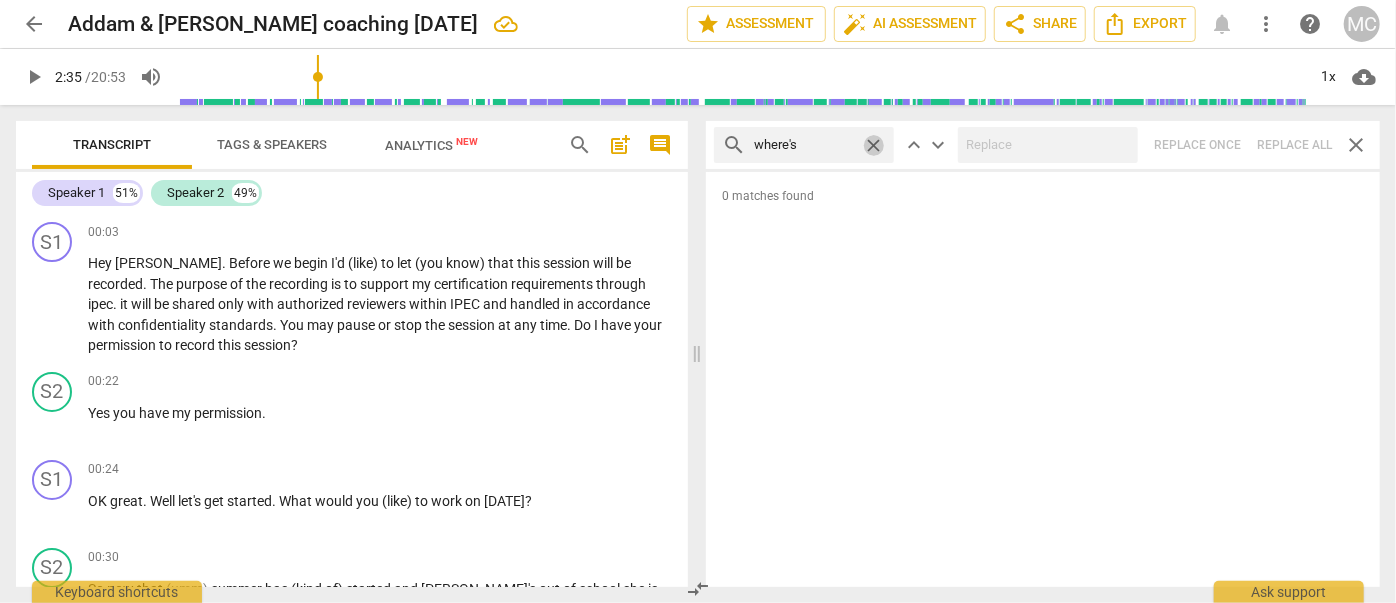 click on "close" at bounding box center [873, 145] 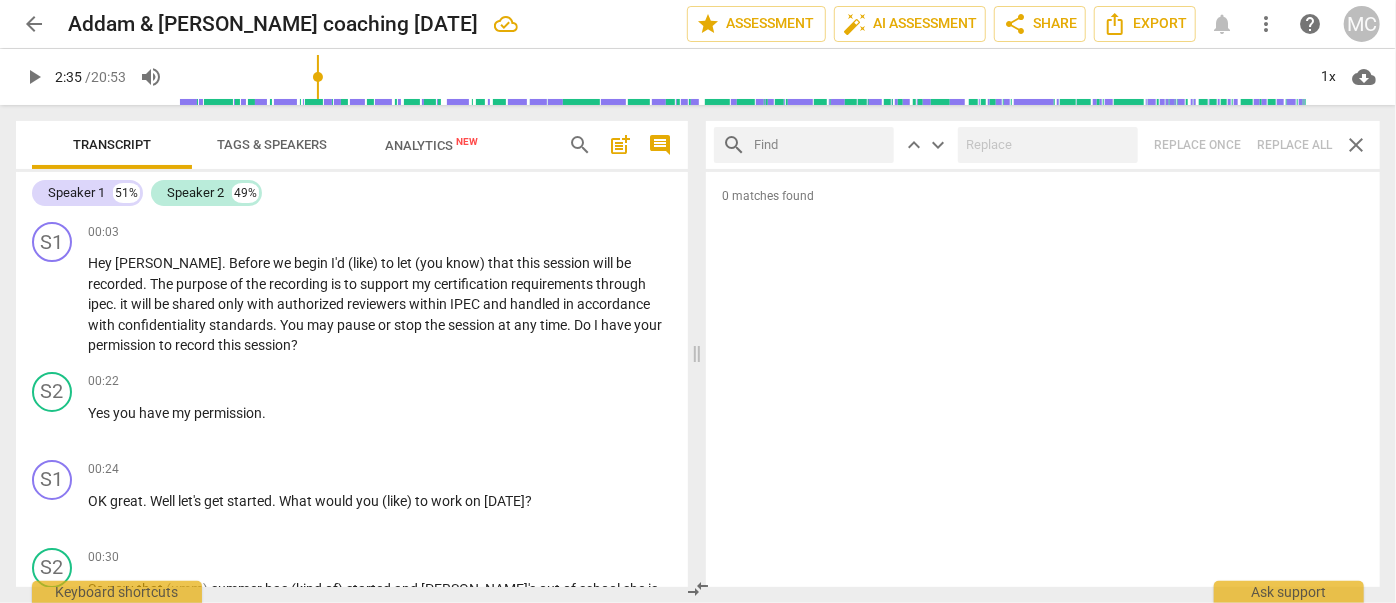 click at bounding box center [820, 145] 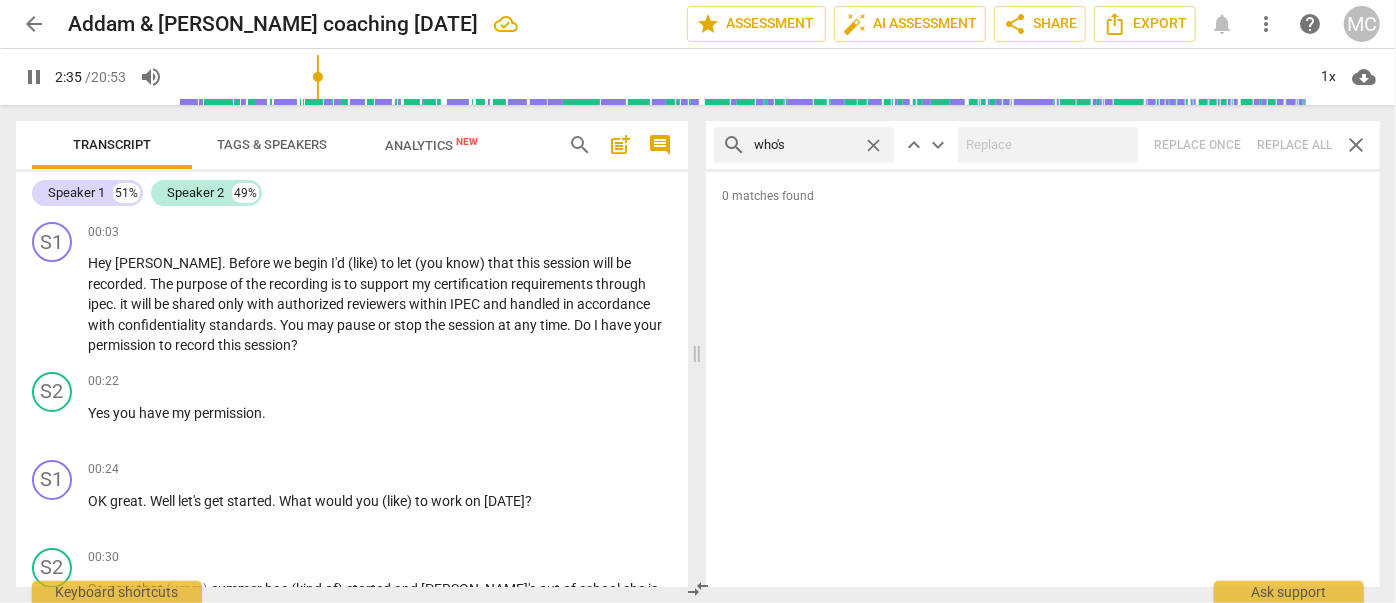 click on "search who's close keyboard_arrow_up keyboard_arrow_down Replace once Replace all close" at bounding box center [1043, 145] 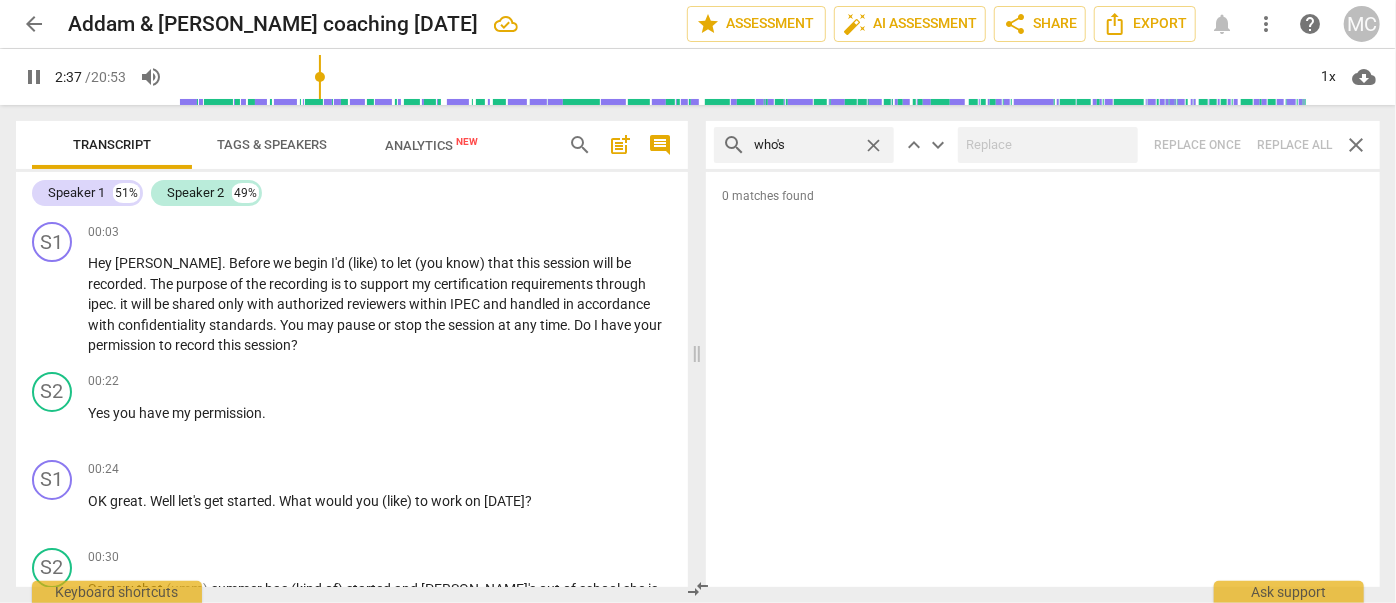 click on "close" at bounding box center (873, 145) 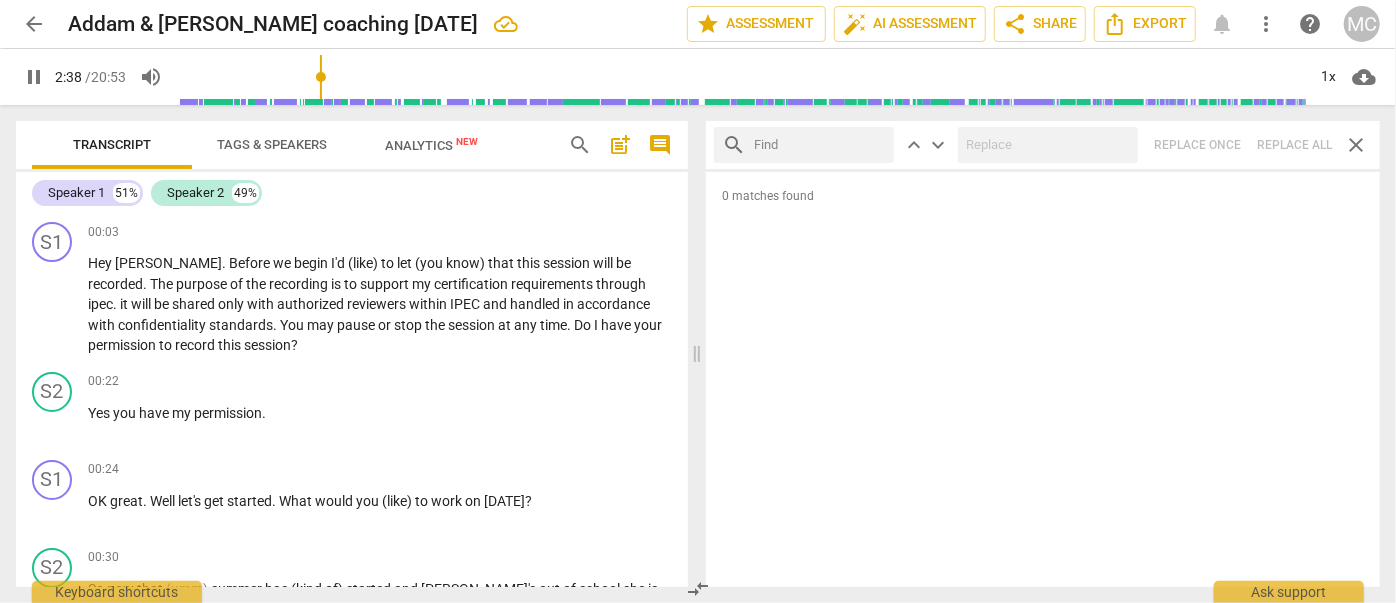 click at bounding box center [820, 145] 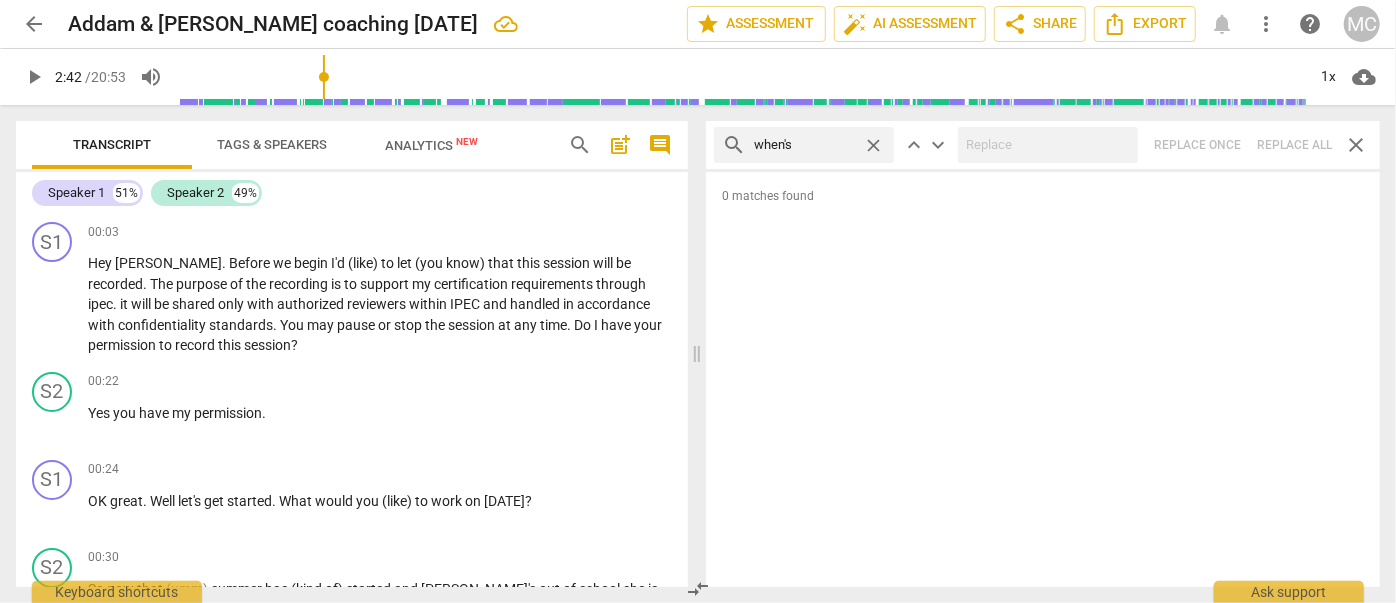 click on "search when's close keyboard_arrow_up keyboard_arrow_down Replace once Replace all close" at bounding box center (1043, 145) 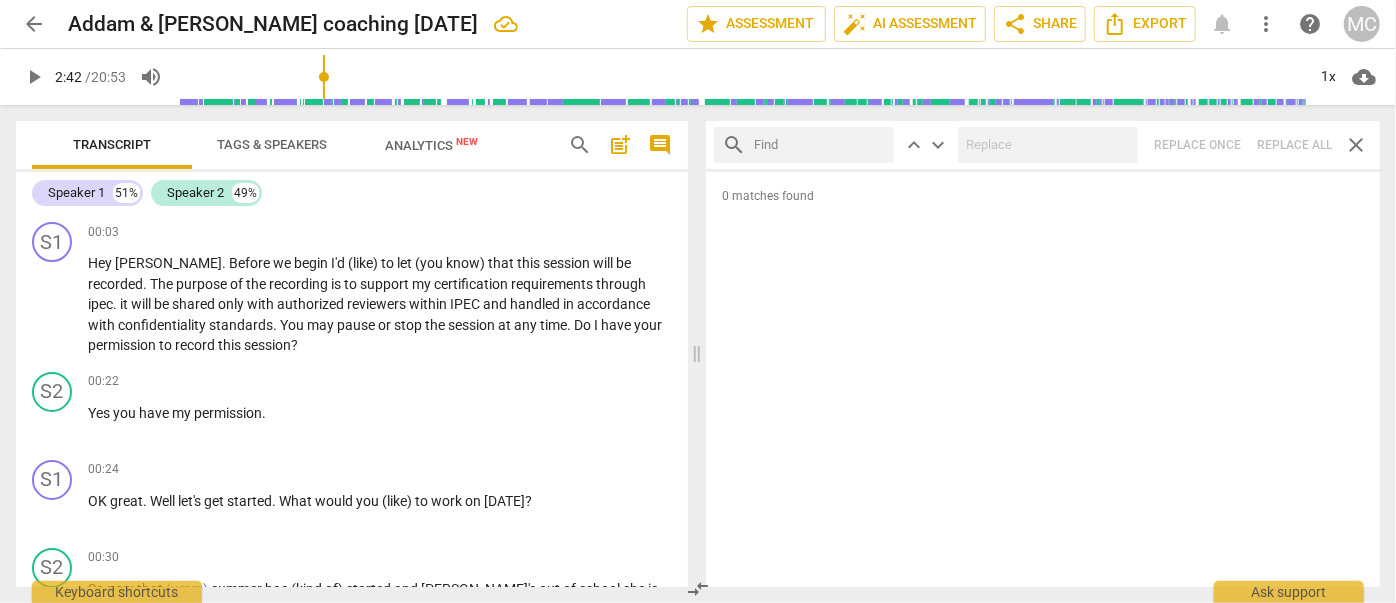 click at bounding box center [820, 145] 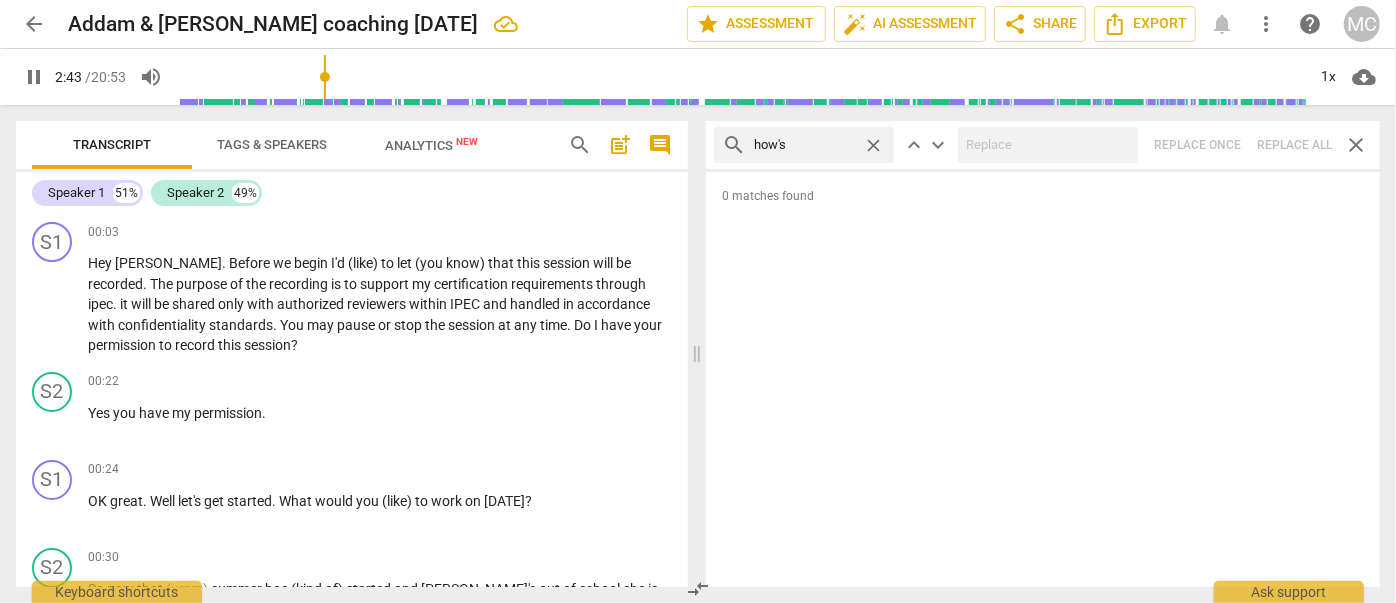 click on "search how's close keyboard_arrow_up keyboard_arrow_down Replace once Replace all close" at bounding box center [1043, 145] 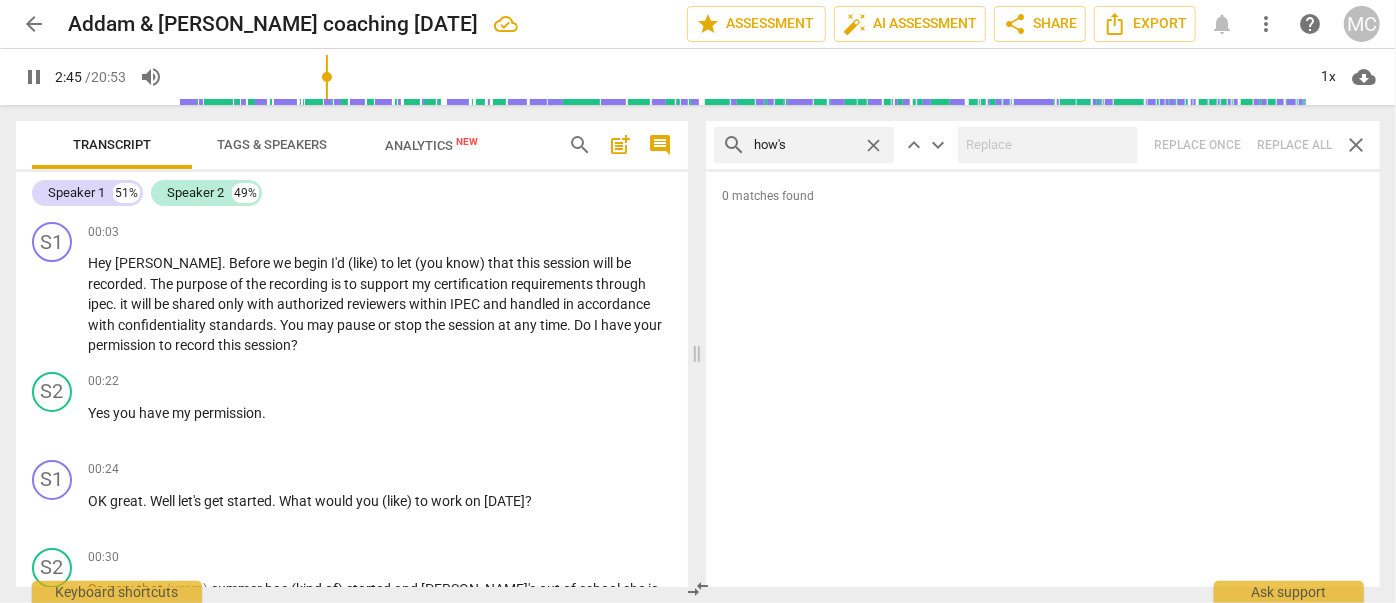 click on "close" at bounding box center (873, 145) 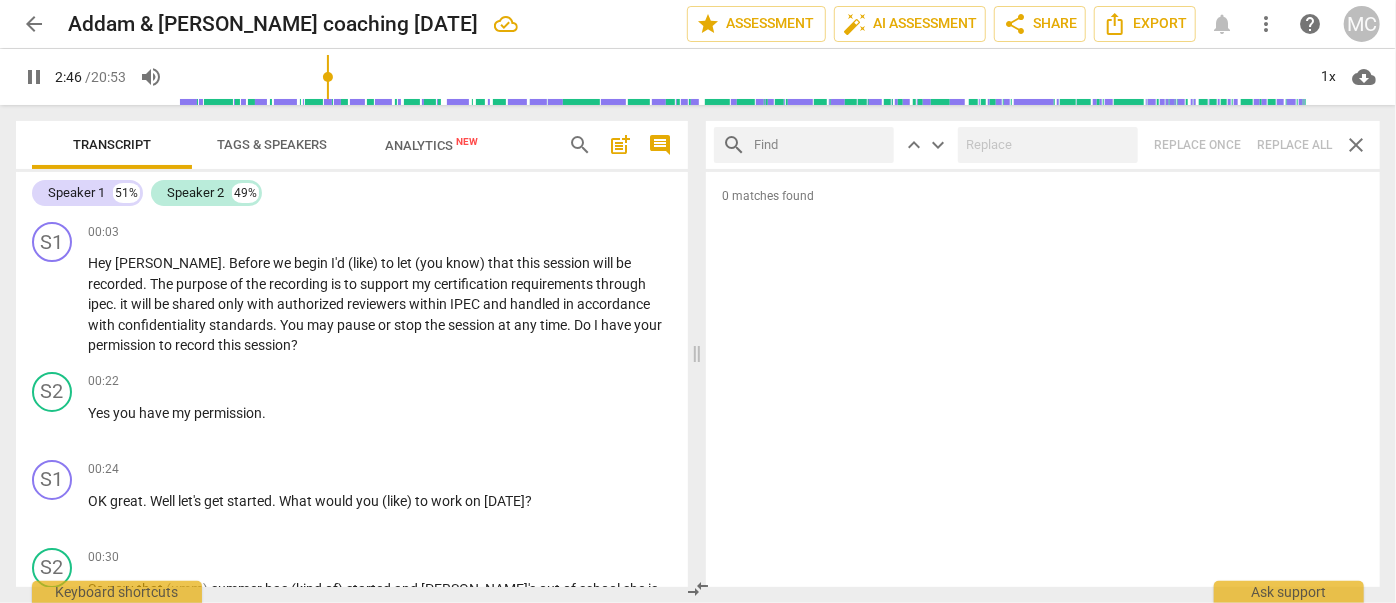 click at bounding box center [820, 145] 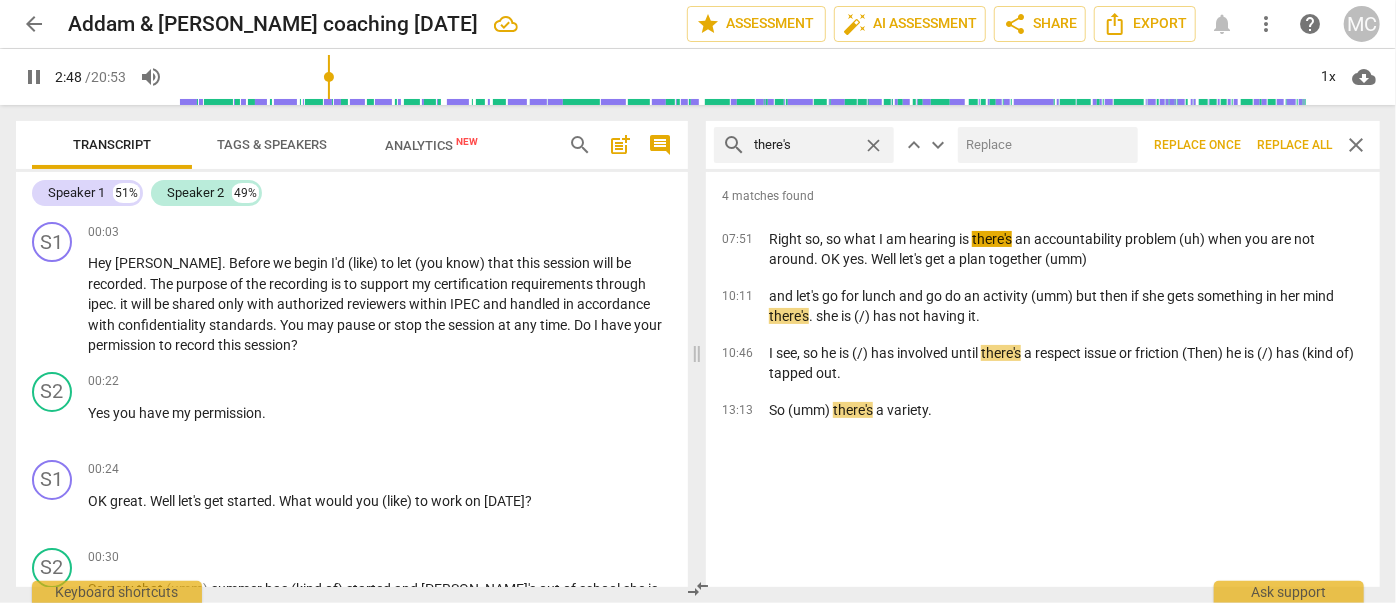 click at bounding box center (1044, 145) 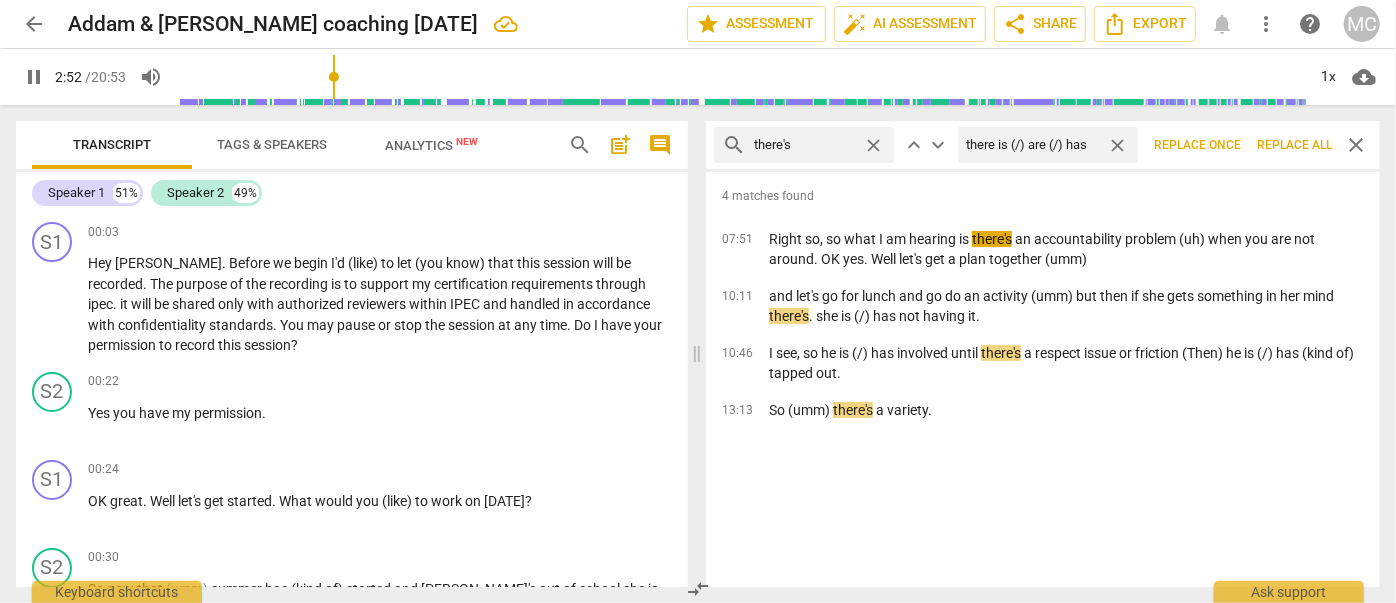 click on "Replace all" at bounding box center [1294, 145] 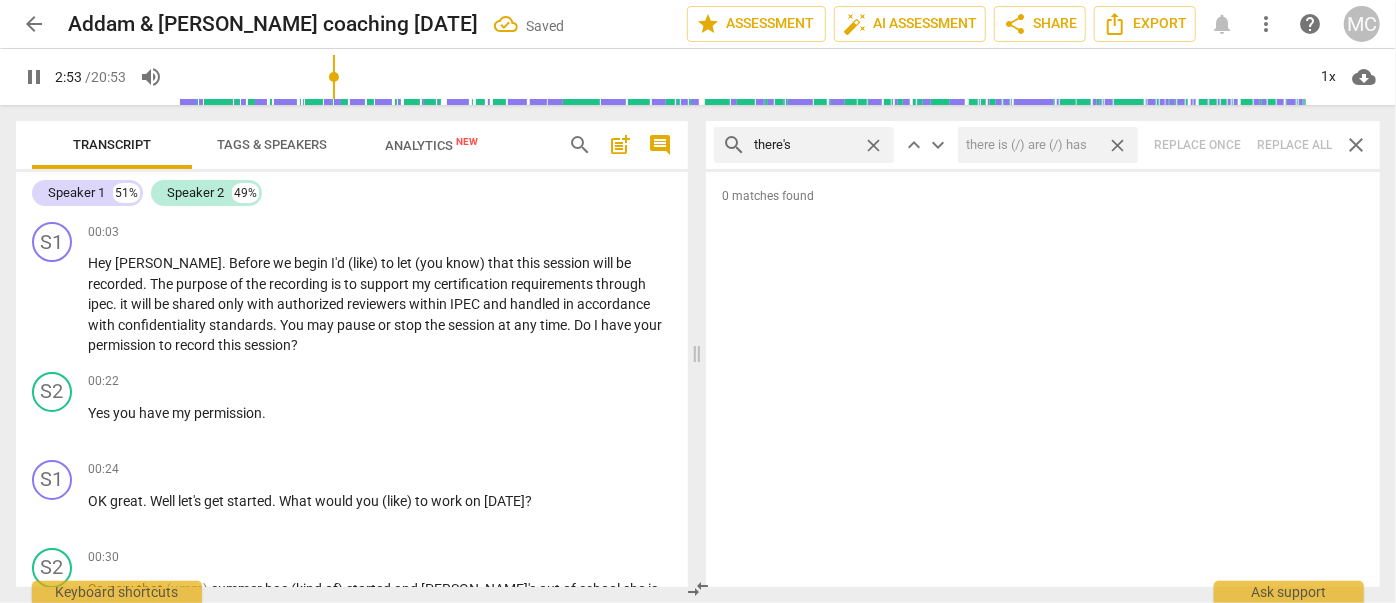 click on "close" at bounding box center [1117, 145] 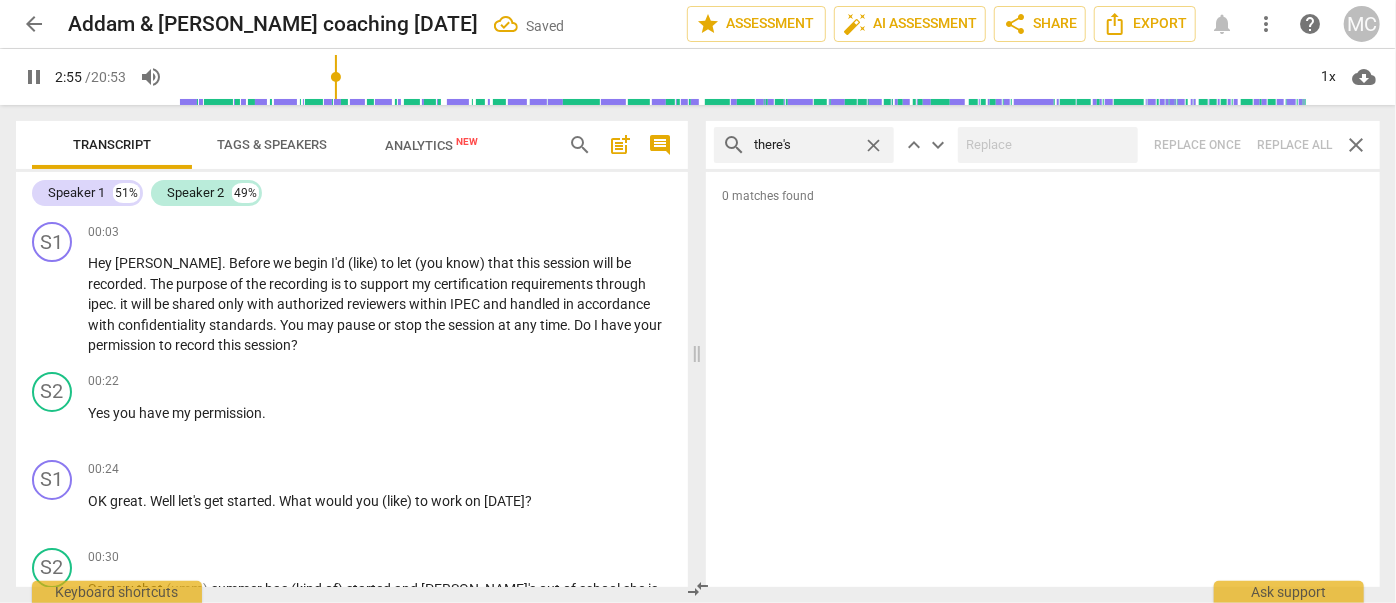 click on "close" at bounding box center [873, 145] 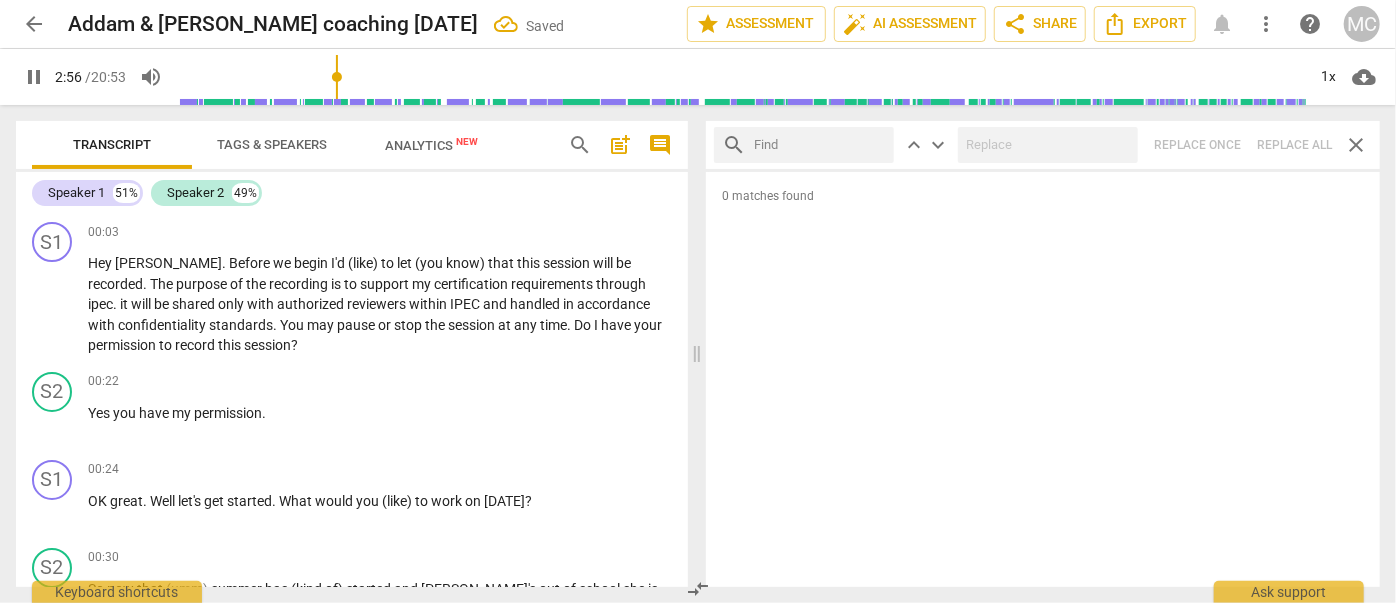 click at bounding box center [820, 145] 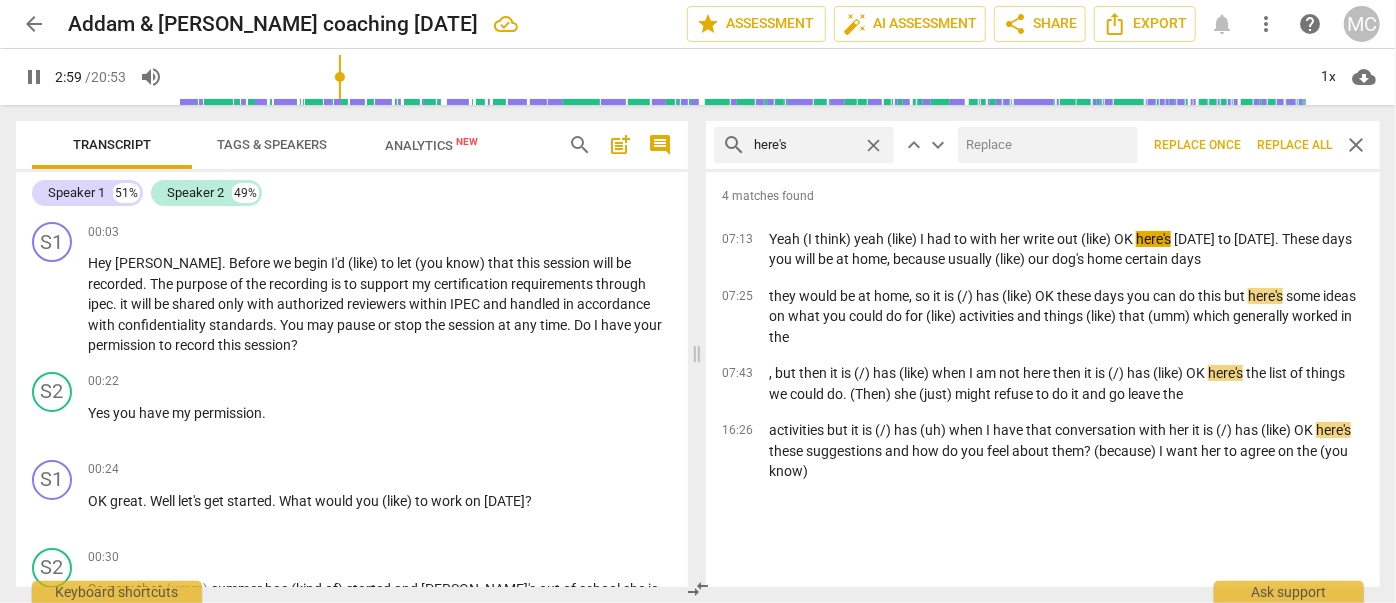 click at bounding box center [1044, 145] 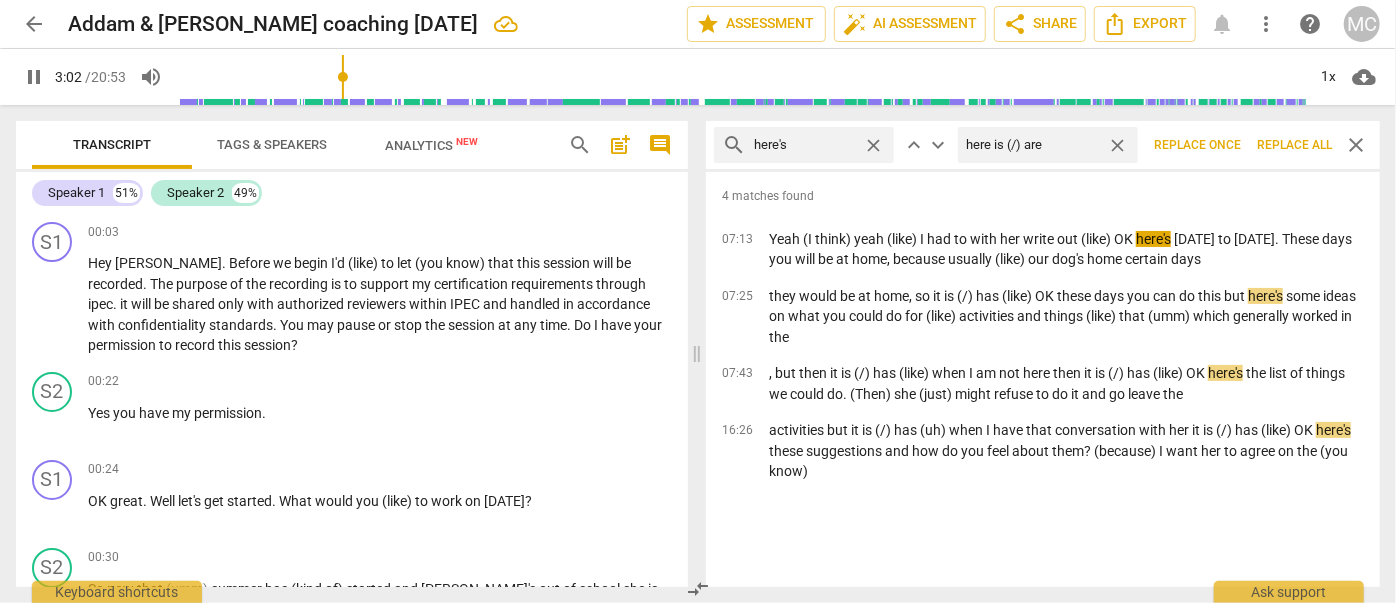 click on "Replace all" at bounding box center (1294, 145) 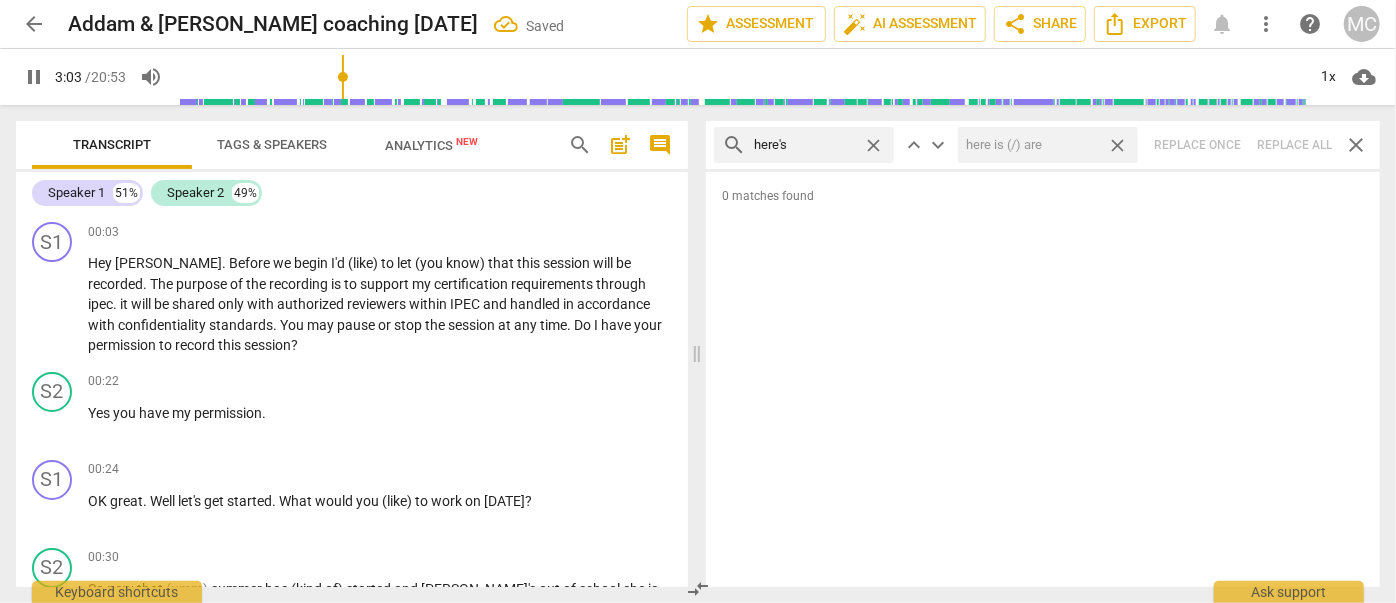 click on "close" at bounding box center [1117, 145] 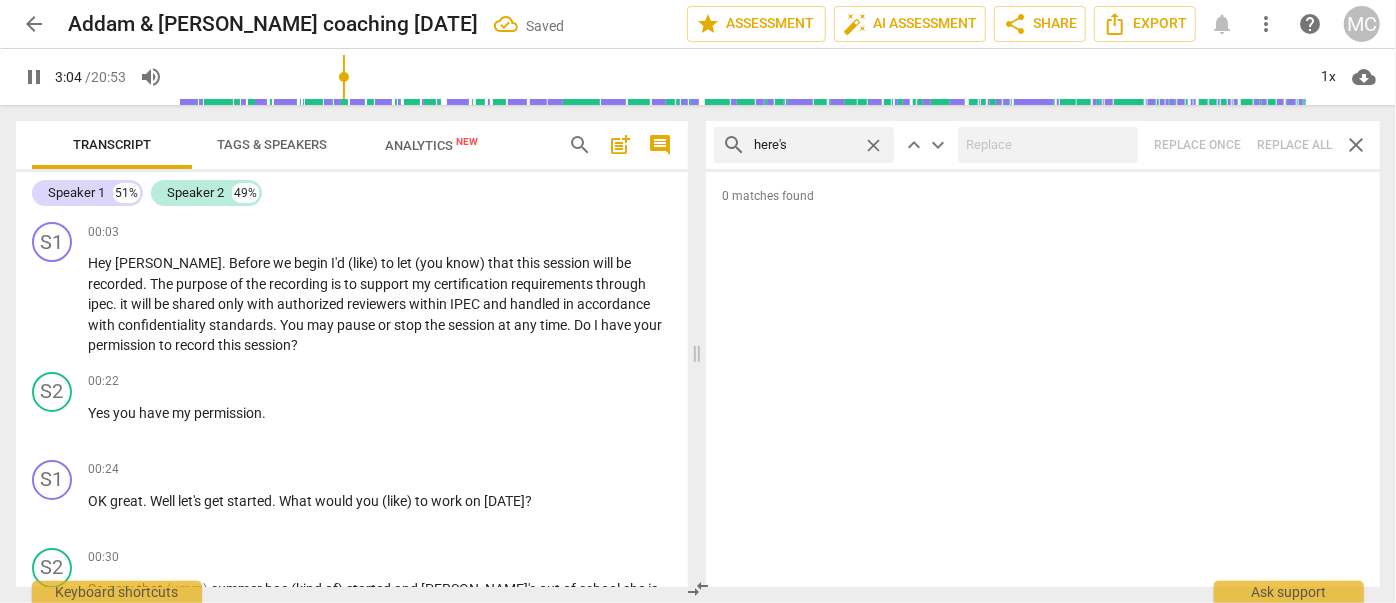 click on "close" at bounding box center (873, 145) 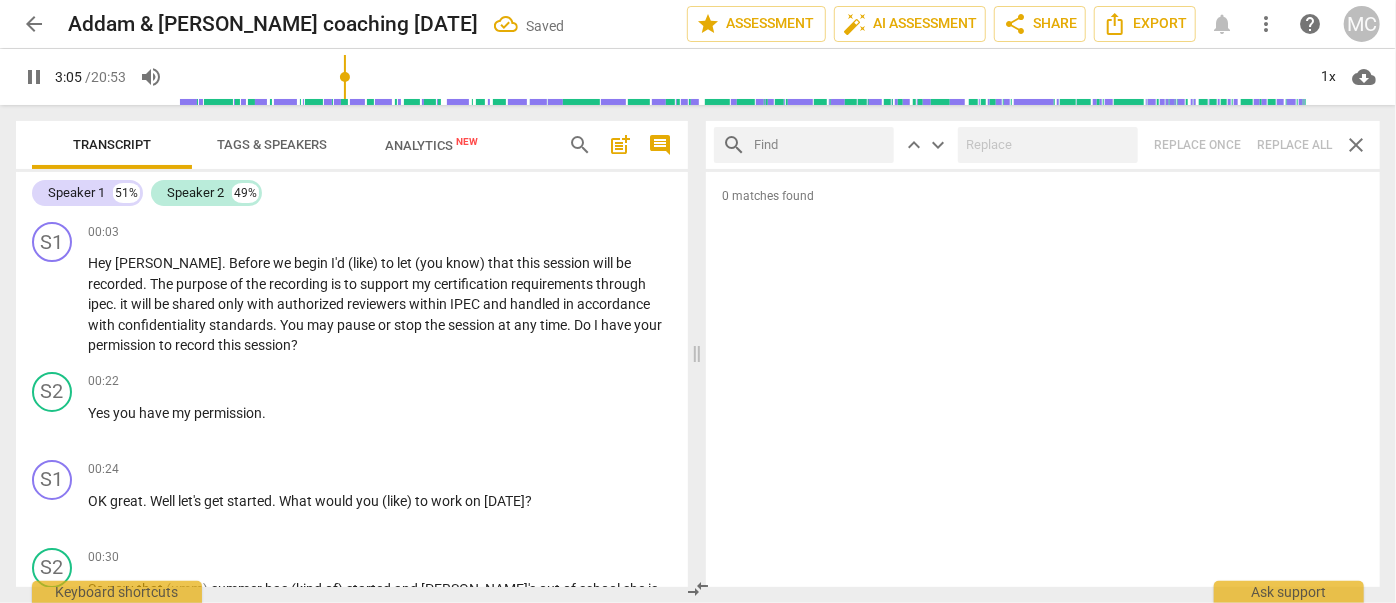 click at bounding box center [820, 145] 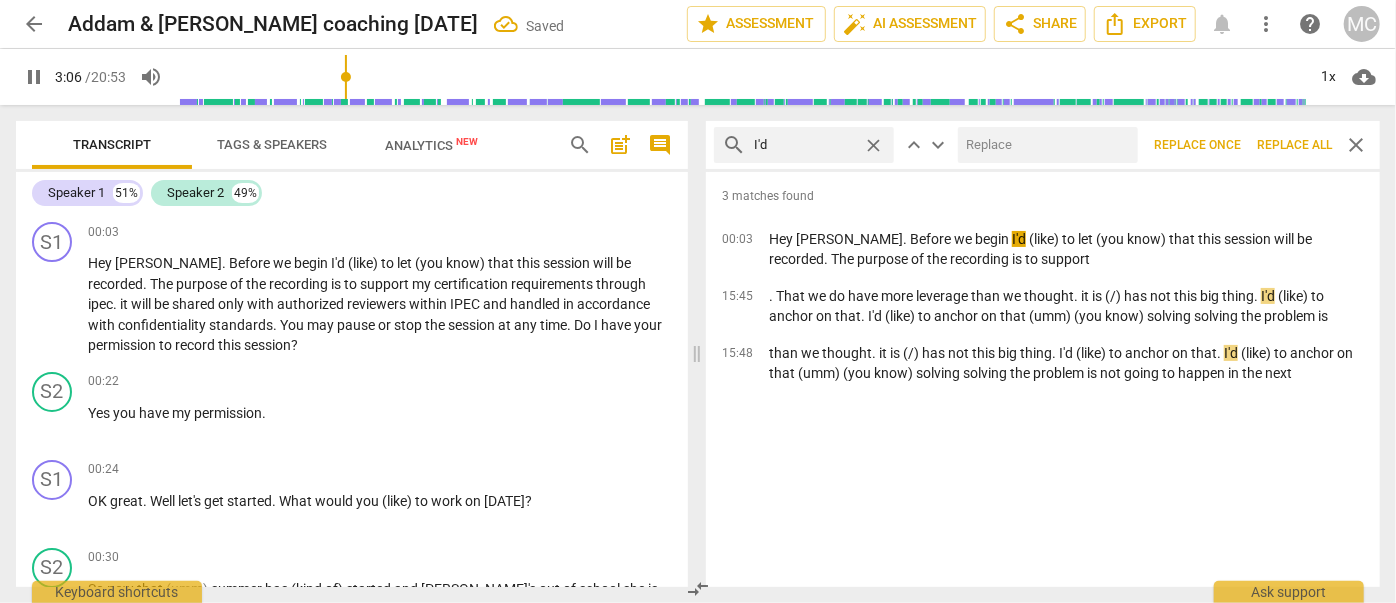 click at bounding box center (1044, 145) 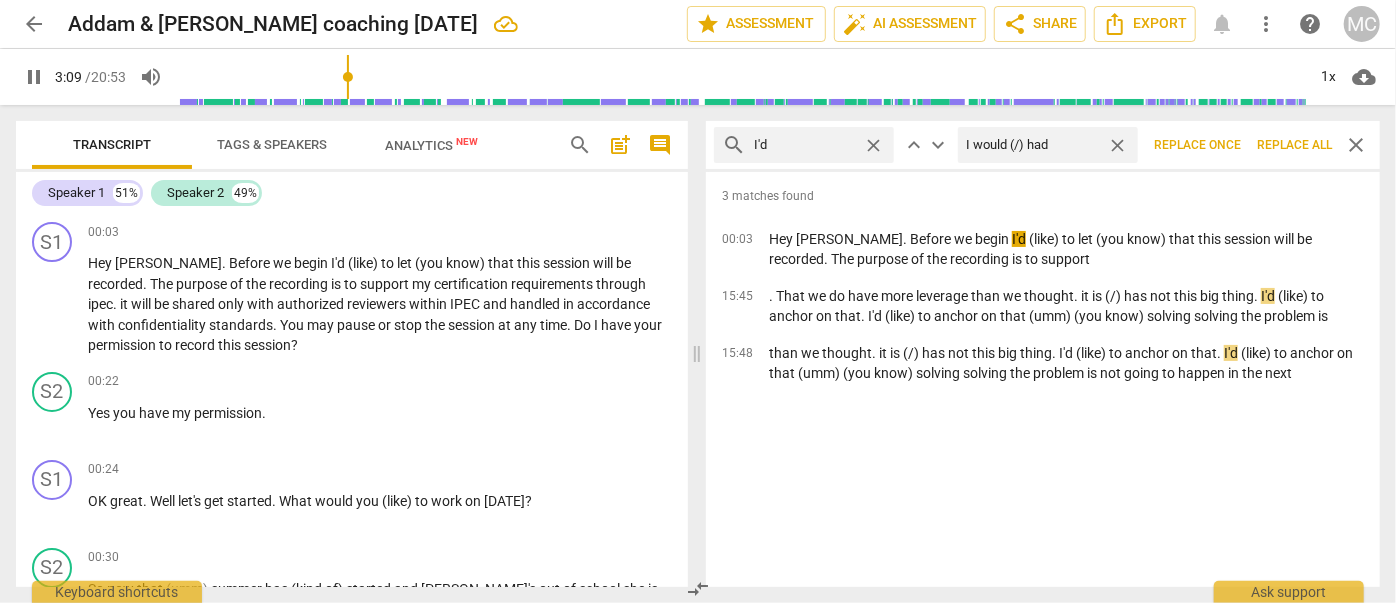 click on "Replace all" at bounding box center [1294, 145] 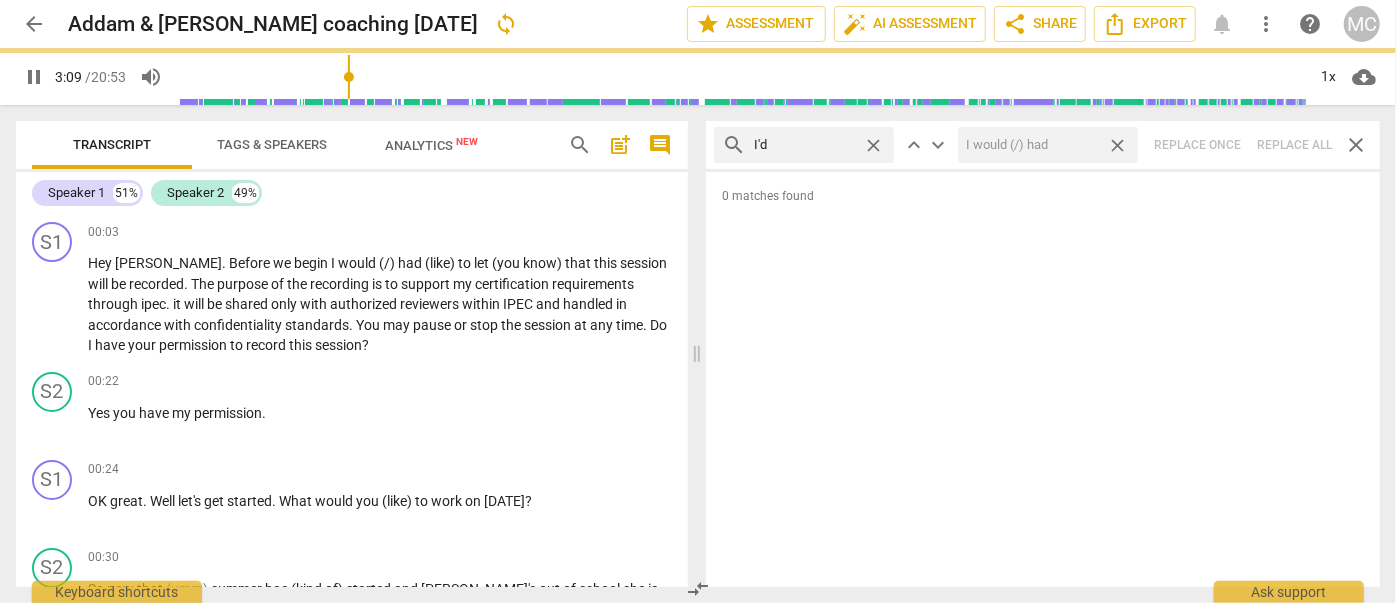 click on "close" at bounding box center [1117, 145] 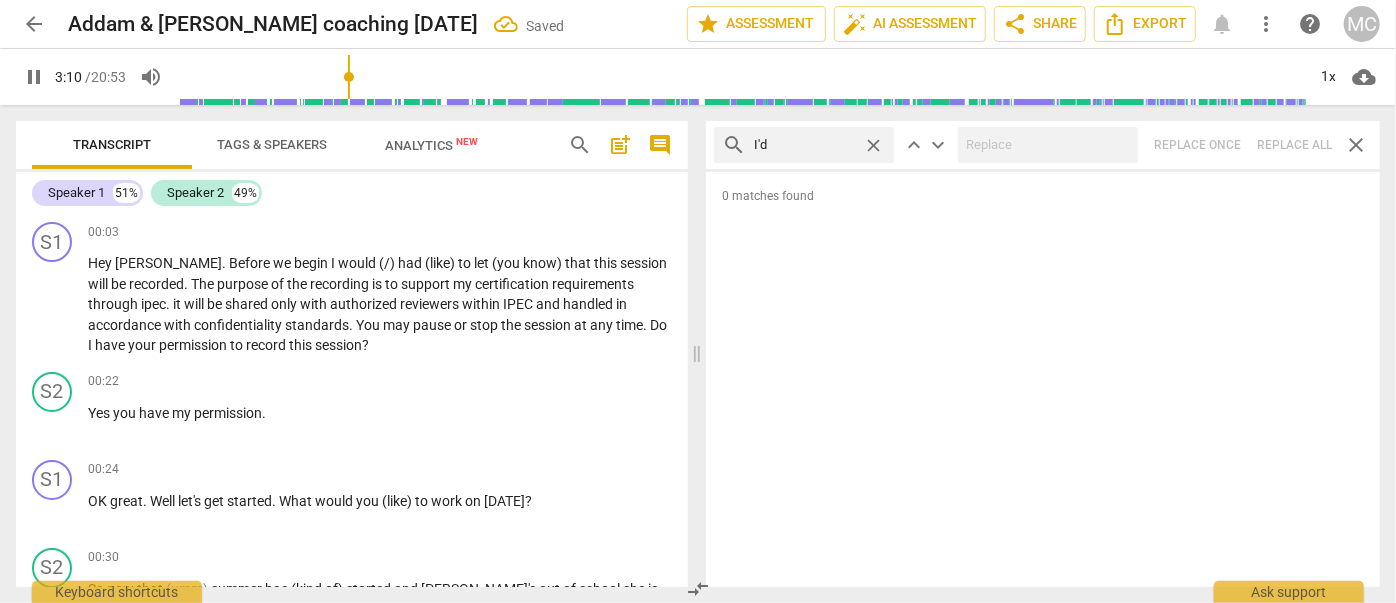 click on "close" at bounding box center [878, 145] 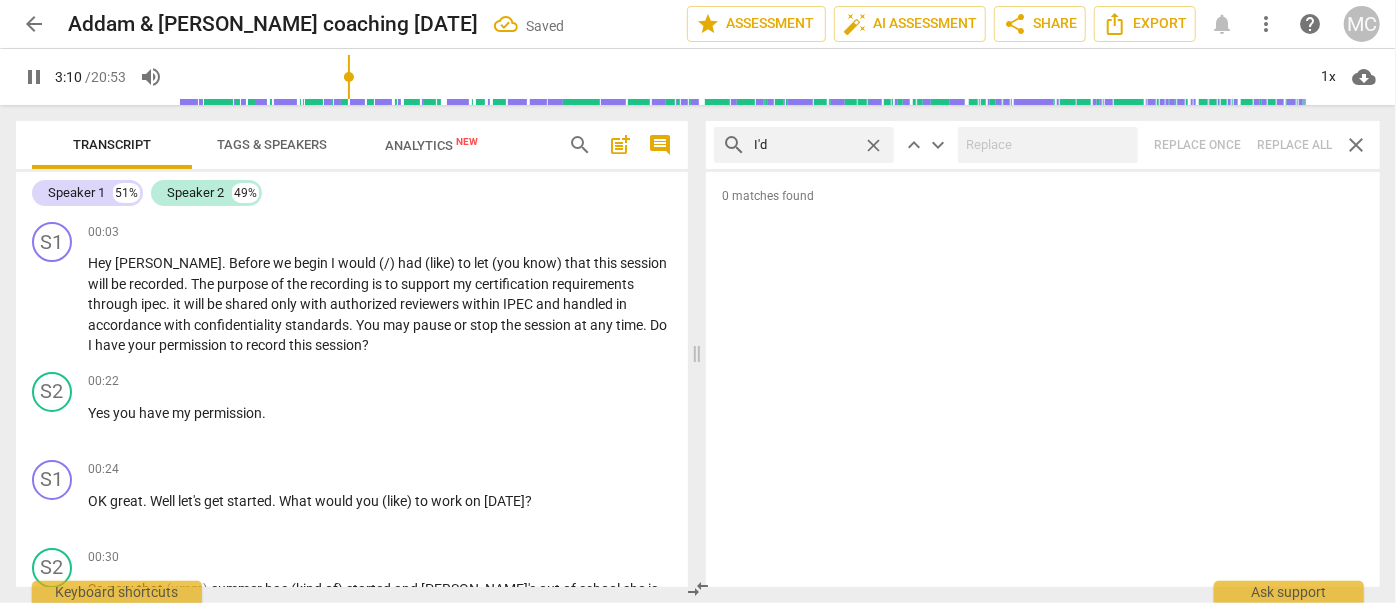 click on "close" at bounding box center [873, 145] 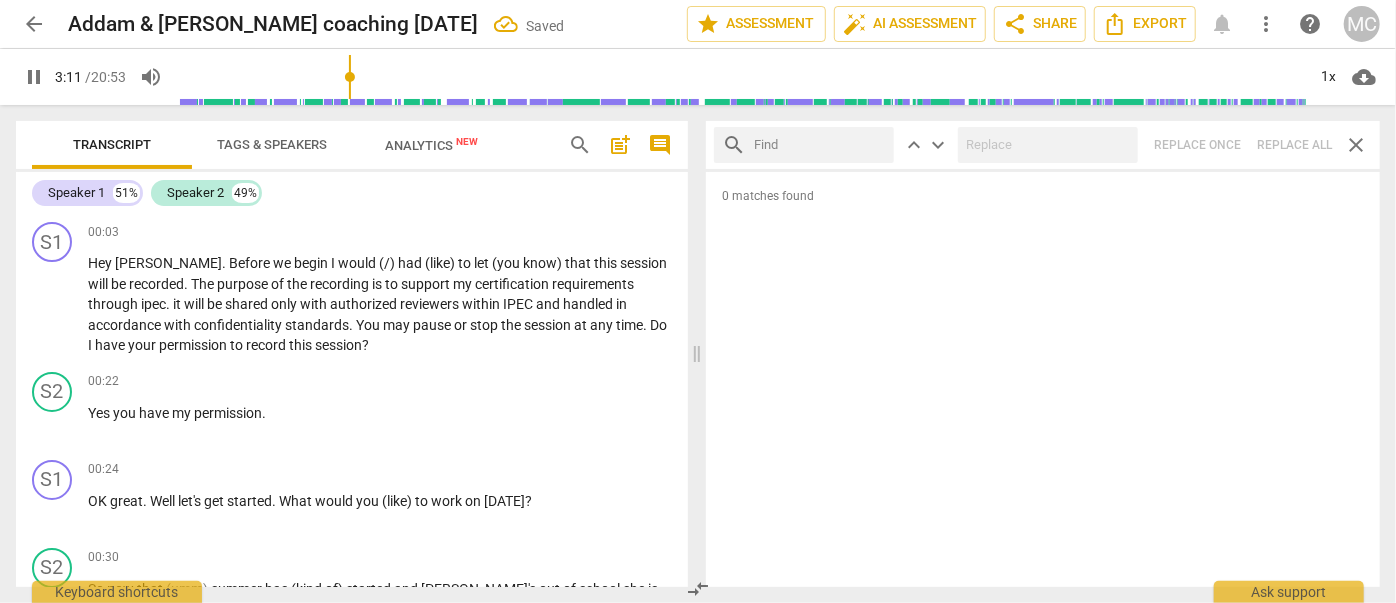 click at bounding box center [820, 145] 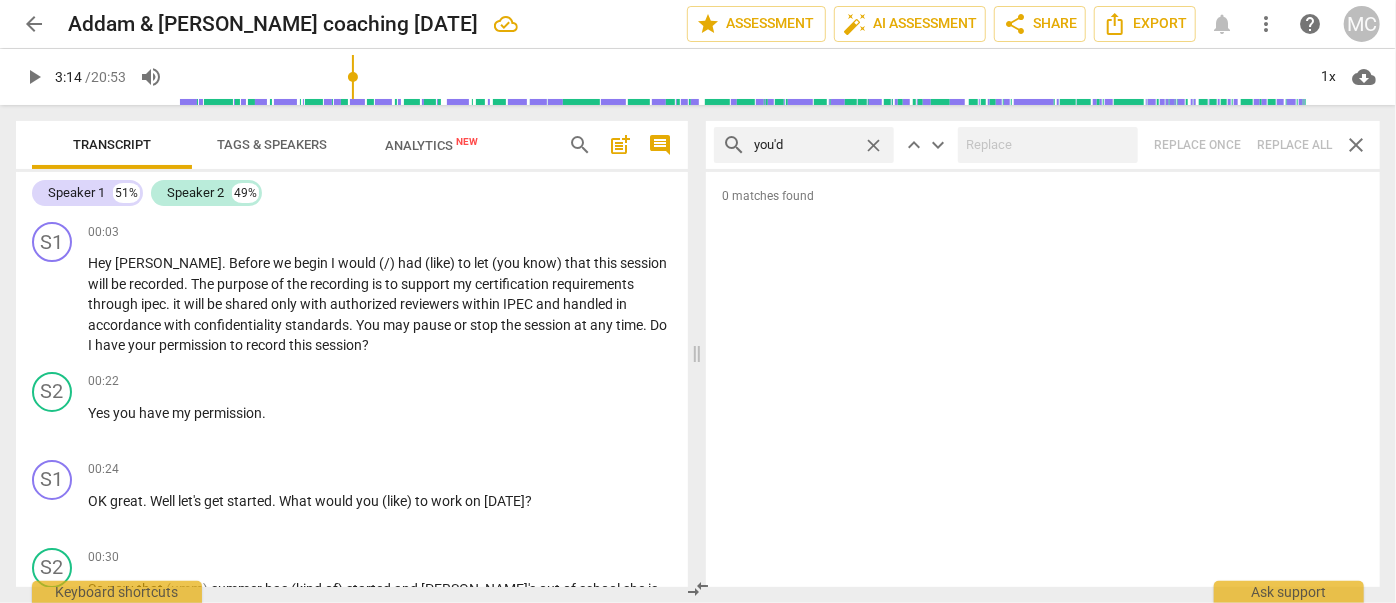 click on "search you'd close keyboard_arrow_up keyboard_arrow_down Replace once Replace all close" at bounding box center [1043, 145] 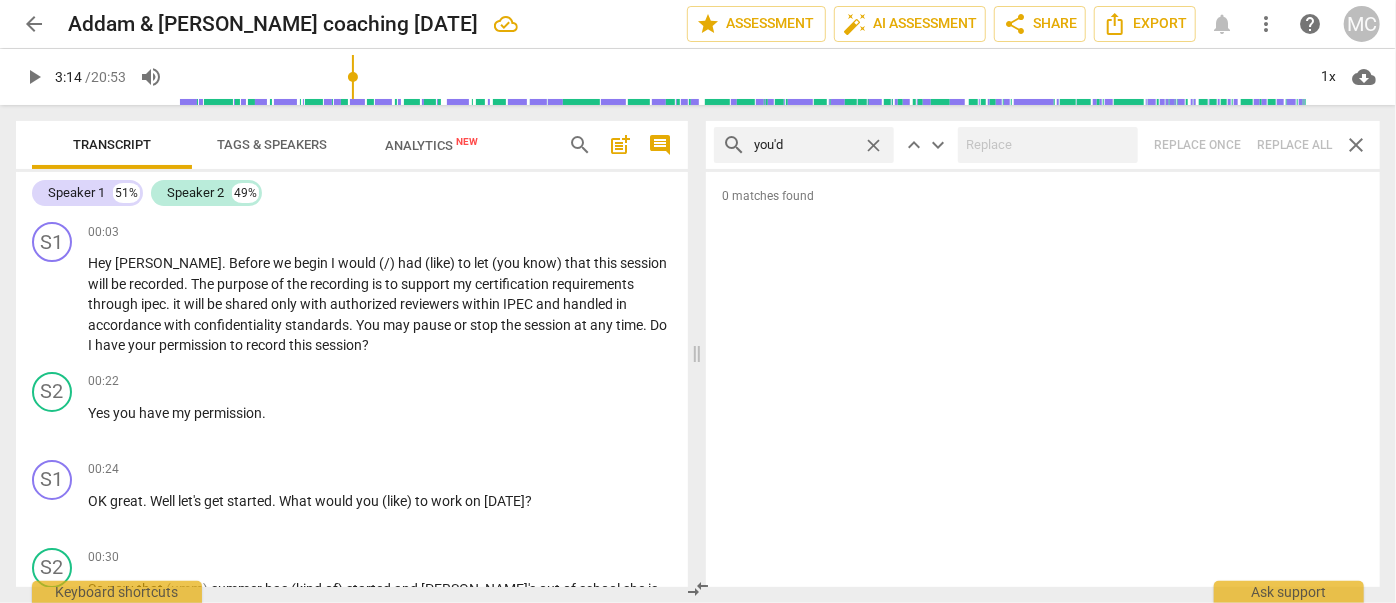 click on "close" at bounding box center (873, 145) 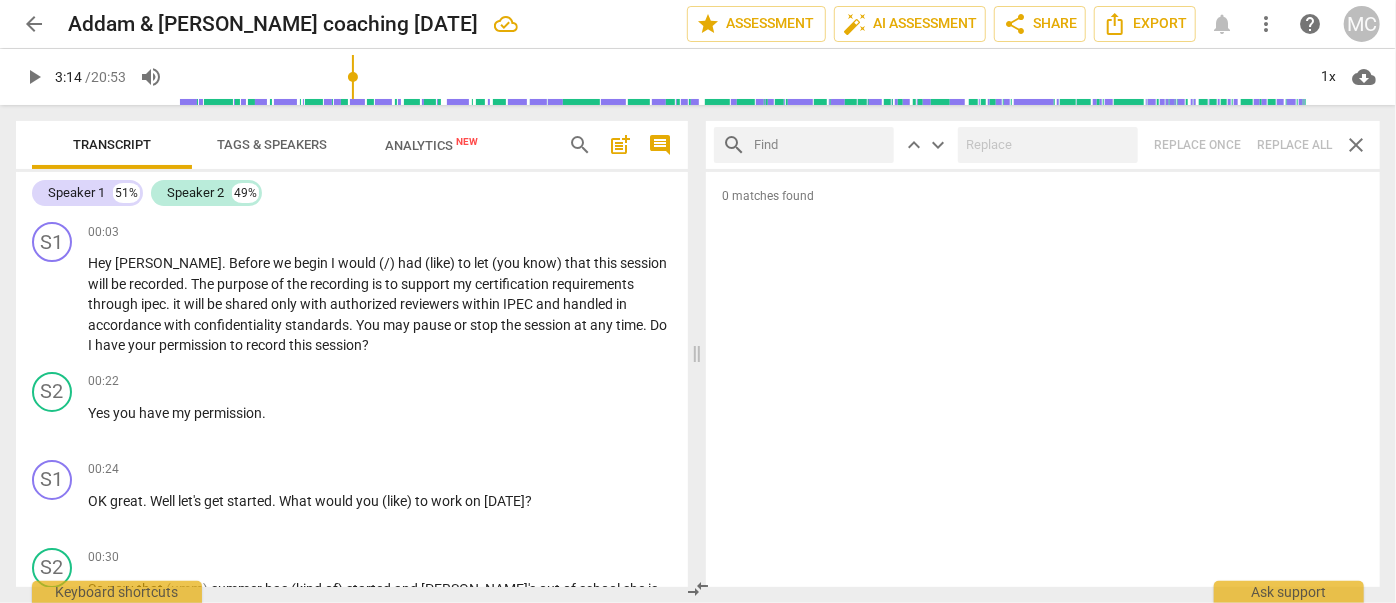 click at bounding box center [820, 145] 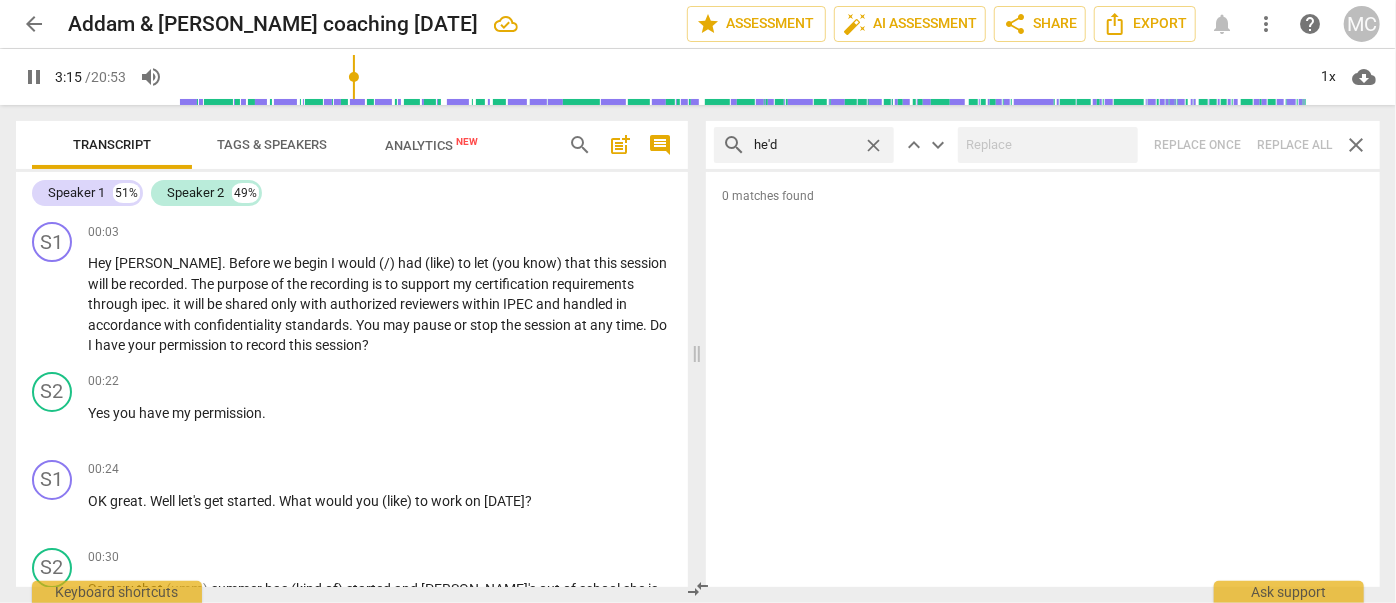 click on "search he'd close keyboard_arrow_up keyboard_arrow_down Replace once Replace all close" at bounding box center [1043, 145] 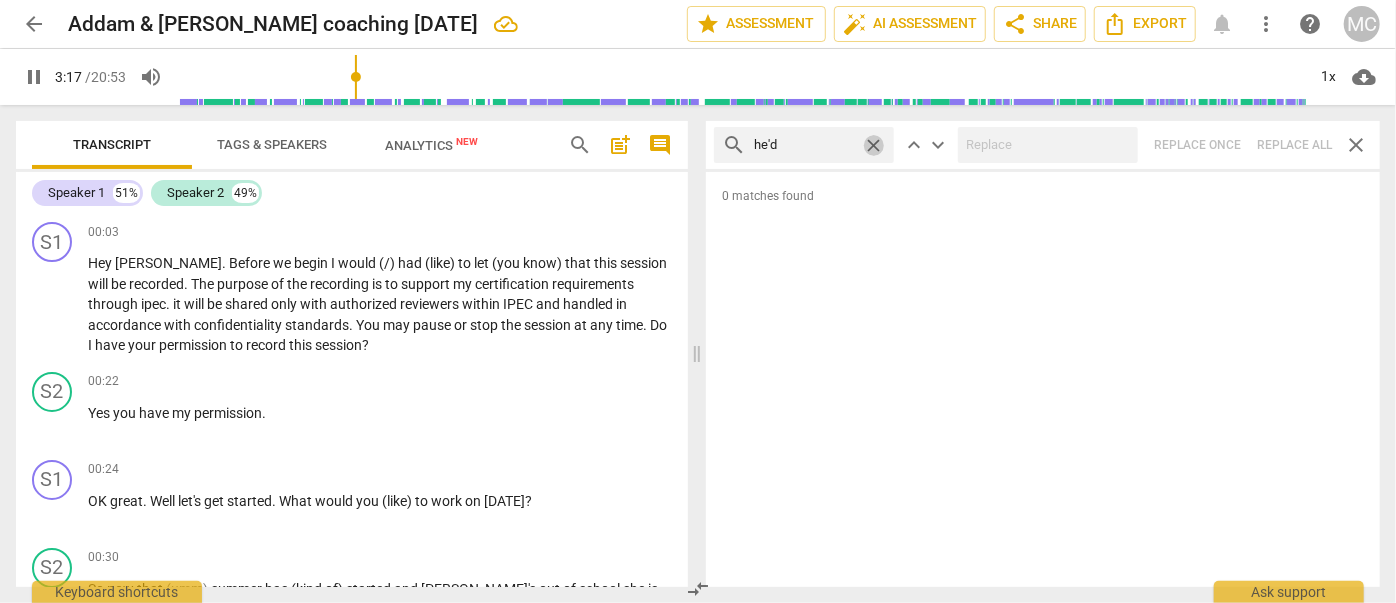 drag, startPoint x: 877, startPoint y: 143, endPoint x: 833, endPoint y: 146, distance: 44.102154 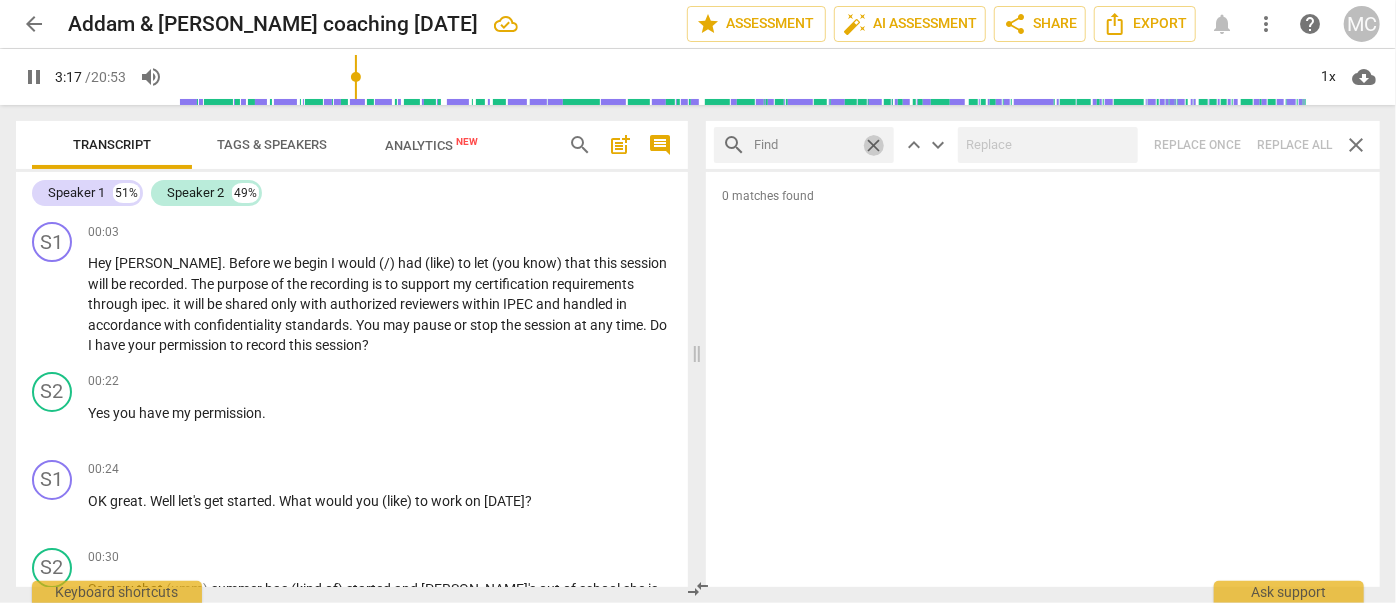 click at bounding box center (804, 145) 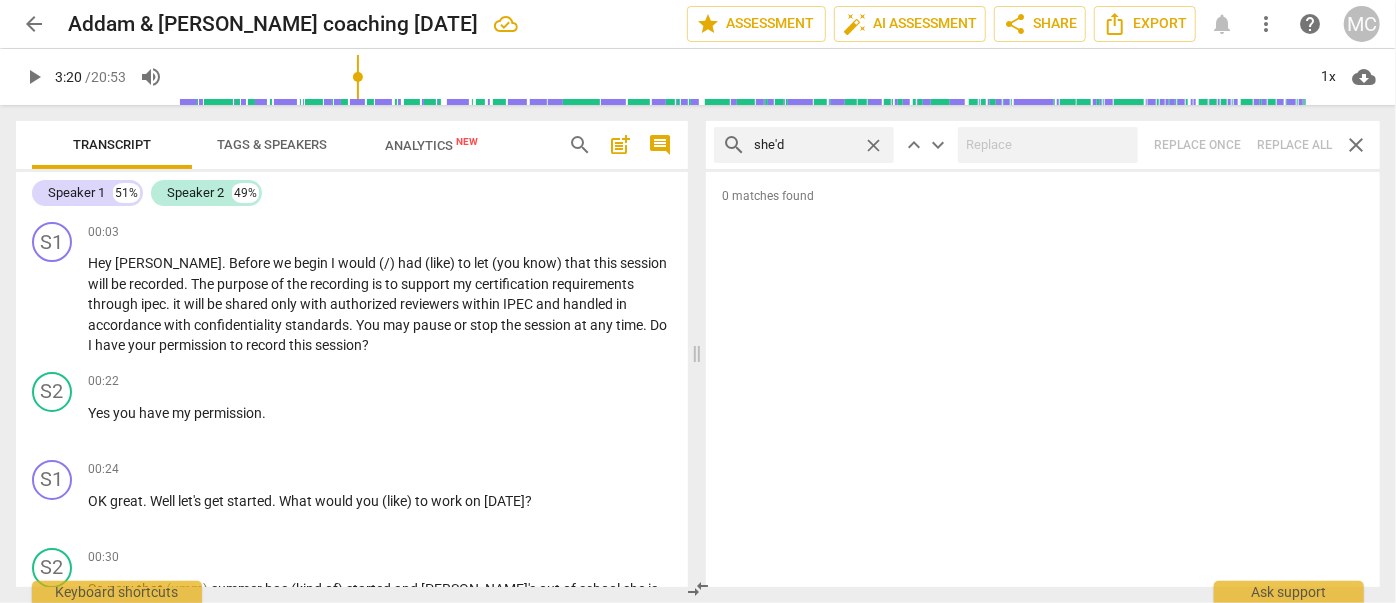 click on "search she'd close keyboard_arrow_up keyboard_arrow_down Replace once Replace all close" at bounding box center (1043, 145) 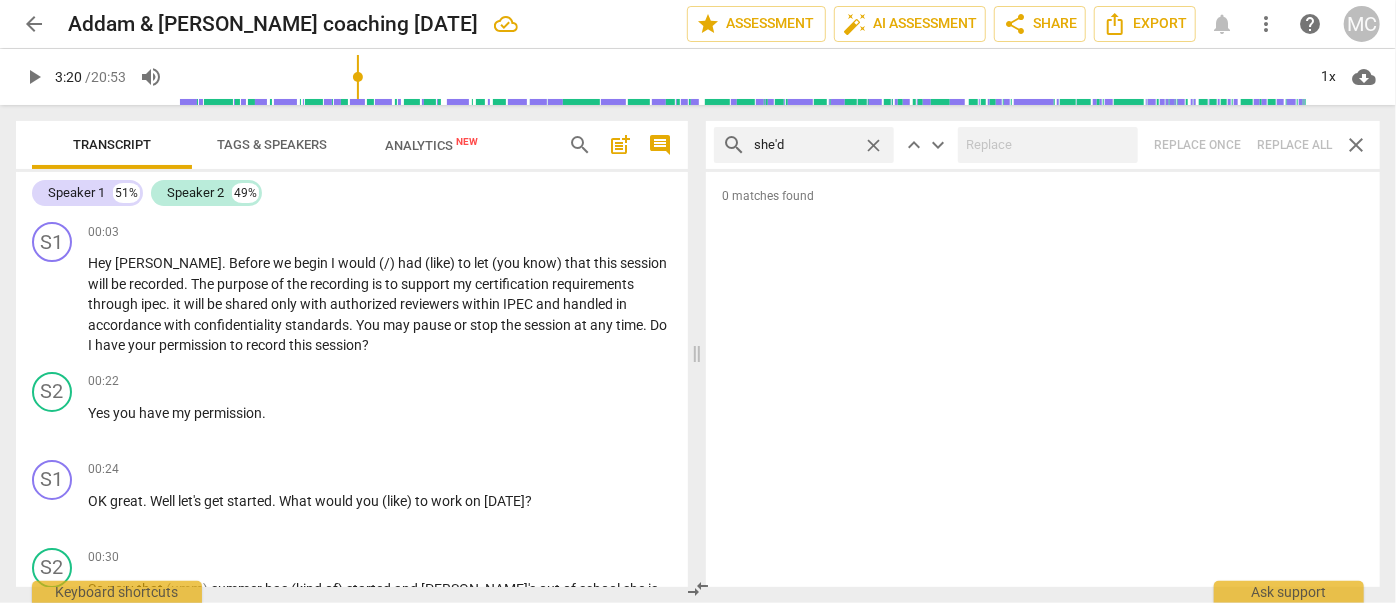 click on "close" at bounding box center (873, 145) 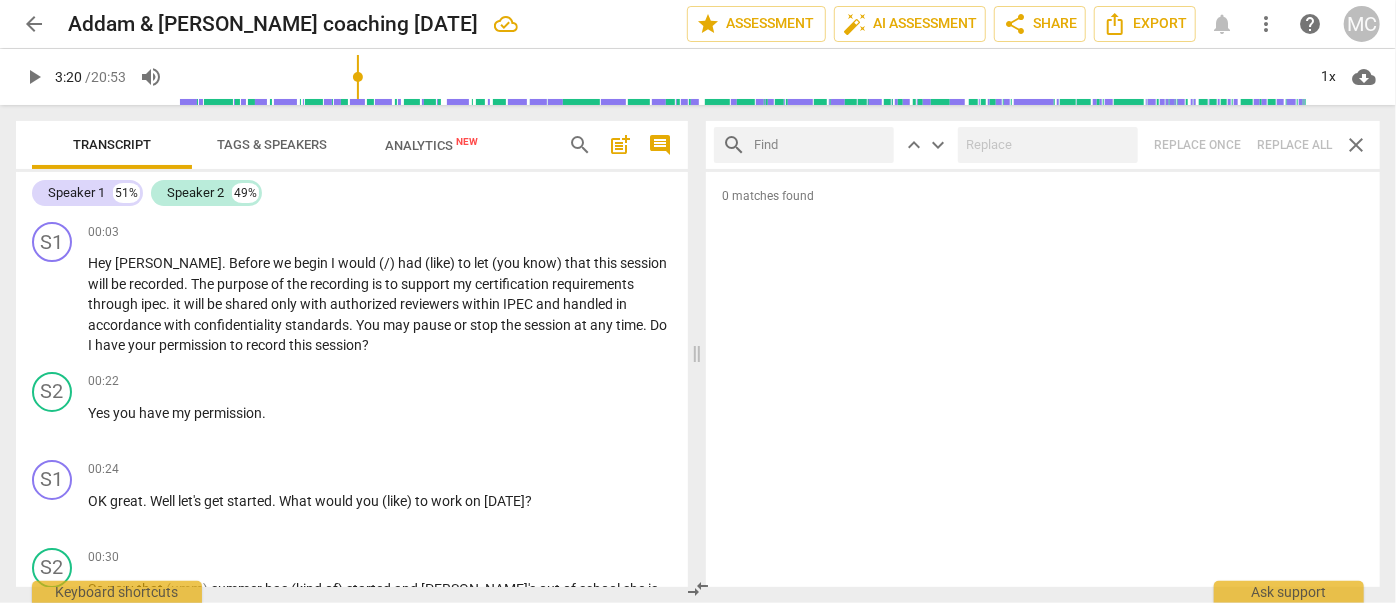 click at bounding box center [820, 145] 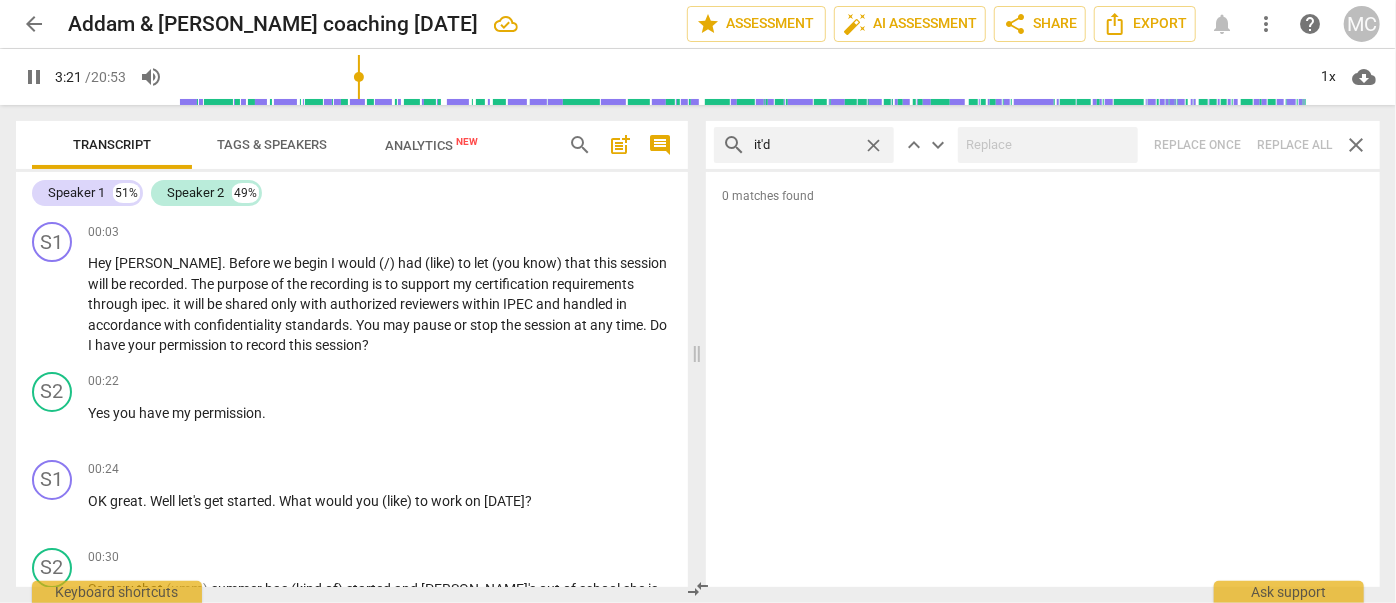 click on "search it'd close keyboard_arrow_up keyboard_arrow_down Replace once Replace all close" at bounding box center [1043, 145] 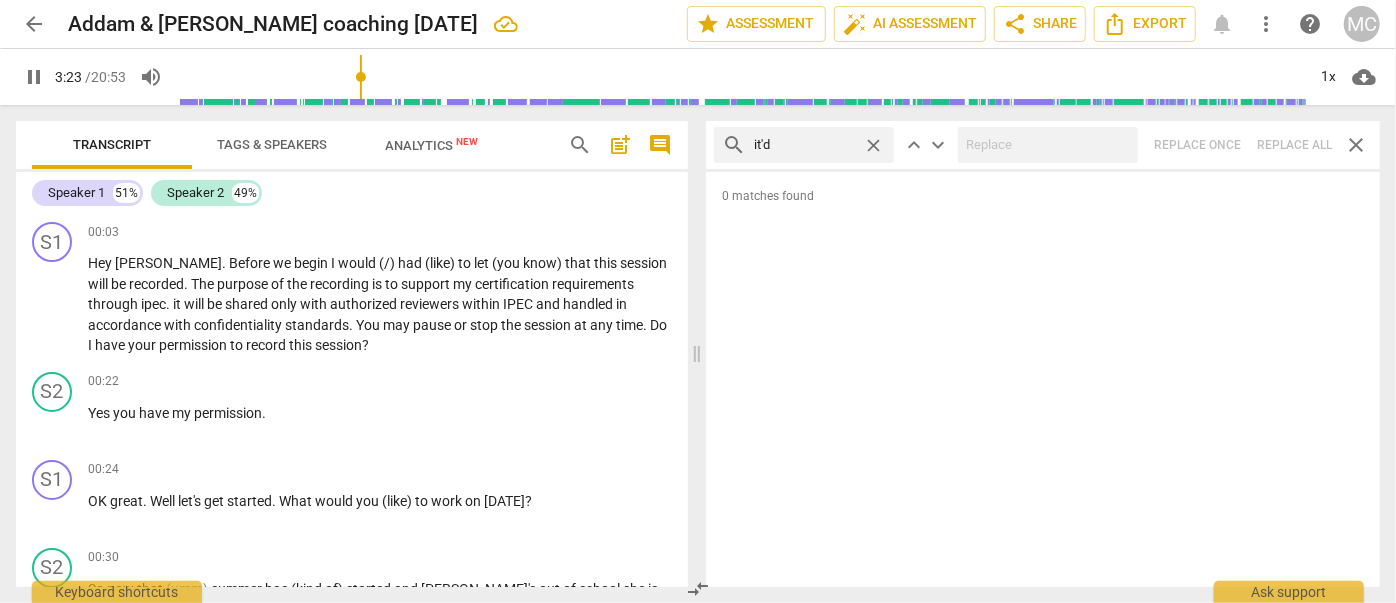 click on "close" at bounding box center (873, 145) 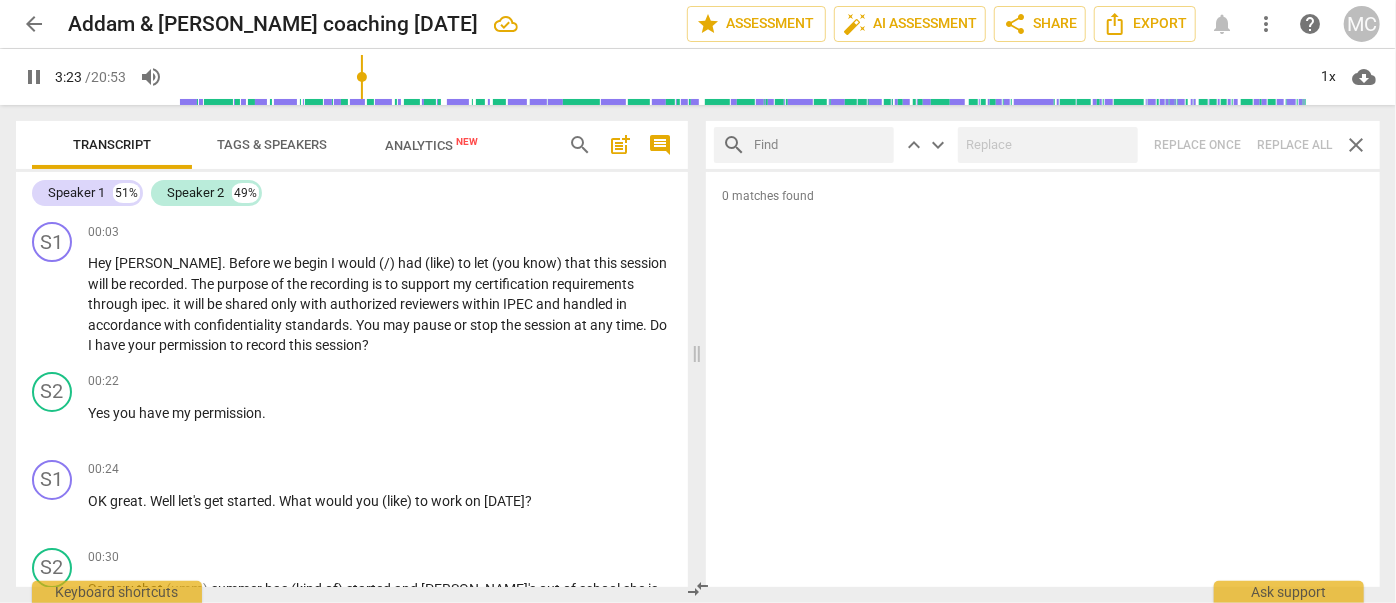 click at bounding box center (820, 145) 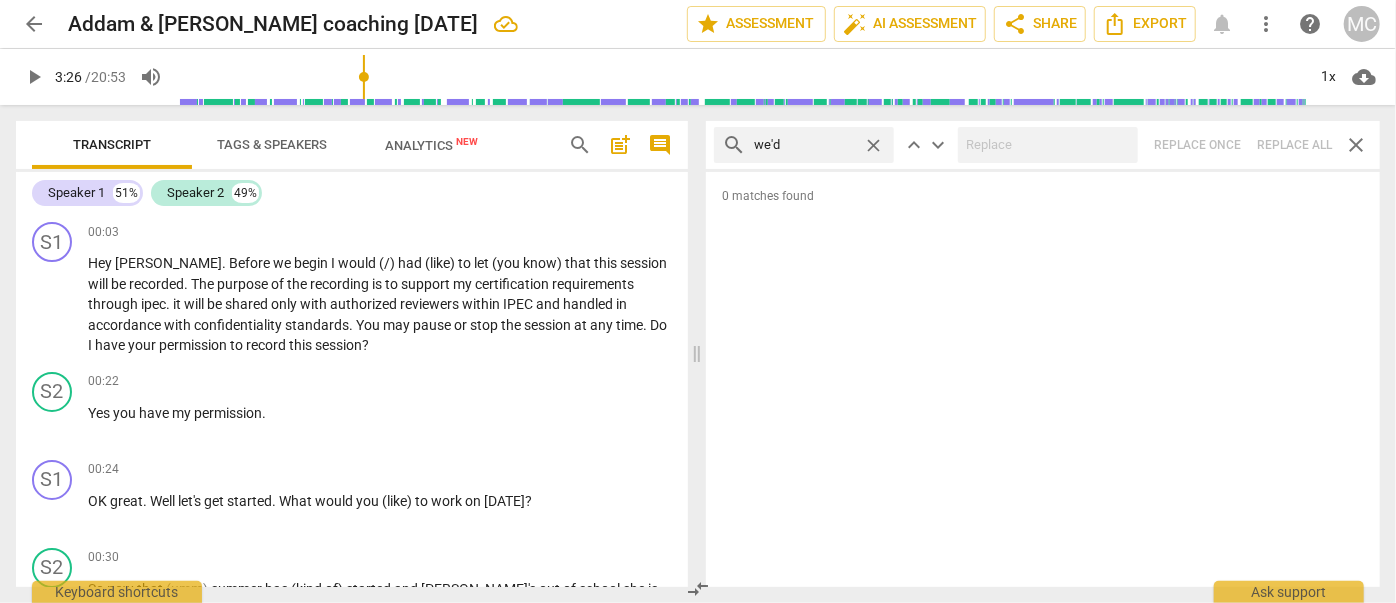 click on "search we'd close keyboard_arrow_up keyboard_arrow_down Replace once Replace all close" at bounding box center (1043, 145) 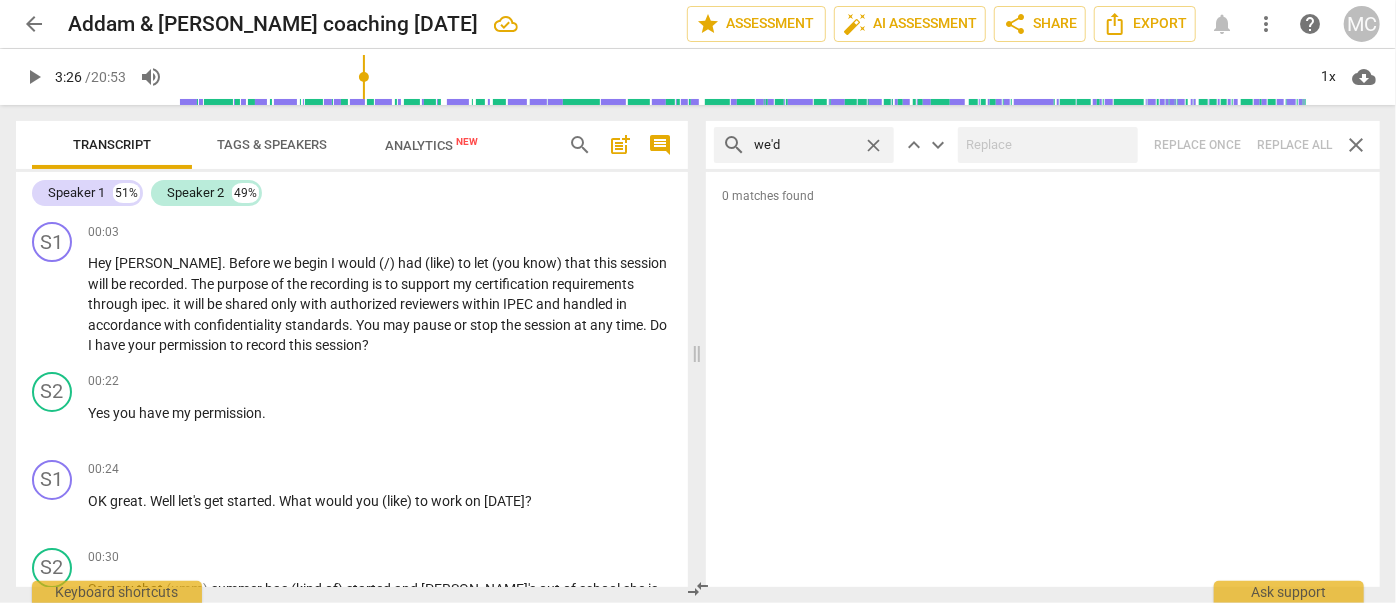 click on "close" at bounding box center (873, 145) 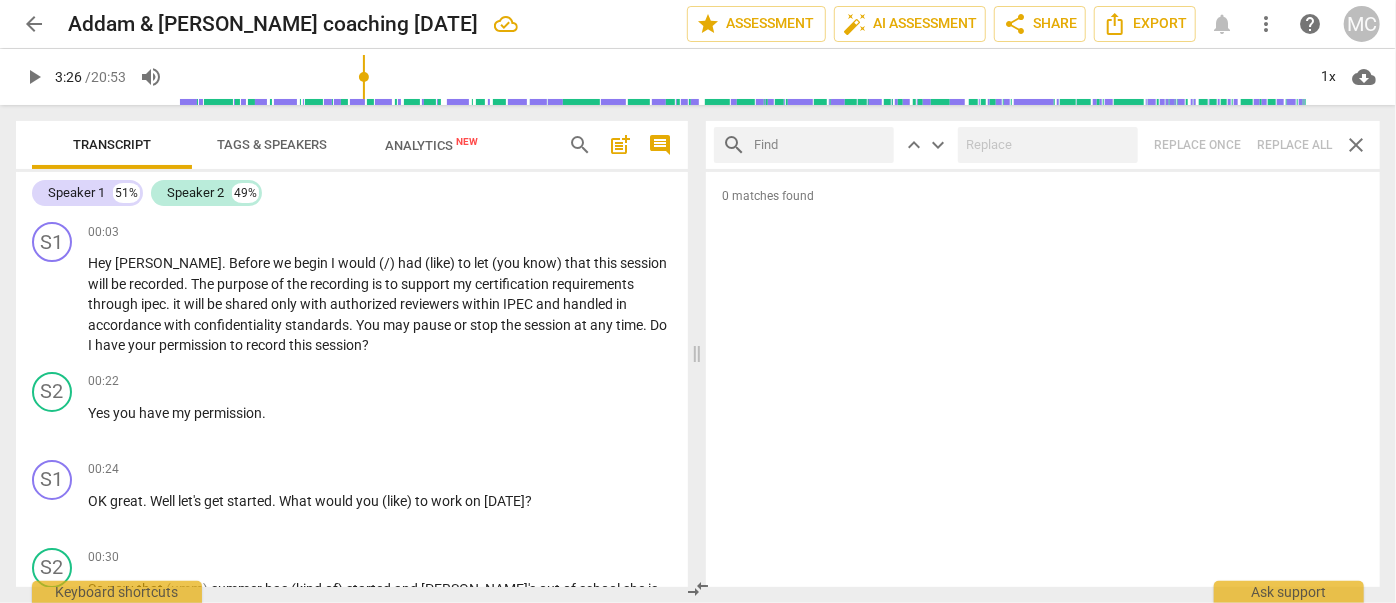 click at bounding box center (820, 145) 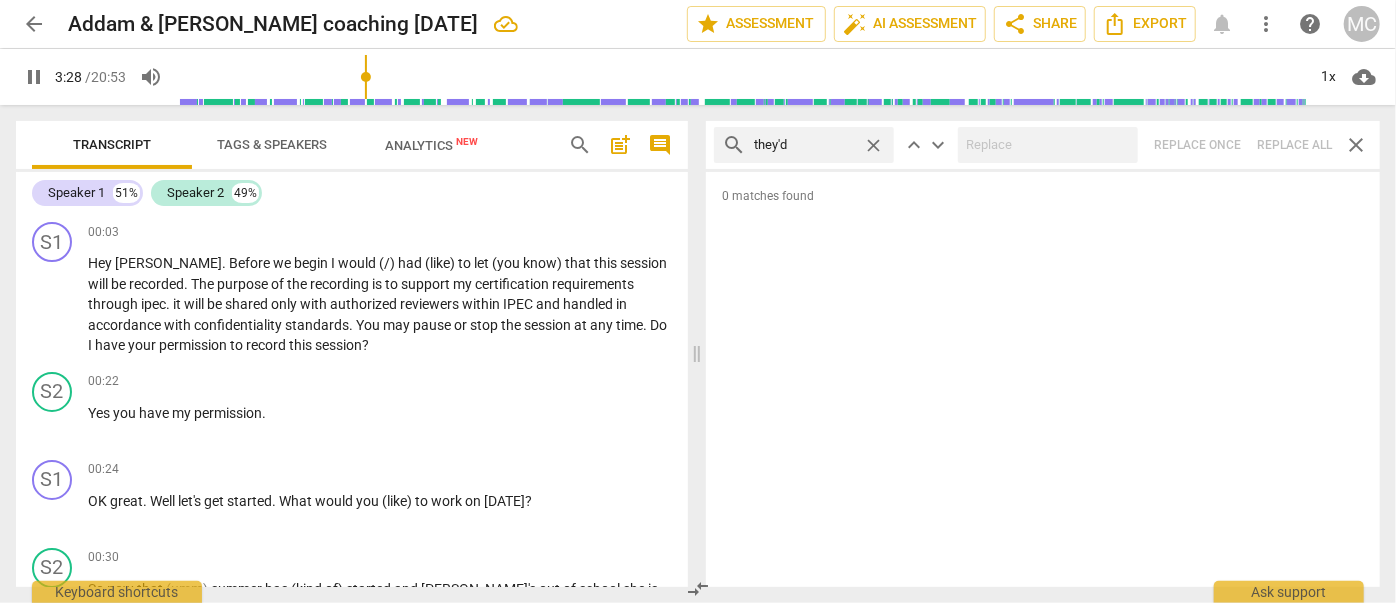 click on "search they'd close keyboard_arrow_up keyboard_arrow_down Replace once Replace all close" at bounding box center [1043, 145] 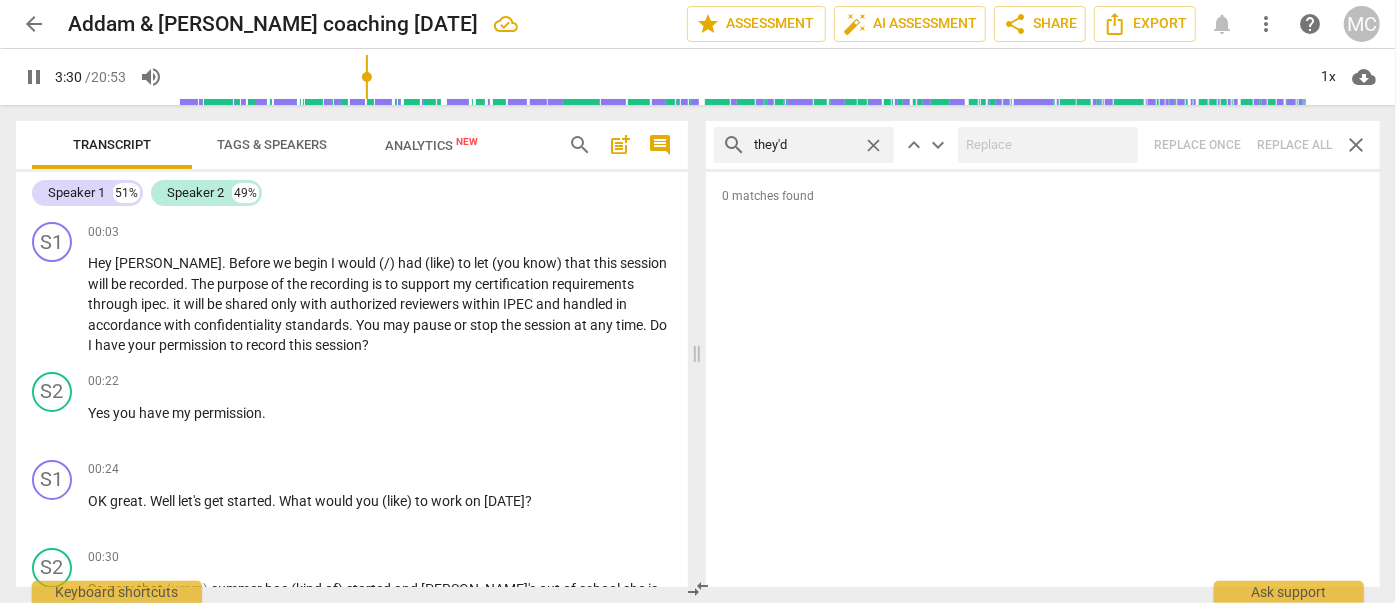 click on "close" at bounding box center [873, 145] 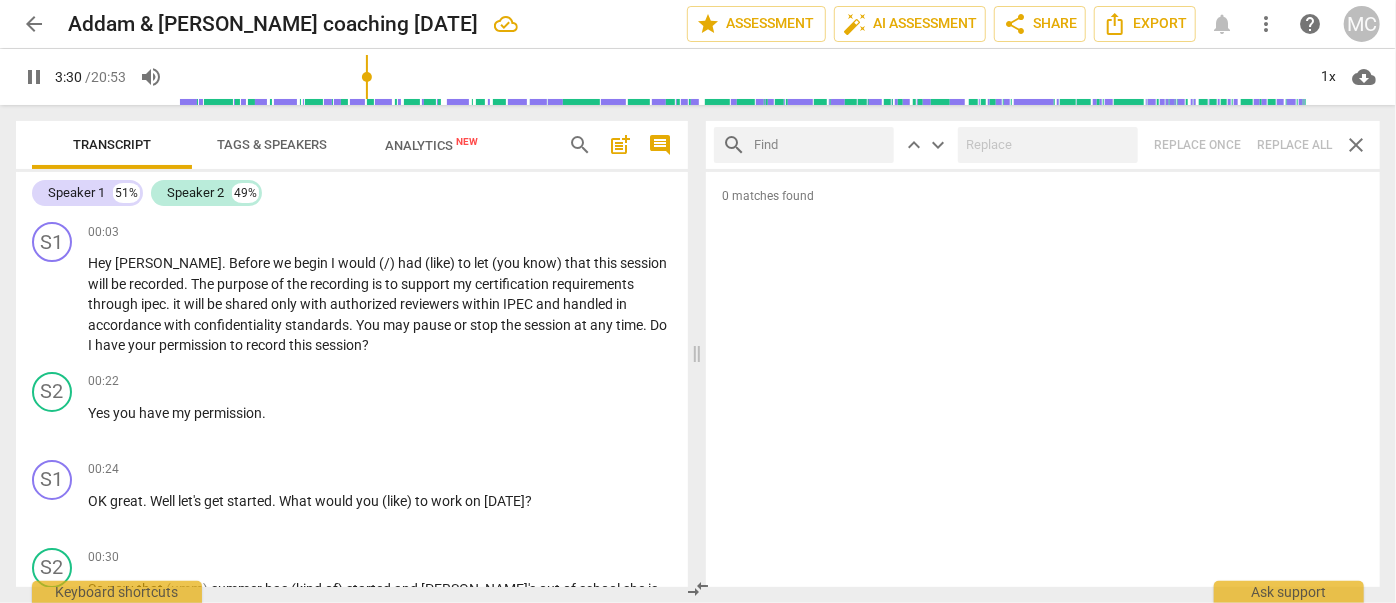 click at bounding box center [820, 145] 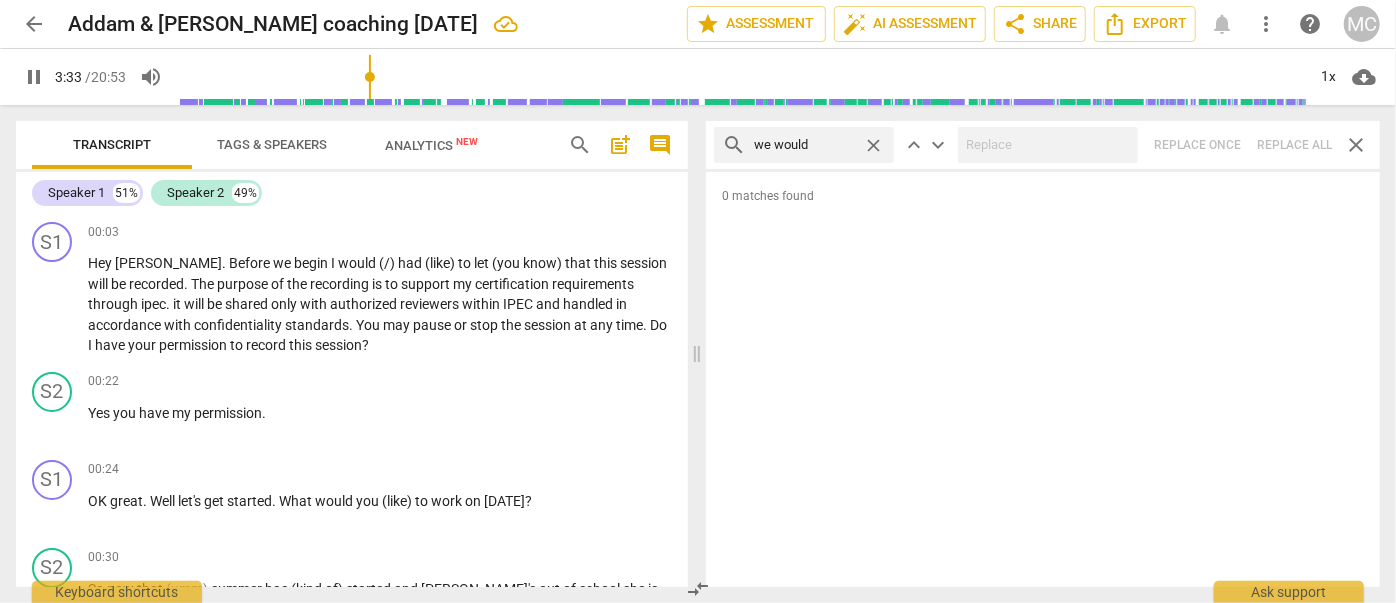 click on "close" at bounding box center (873, 145) 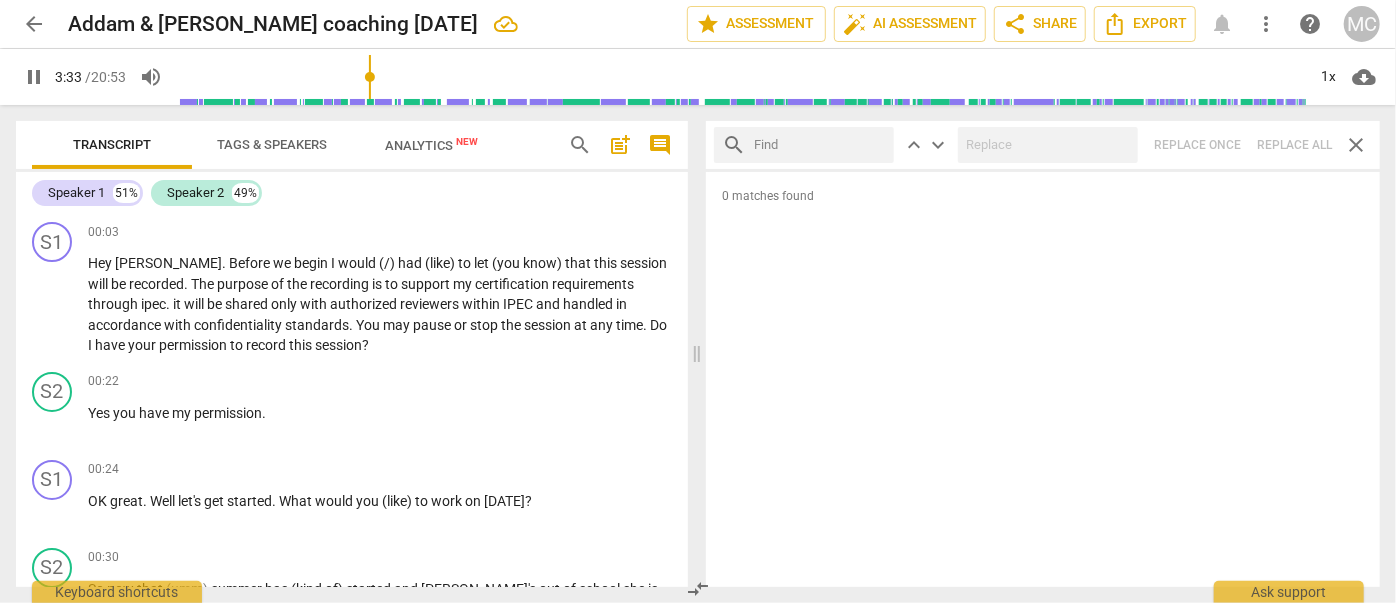 click at bounding box center (820, 145) 